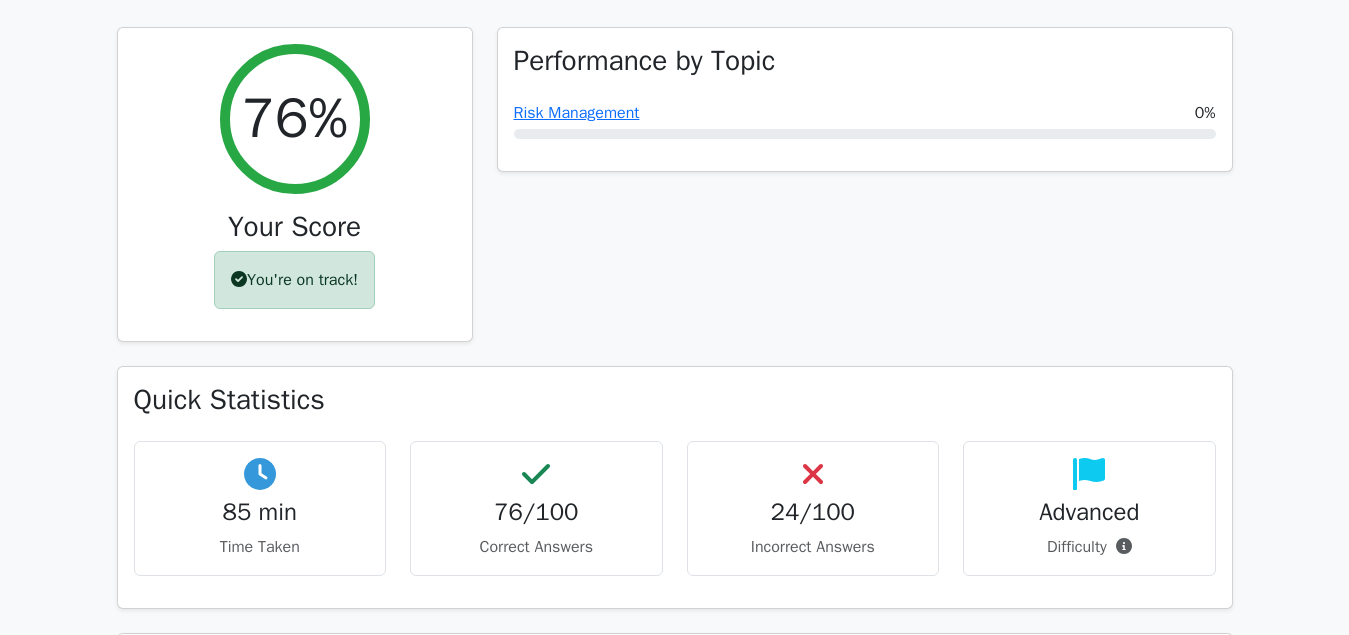scroll, scrollTop: 816, scrollLeft: 0, axis: vertical 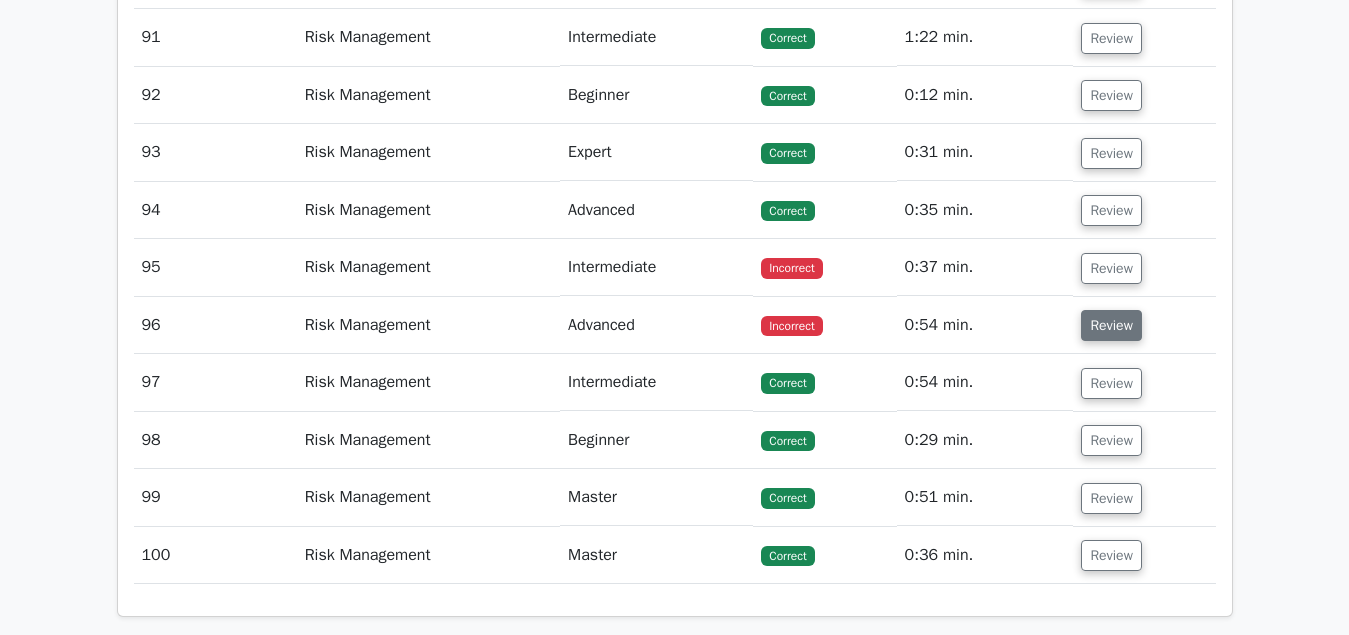 click on "Review" at bounding box center [1111, 325] 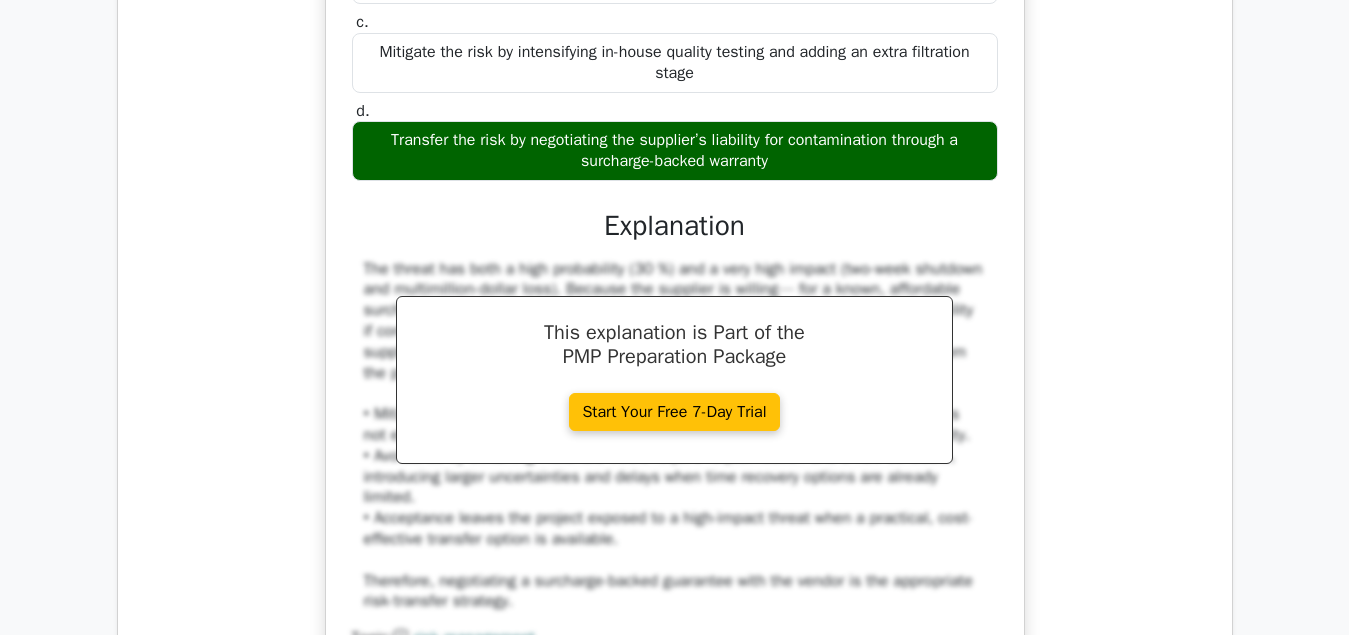 scroll, scrollTop: 8466, scrollLeft: 0, axis: vertical 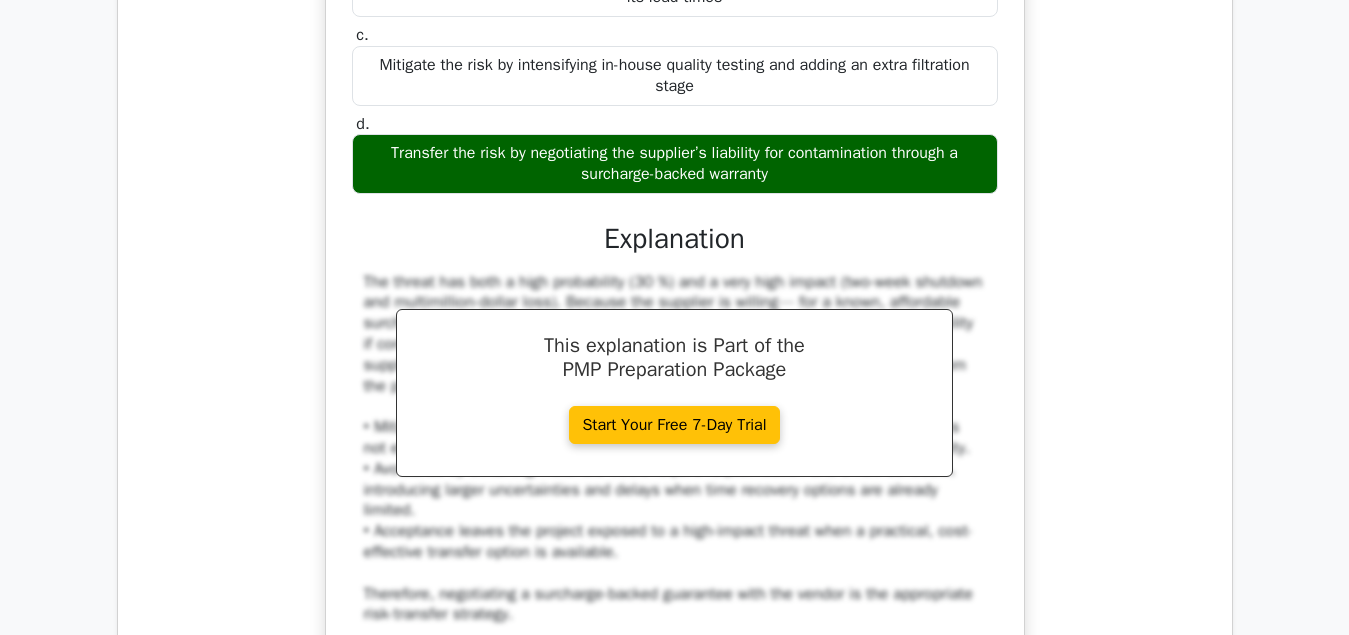 click on "The threat has both a high probability (30 %) and a very high impact (two-week shutdown and multimillion-dollar loss). Because the supplier is willing— for a known, affordable surcharge that fits within the project’s reserves— to assume full financial responsibility if contamination occurs, the most effective response is to transfer the risk to that supplier. Paying the surcharge moves the cost and schedule consequences away from the project while keeping the production plan intact. • Mitigation through additional in-house testing lowers probability somewhat but does not eliminate the chance of a two-week stoppage and adds time, cost, and complexity. • Avoidance by switching materials would require requalification and a new schedule, introducing larger uncertainties and delays when time recovery options are already limited. • Acceptance leaves the project exposed to a high-impact threat when a practical, cost-effective transfer option is available." at bounding box center (675, 449) 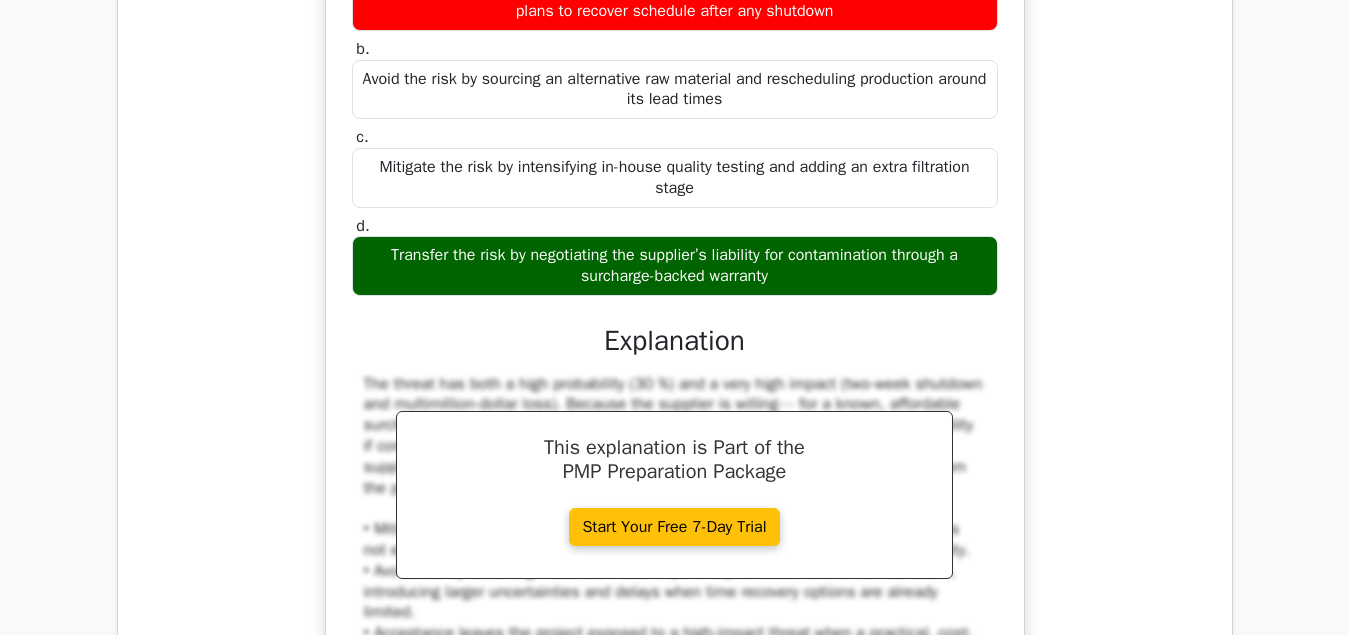 click on "Explanation" at bounding box center [675, 341] 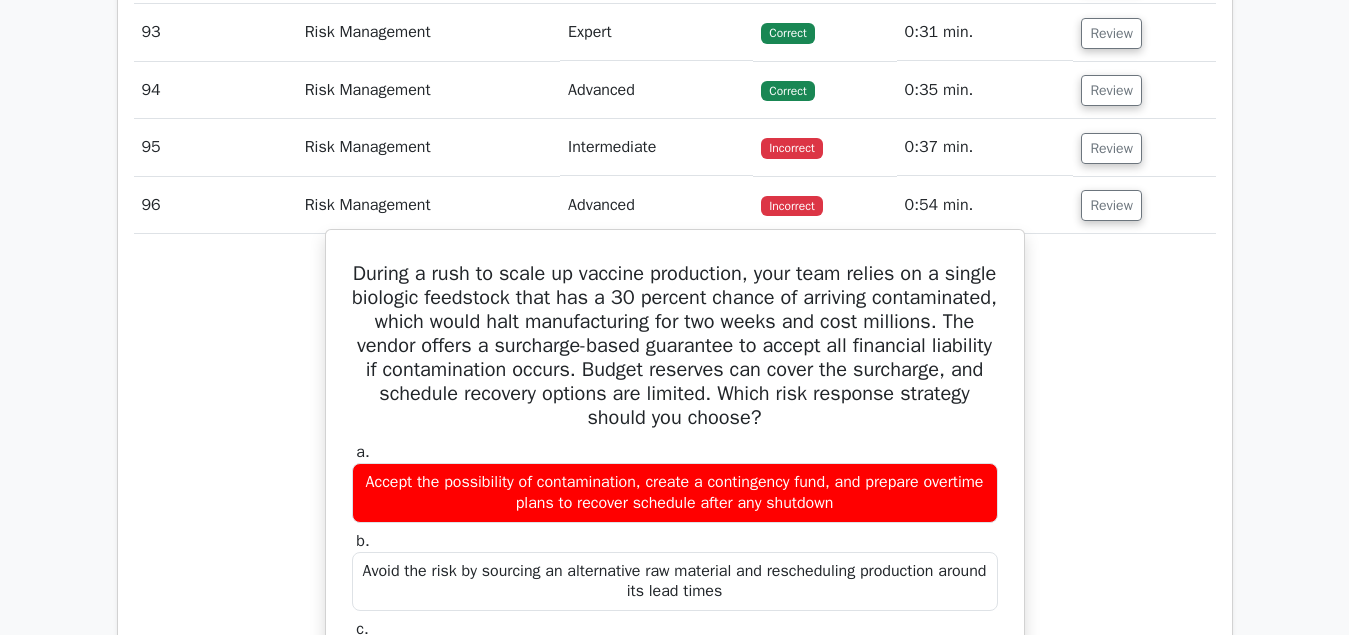 scroll, scrollTop: 7752, scrollLeft: 0, axis: vertical 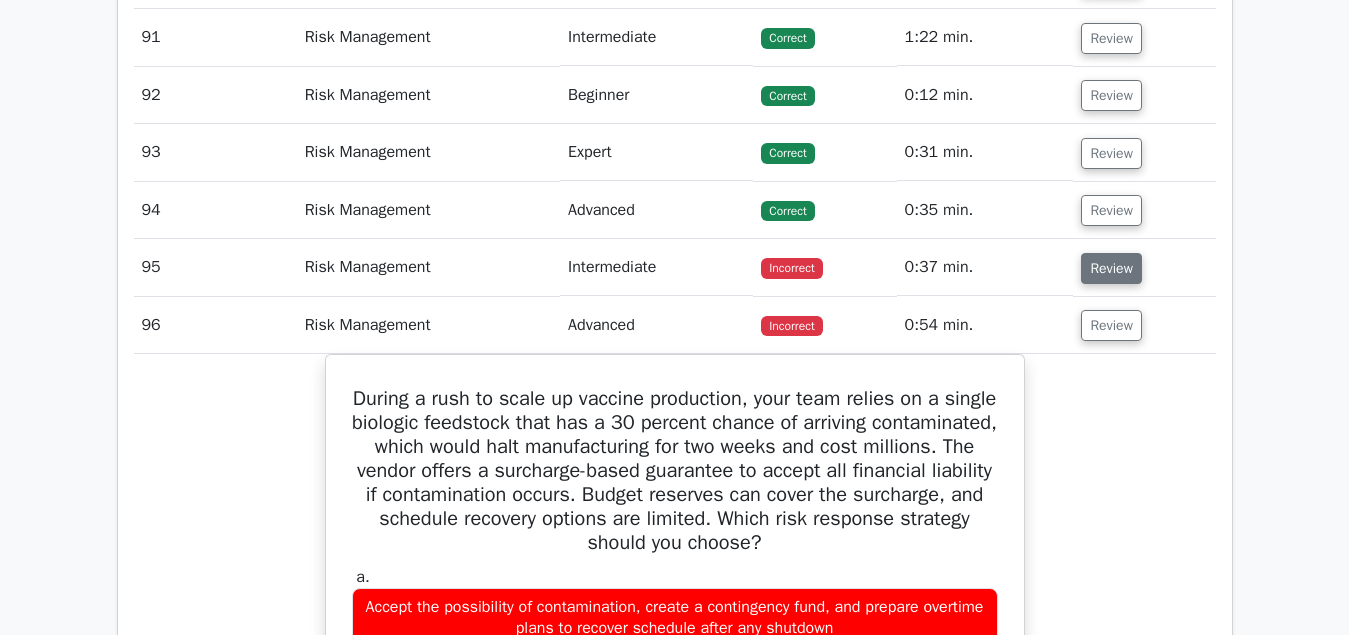 click on "Review" at bounding box center (1111, 268) 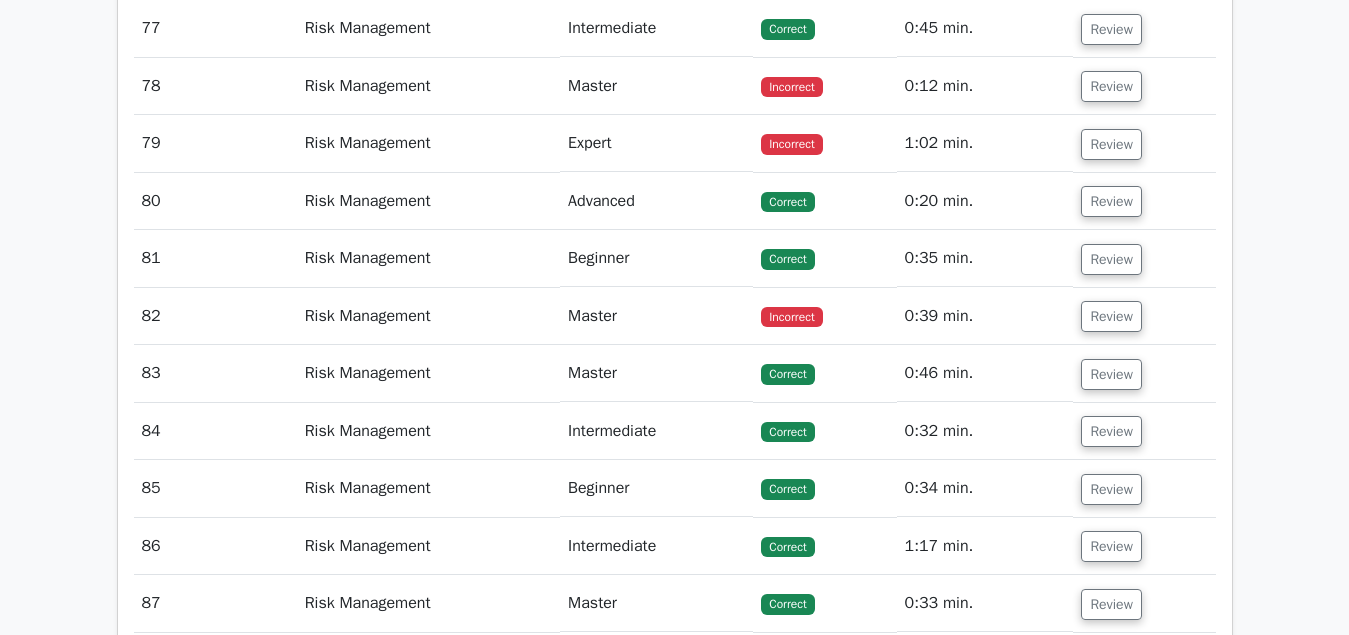 scroll, scrollTop: 6936, scrollLeft: 0, axis: vertical 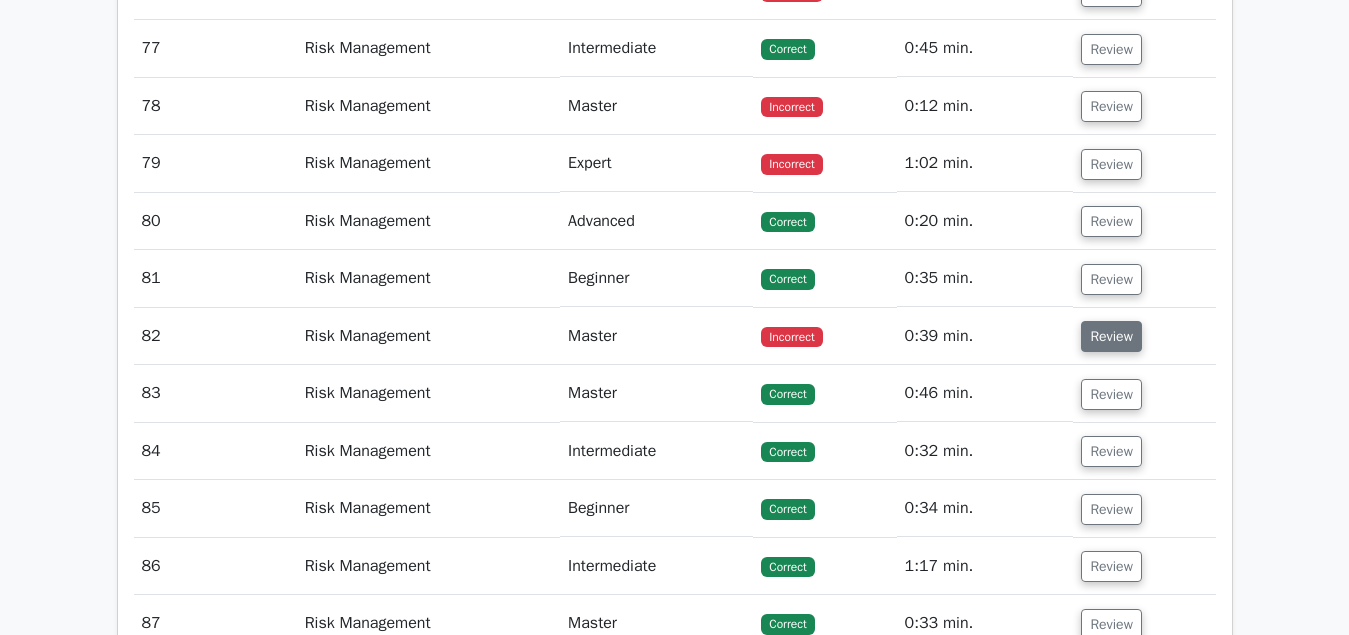 click on "Review" at bounding box center (1111, 336) 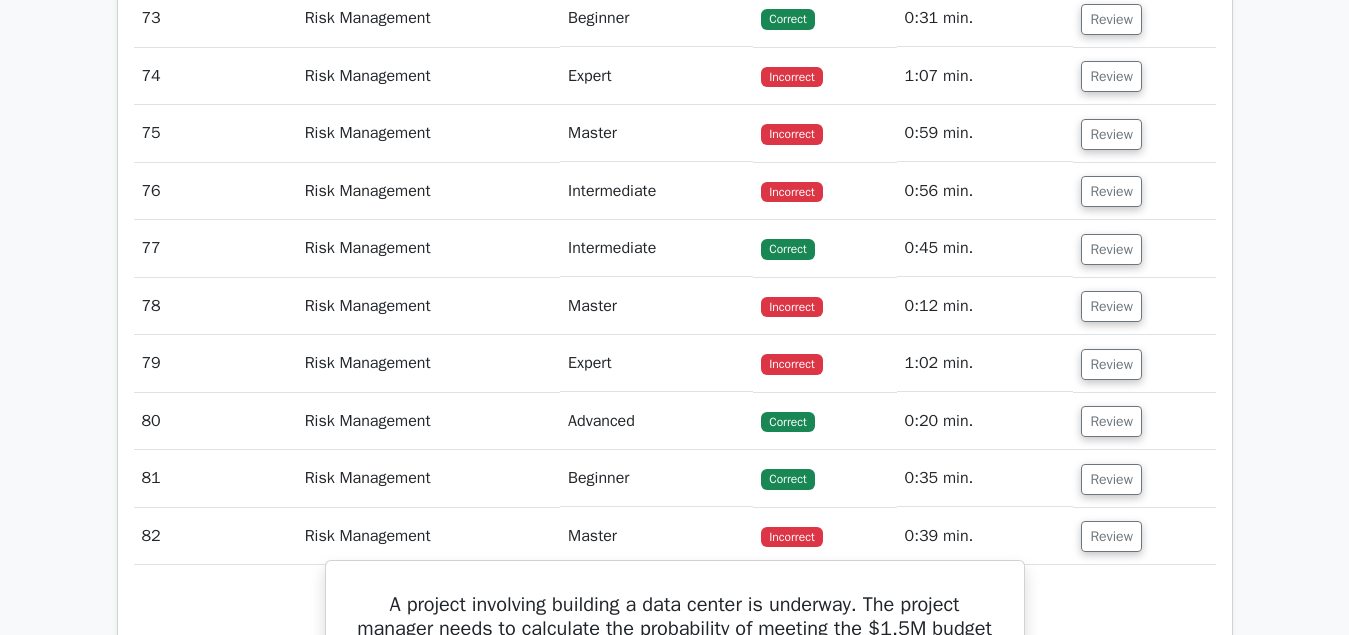 scroll, scrollTop: 6732, scrollLeft: 0, axis: vertical 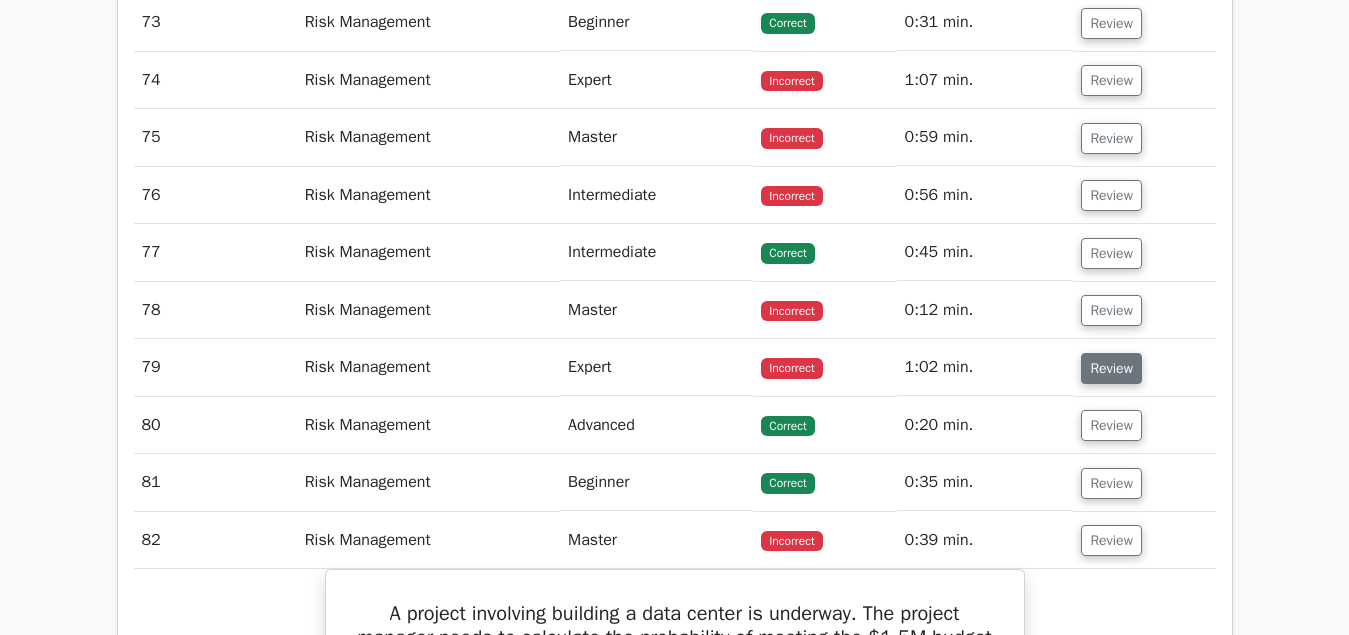 click on "Review" at bounding box center [1111, 368] 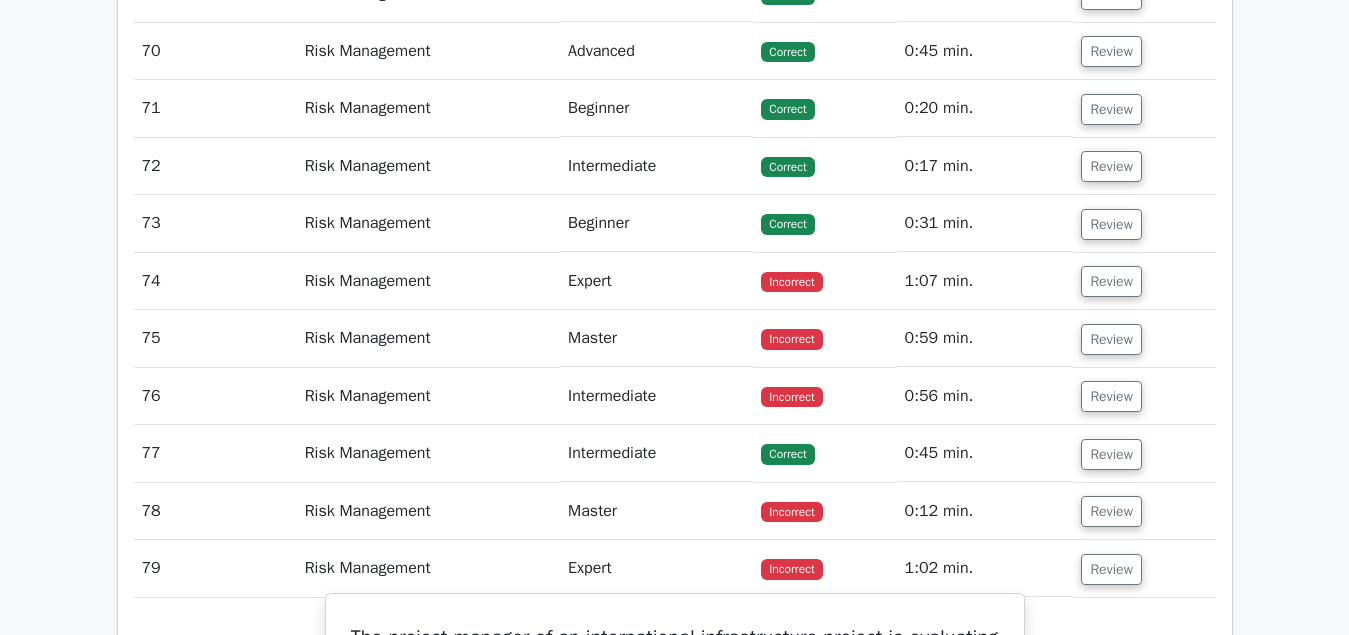 scroll, scrollTop: 6528, scrollLeft: 0, axis: vertical 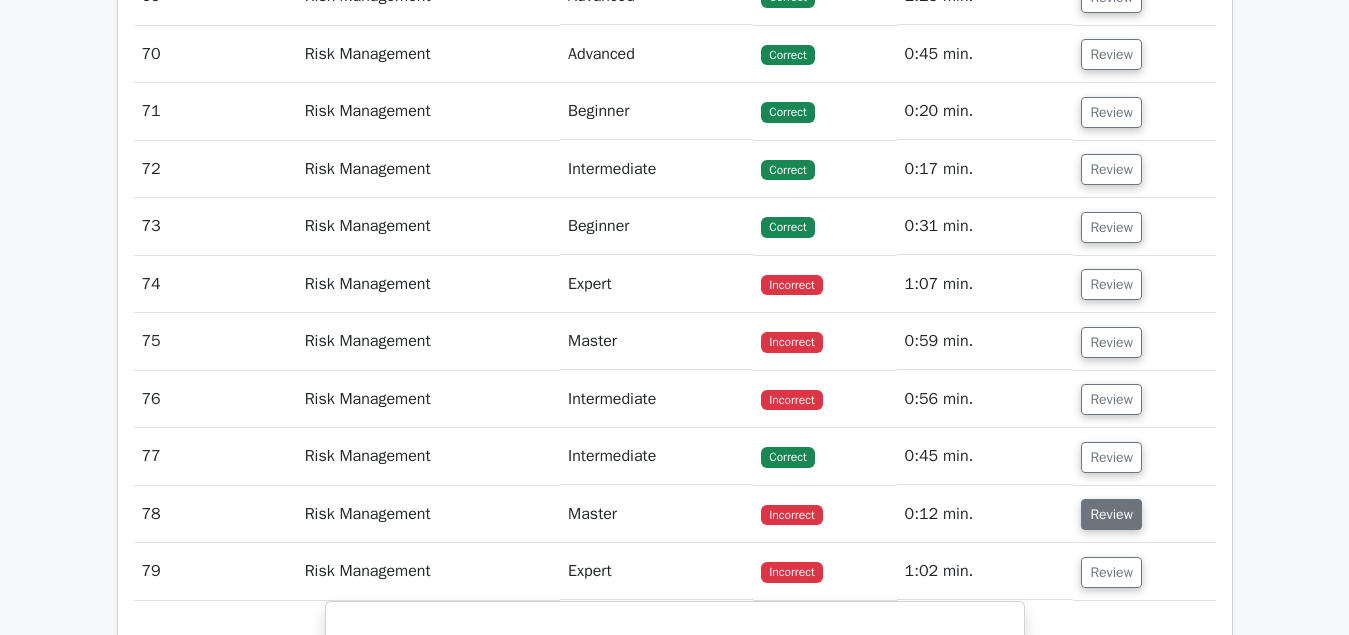 click on "Review" at bounding box center [1111, 514] 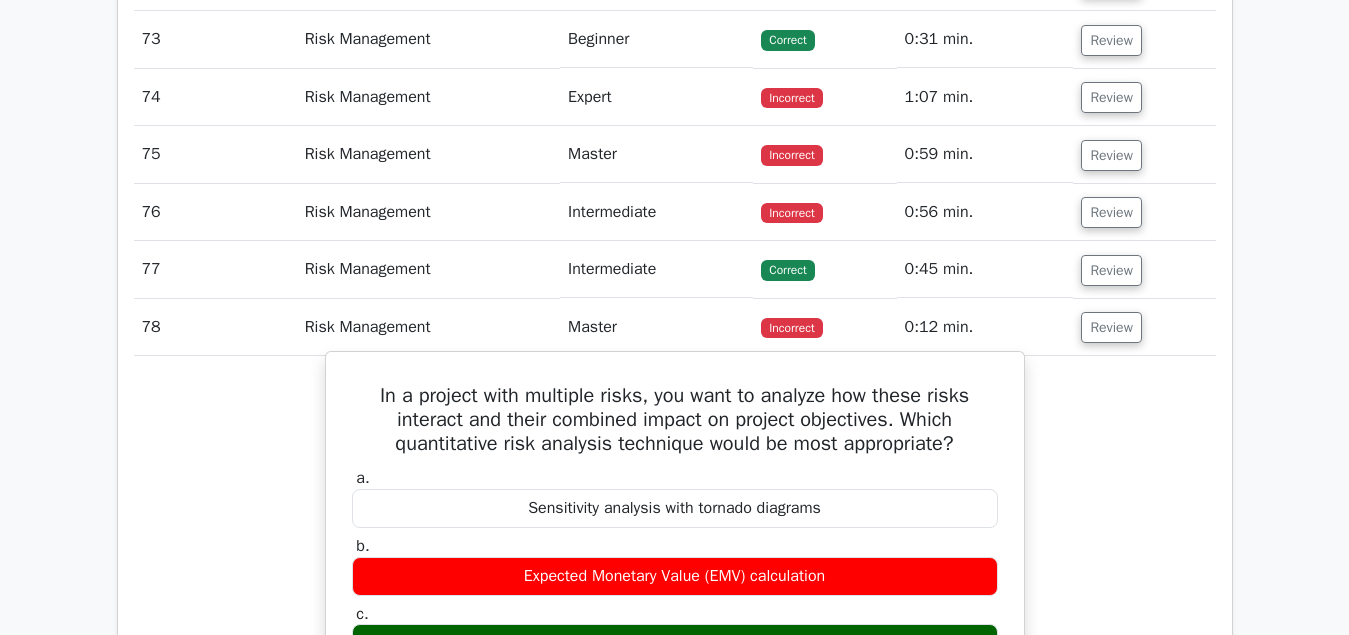 scroll, scrollTop: 6630, scrollLeft: 0, axis: vertical 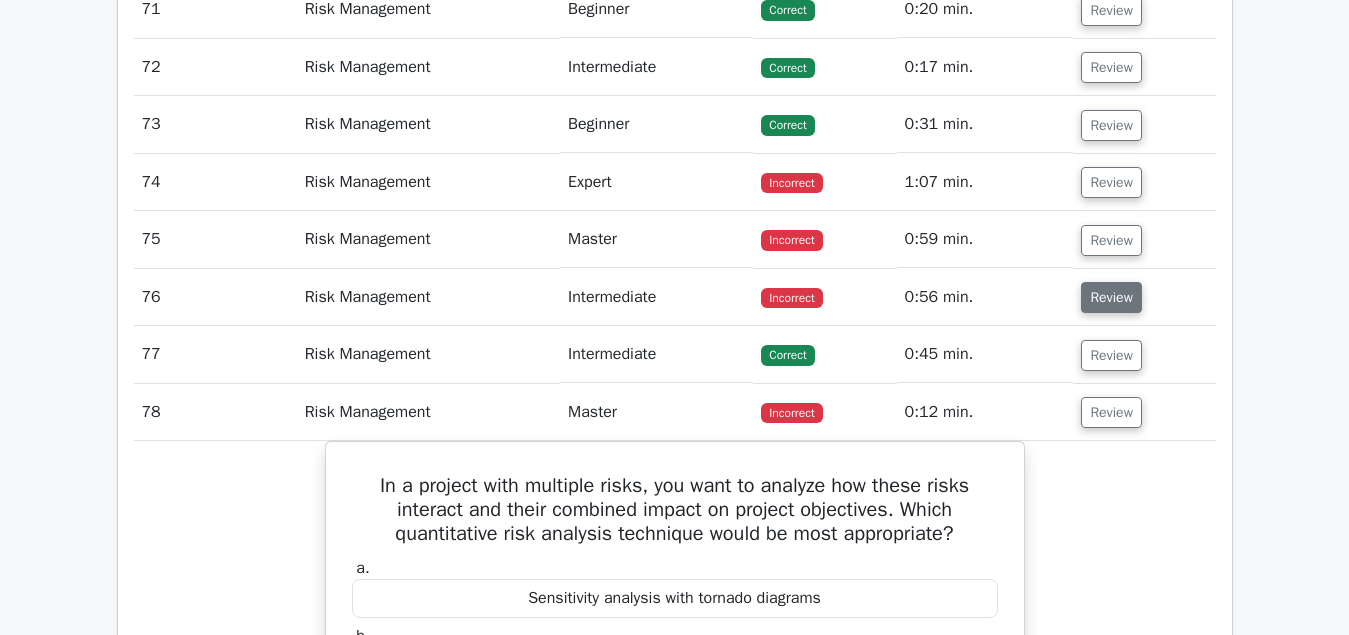 click on "Review" at bounding box center (1111, 297) 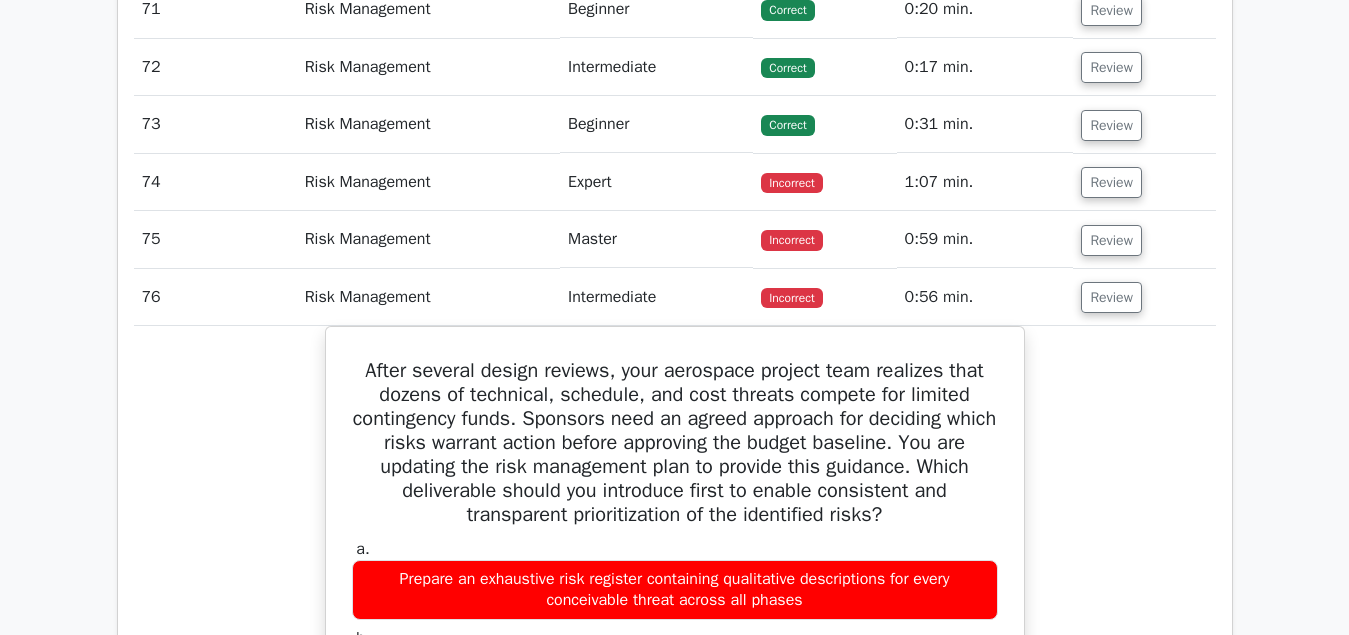 scroll, scrollTop: 6528, scrollLeft: 0, axis: vertical 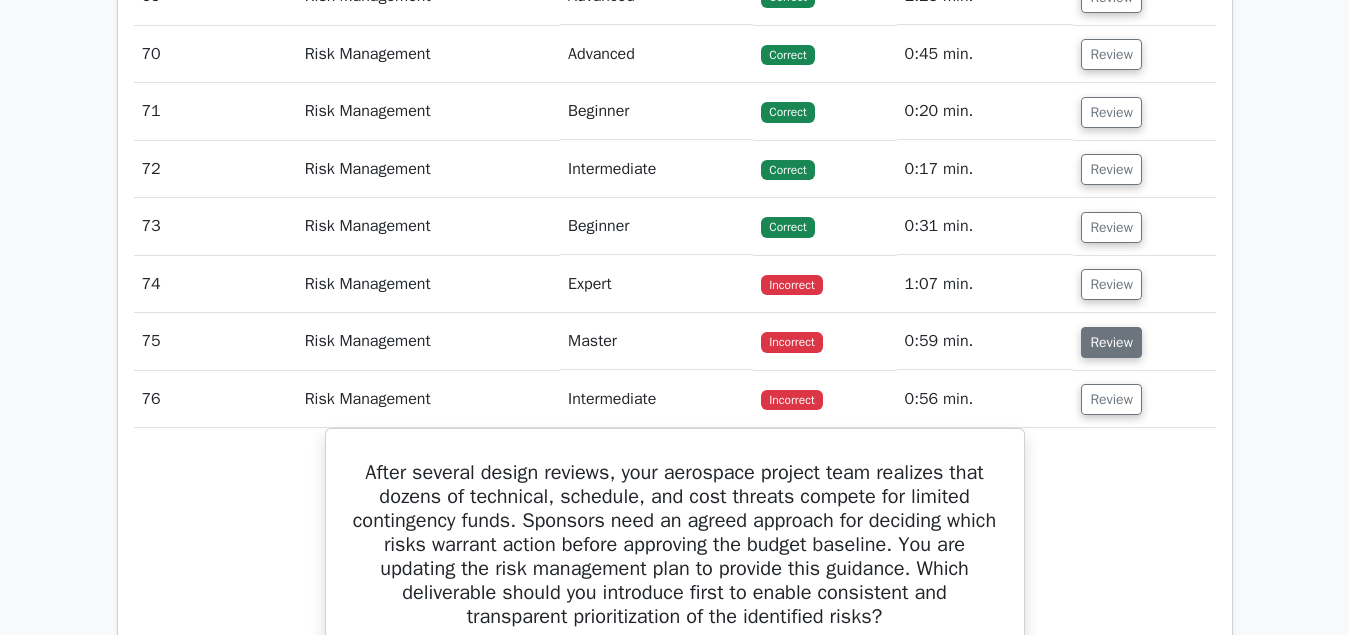 click on "Review" at bounding box center [1111, 342] 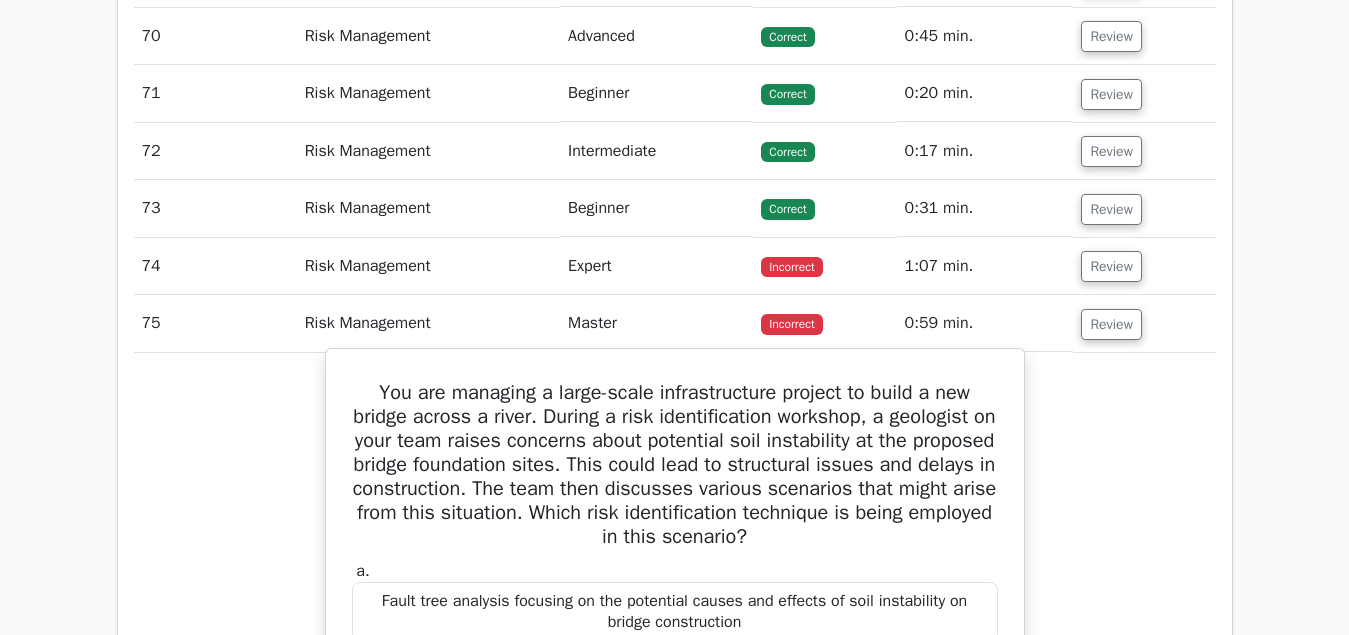scroll, scrollTop: 6426, scrollLeft: 0, axis: vertical 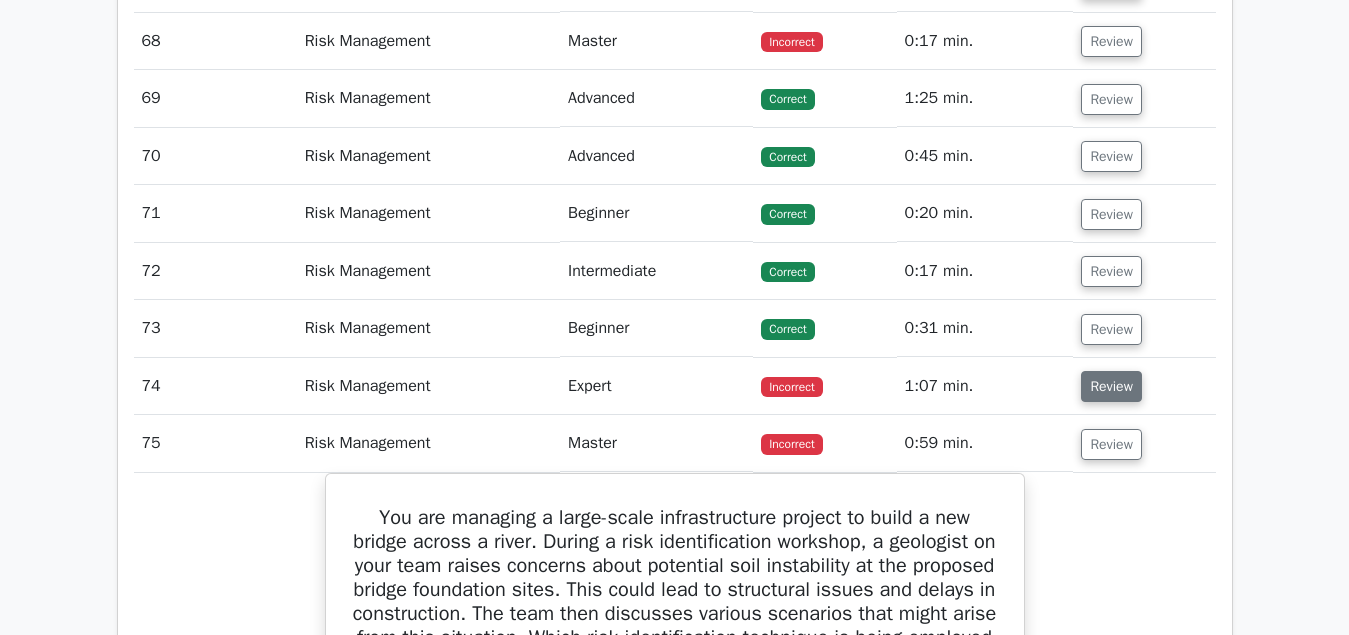 click on "Review" at bounding box center (1111, 386) 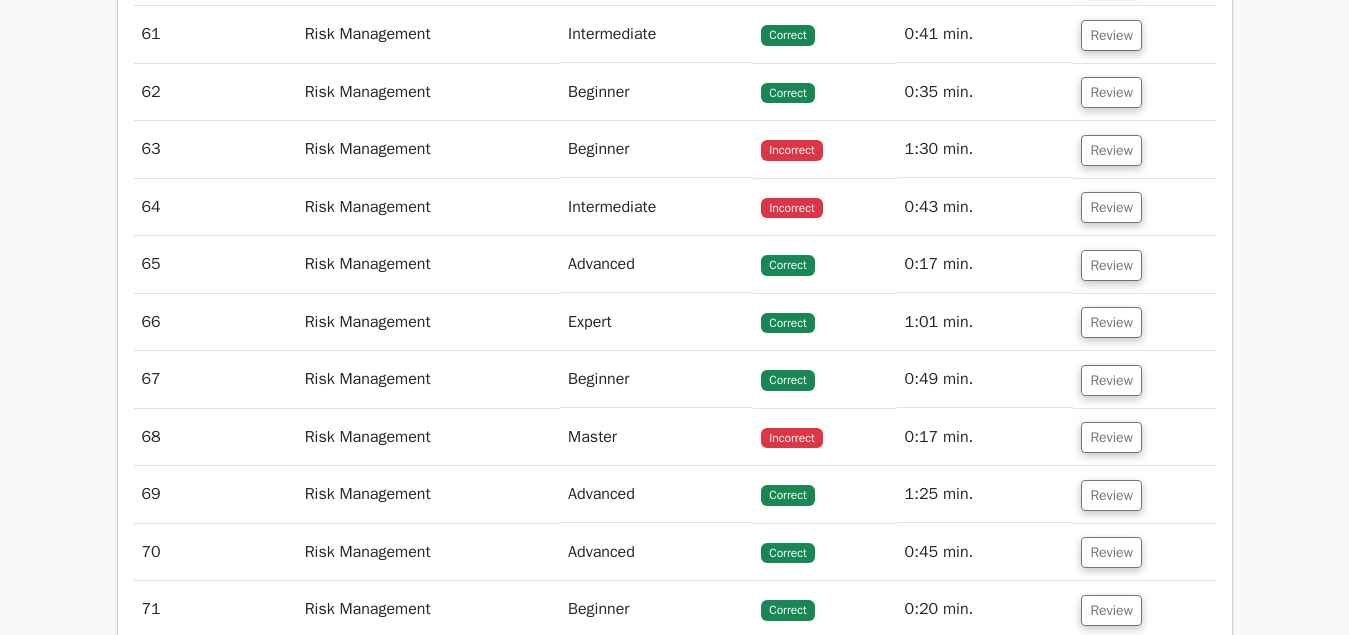 scroll, scrollTop: 6018, scrollLeft: 0, axis: vertical 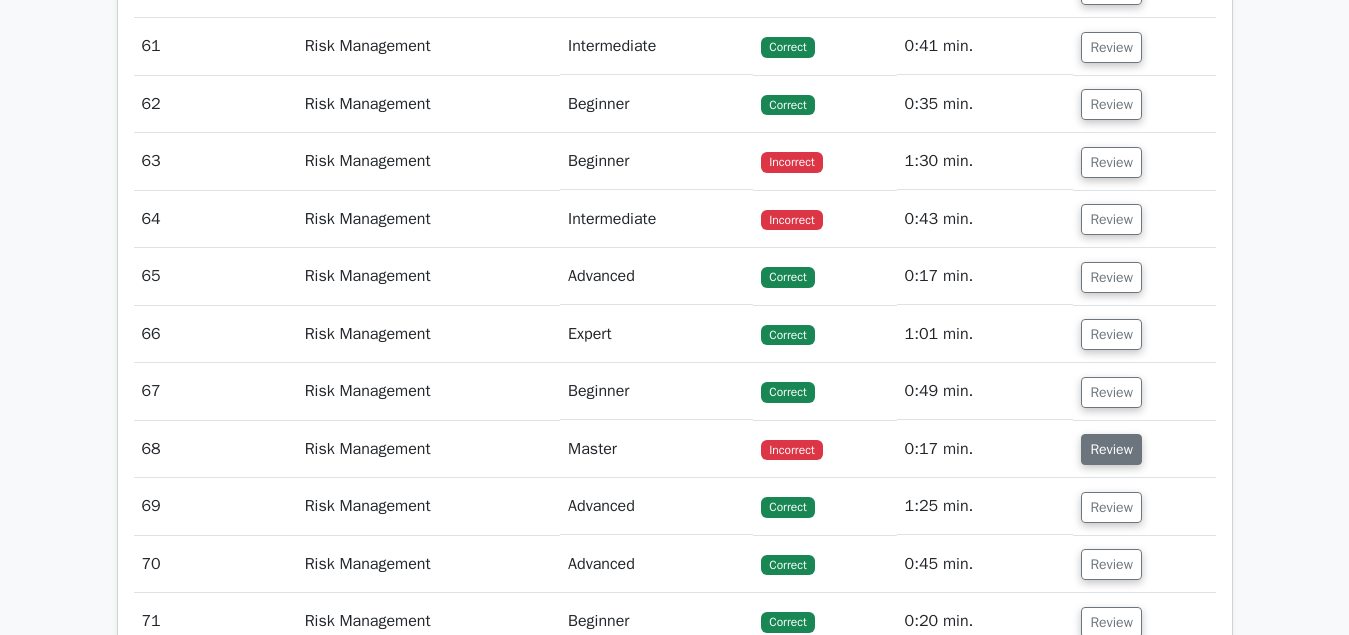 click on "Review" at bounding box center (1111, 449) 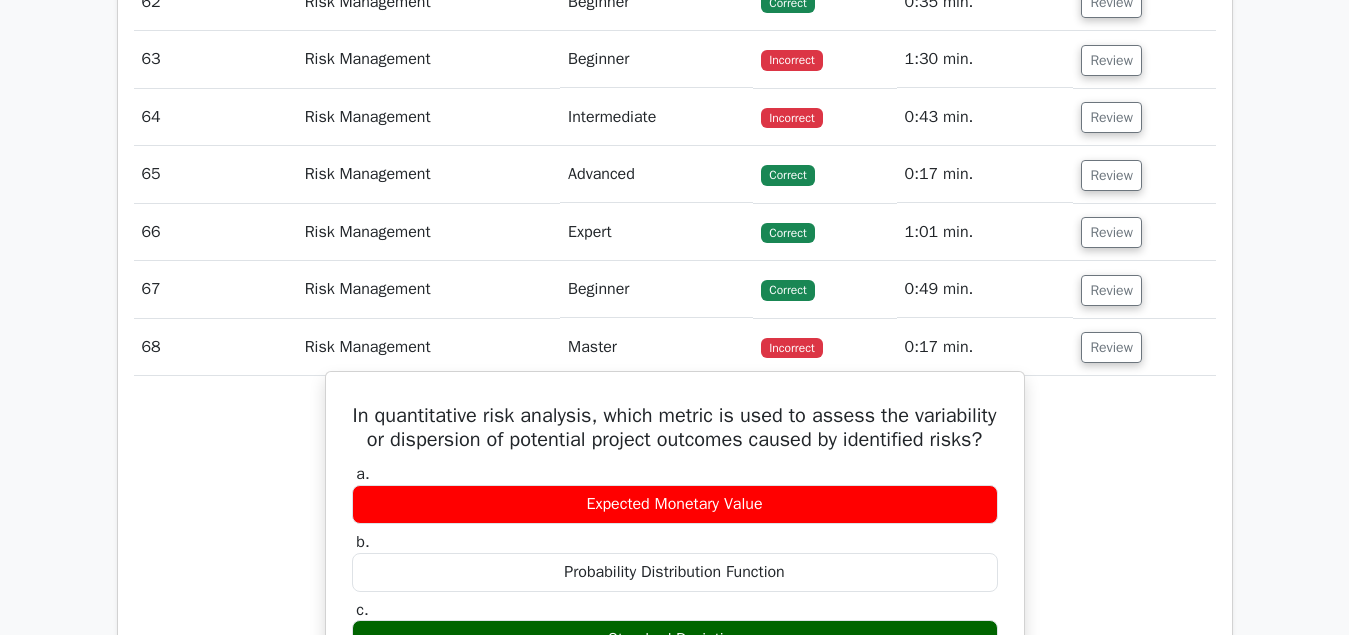 scroll, scrollTop: 6222, scrollLeft: 0, axis: vertical 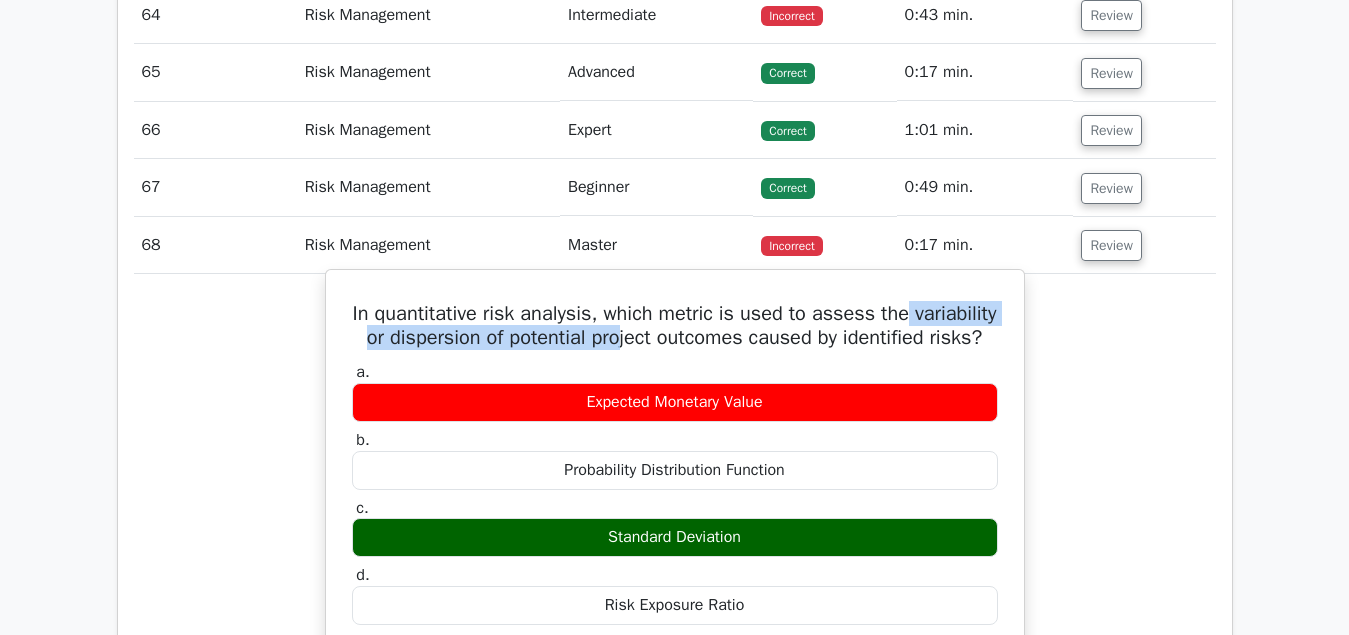 drag, startPoint x: 899, startPoint y: 261, endPoint x: 620, endPoint y: 295, distance: 281.06406 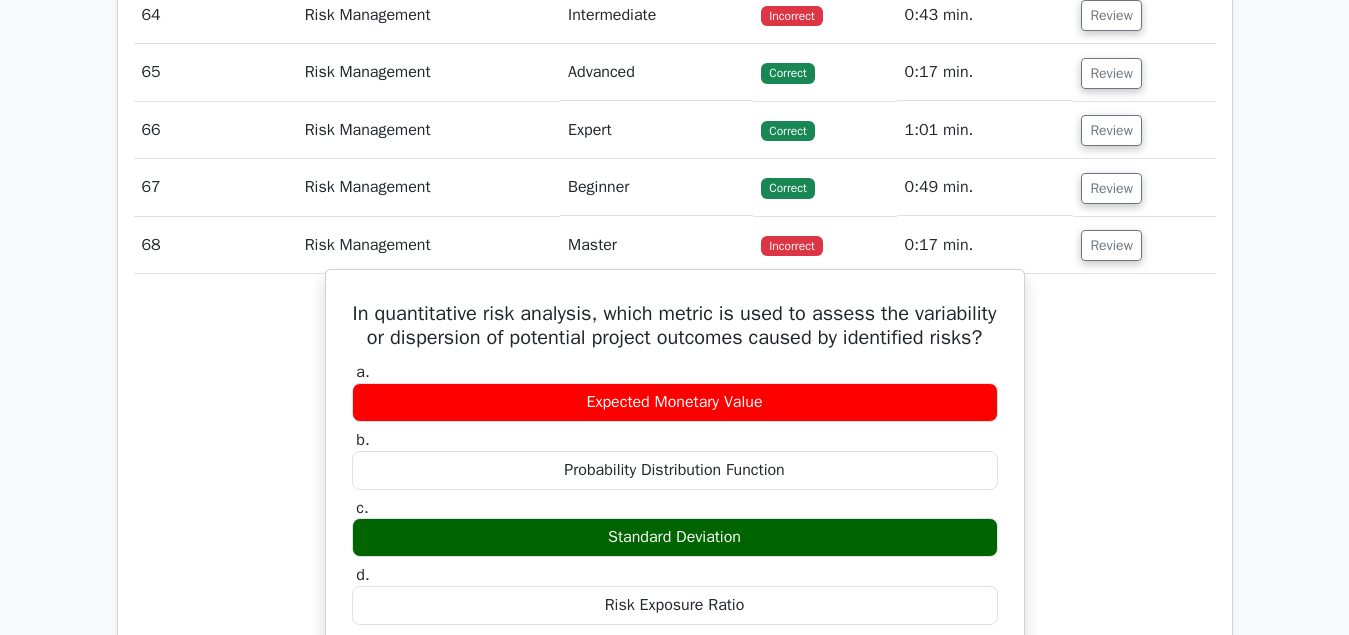 click on "In quantitative risk analysis, which metric is used to assess the variability or dispersion of potential project outcomes caused by identified risks?" at bounding box center (675, 326) 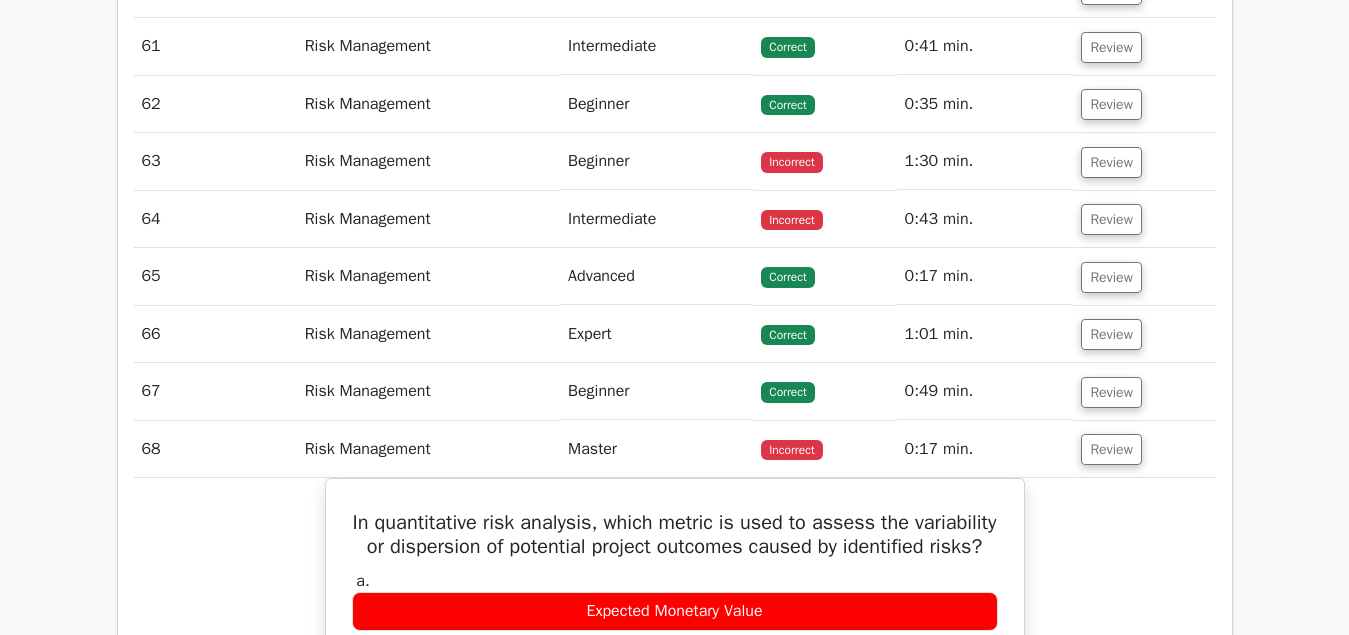 scroll, scrollTop: 5916, scrollLeft: 0, axis: vertical 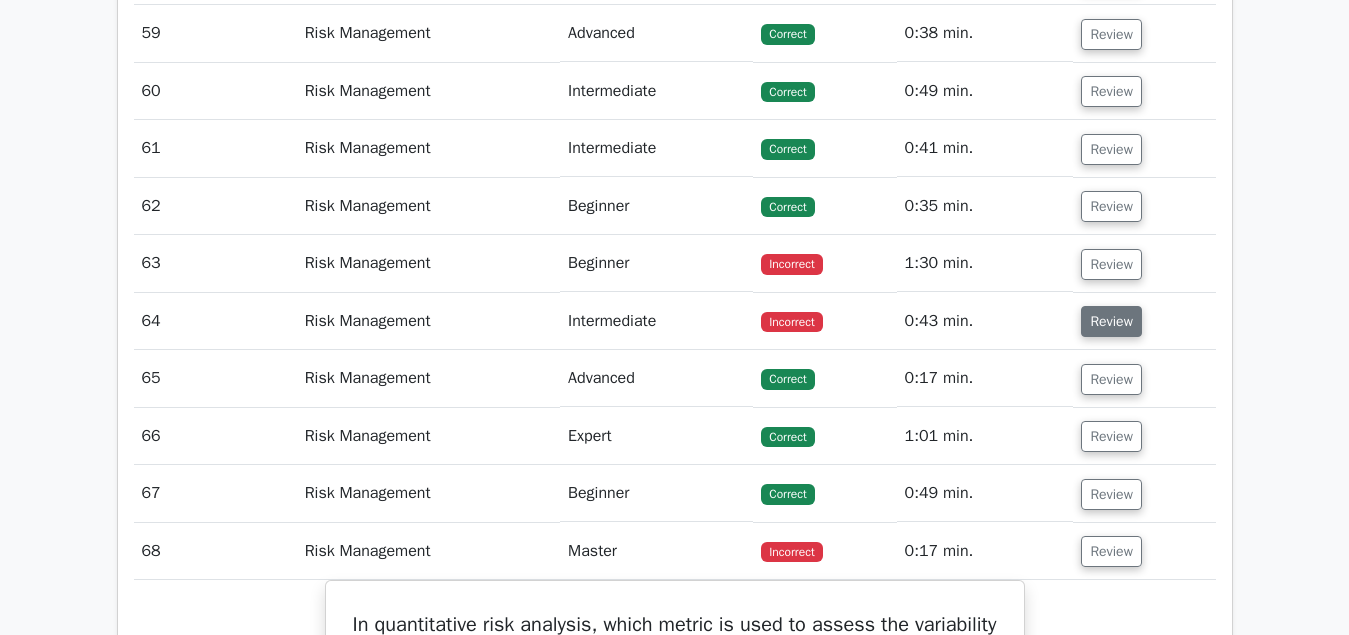 click on "Review" at bounding box center (1111, 321) 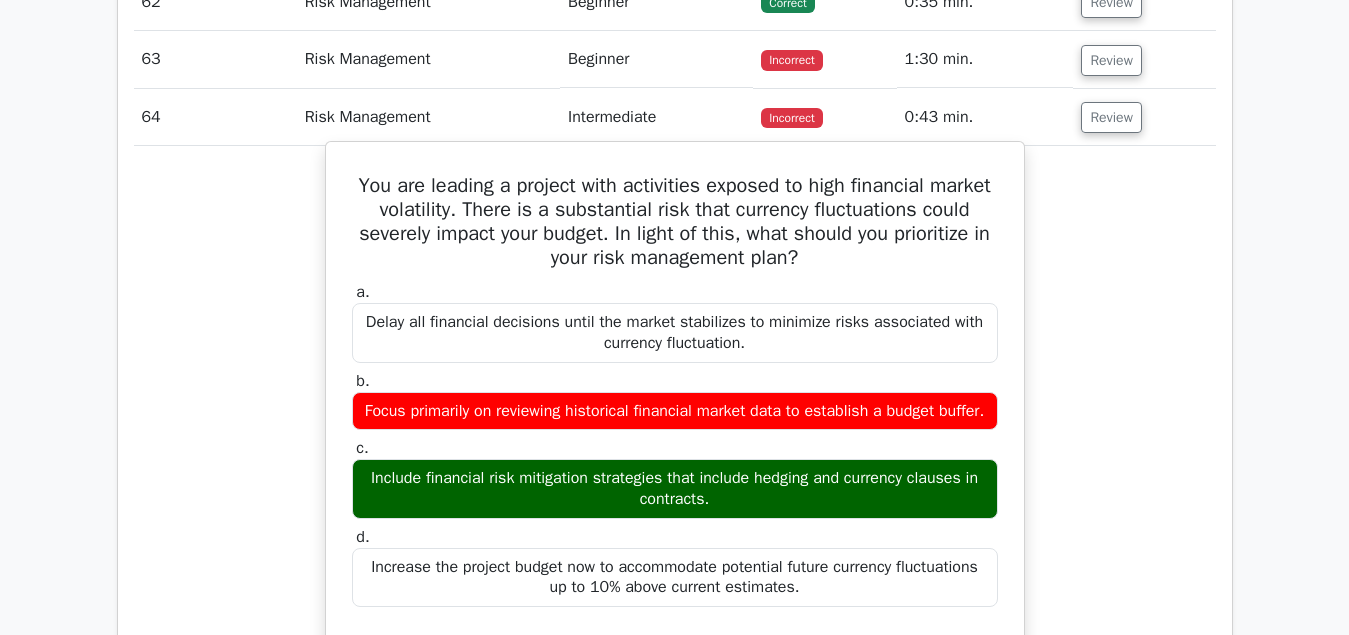 scroll, scrollTop: 5814, scrollLeft: 0, axis: vertical 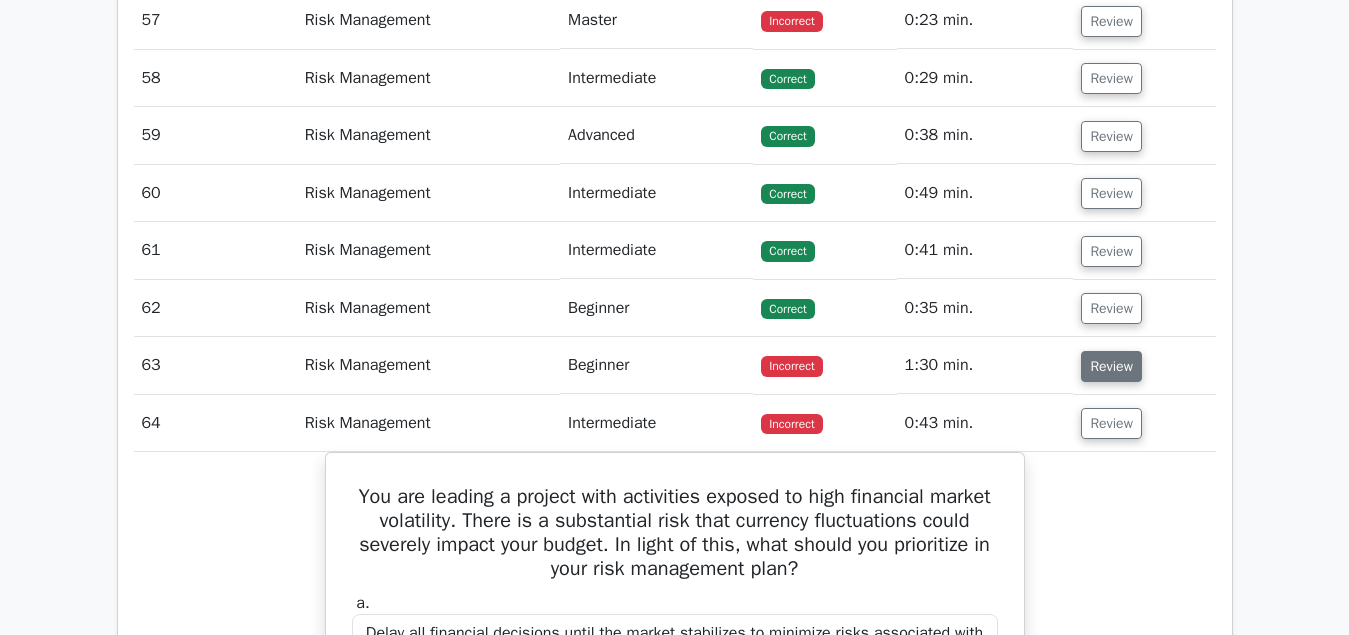 click on "Review" at bounding box center [1111, 366] 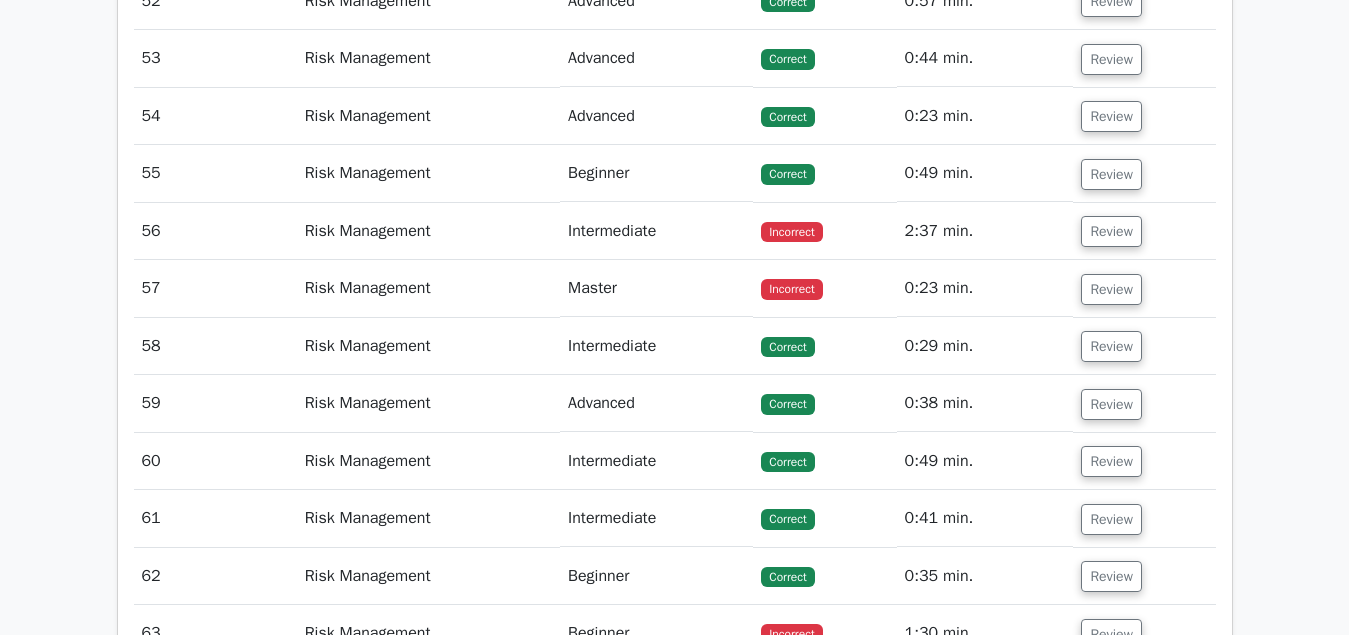 scroll, scrollTop: 5508, scrollLeft: 0, axis: vertical 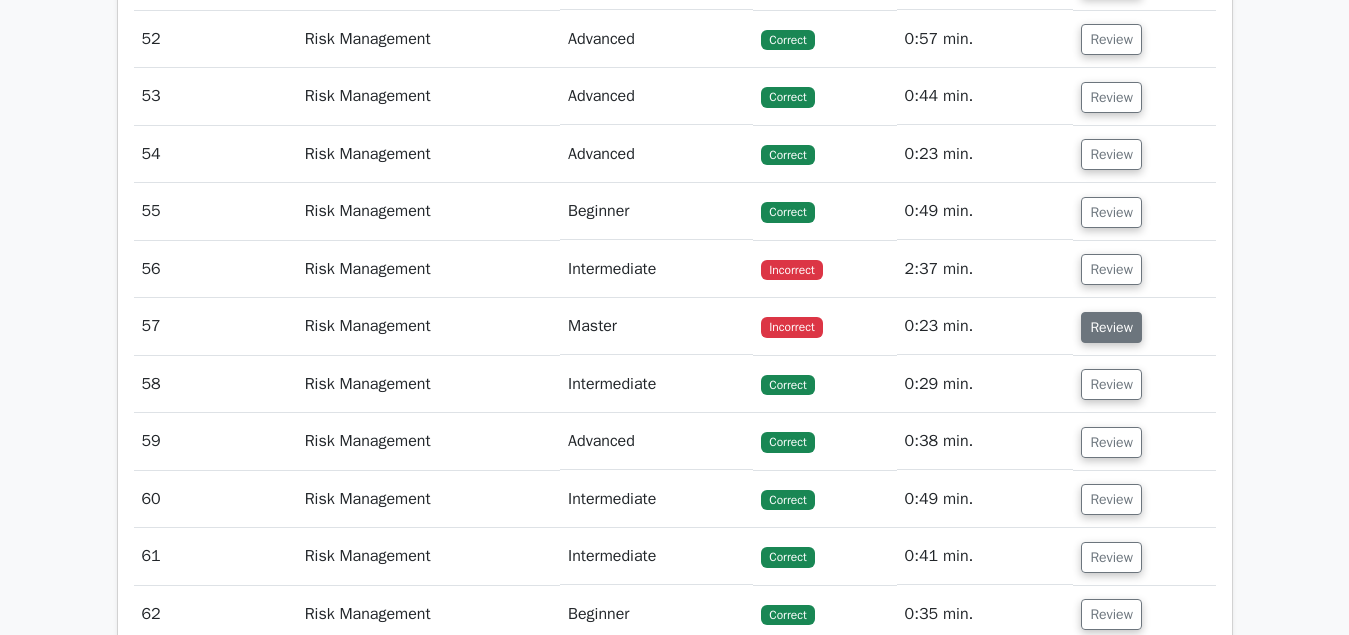 click on "Review" at bounding box center [1111, 327] 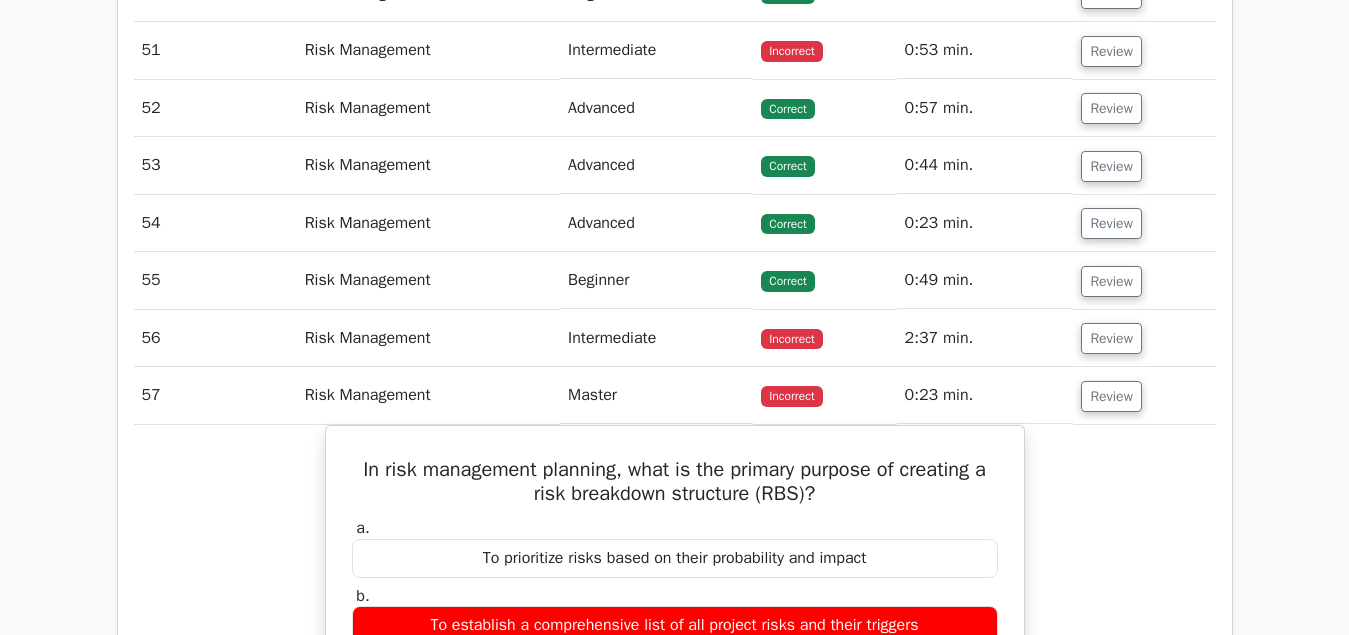 scroll, scrollTop: 5406, scrollLeft: 0, axis: vertical 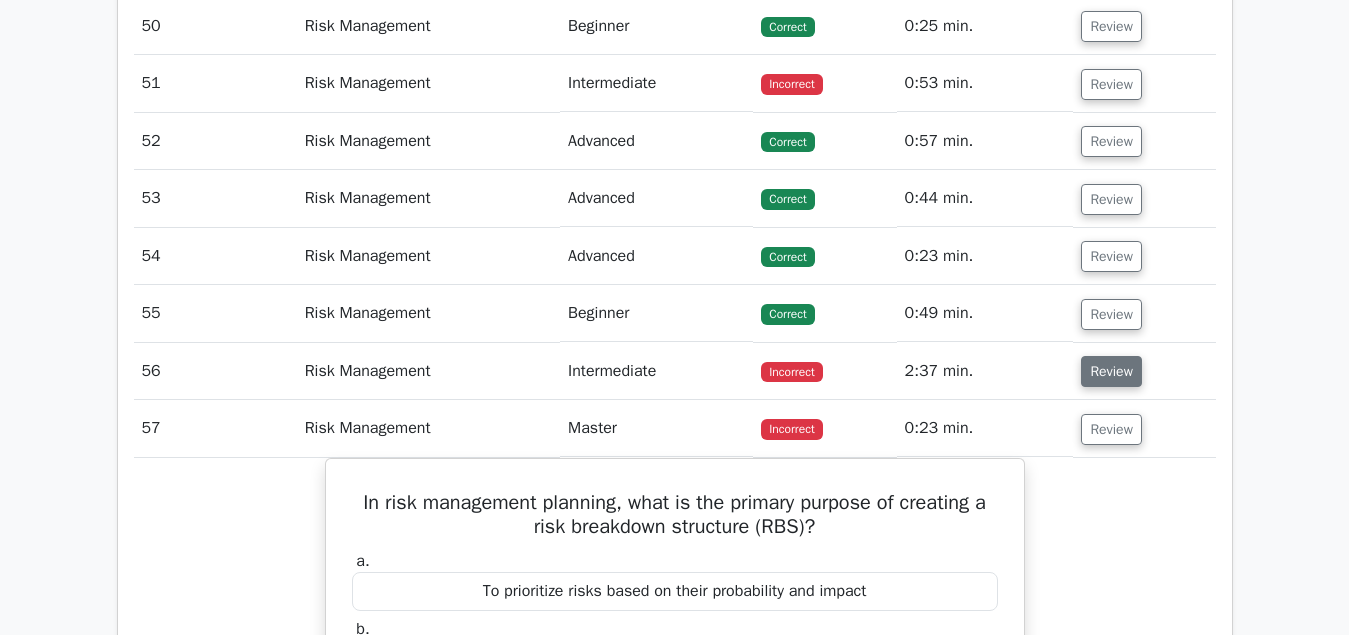 click on "Review" at bounding box center [1111, 371] 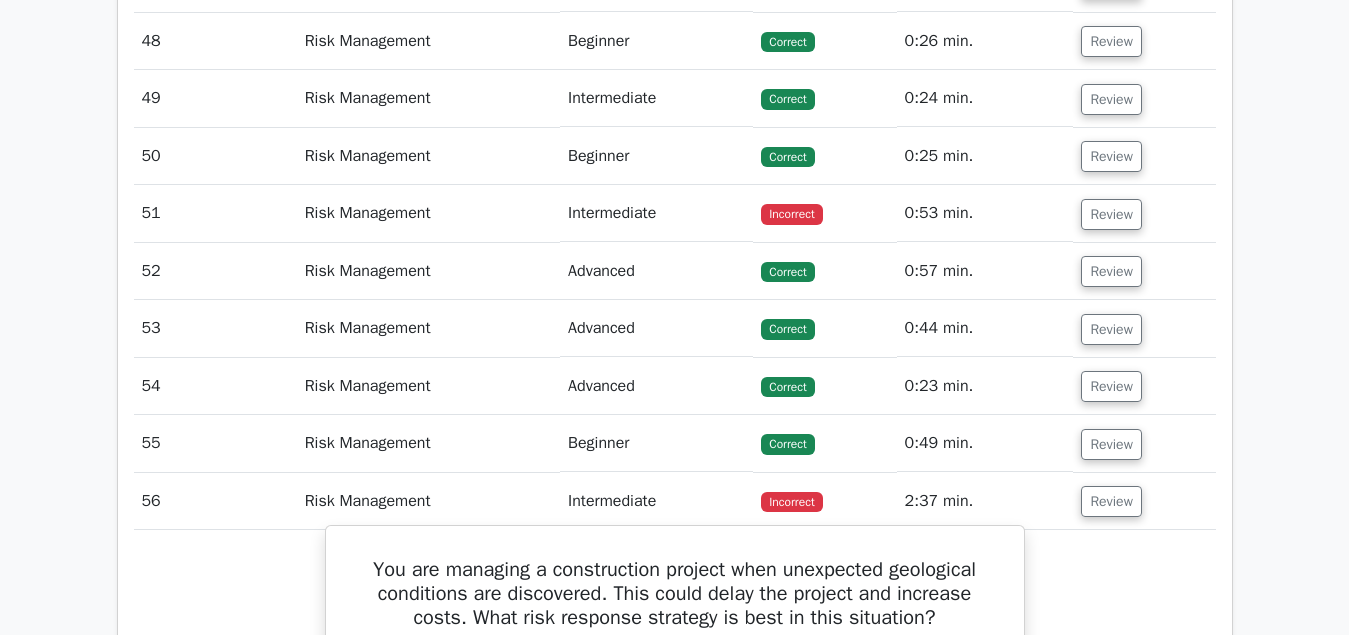 scroll, scrollTop: 5202, scrollLeft: 0, axis: vertical 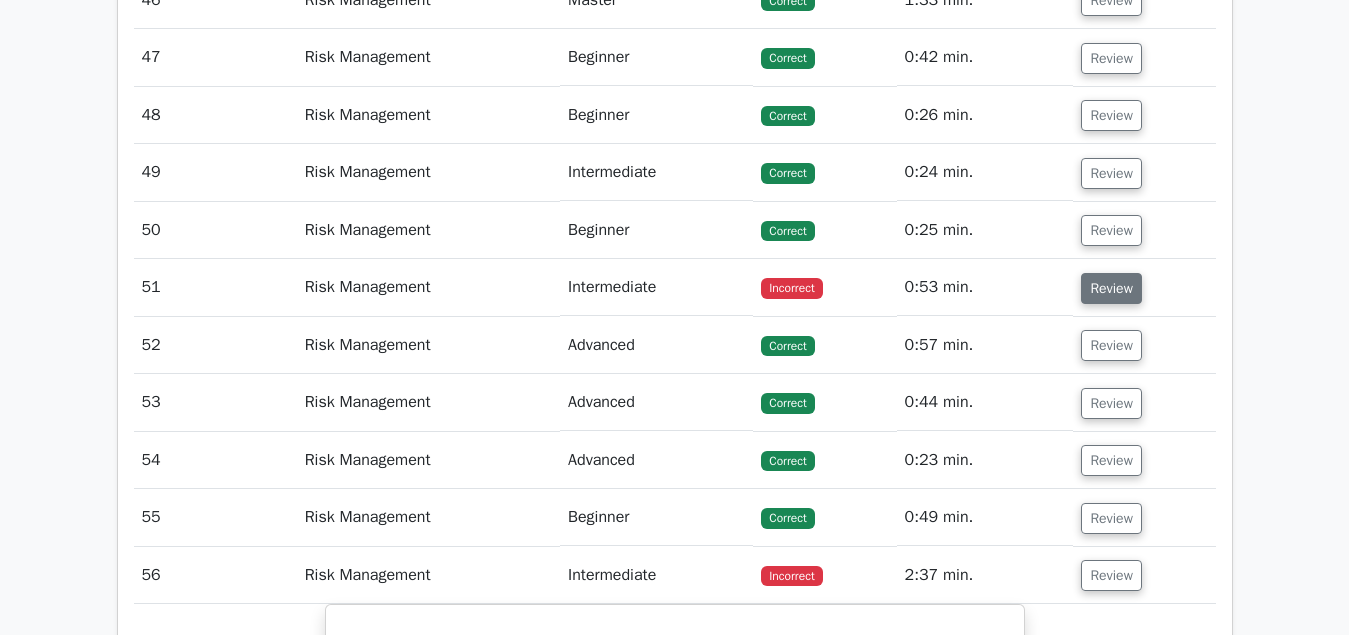 click on "Review" at bounding box center (1111, 288) 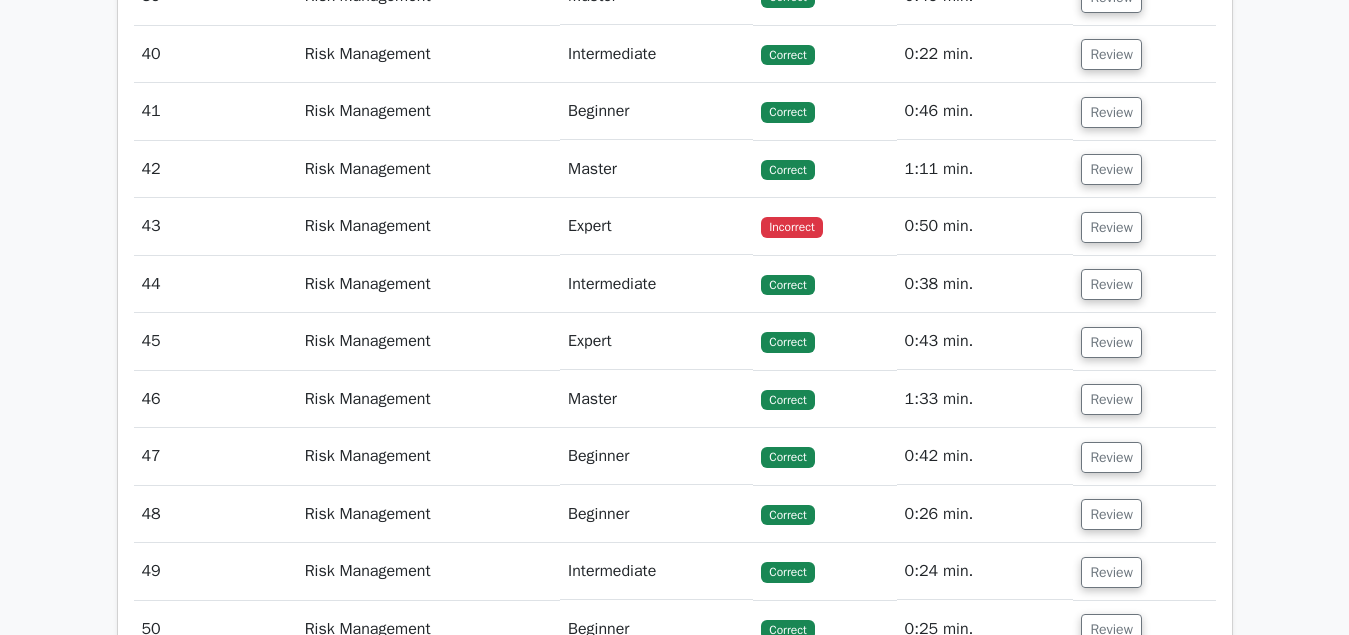 scroll, scrollTop: 4794, scrollLeft: 0, axis: vertical 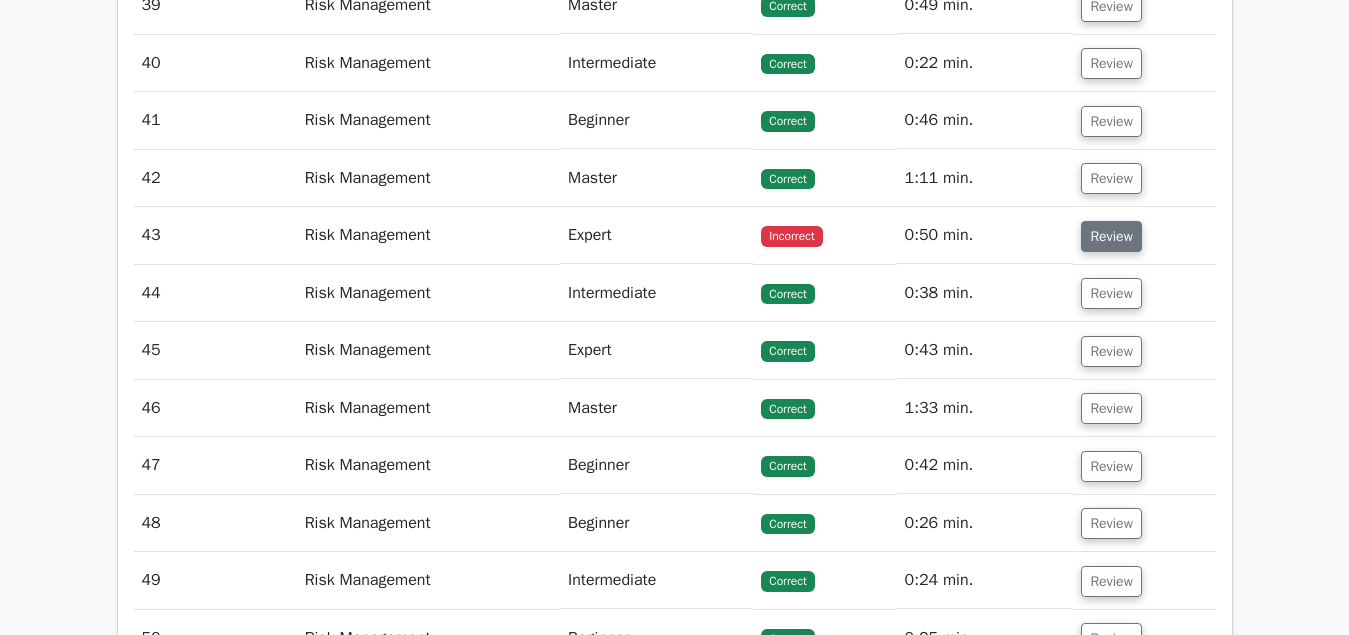 click on "Review" at bounding box center (1111, 236) 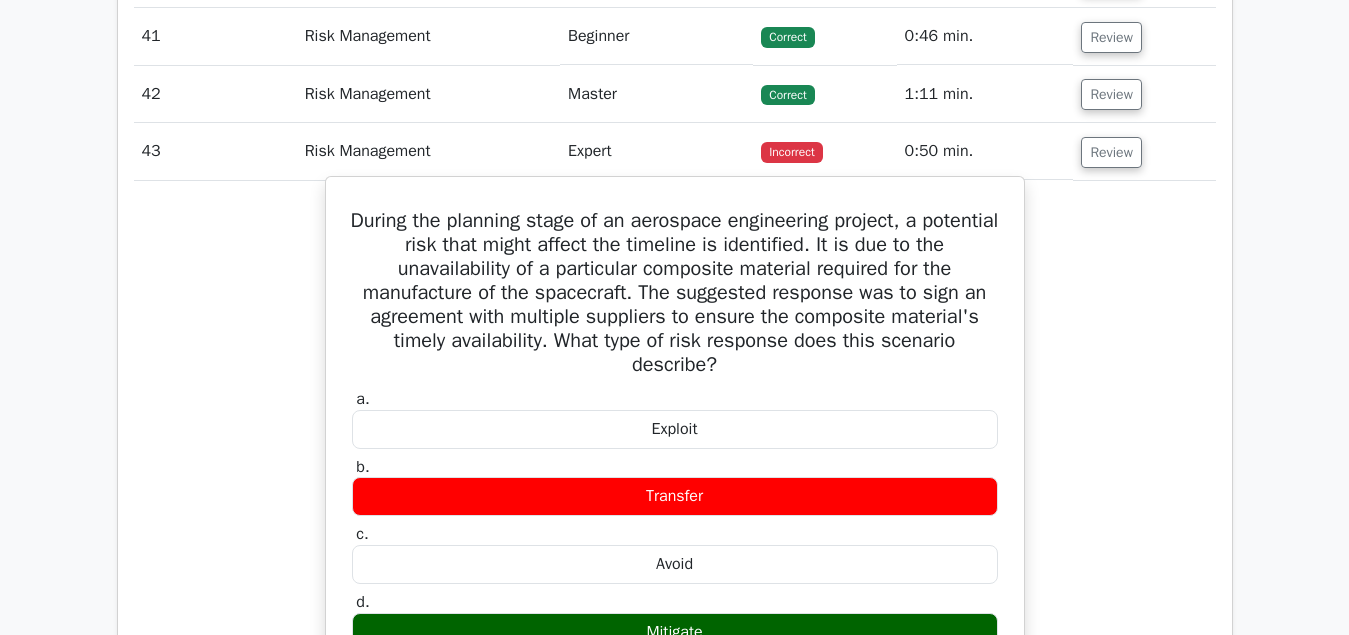 scroll, scrollTop: 4590, scrollLeft: 0, axis: vertical 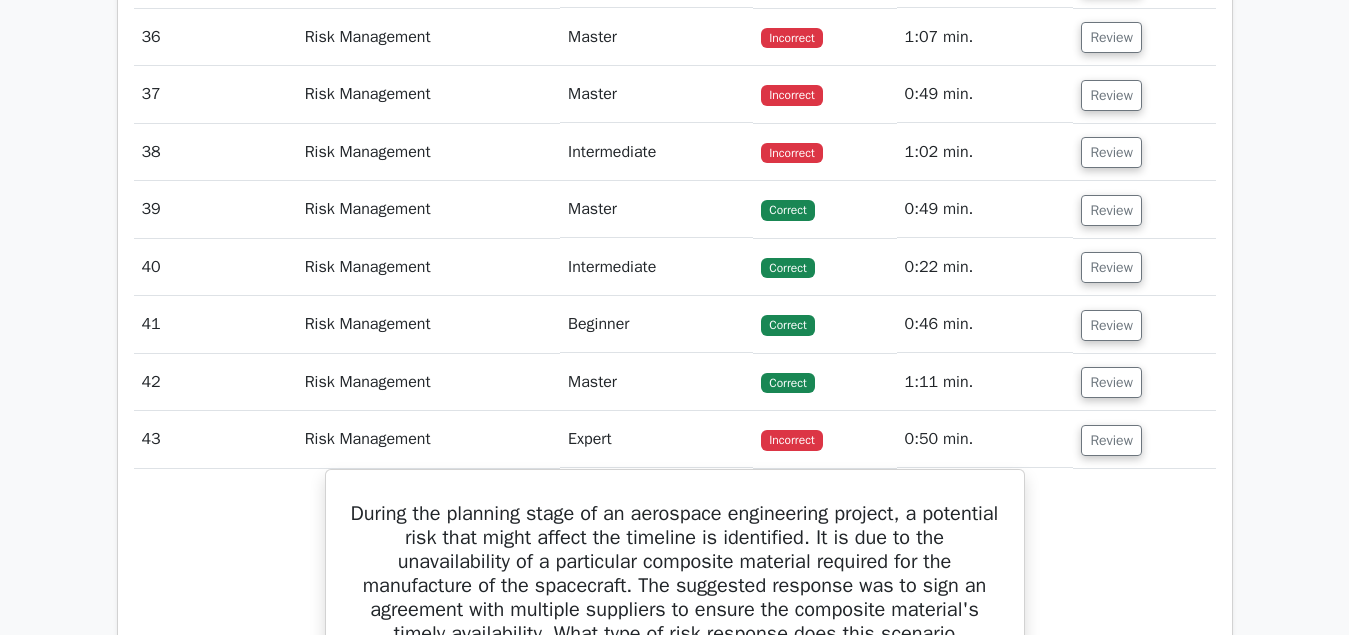 click on "Incorrect" at bounding box center (791, 153) 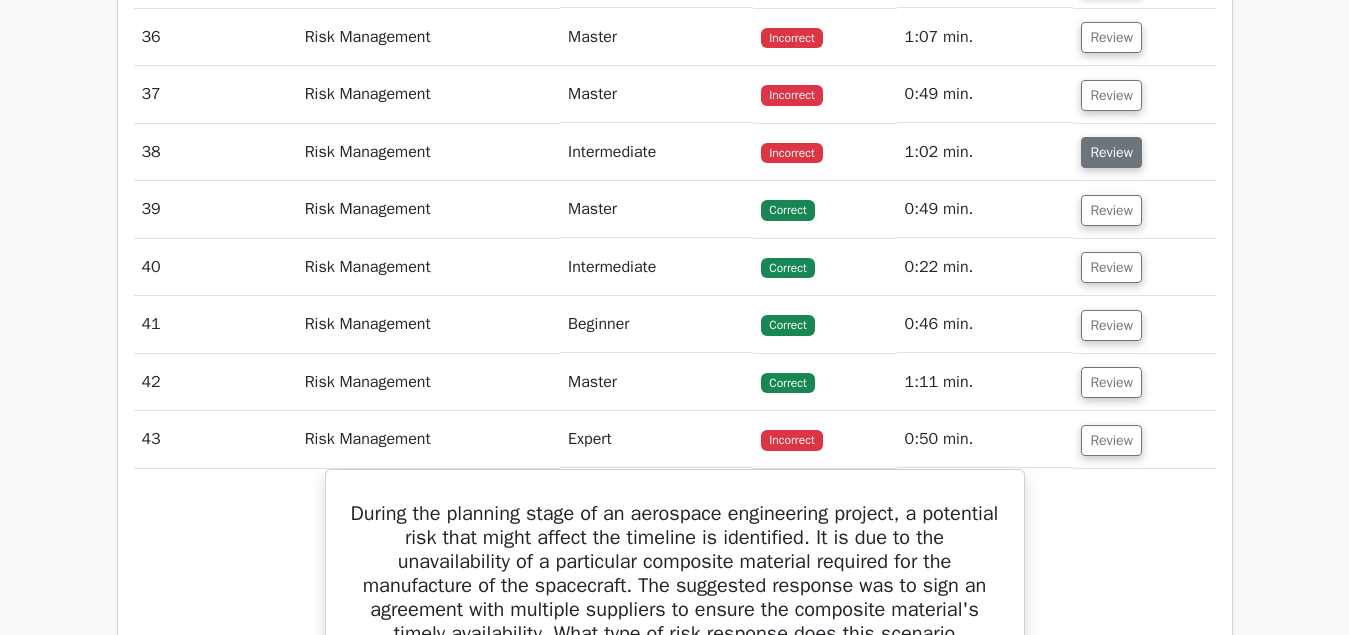 click on "Review" at bounding box center (1111, 152) 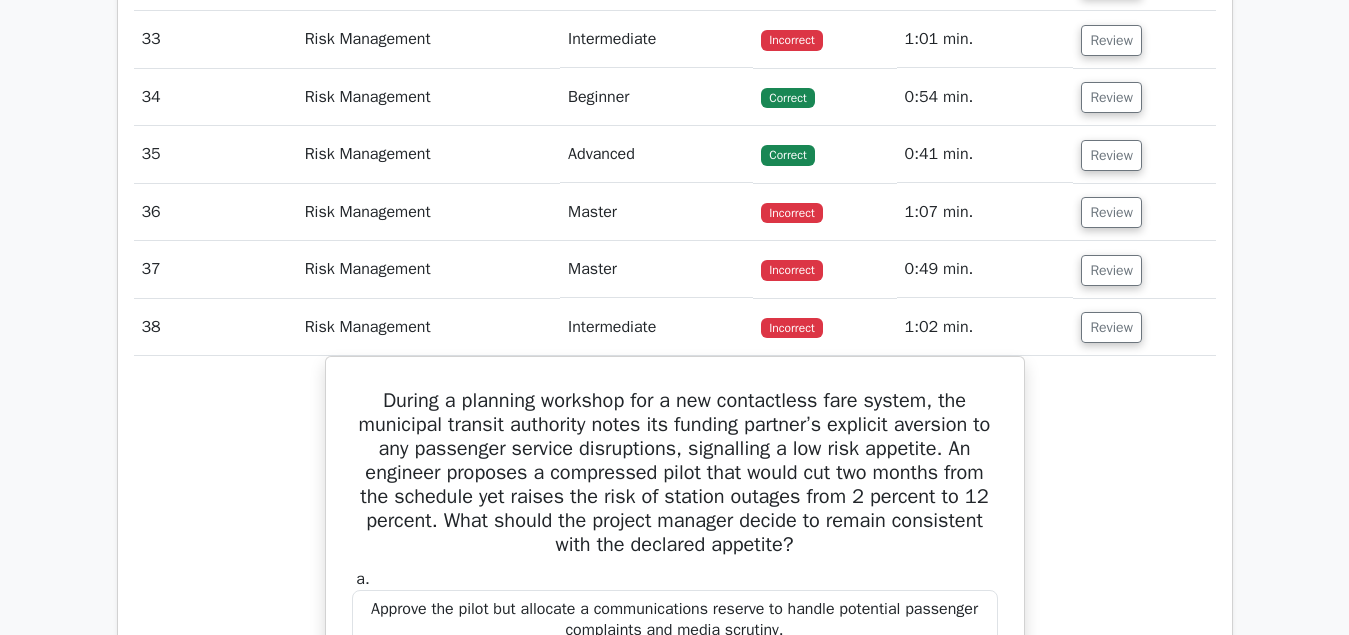 scroll, scrollTop: 4590, scrollLeft: 0, axis: vertical 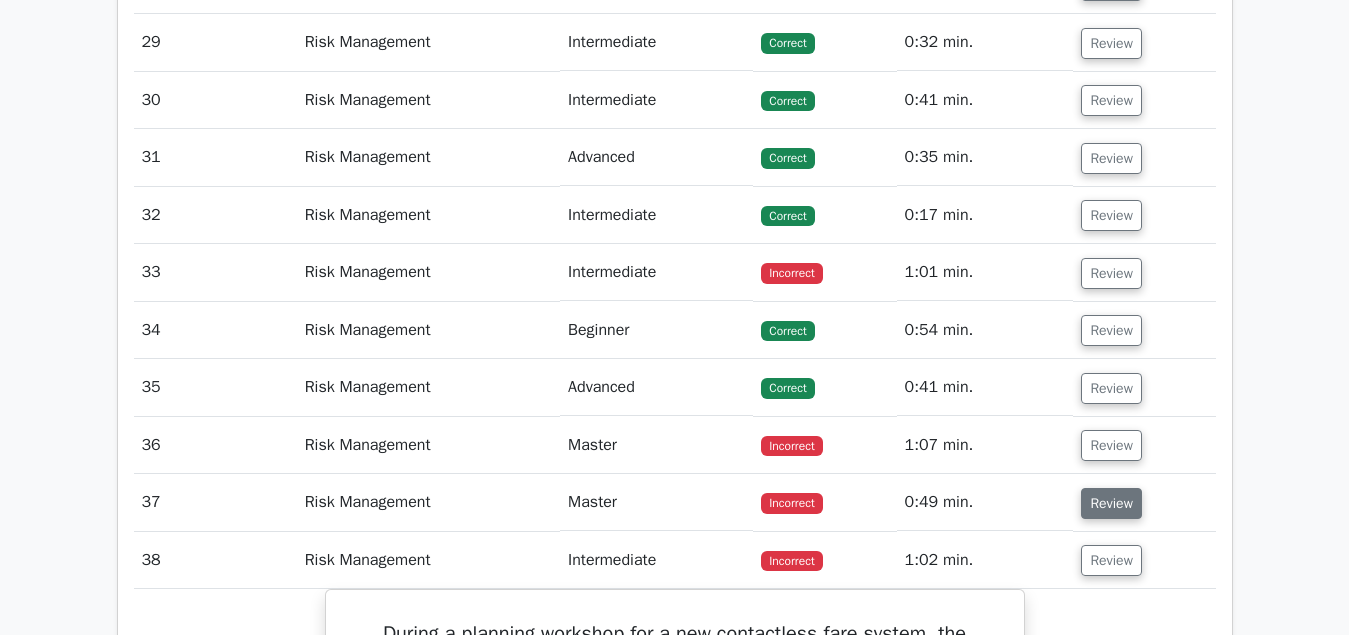 click on "Review" at bounding box center (1111, 503) 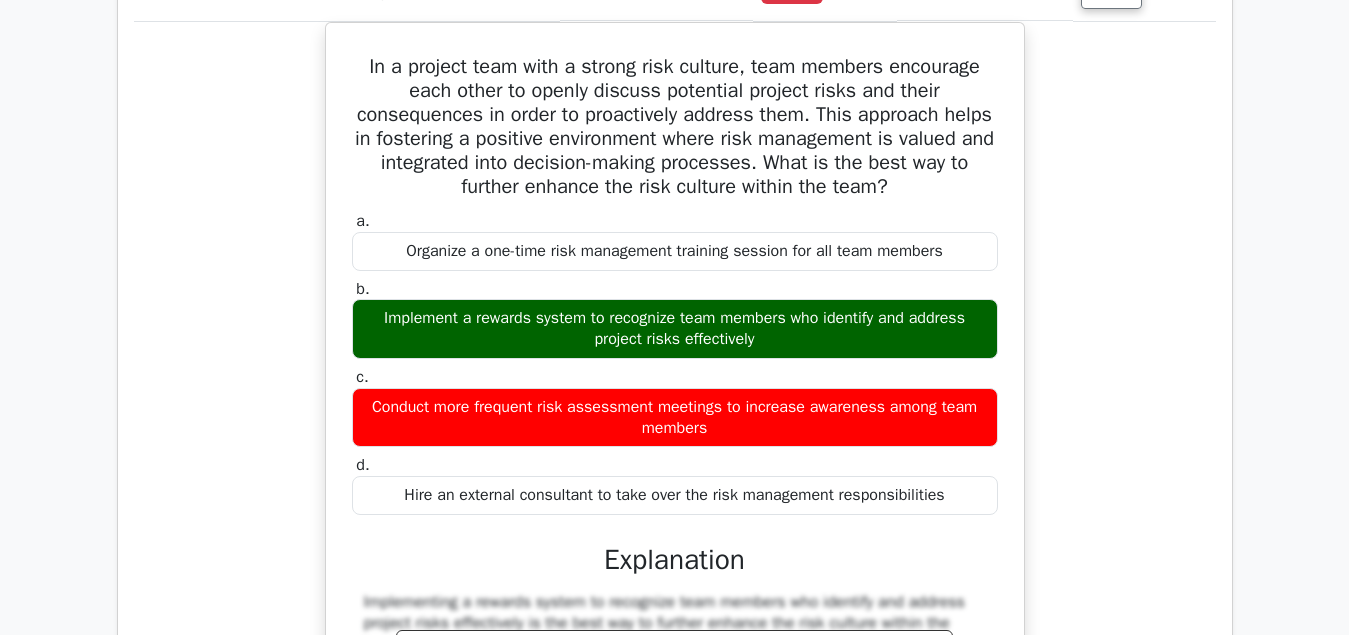 scroll, scrollTop: 4284, scrollLeft: 0, axis: vertical 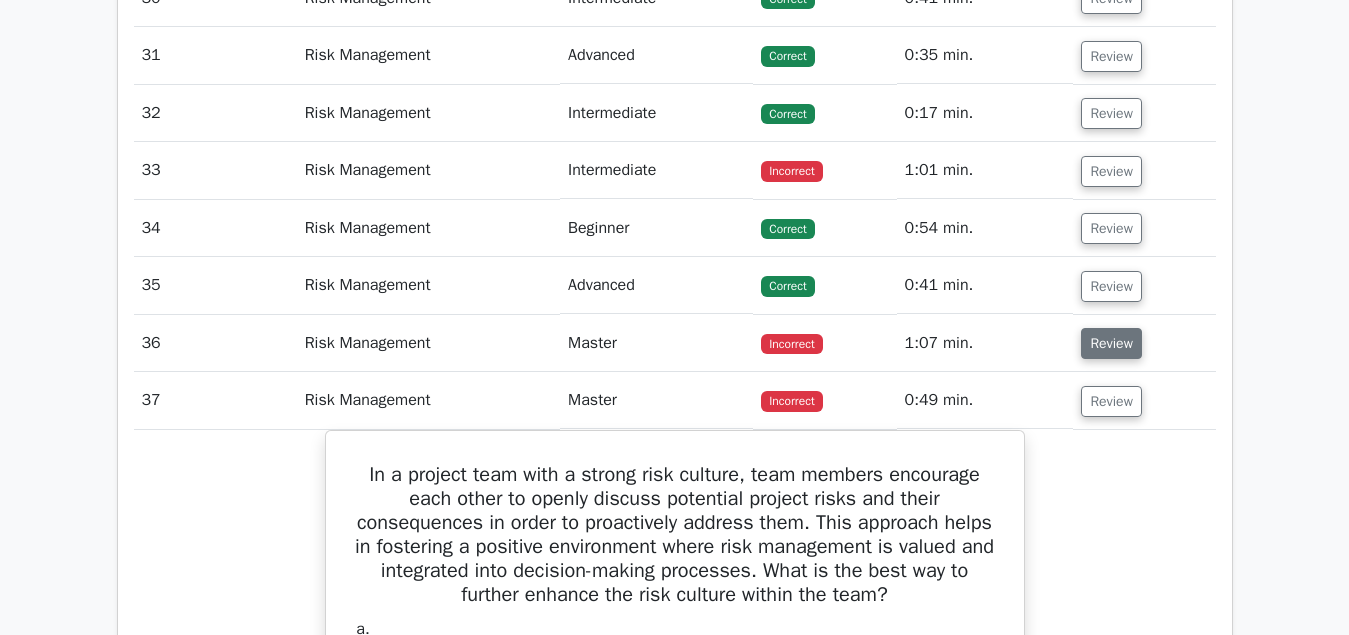 click on "Review" at bounding box center [1111, 343] 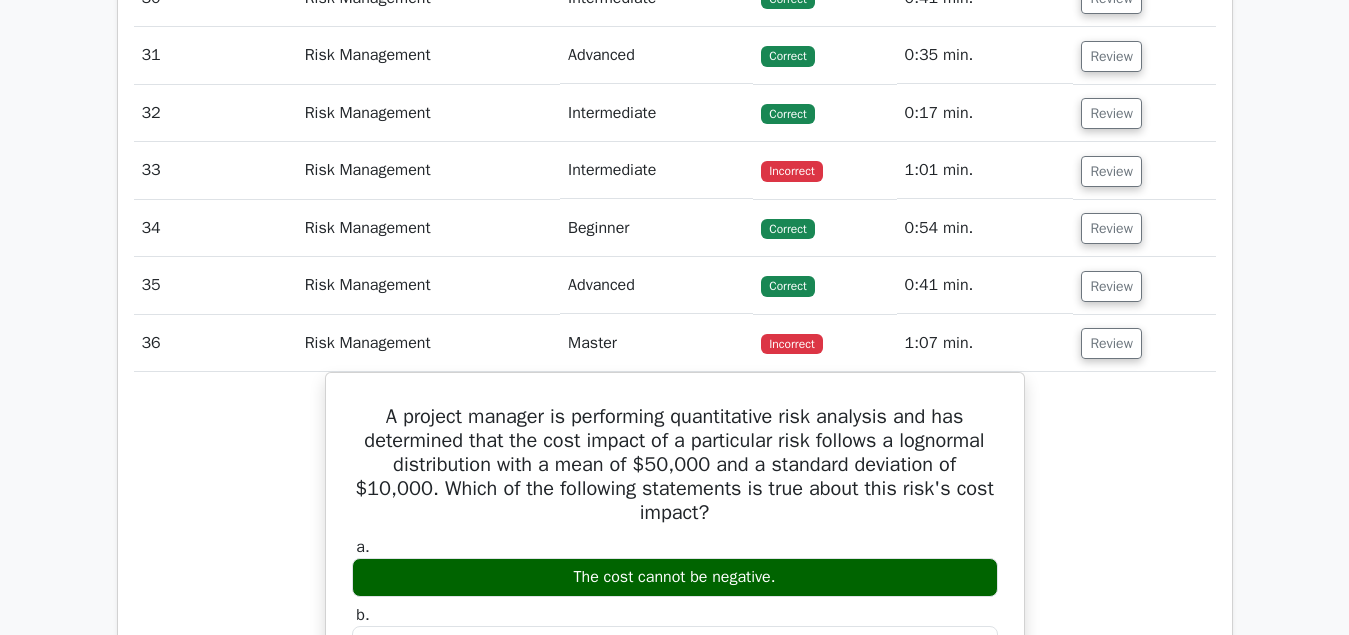 scroll, scrollTop: 4080, scrollLeft: 0, axis: vertical 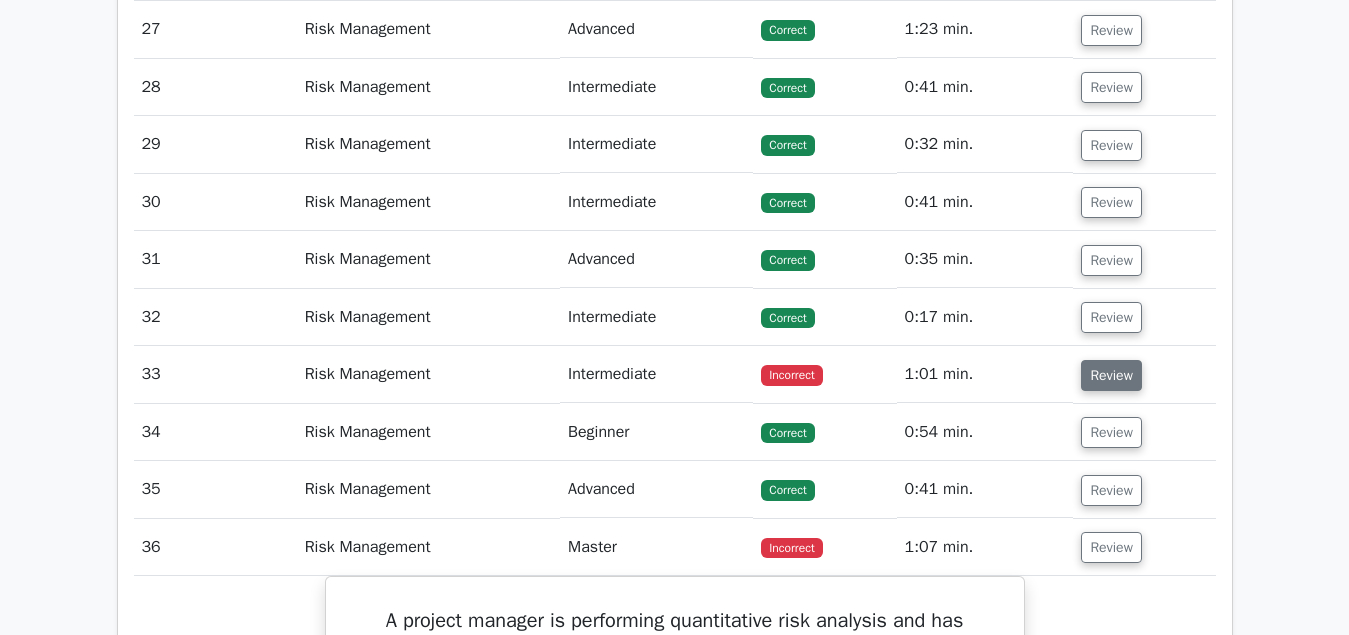 click on "Review" at bounding box center (1111, 375) 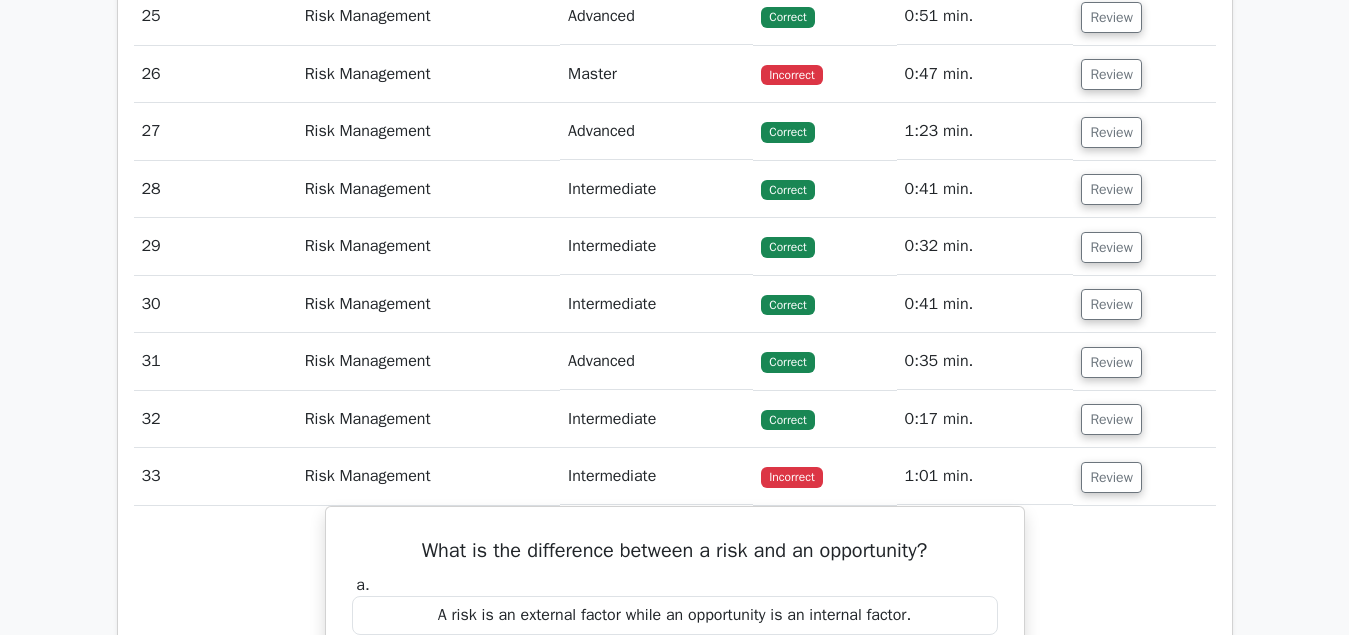 scroll, scrollTop: 3774, scrollLeft: 0, axis: vertical 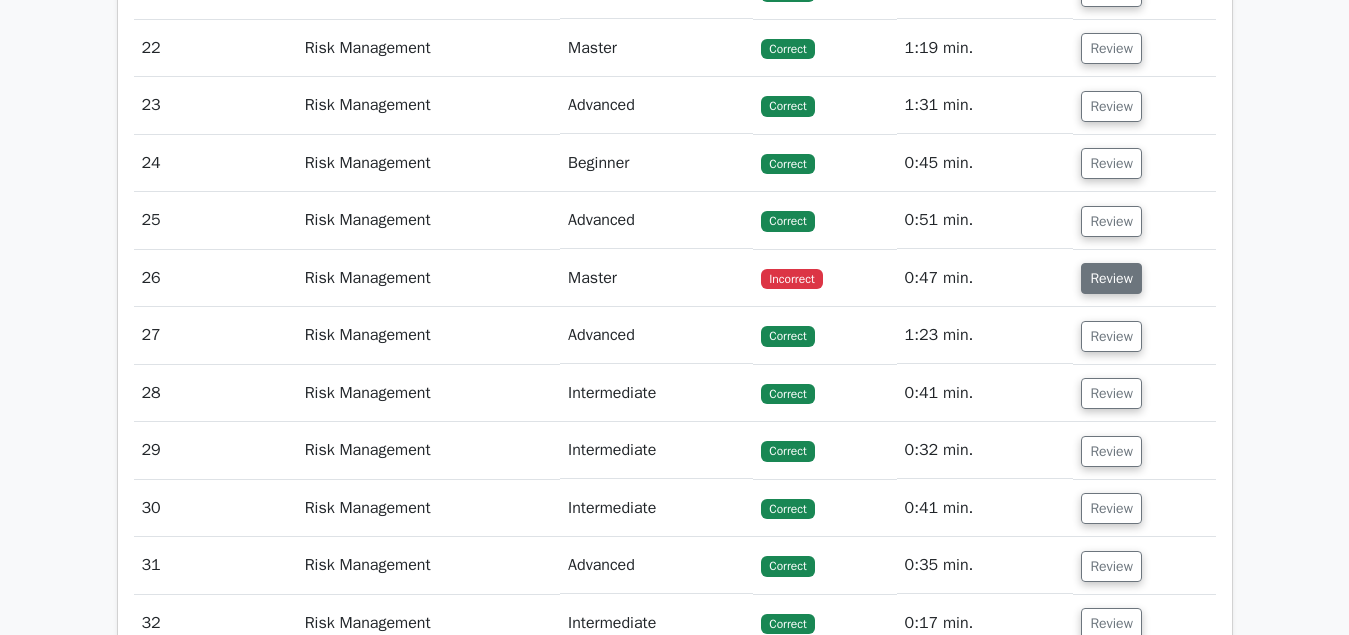 click on "Review" at bounding box center [1111, 278] 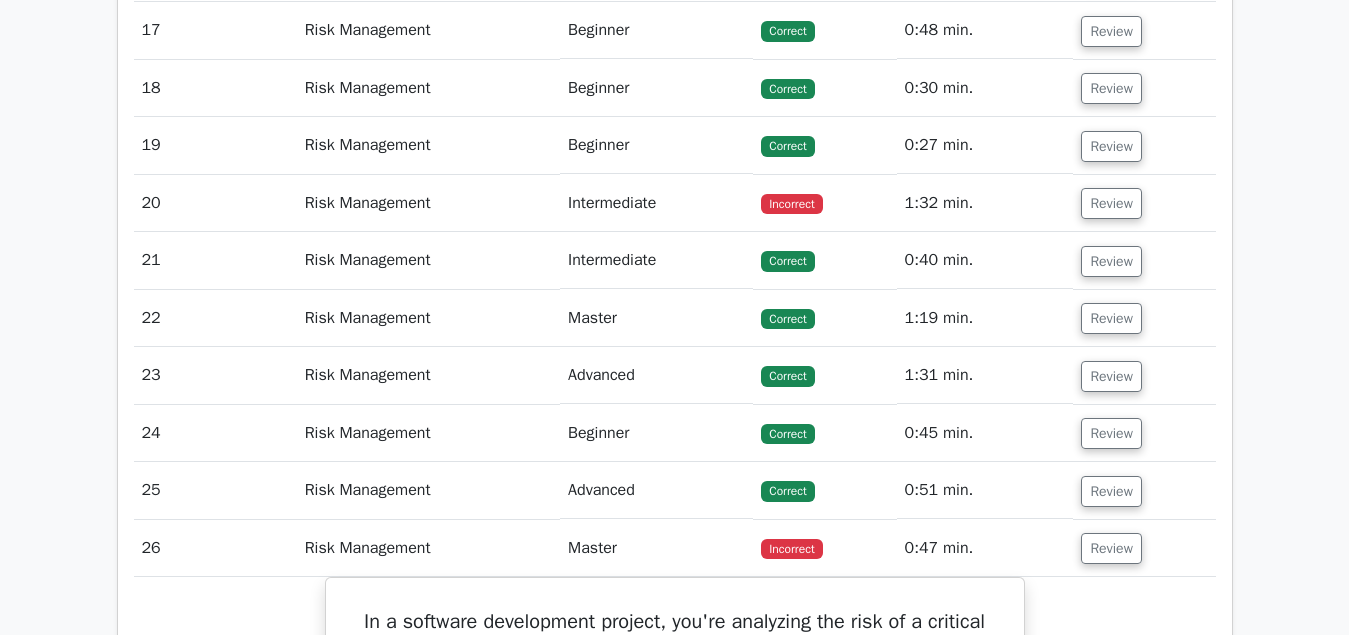 scroll, scrollTop: 3468, scrollLeft: 0, axis: vertical 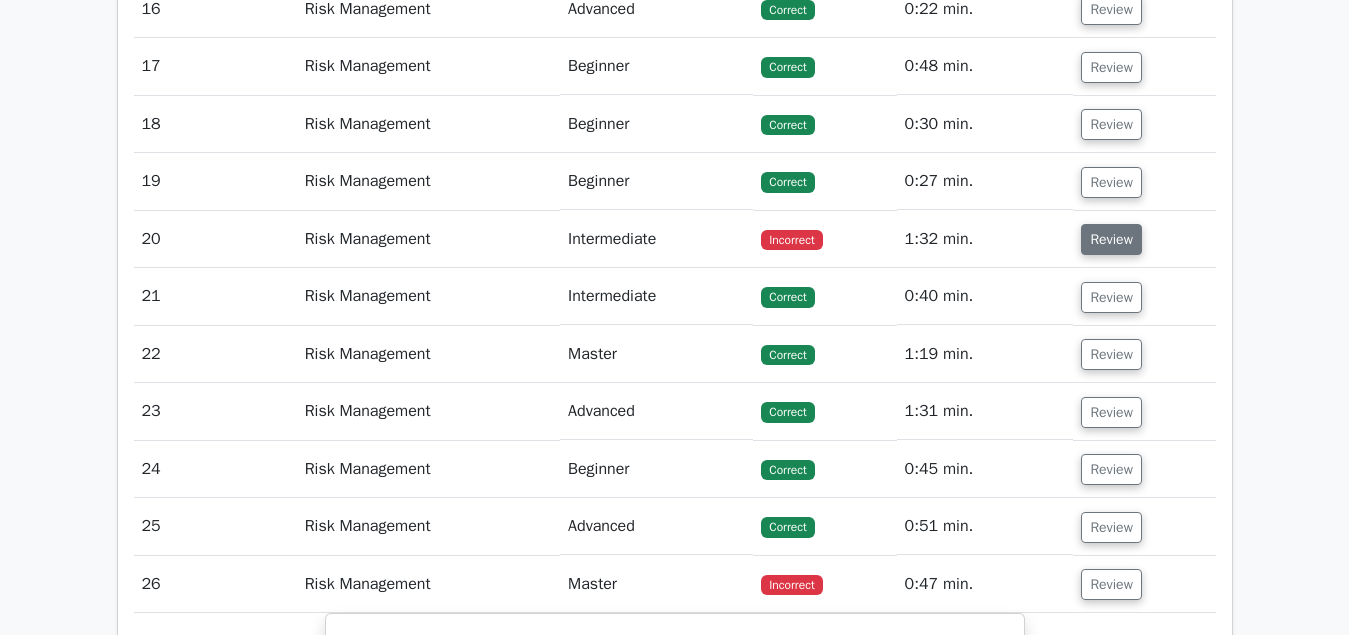 click on "Review" at bounding box center (1111, 239) 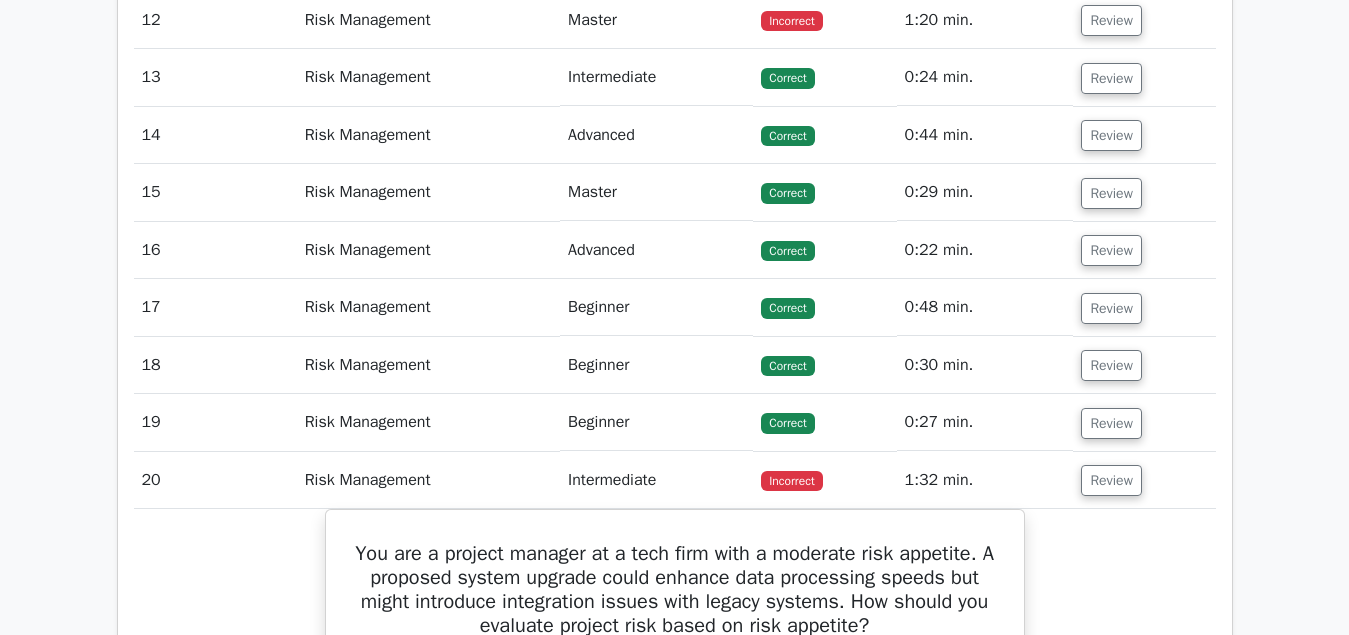scroll, scrollTop: 3060, scrollLeft: 0, axis: vertical 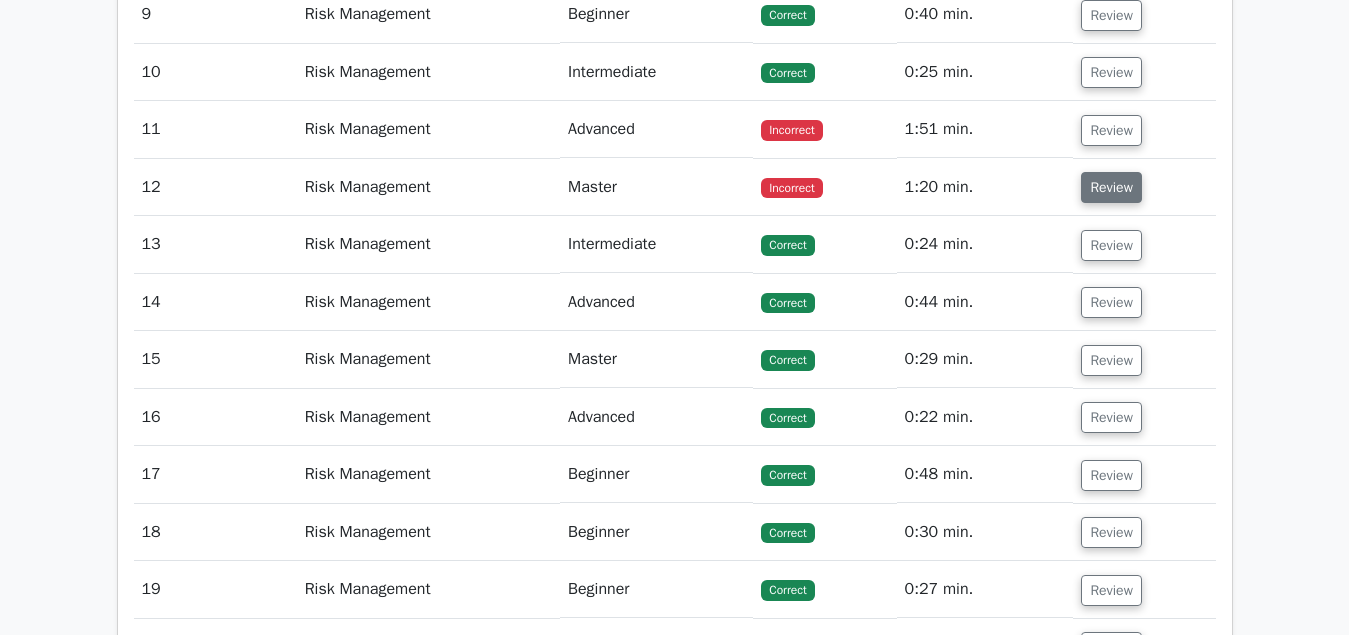 click on "Review" at bounding box center (1111, 187) 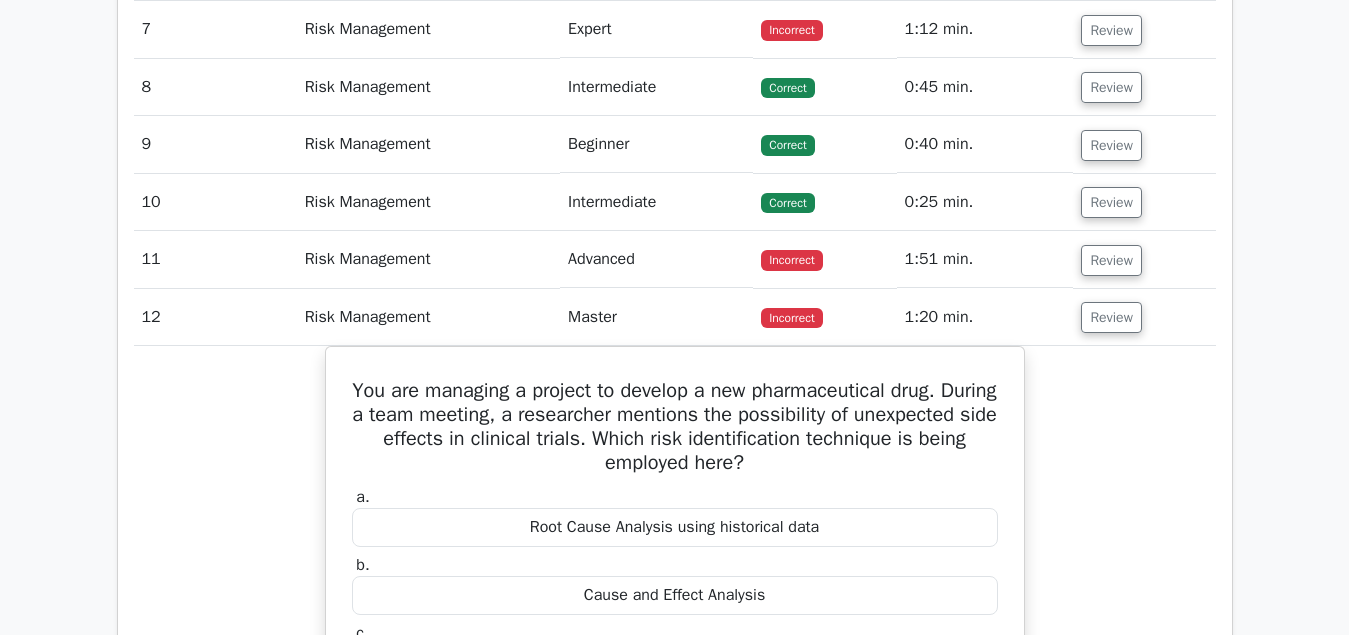 scroll, scrollTop: 2754, scrollLeft: 0, axis: vertical 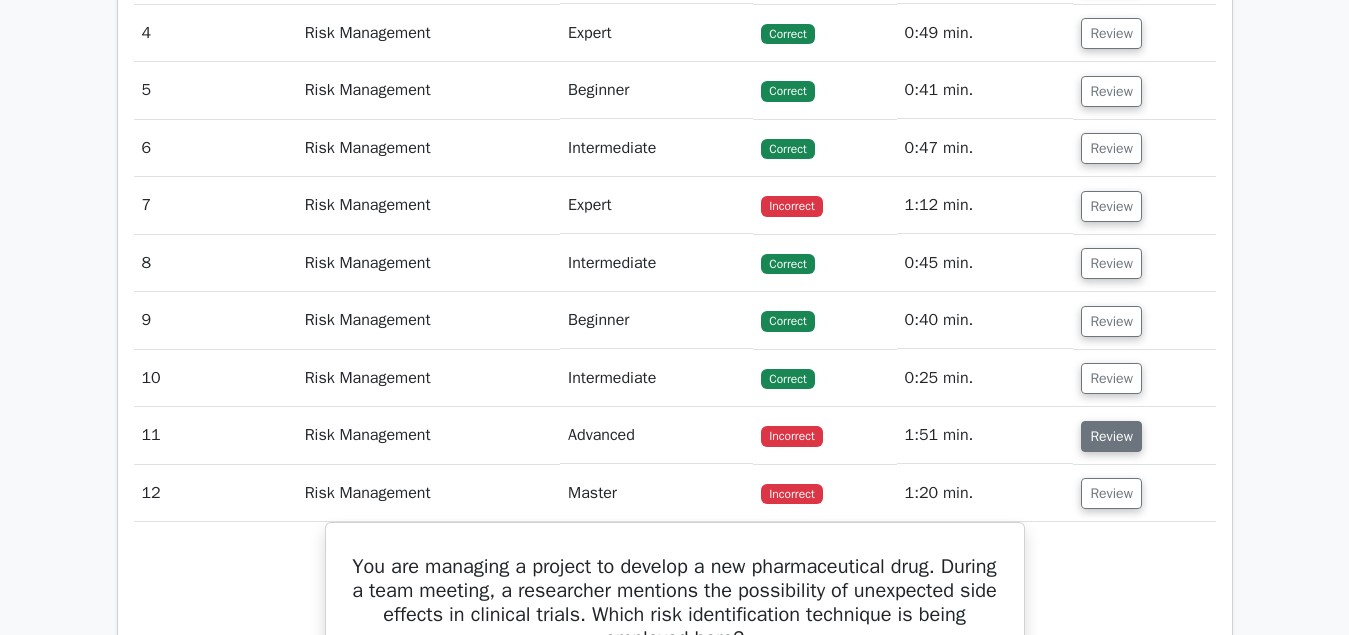 click on "Review" at bounding box center [1111, 436] 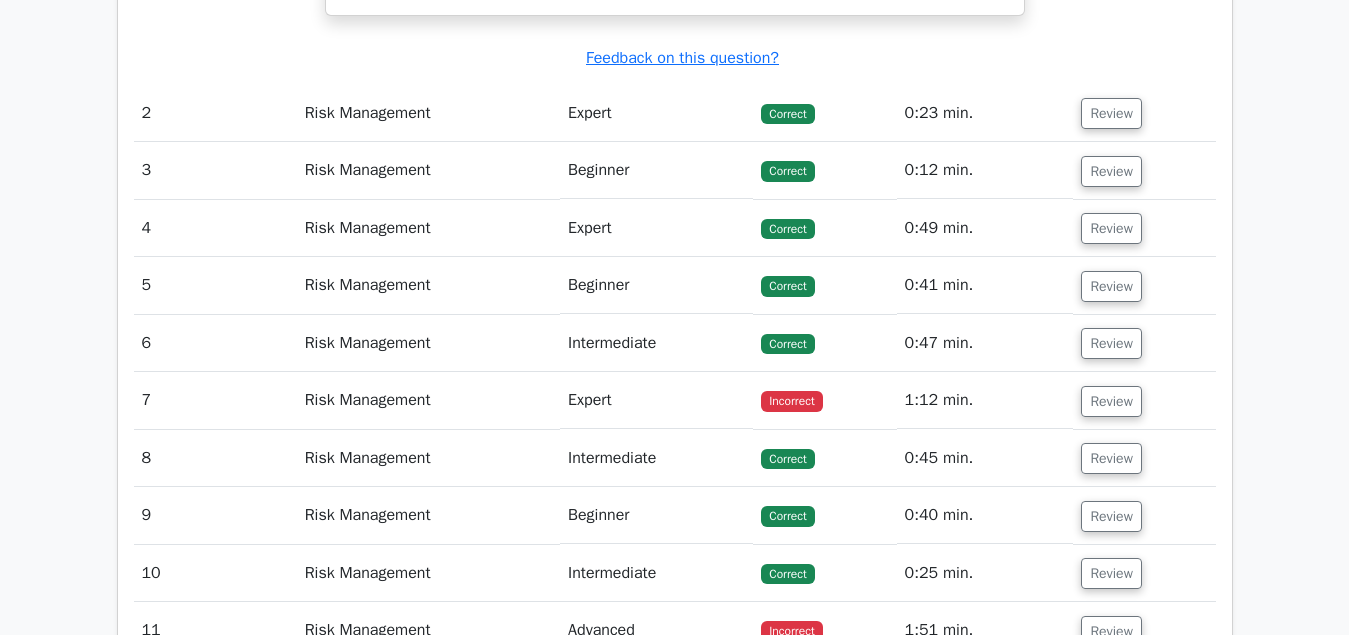 scroll, scrollTop: 2550, scrollLeft: 0, axis: vertical 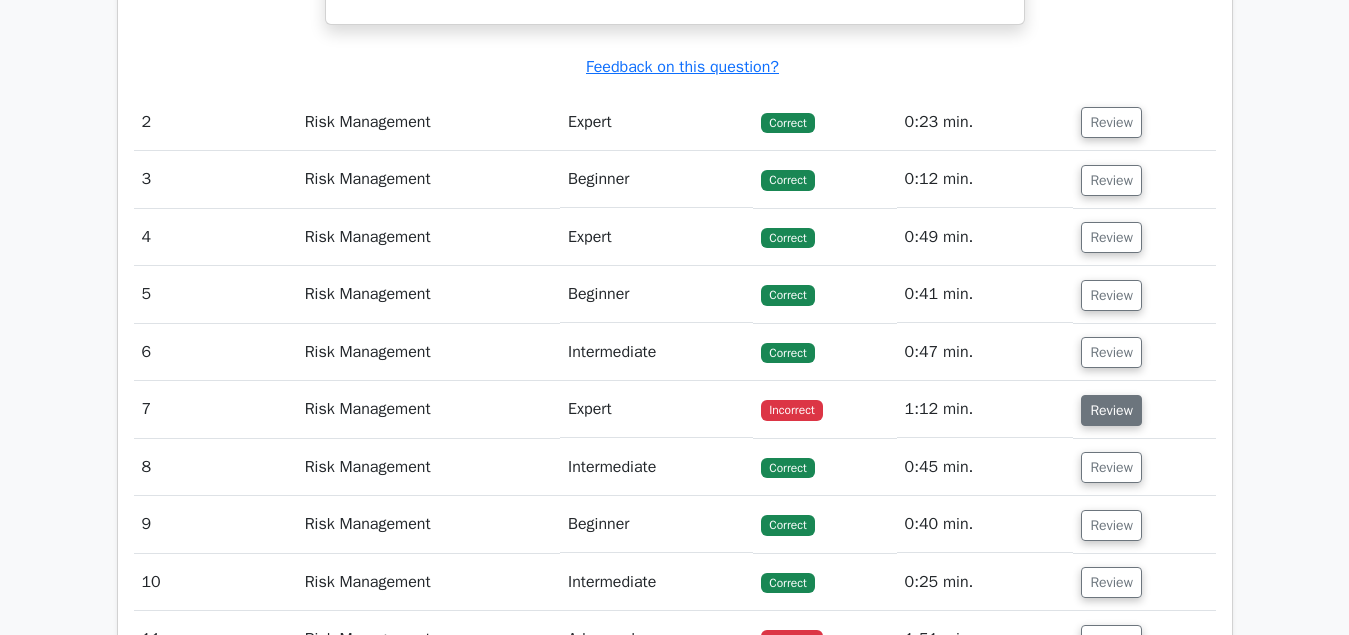 click on "Review" at bounding box center [1111, 410] 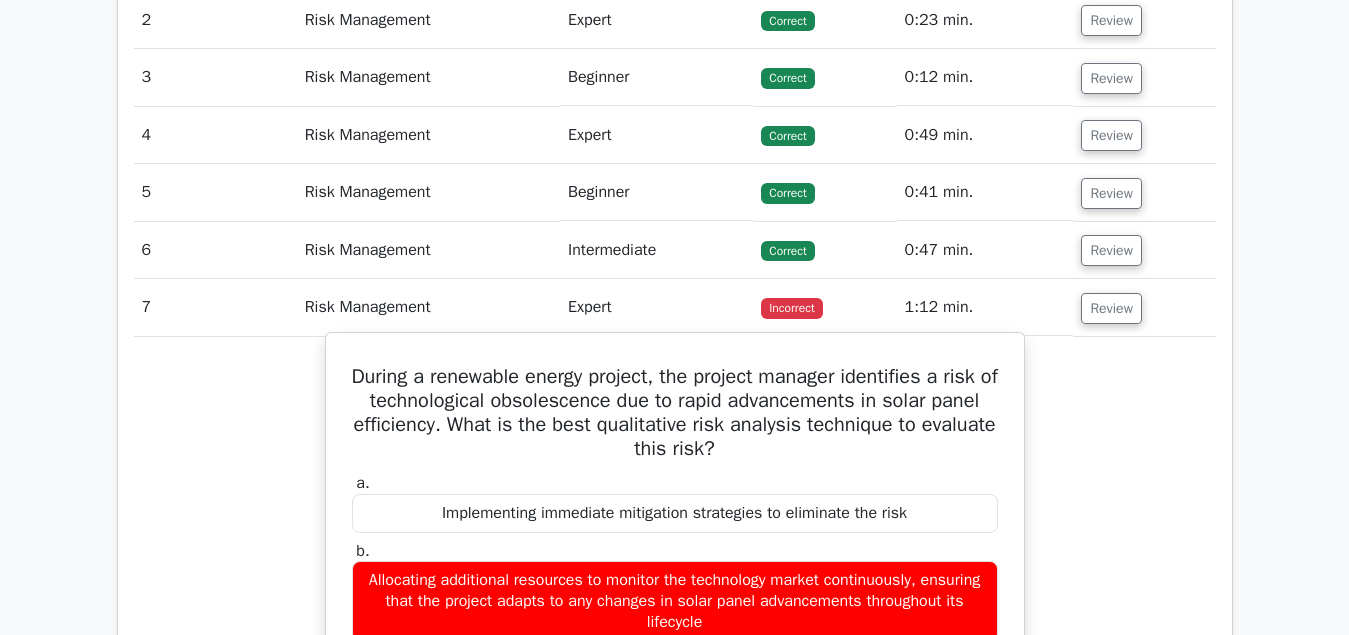 scroll, scrollTop: 2244, scrollLeft: 0, axis: vertical 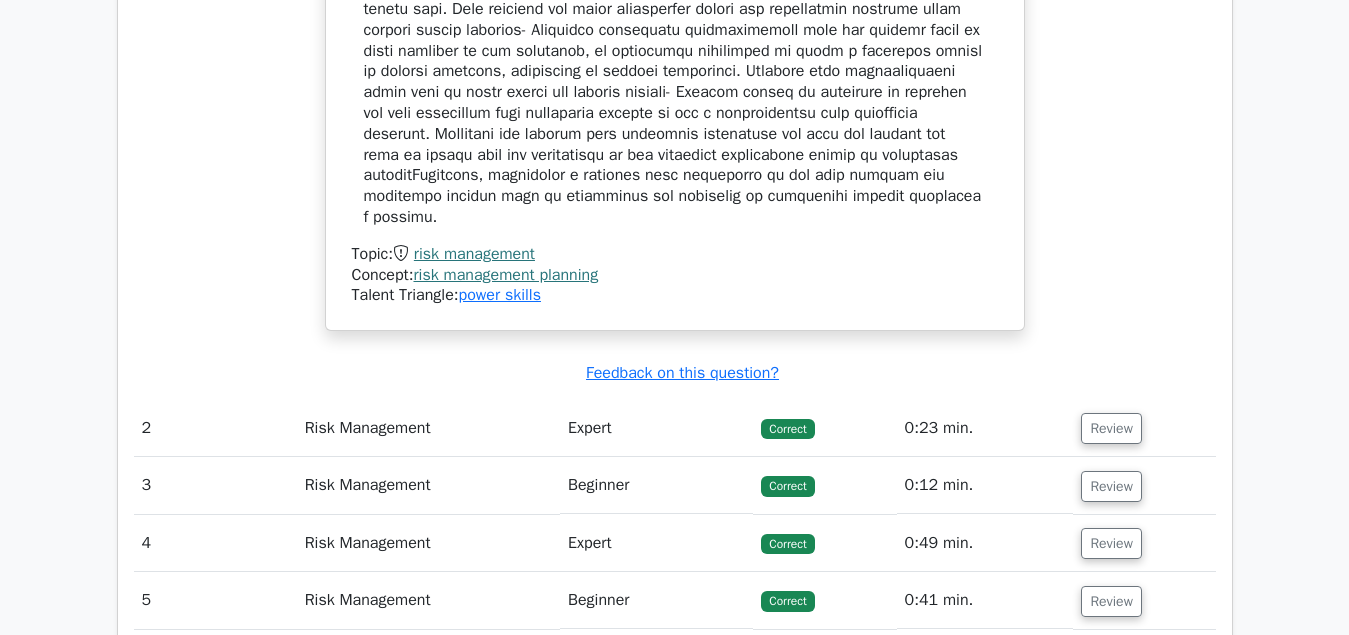 click on "While conducting a risk management planning session, you discover the possibility of regulatory changes affecting your project's deliverables. To ensure these potential changes are managed effectively, what is the best initial step to take in your risk response strategy?
a.
Conduct a risk assessment to evaluate the impact of regulatory changes
b. c. d." at bounding box center (675, -146) 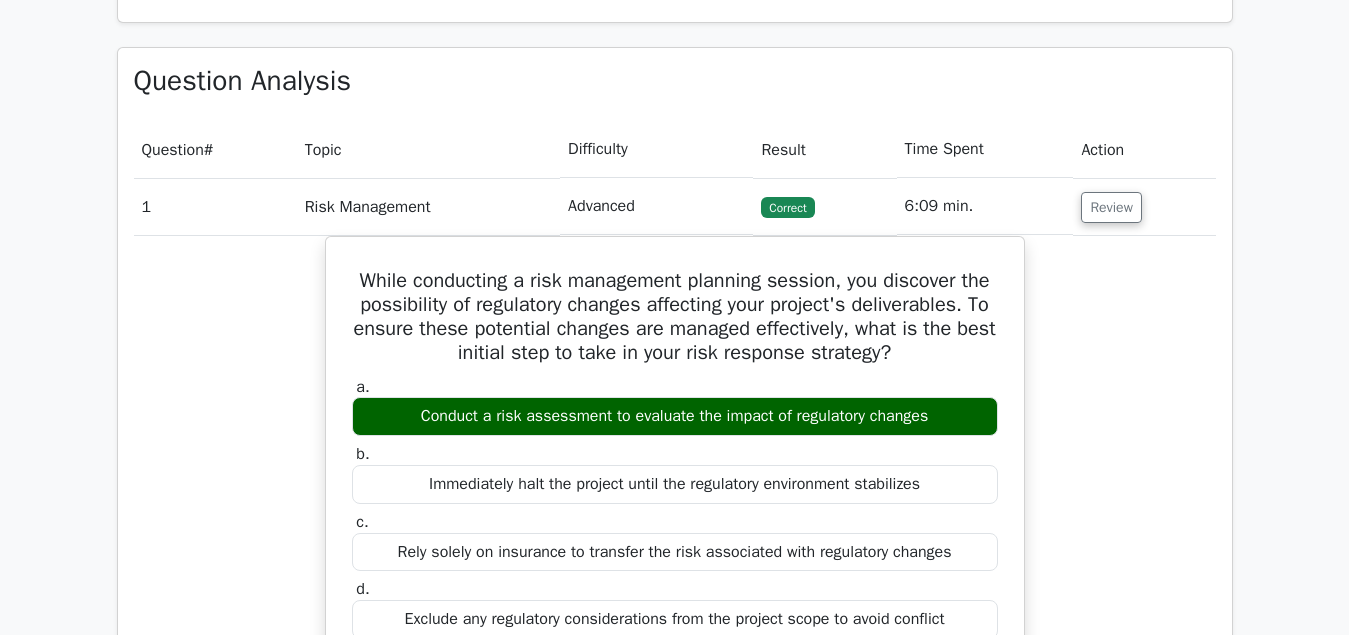scroll, scrollTop: 1326, scrollLeft: 0, axis: vertical 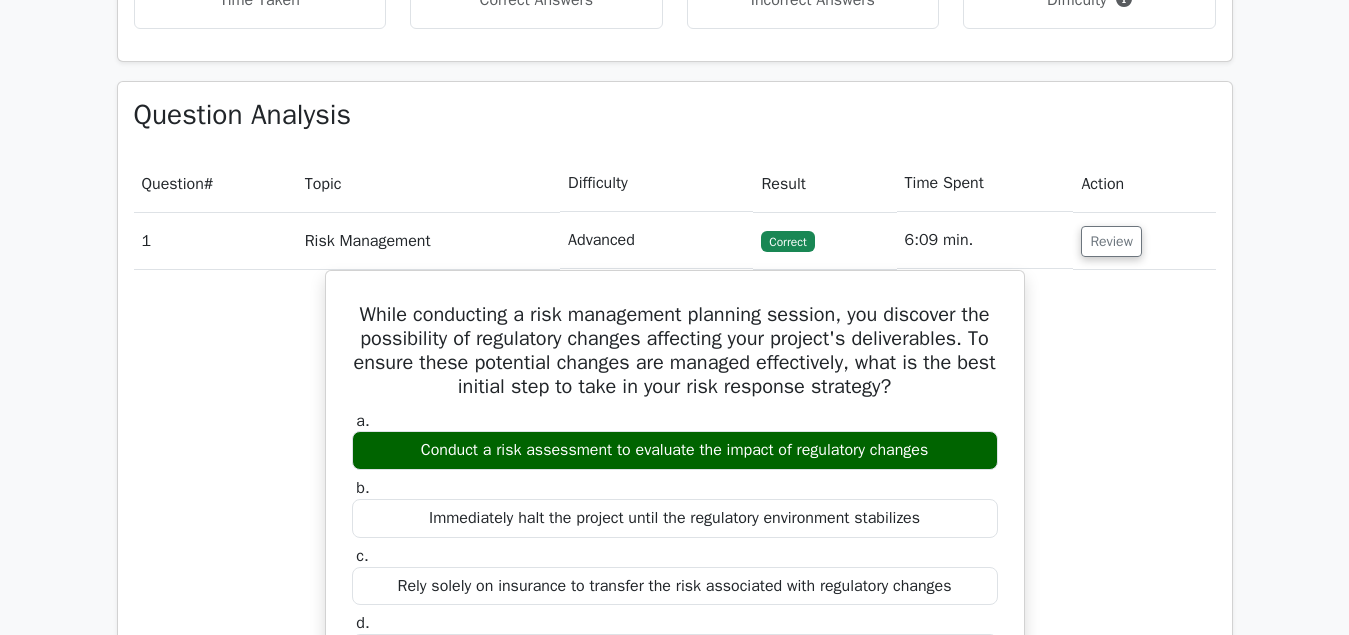 click on "While conducting a risk management planning session, you discover the possibility of regulatory changes affecting your project's deliverables. To ensure these potential changes are managed effectively, what is the best initial step to take in your risk response strategy?
a.
Conduct a risk assessment to evaluate the impact of regulatory changes
b. c. d." at bounding box center (675, 772) 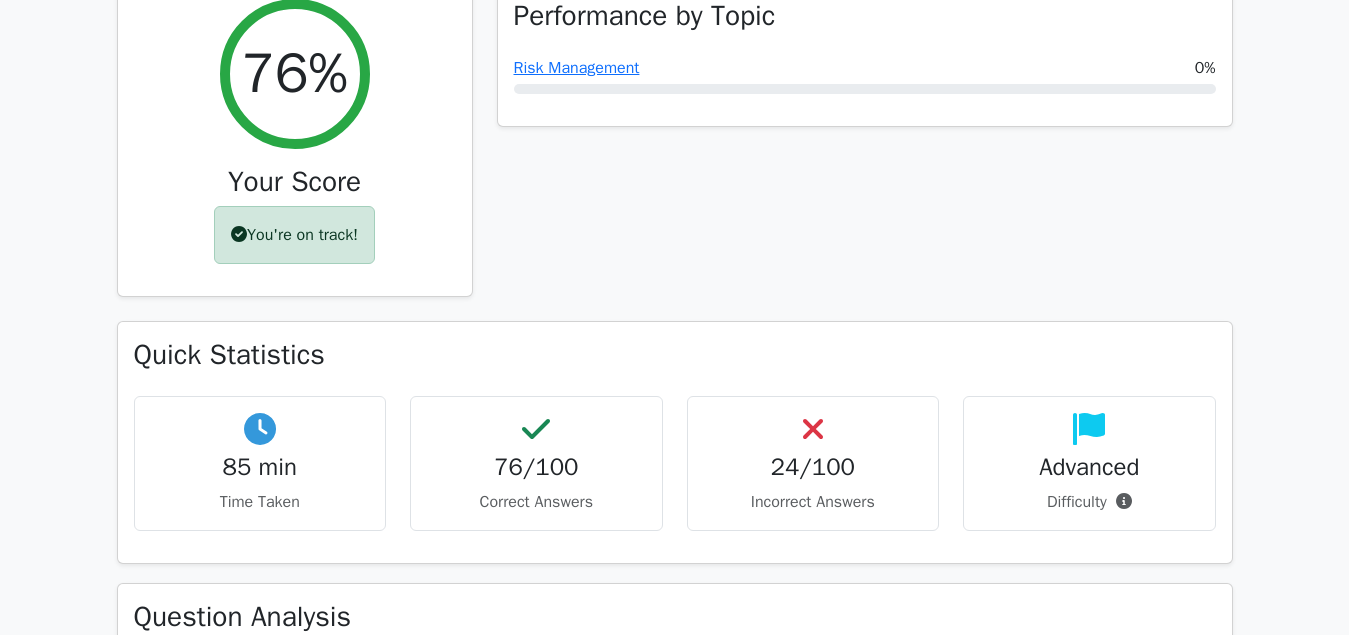scroll, scrollTop: 816, scrollLeft: 0, axis: vertical 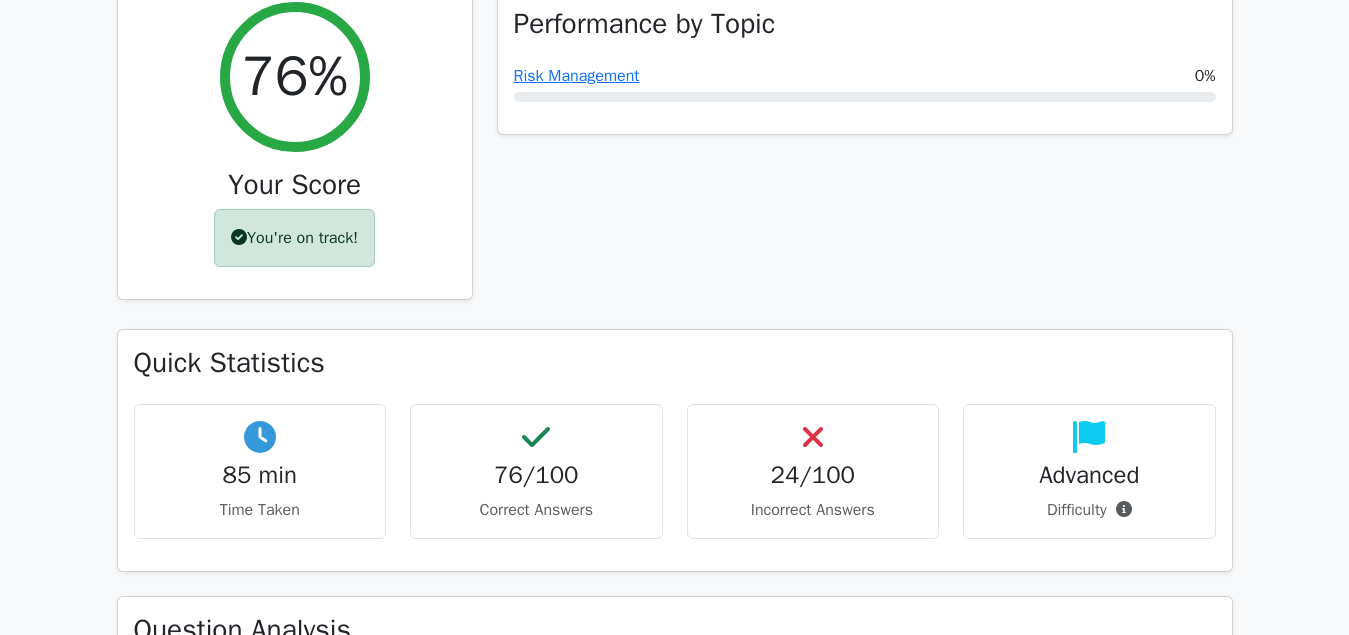 click on "Your Score" at bounding box center (295, 185) 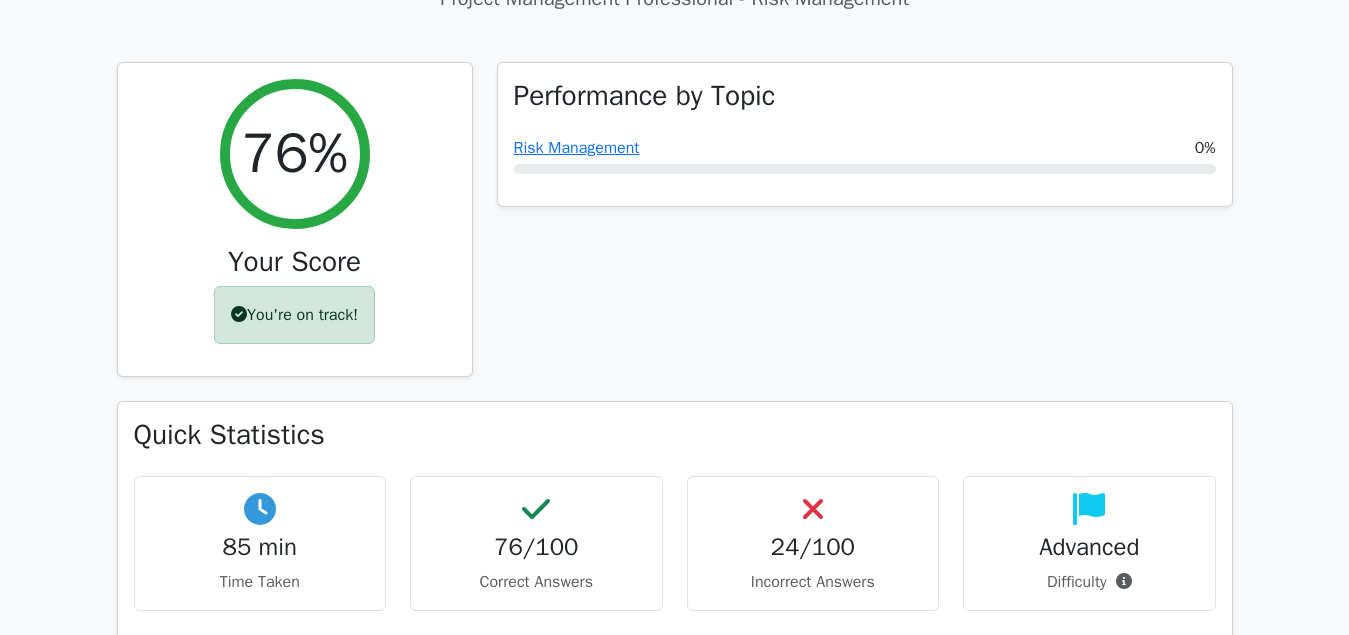 scroll, scrollTop: 714, scrollLeft: 0, axis: vertical 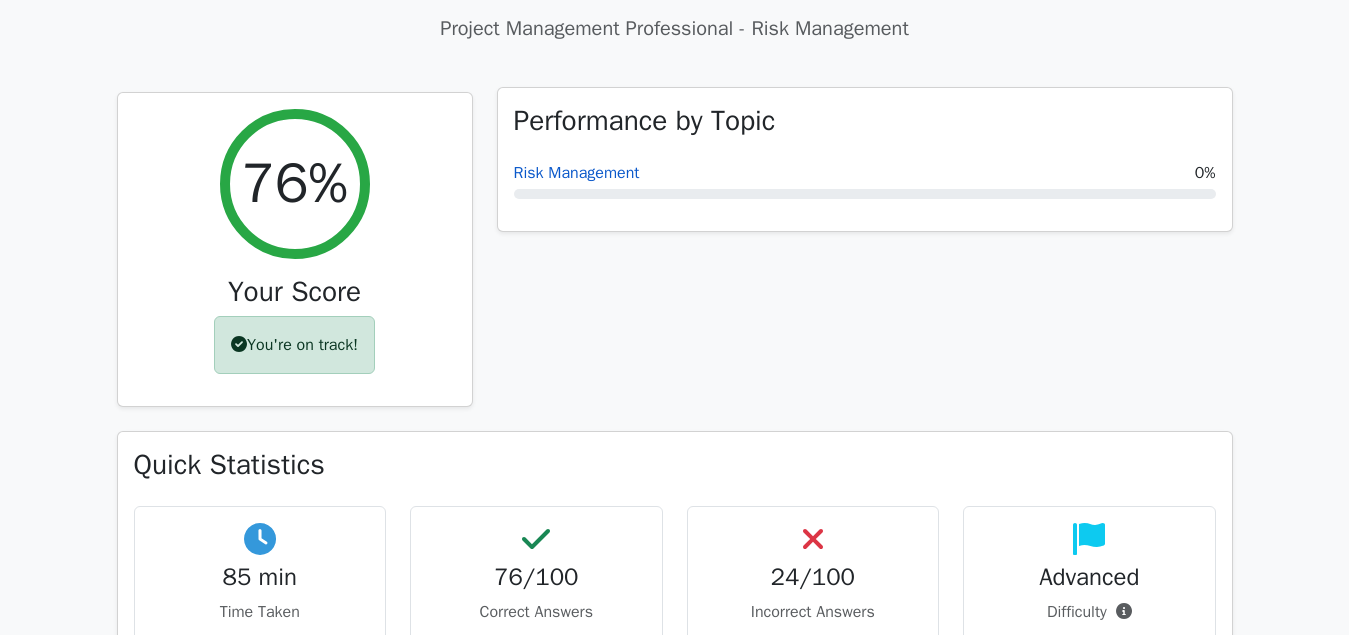 click on "Risk Management" at bounding box center (577, 173) 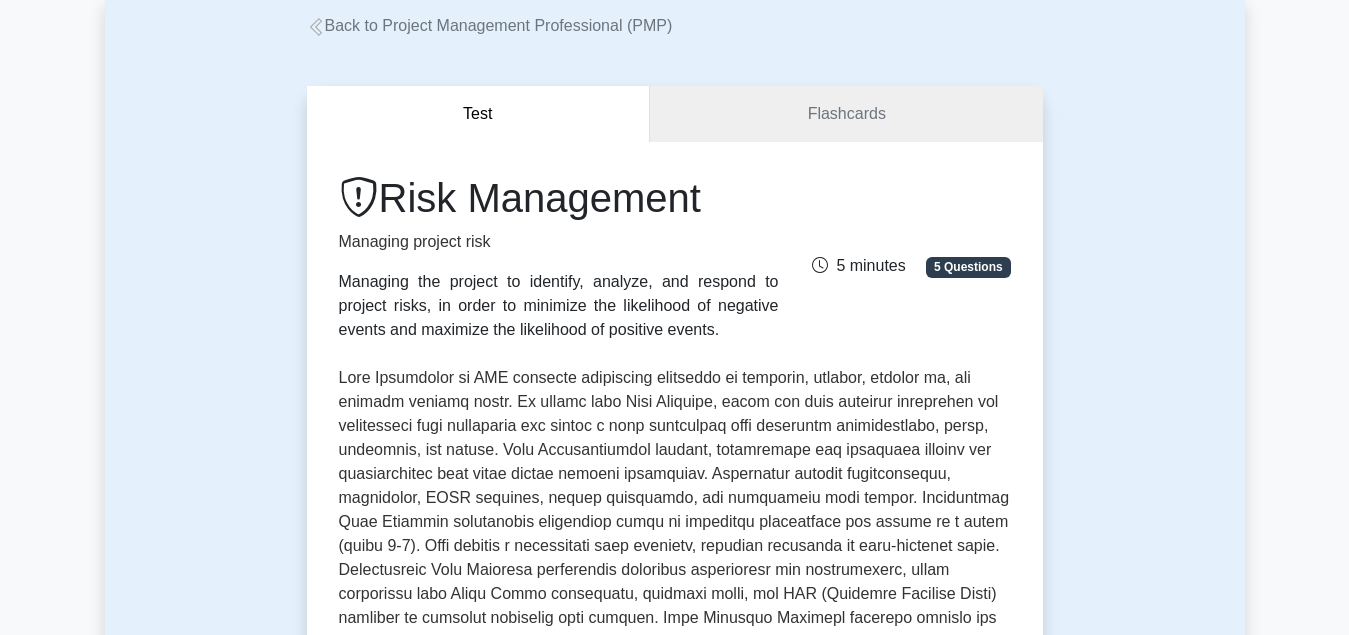 scroll, scrollTop: 0, scrollLeft: 0, axis: both 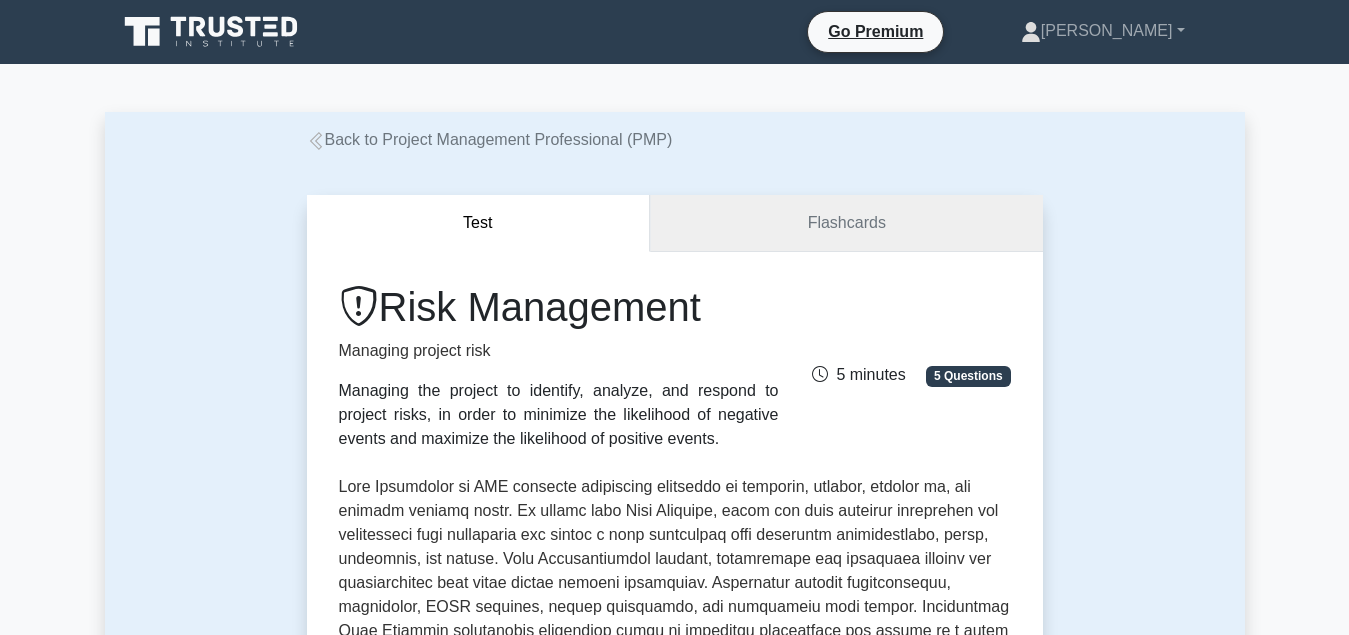click on "Flashcards" at bounding box center (846, 223) 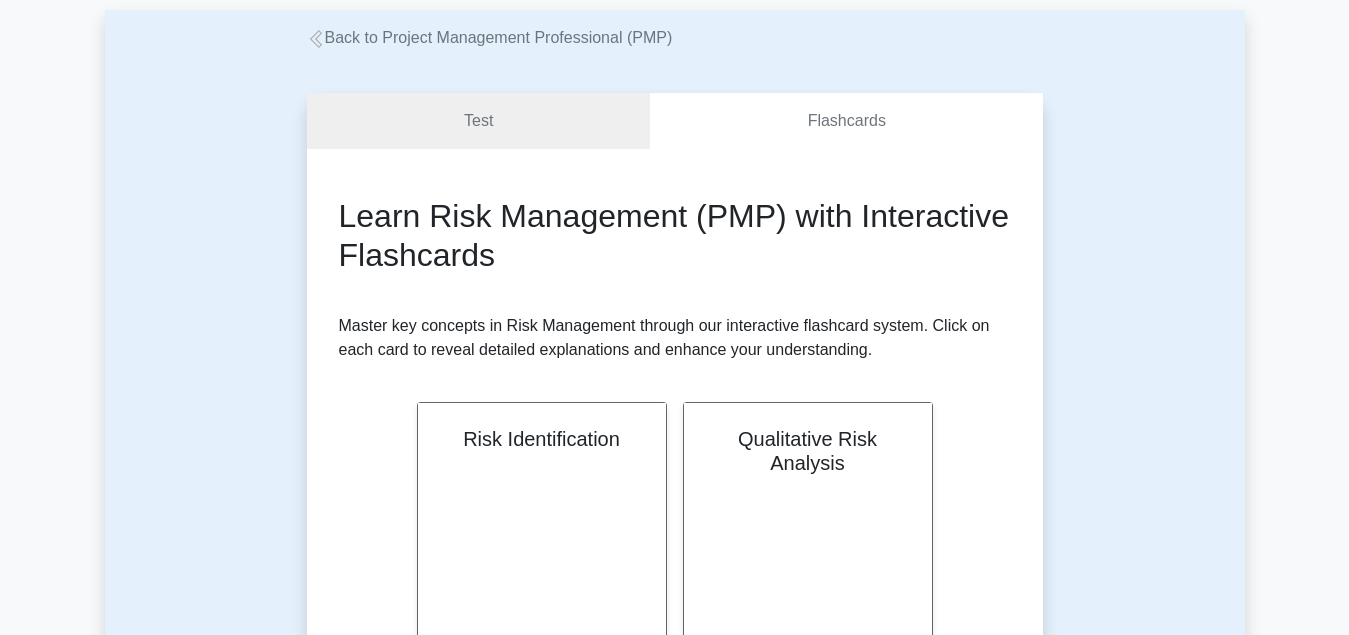 scroll, scrollTop: 0, scrollLeft: 0, axis: both 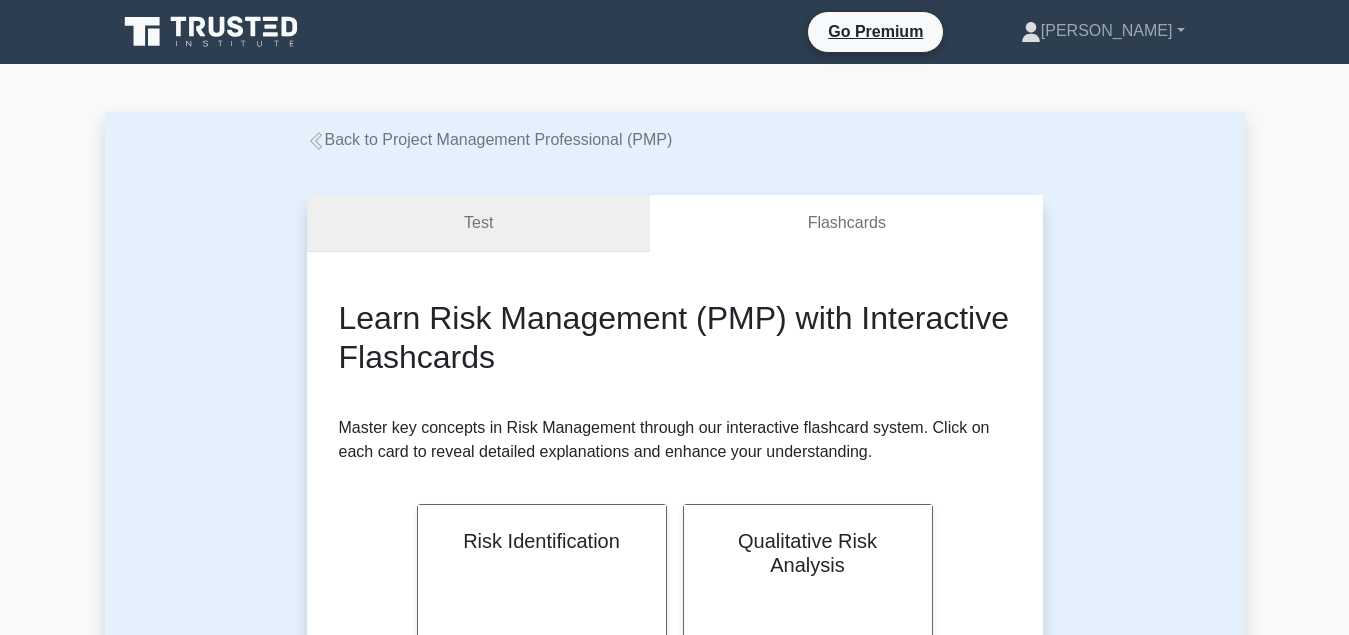 click on "Test" at bounding box center [479, 223] 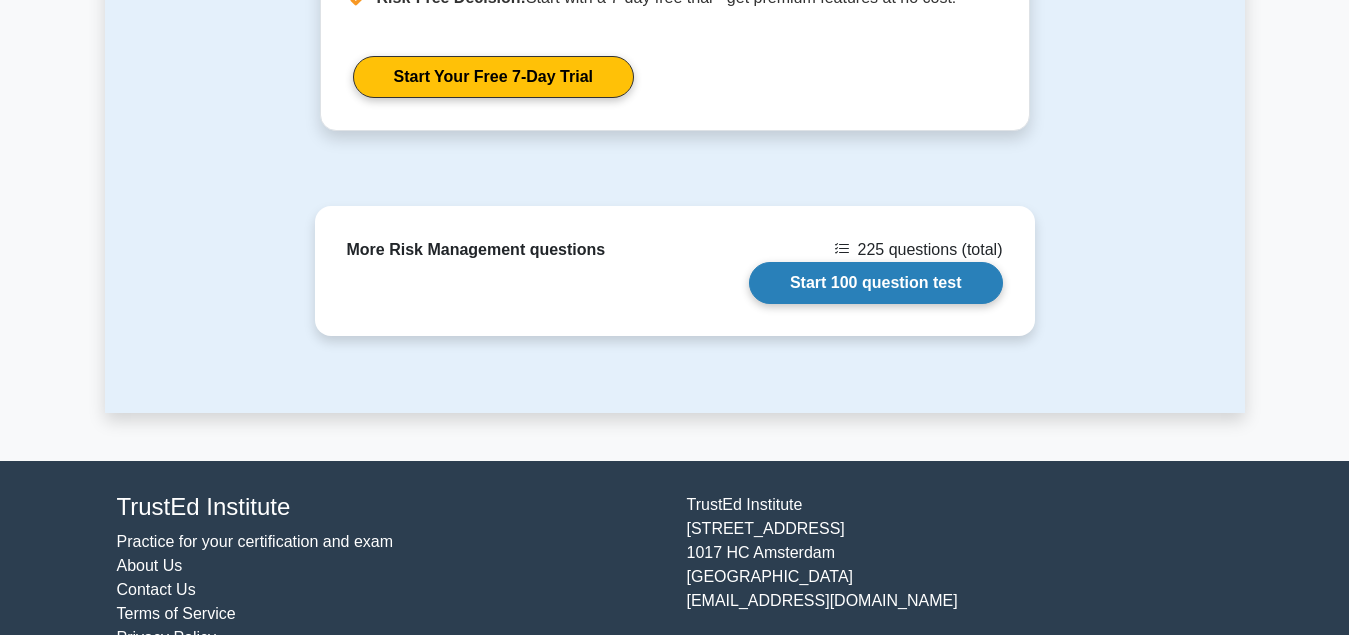 scroll, scrollTop: 1706, scrollLeft: 0, axis: vertical 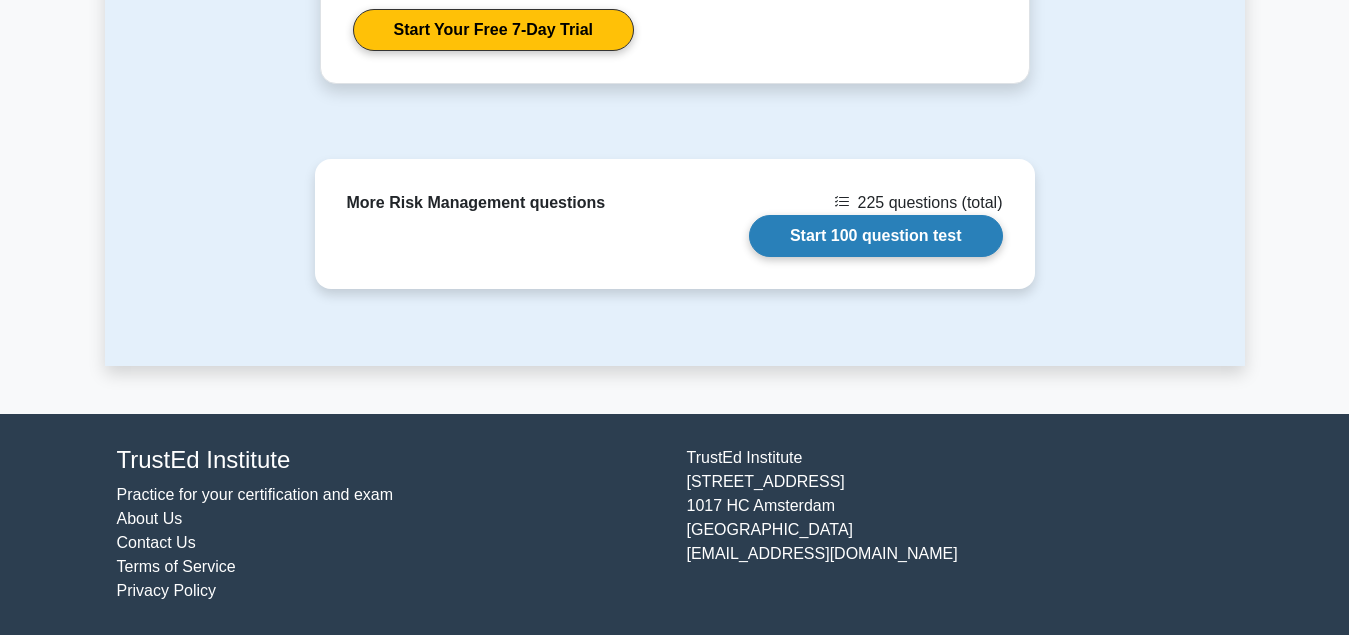 click on "Start 100 question test" at bounding box center (876, 236) 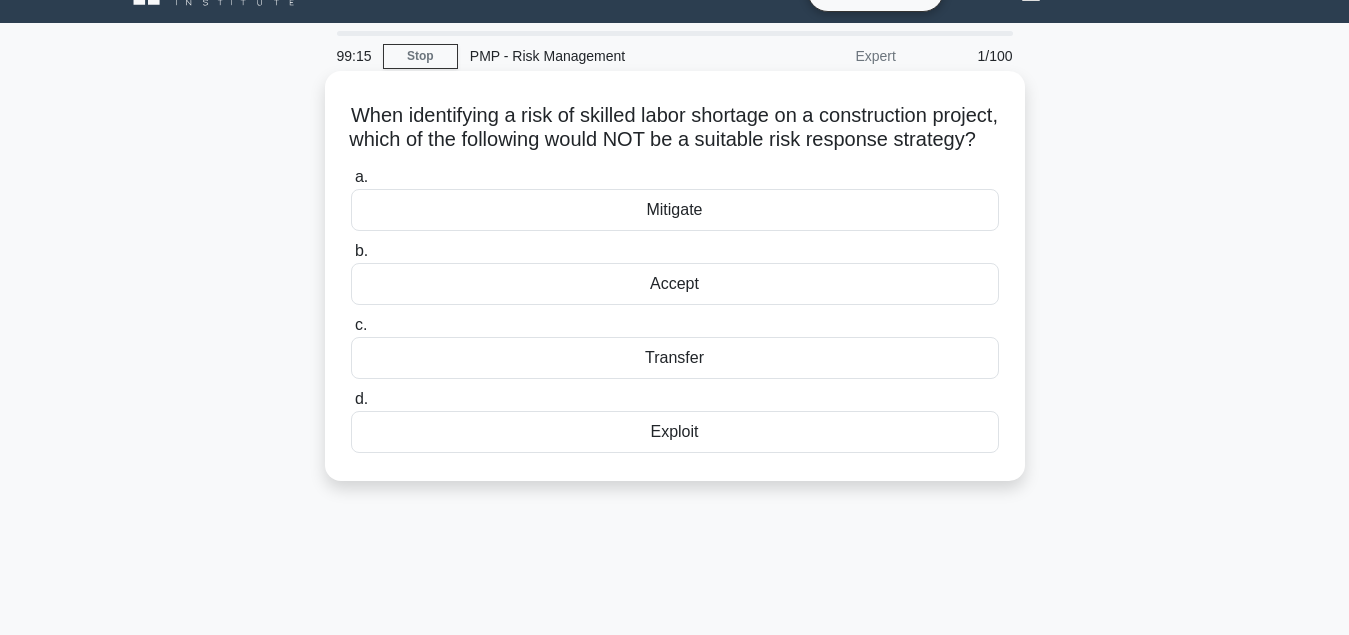 scroll, scrollTop: 0, scrollLeft: 0, axis: both 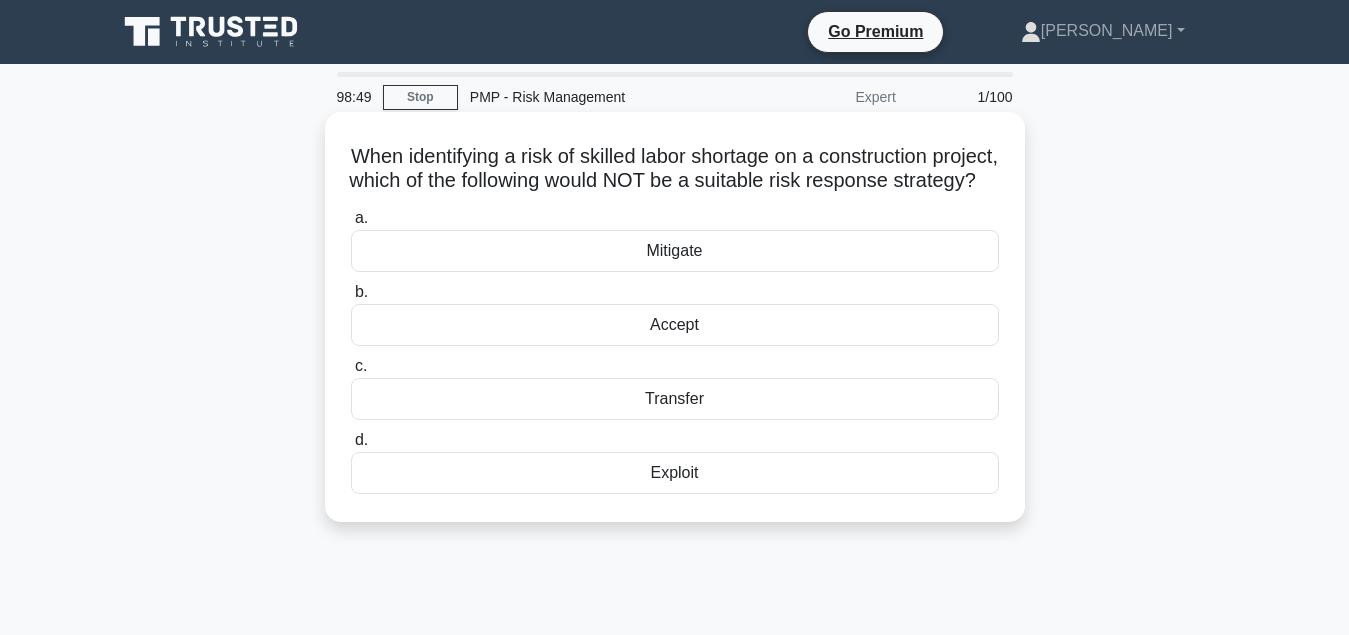 click on "Accept" at bounding box center (675, 325) 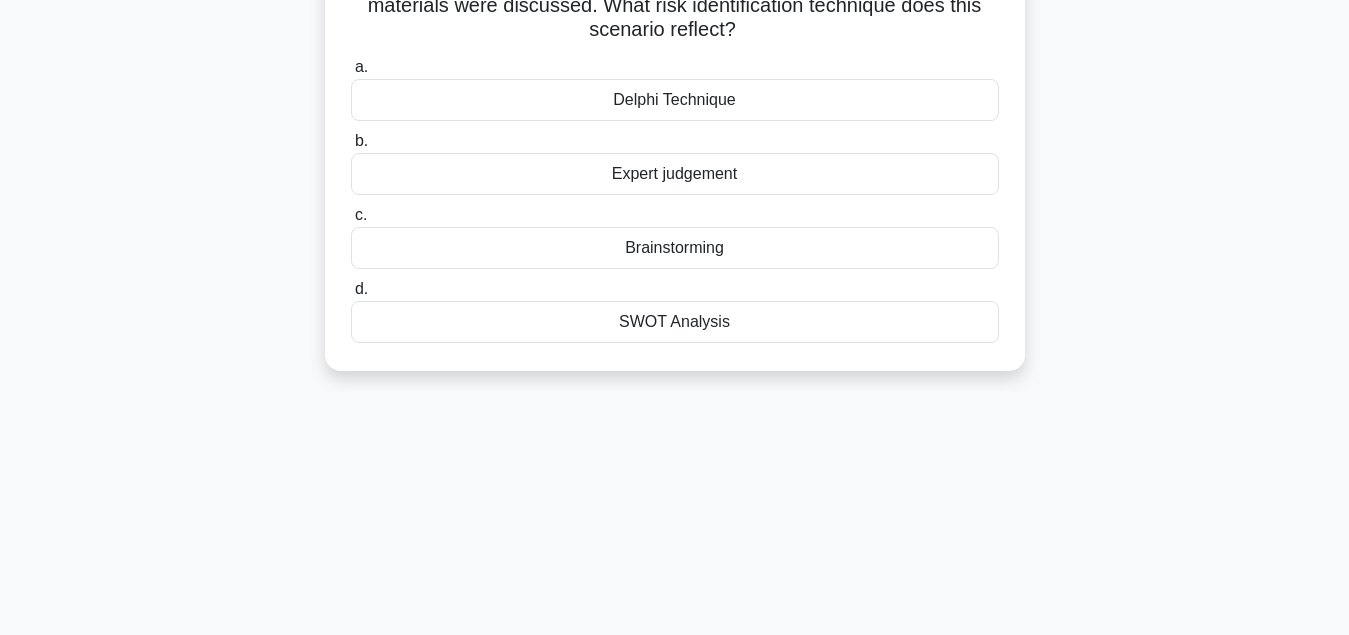 scroll, scrollTop: 0, scrollLeft: 0, axis: both 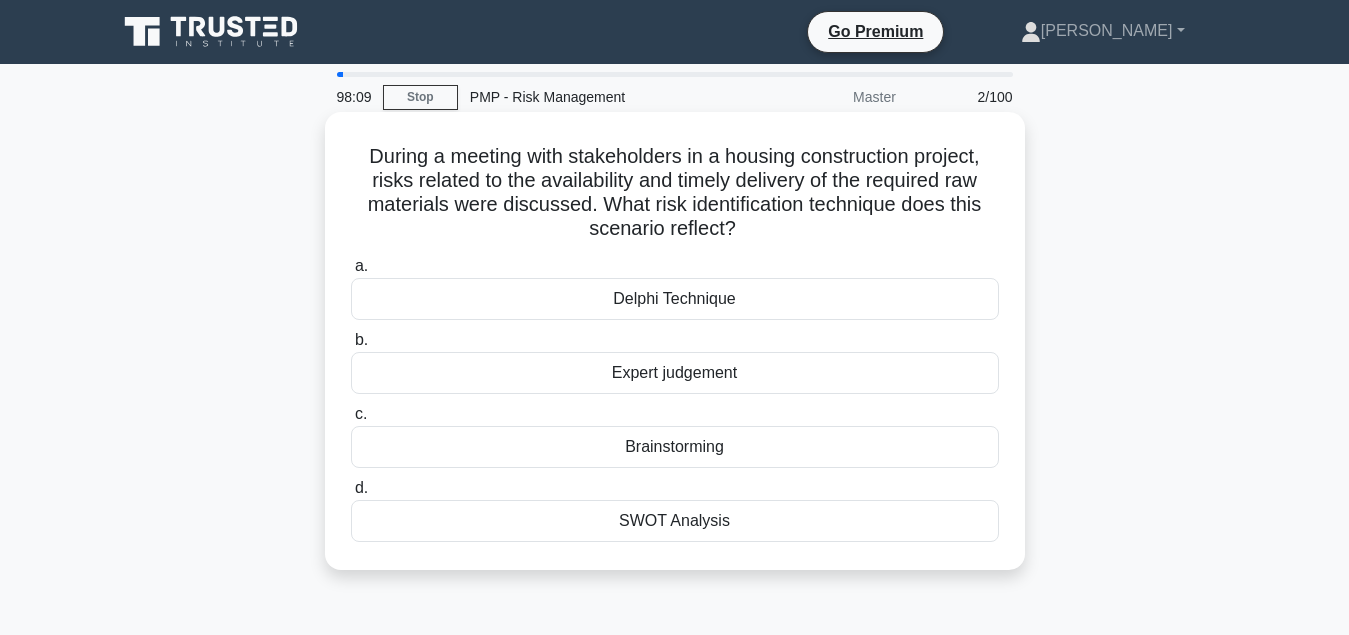 click on "Brainstorming" at bounding box center [675, 447] 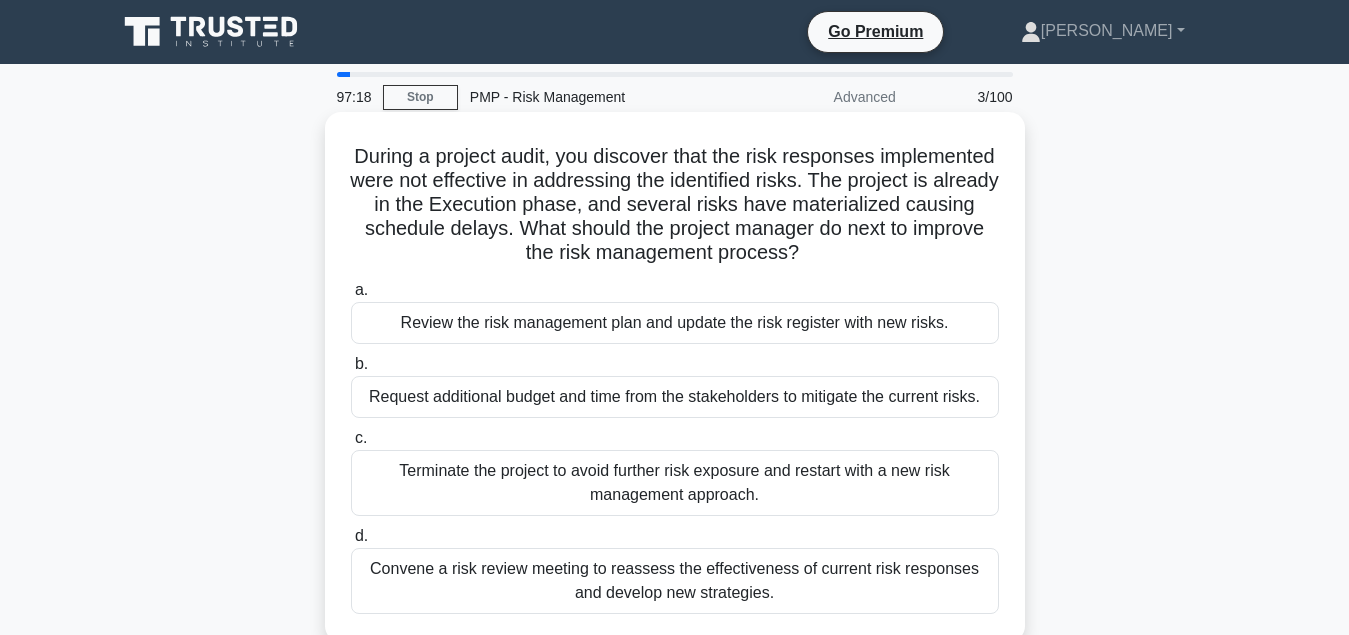scroll, scrollTop: 102, scrollLeft: 0, axis: vertical 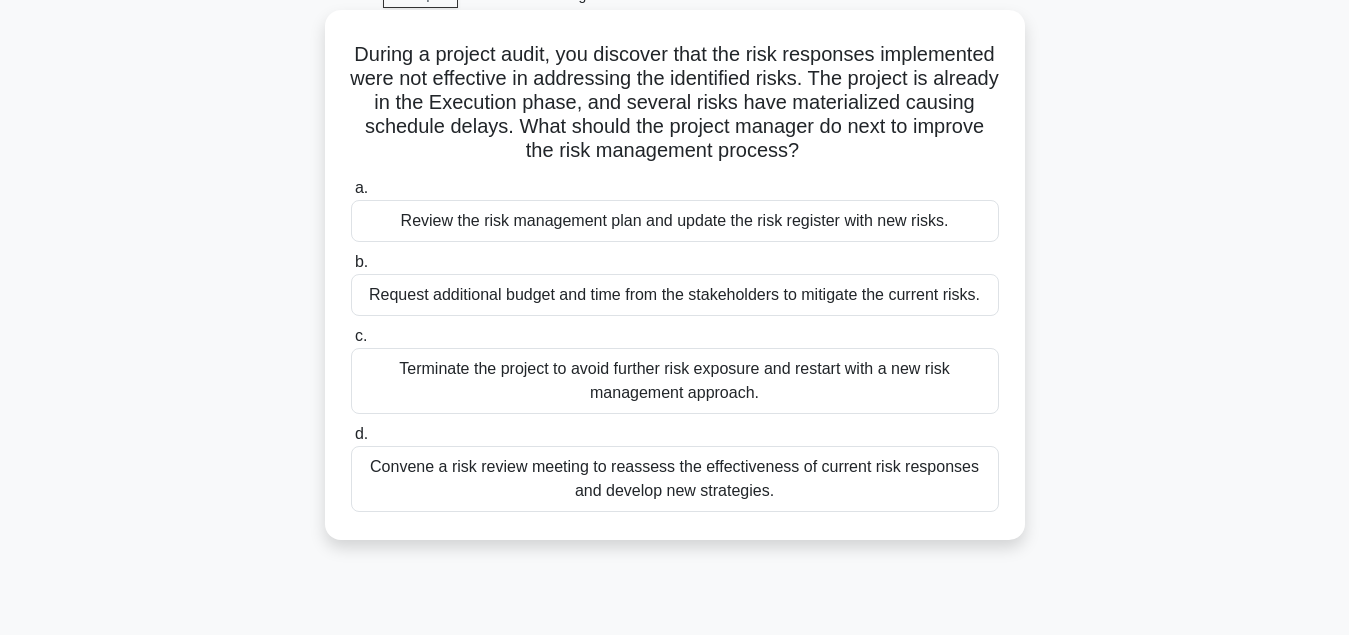 click on "Convene a risk review meeting to reassess the effectiveness of current risk responses and develop new strategies." at bounding box center (675, 479) 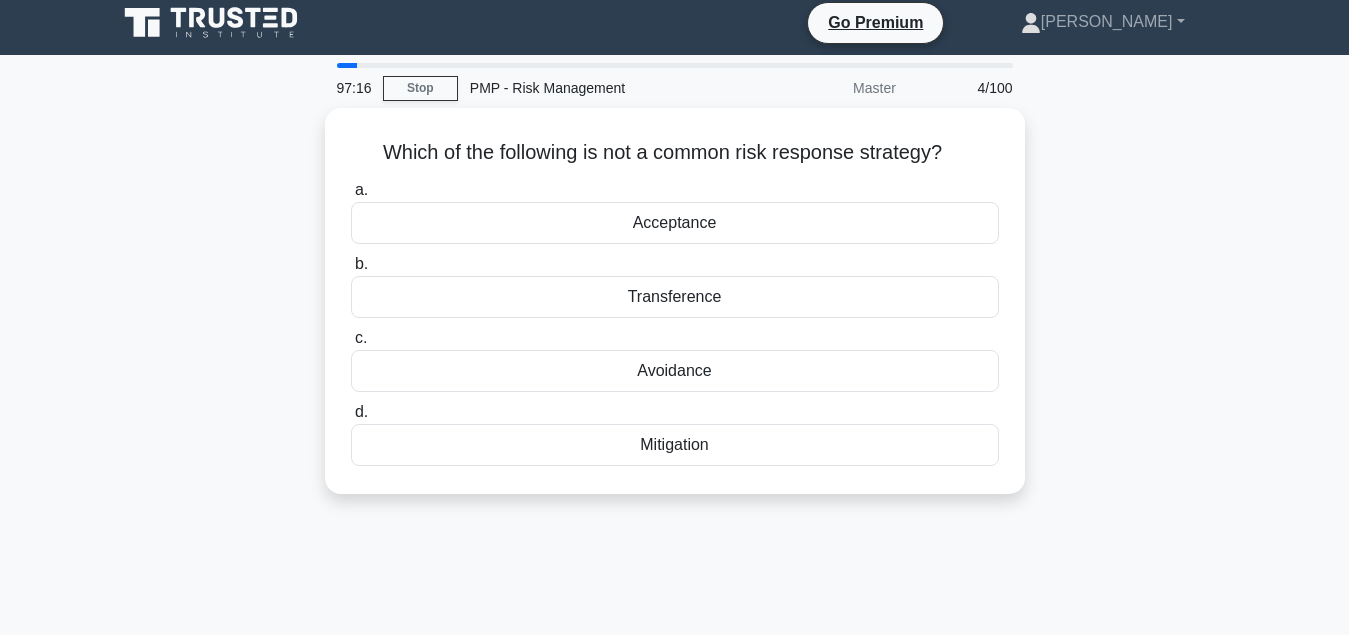 scroll, scrollTop: 0, scrollLeft: 0, axis: both 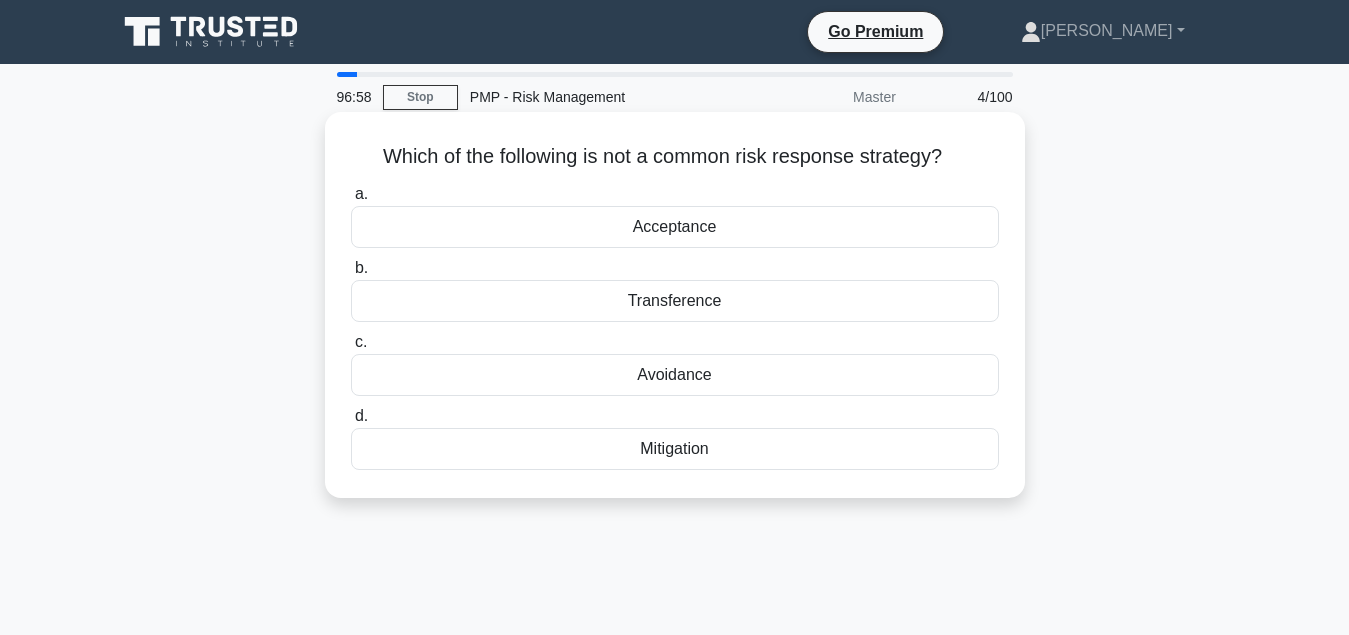click on "Acceptance" at bounding box center (675, 227) 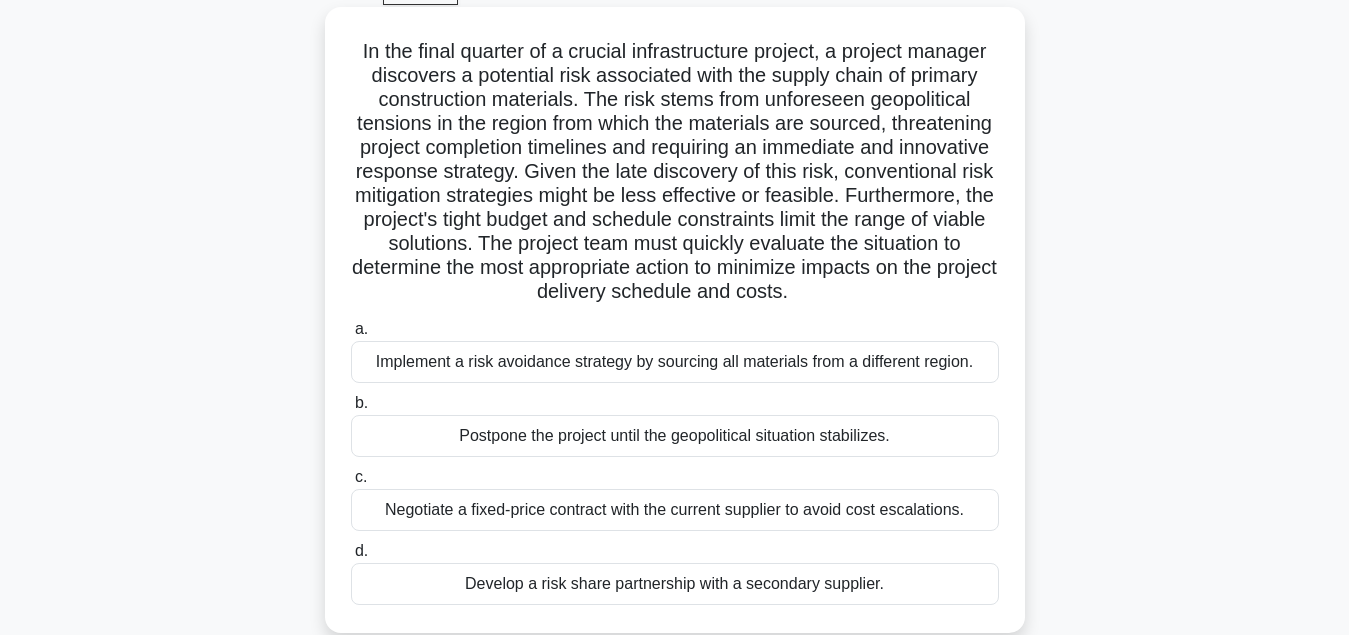 scroll, scrollTop: 204, scrollLeft: 0, axis: vertical 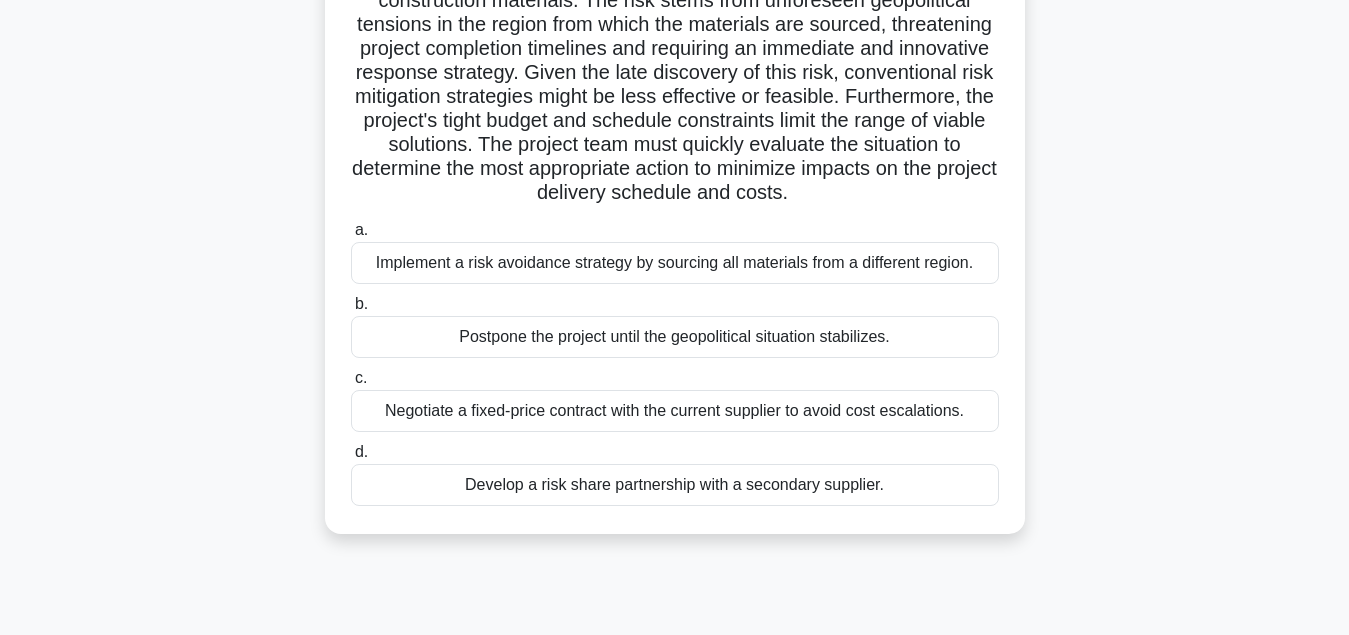 click on "Negotiate a fixed-price contract with the current supplier to avoid cost escalations." at bounding box center (675, 411) 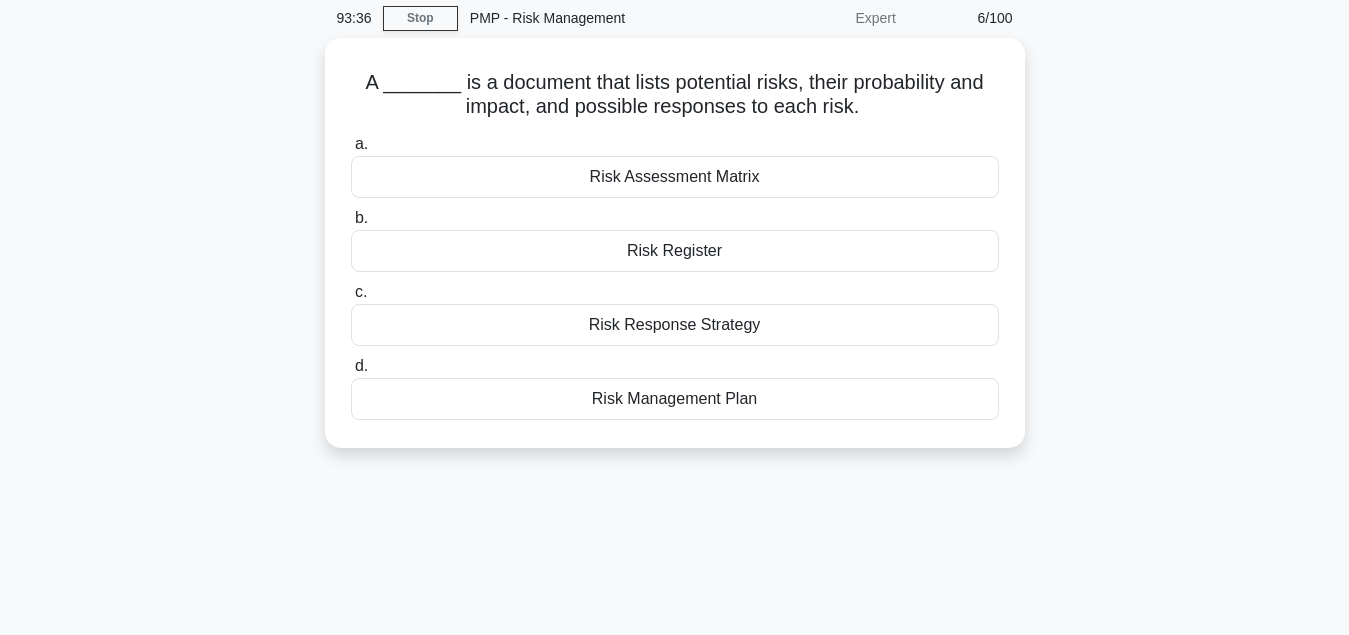 scroll, scrollTop: 0, scrollLeft: 0, axis: both 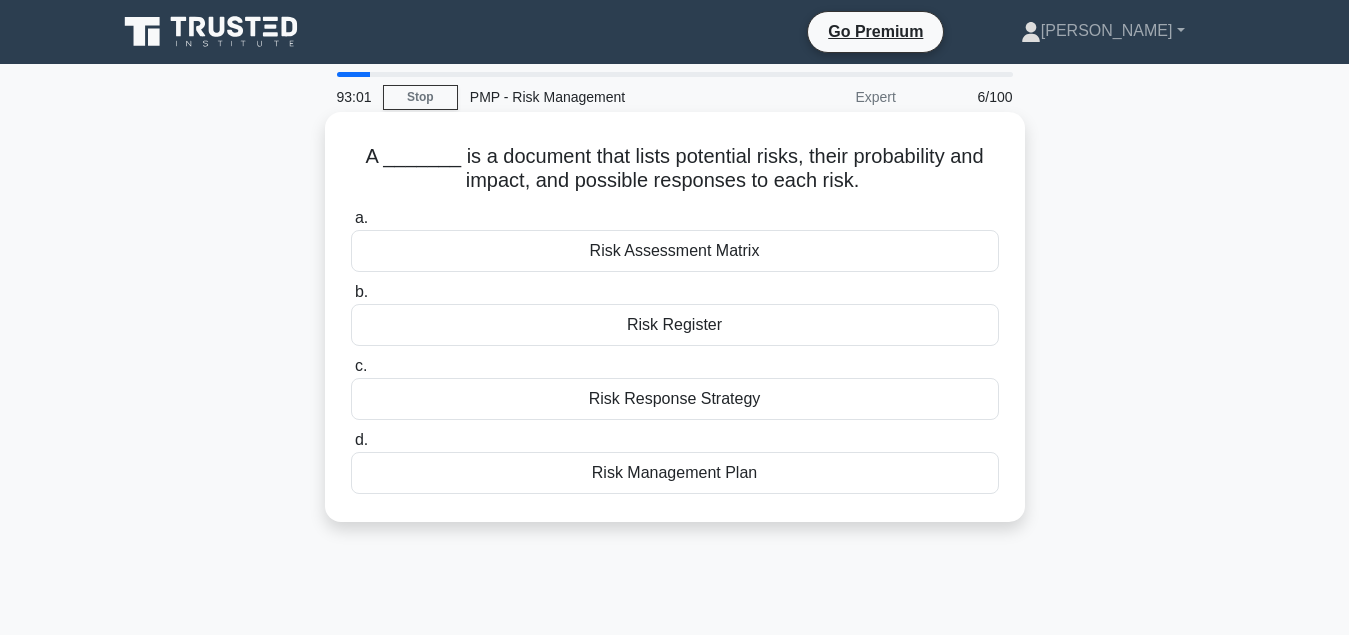 click on "Risk Register" at bounding box center [675, 325] 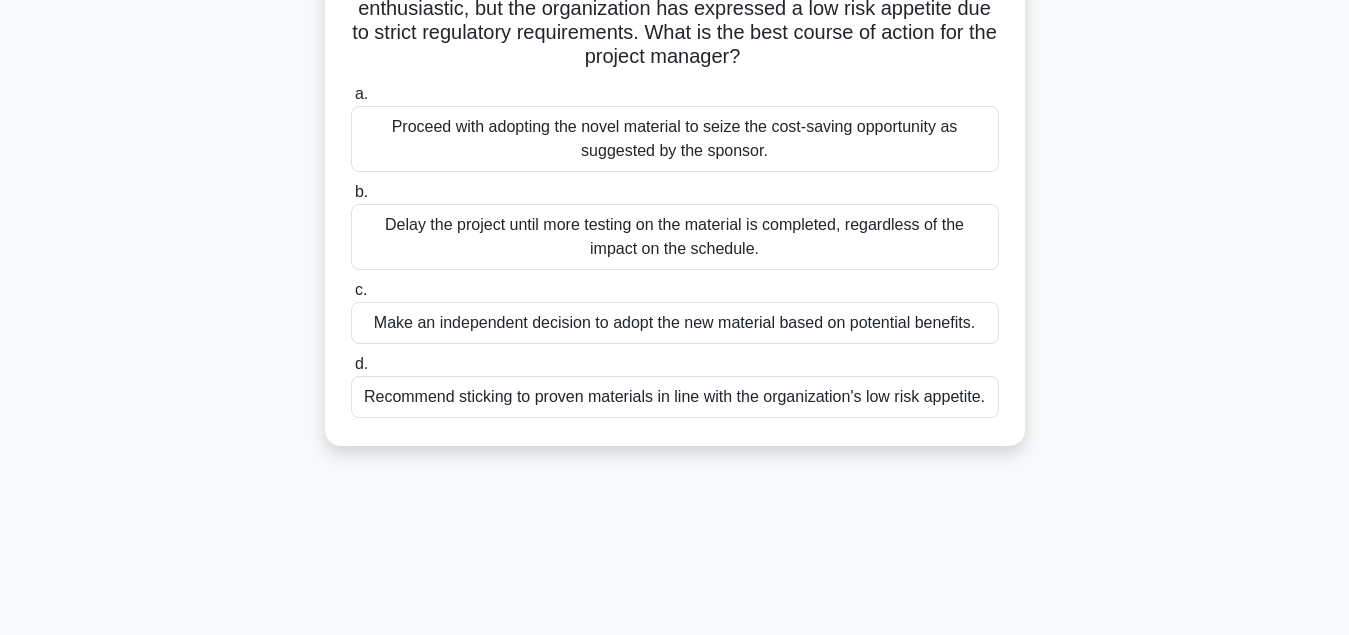 scroll, scrollTop: 102, scrollLeft: 0, axis: vertical 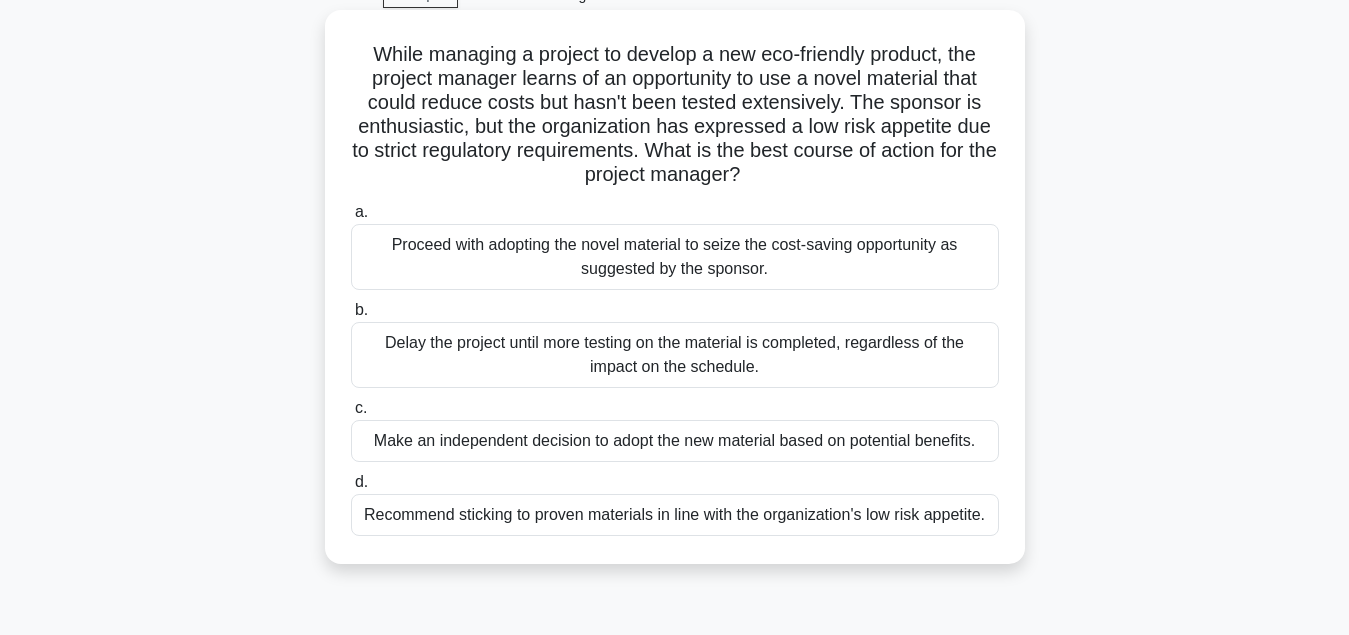 click on "Recommend sticking to proven materials in line with the organization's low risk appetite." at bounding box center (675, 515) 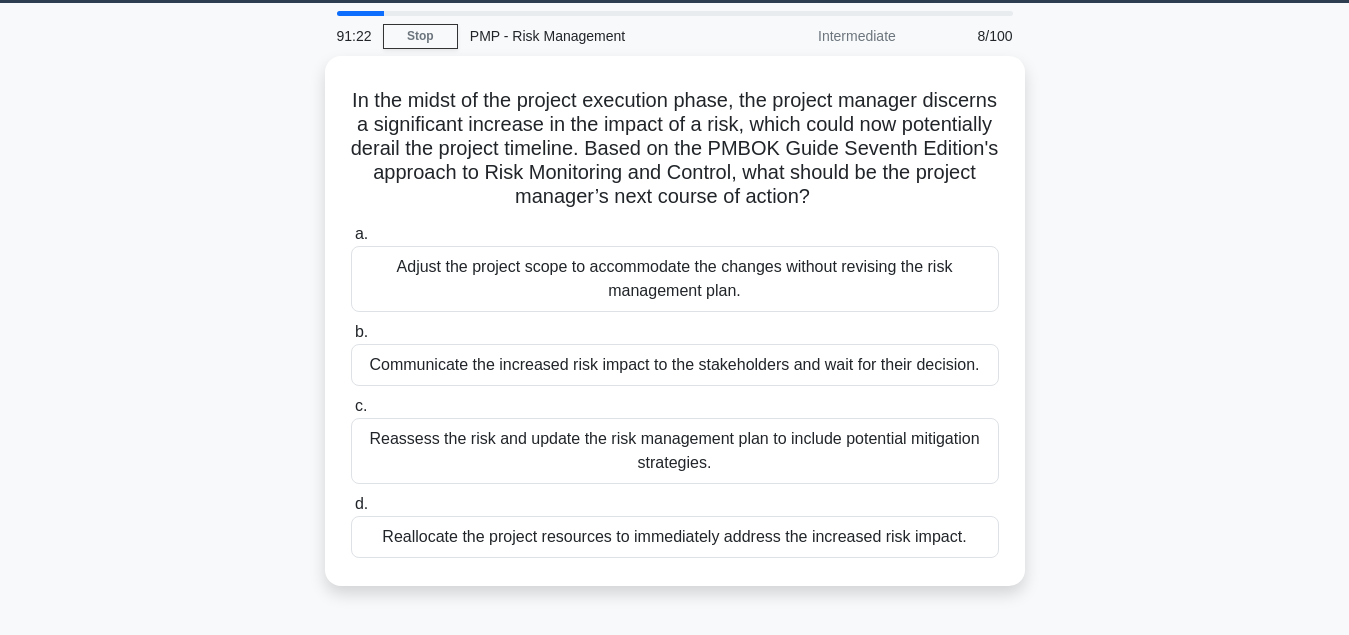 scroll, scrollTop: 102, scrollLeft: 0, axis: vertical 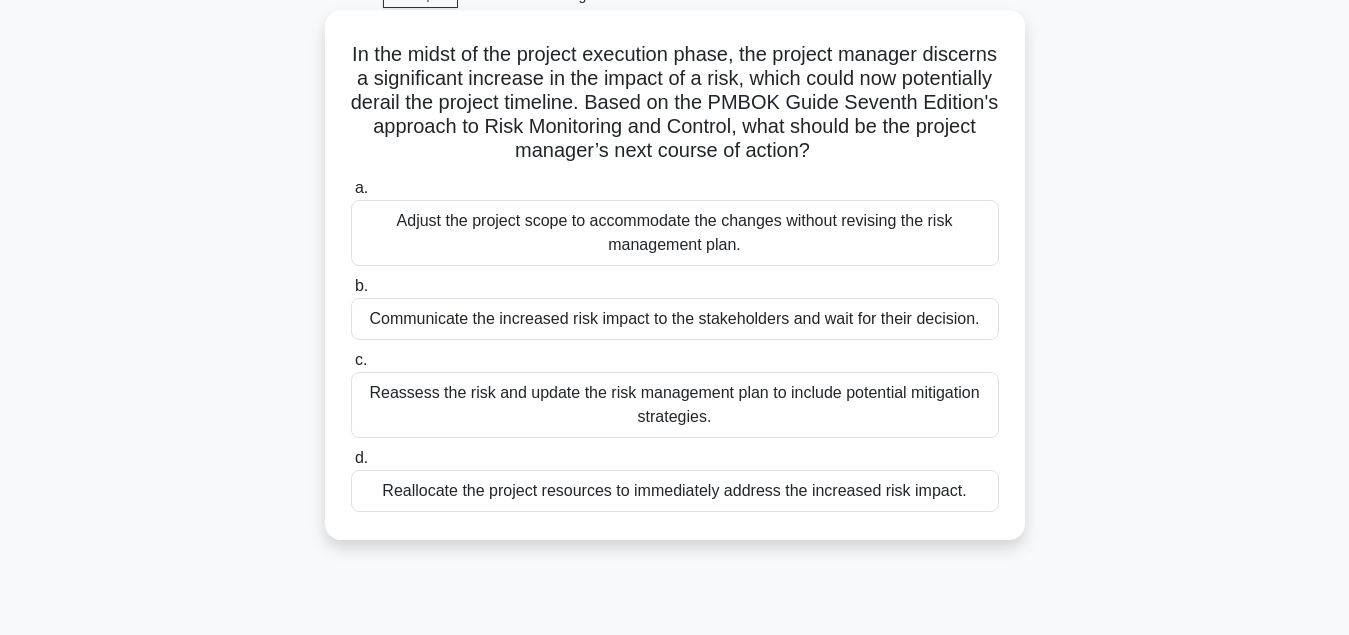 click on "Reassess the risk and update the risk management plan to include potential mitigation strategies." at bounding box center (675, 405) 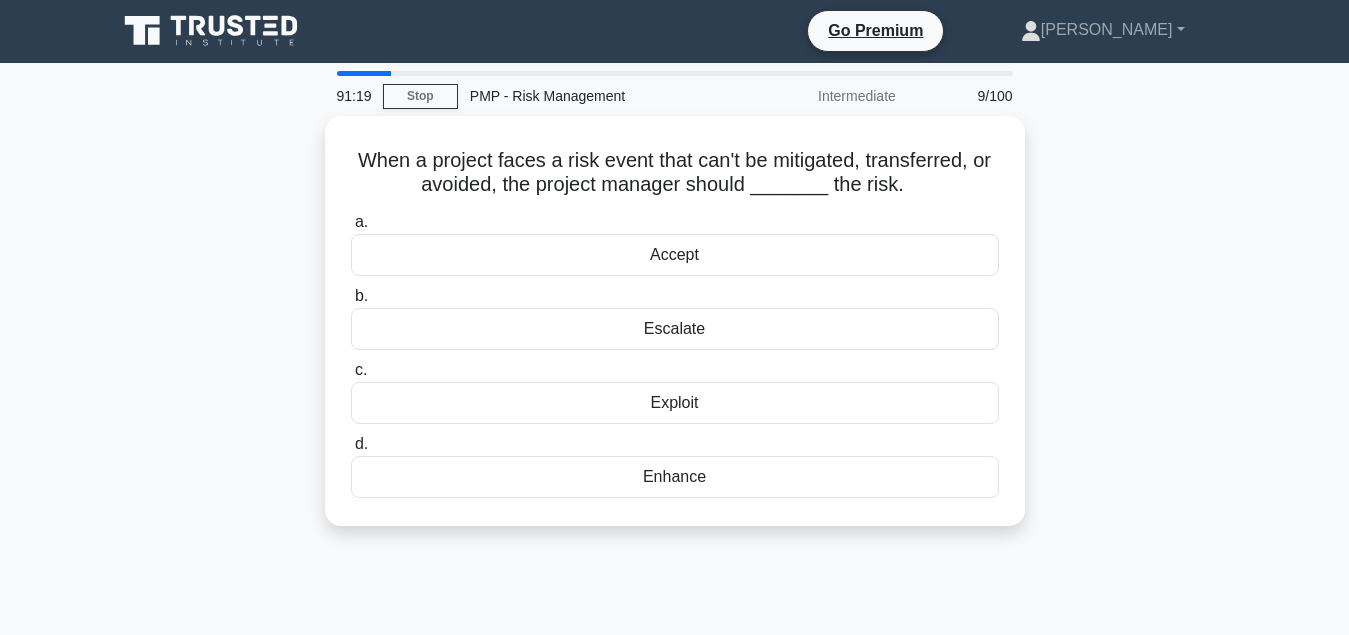 scroll, scrollTop: 0, scrollLeft: 0, axis: both 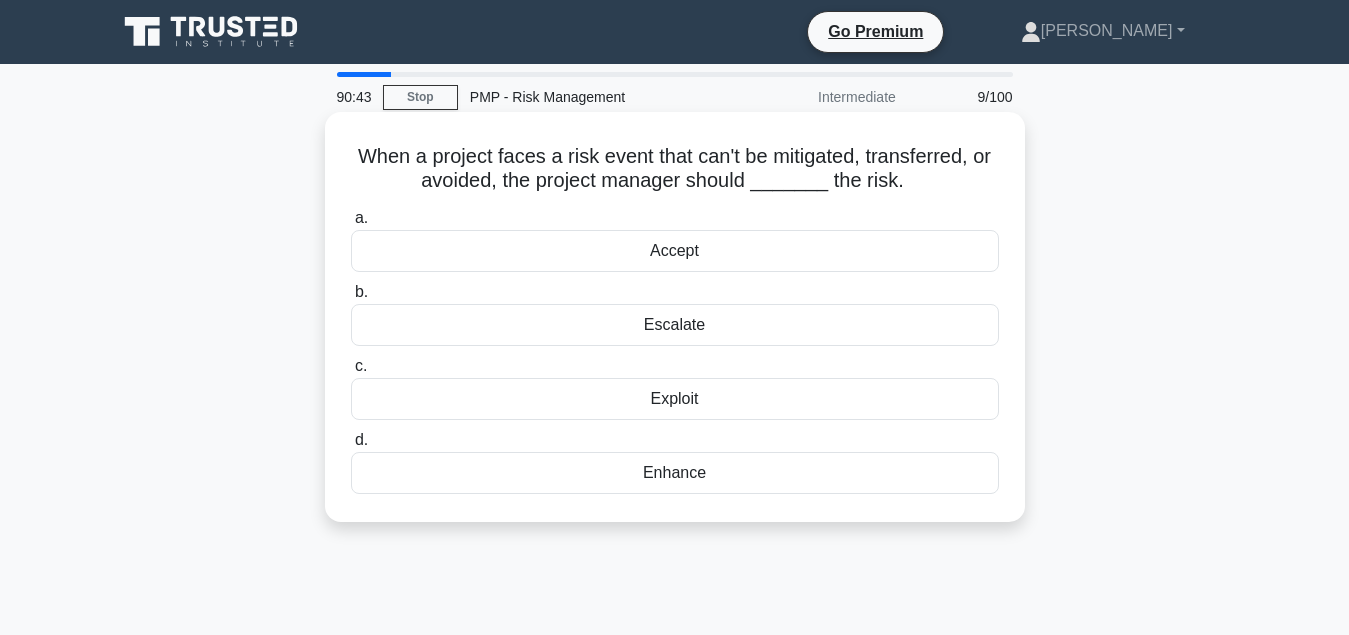 click on "Accept" at bounding box center (675, 251) 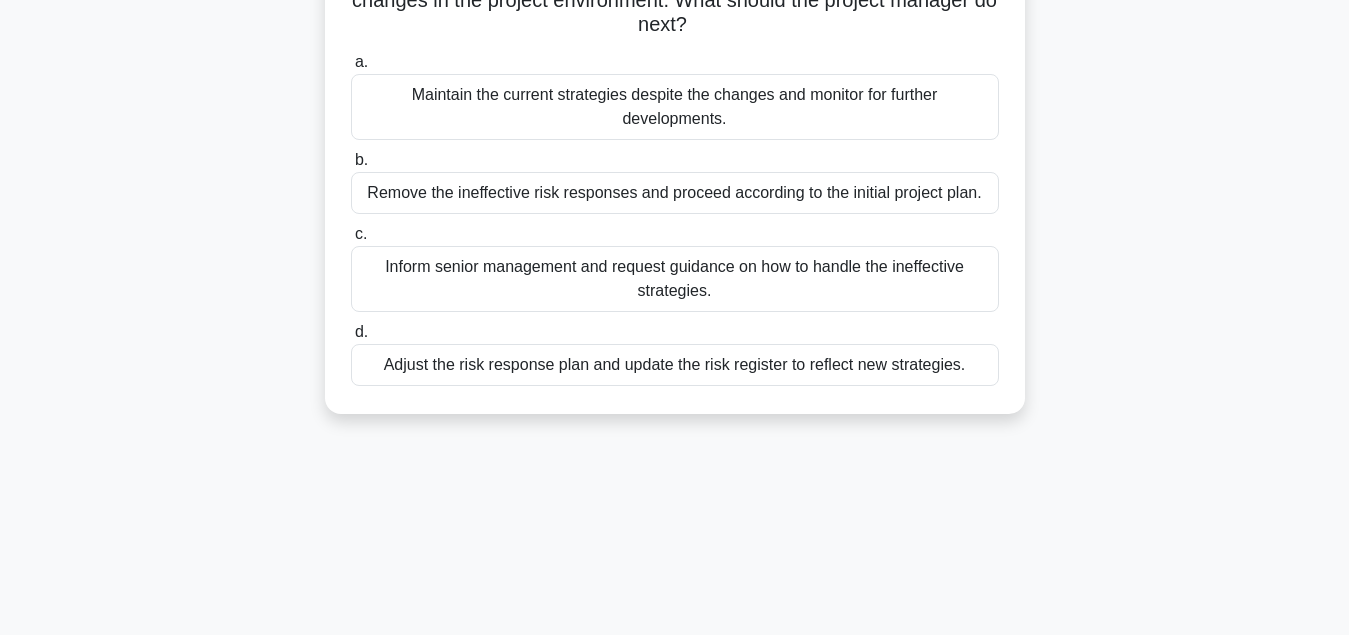 scroll, scrollTop: 0, scrollLeft: 0, axis: both 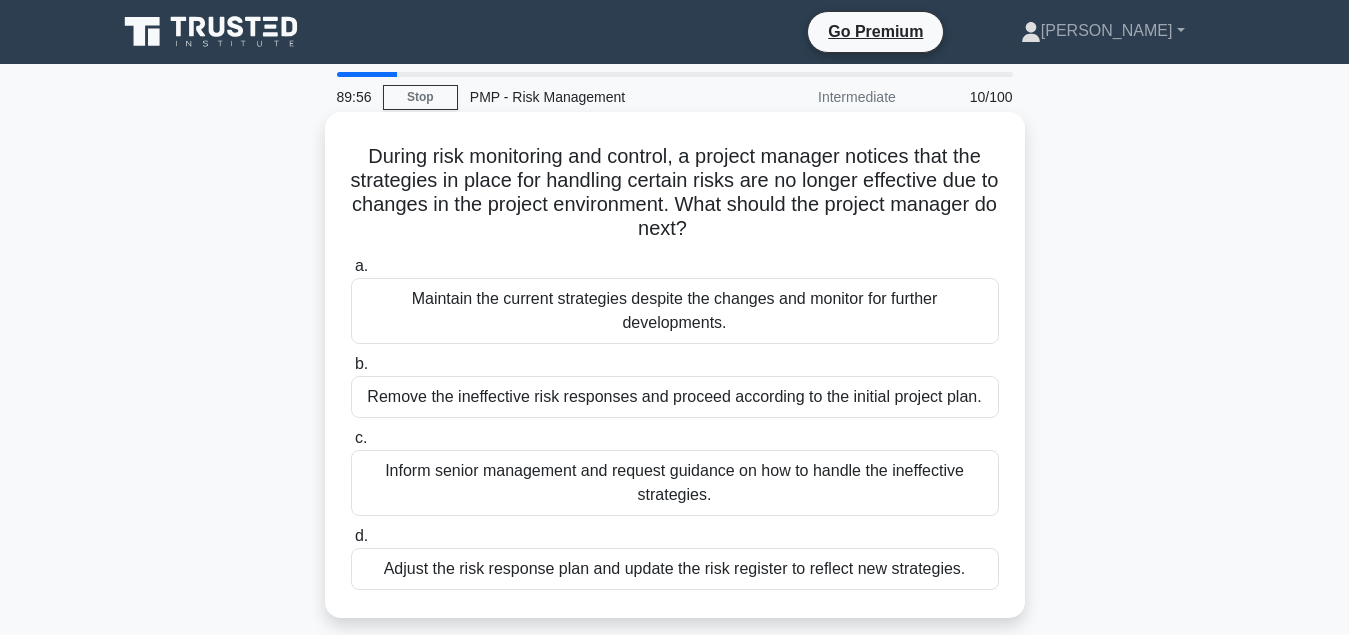 click on "Adjust the risk response plan and update the risk register to reflect new strategies." at bounding box center [675, 569] 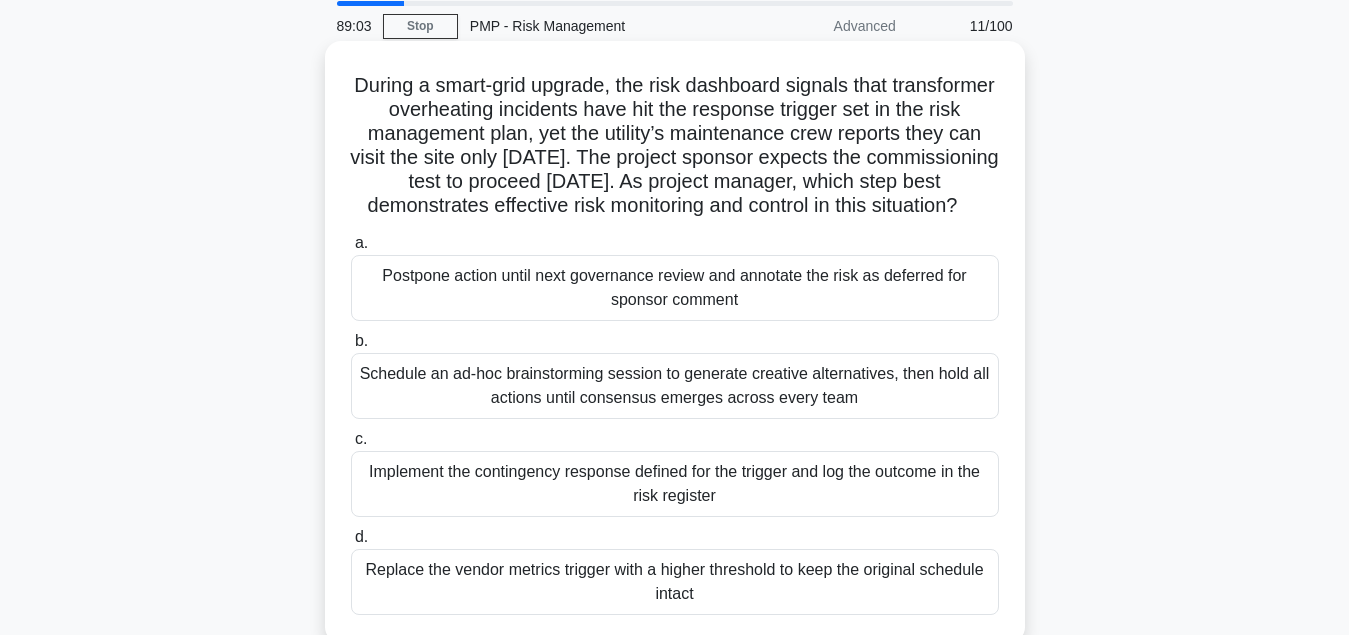scroll, scrollTop: 102, scrollLeft: 0, axis: vertical 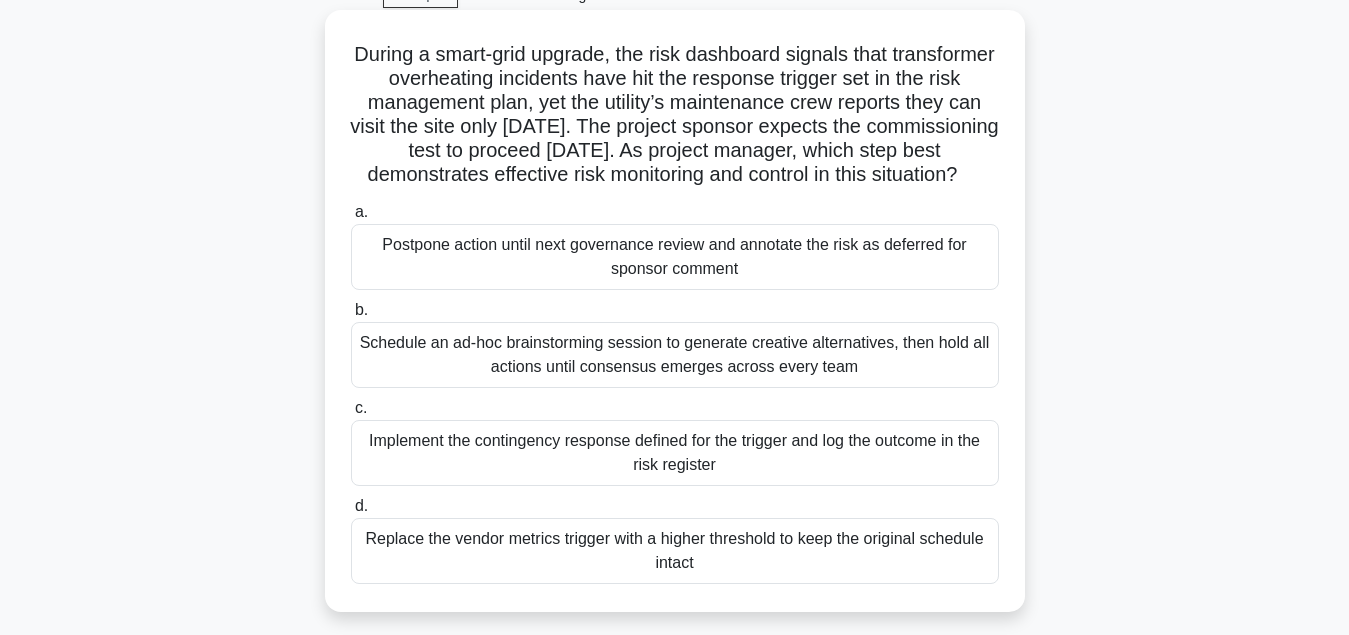 click on "Implement the contingency response defined for the trigger and log the outcome in the risk register" at bounding box center (675, 453) 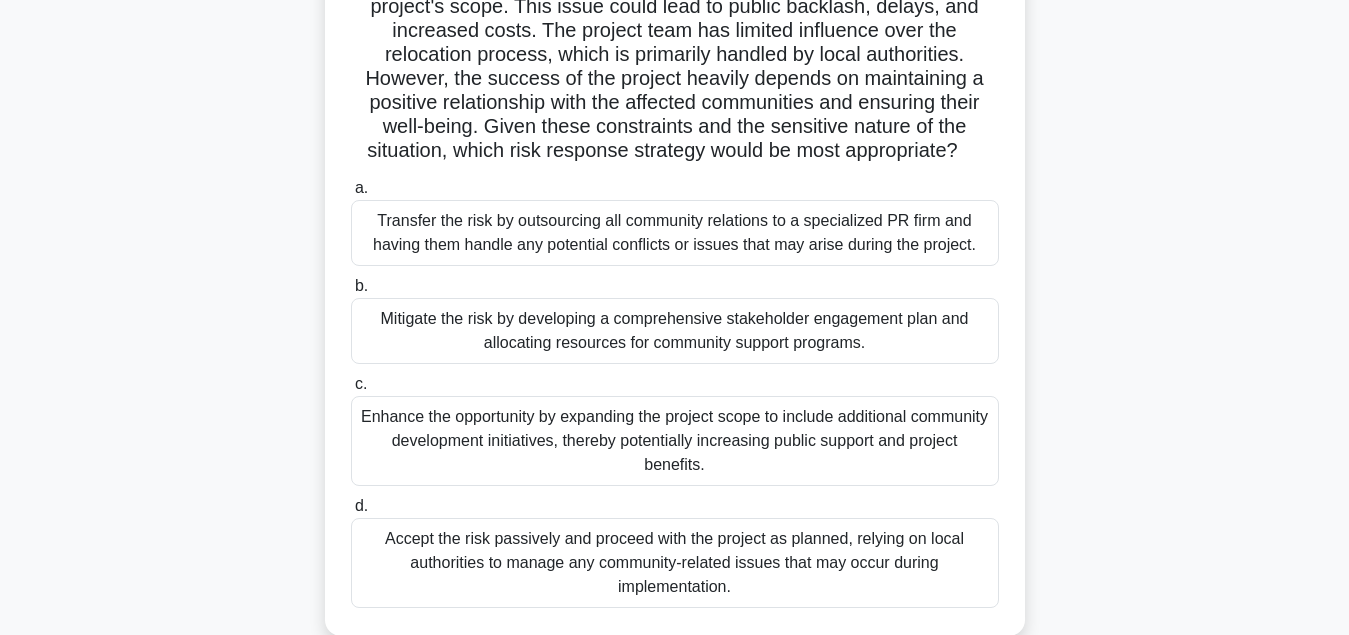 scroll, scrollTop: 204, scrollLeft: 0, axis: vertical 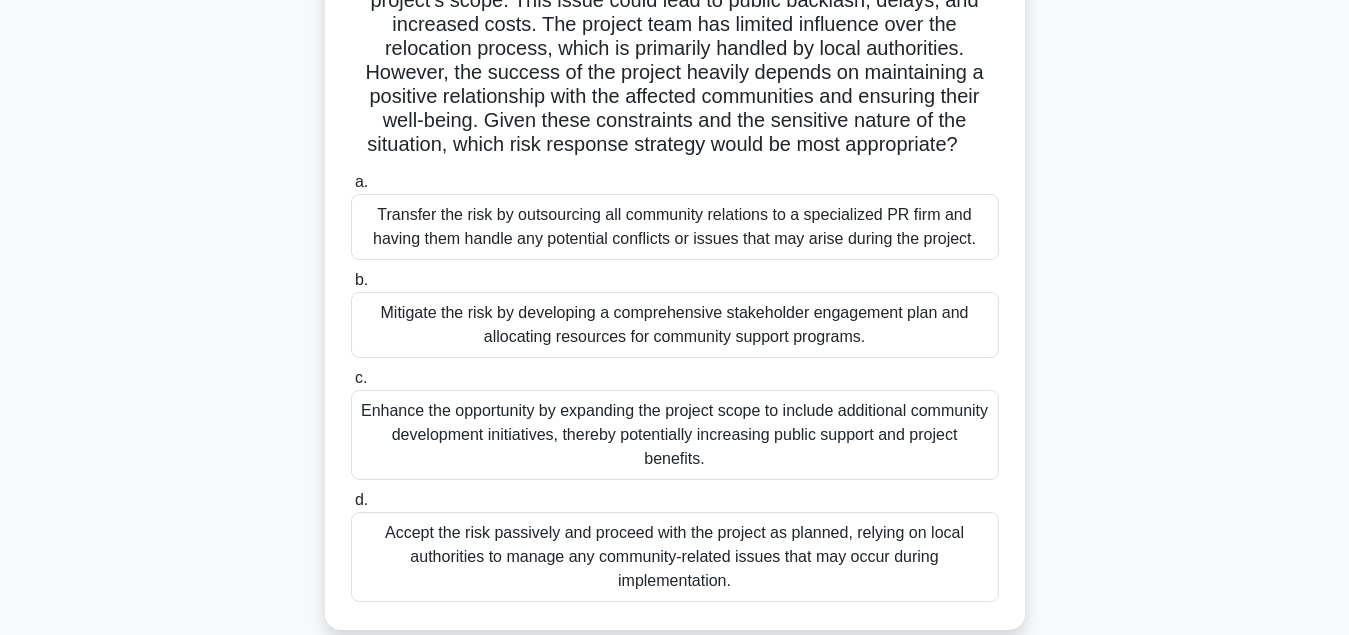 click on "Mitigate the risk by developing a comprehensive stakeholder engagement plan and allocating resources for community support programs." at bounding box center [675, 325] 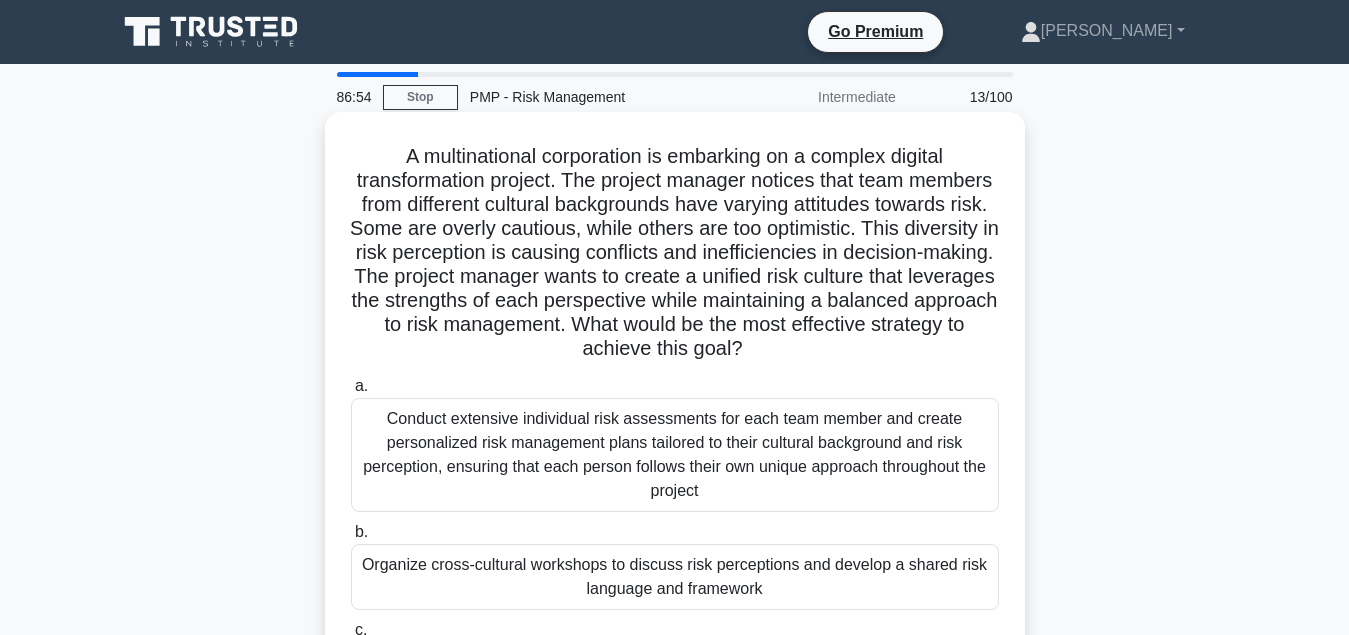 scroll, scrollTop: 204, scrollLeft: 0, axis: vertical 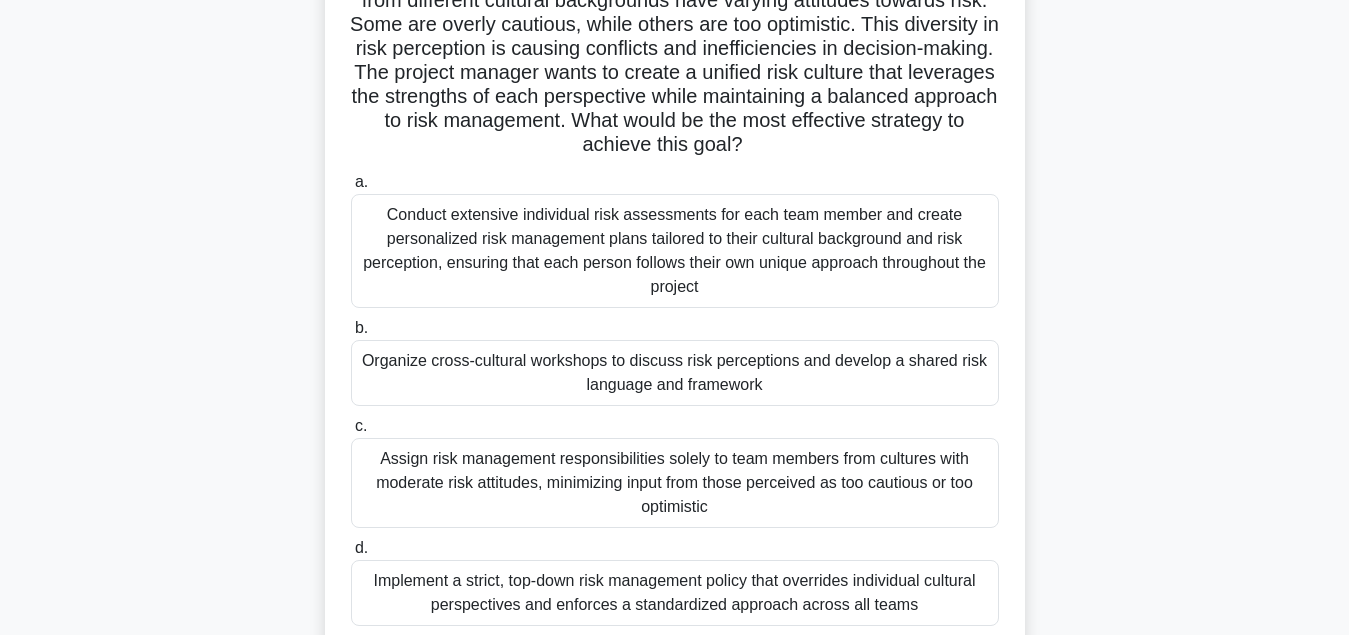 click on "Organize cross-cultural workshops to discuss risk perceptions and develop a shared risk language and framework" at bounding box center [675, 373] 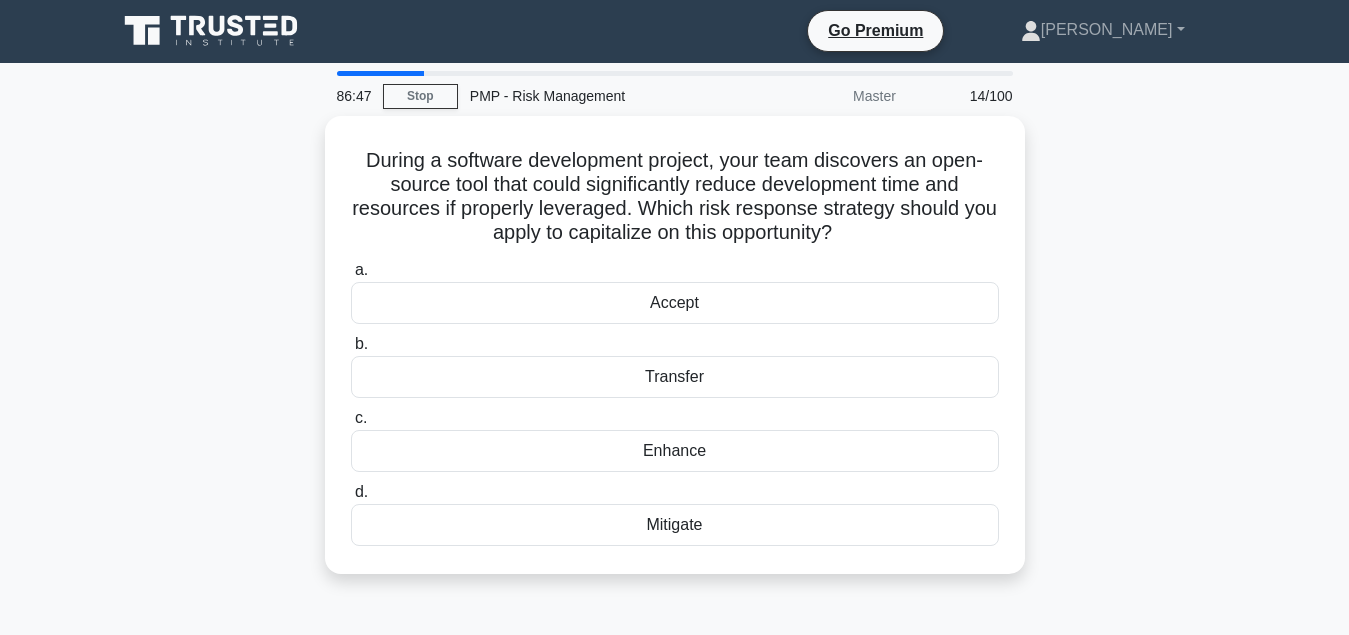 scroll, scrollTop: 0, scrollLeft: 0, axis: both 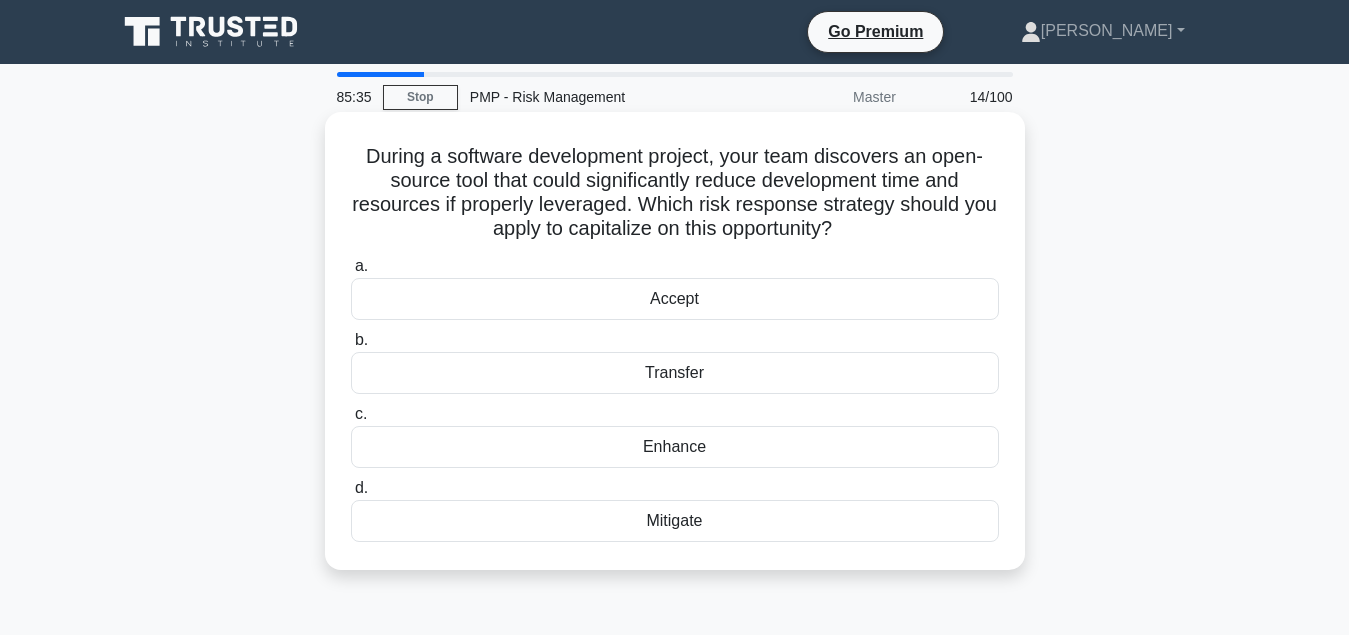 click on "Accept" at bounding box center [675, 299] 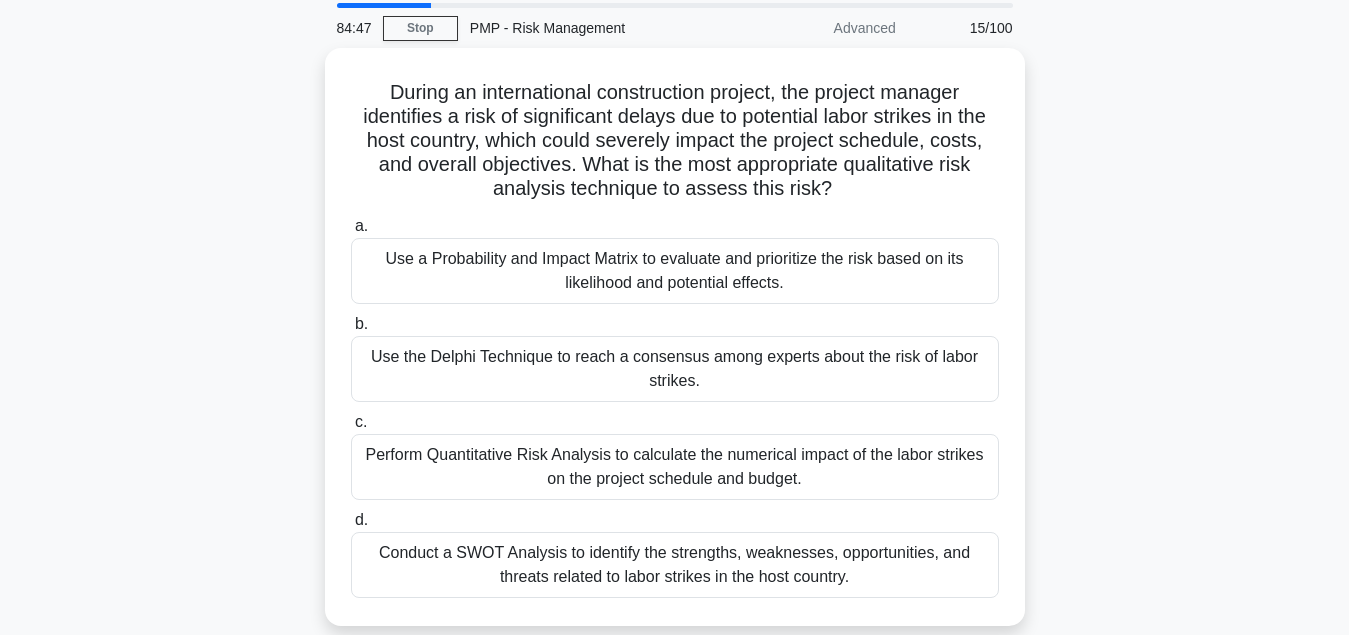 scroll, scrollTop: 102, scrollLeft: 0, axis: vertical 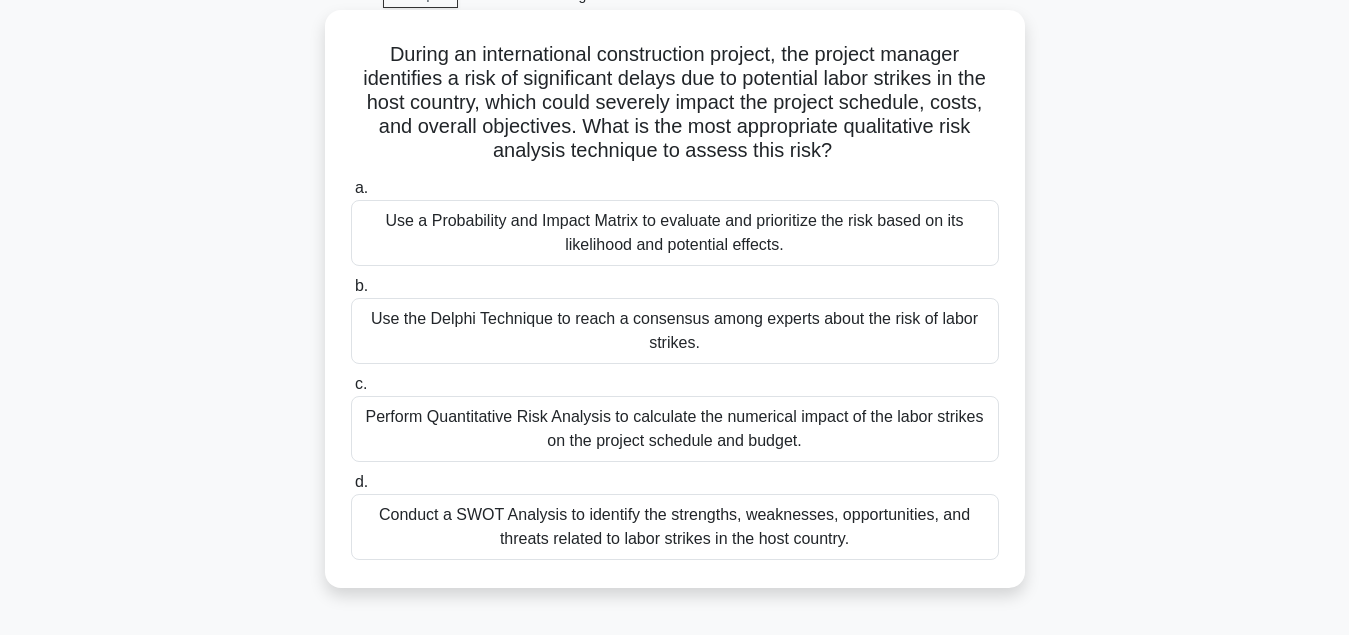 click on "Use a Probability and Impact Matrix to evaluate and prioritize the risk based on its likelihood and potential effects." at bounding box center (675, 233) 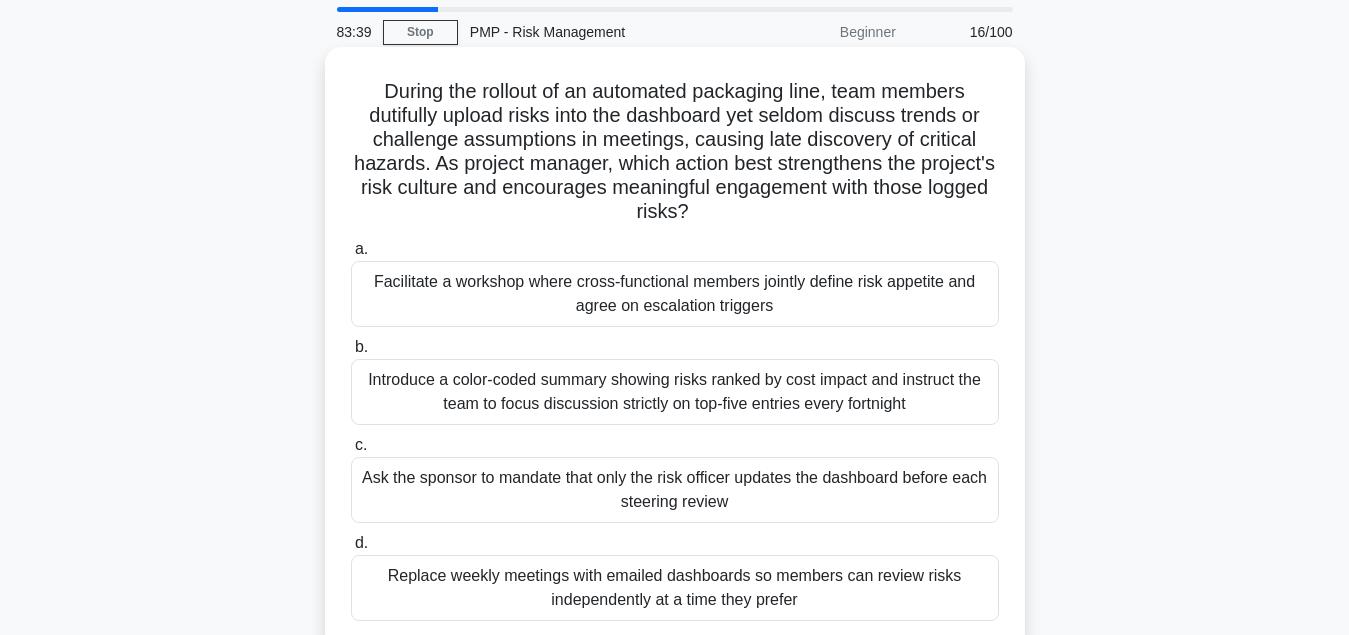 scroll, scrollTop: 102, scrollLeft: 0, axis: vertical 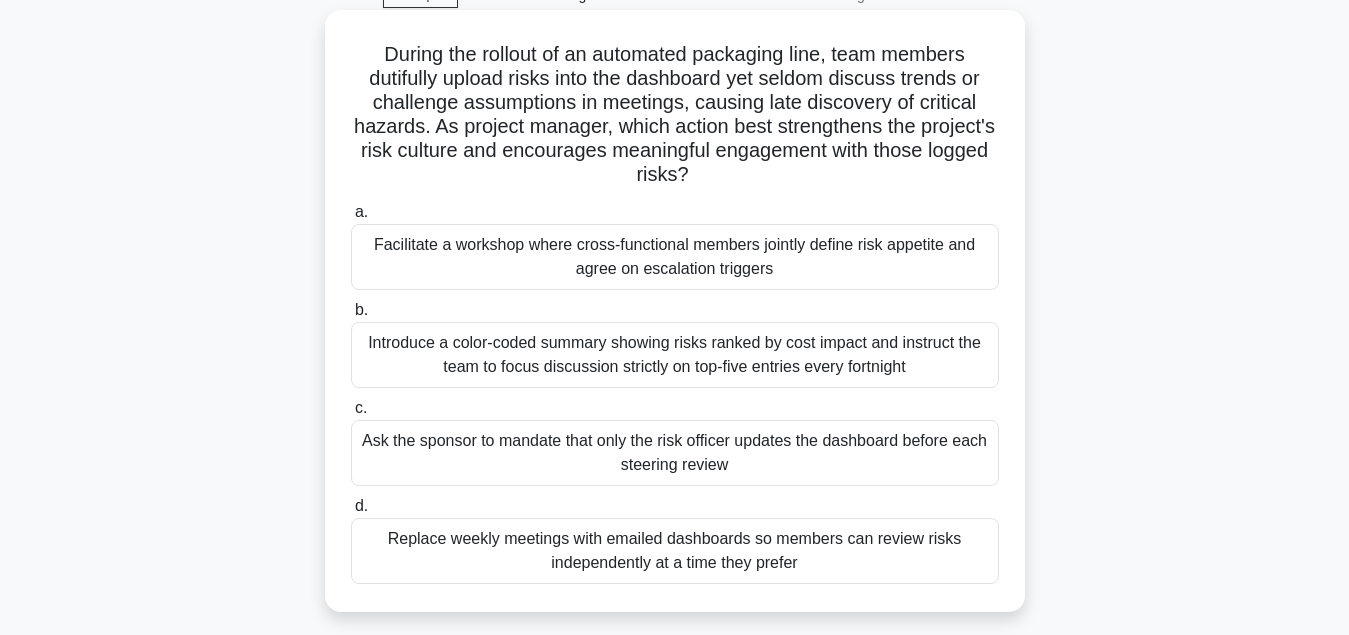 click on "Facilitate a workshop where cross-functional members jointly define risk appetite and agree on escalation triggers" at bounding box center (675, 257) 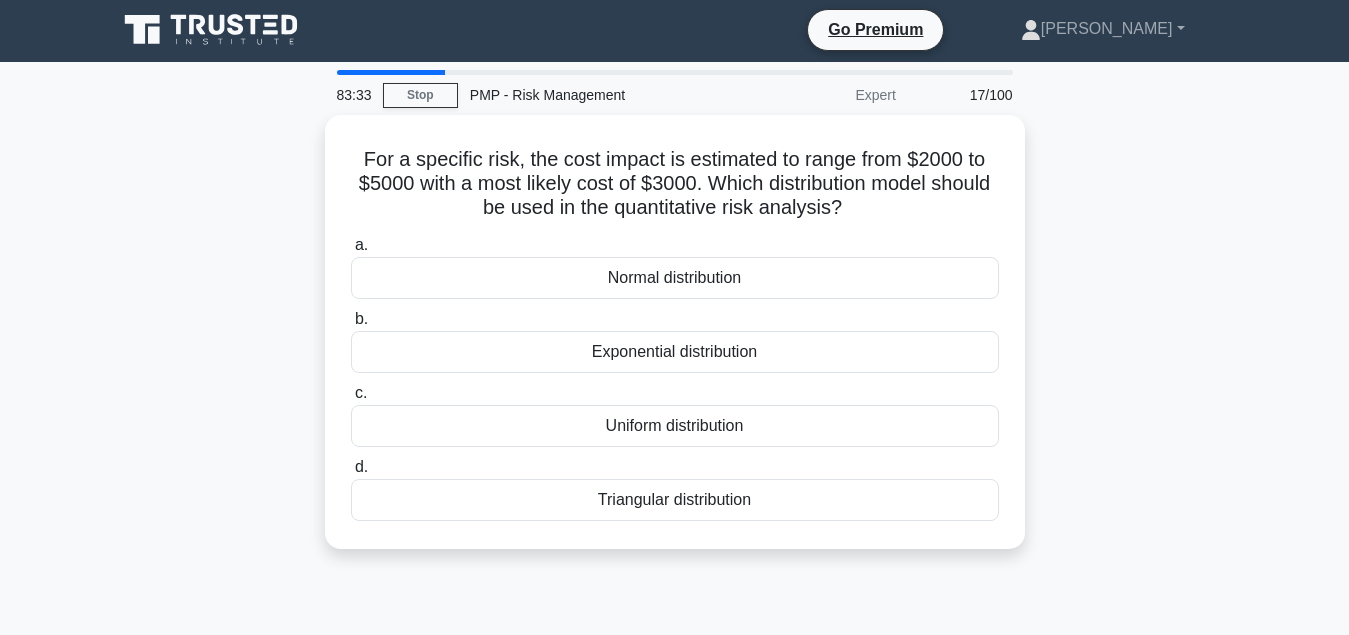 scroll, scrollTop: 0, scrollLeft: 0, axis: both 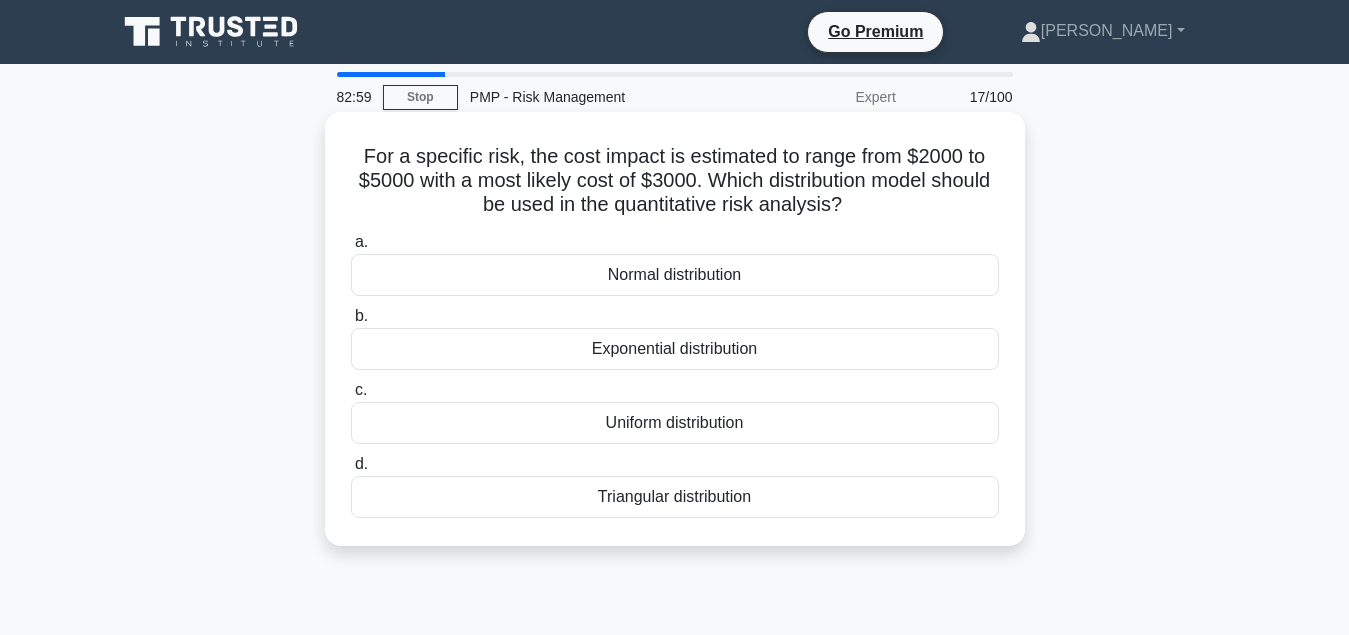 click on "Triangular distribution" at bounding box center (675, 497) 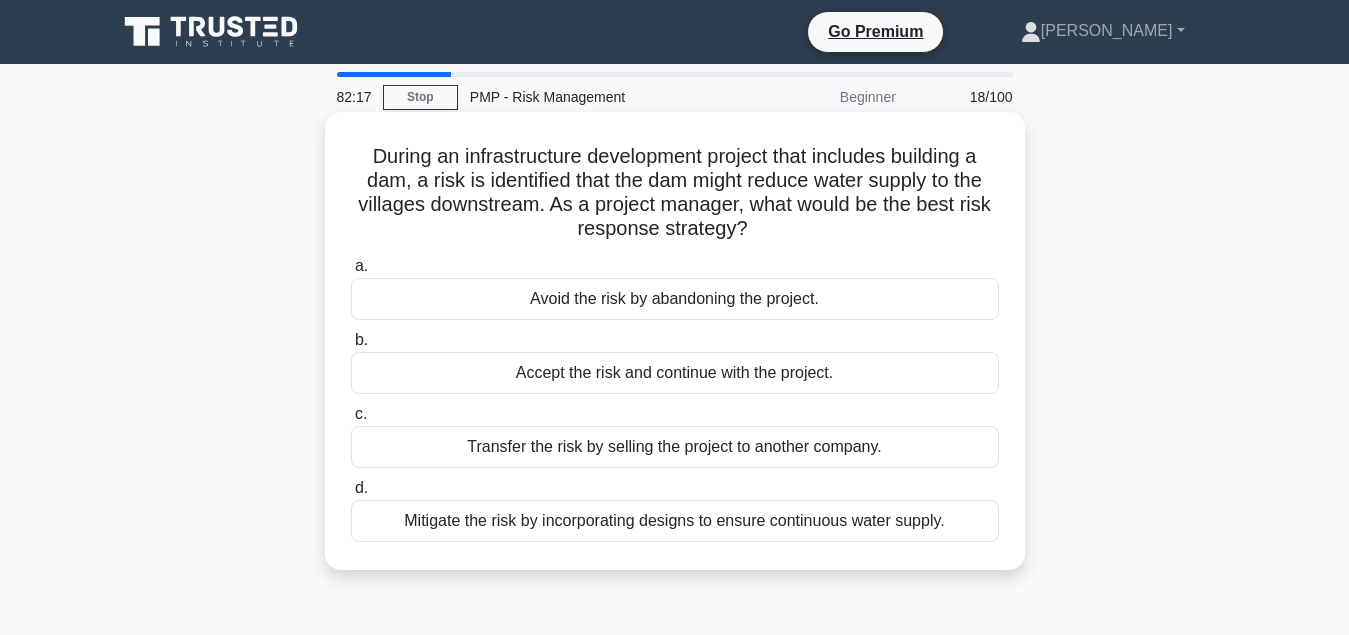 click on "Mitigate the risk by incorporating designs to ensure continuous water supply." at bounding box center [675, 521] 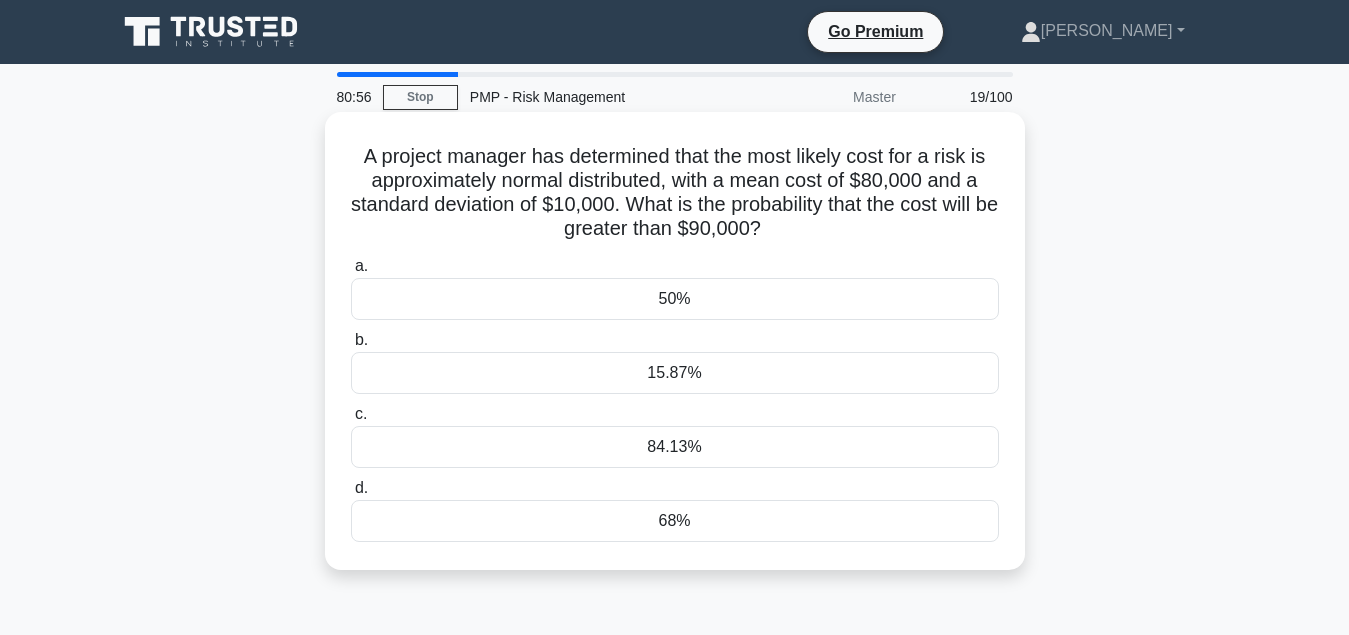 click on "15.87%" at bounding box center (675, 373) 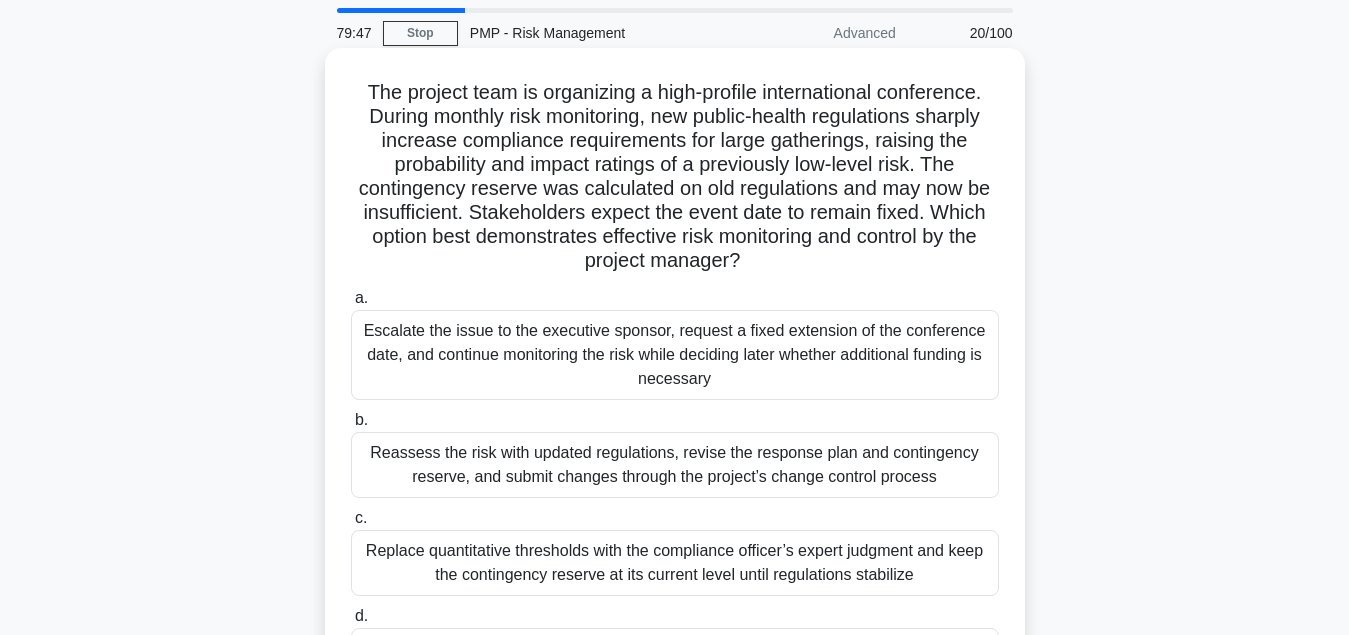 scroll, scrollTop: 102, scrollLeft: 0, axis: vertical 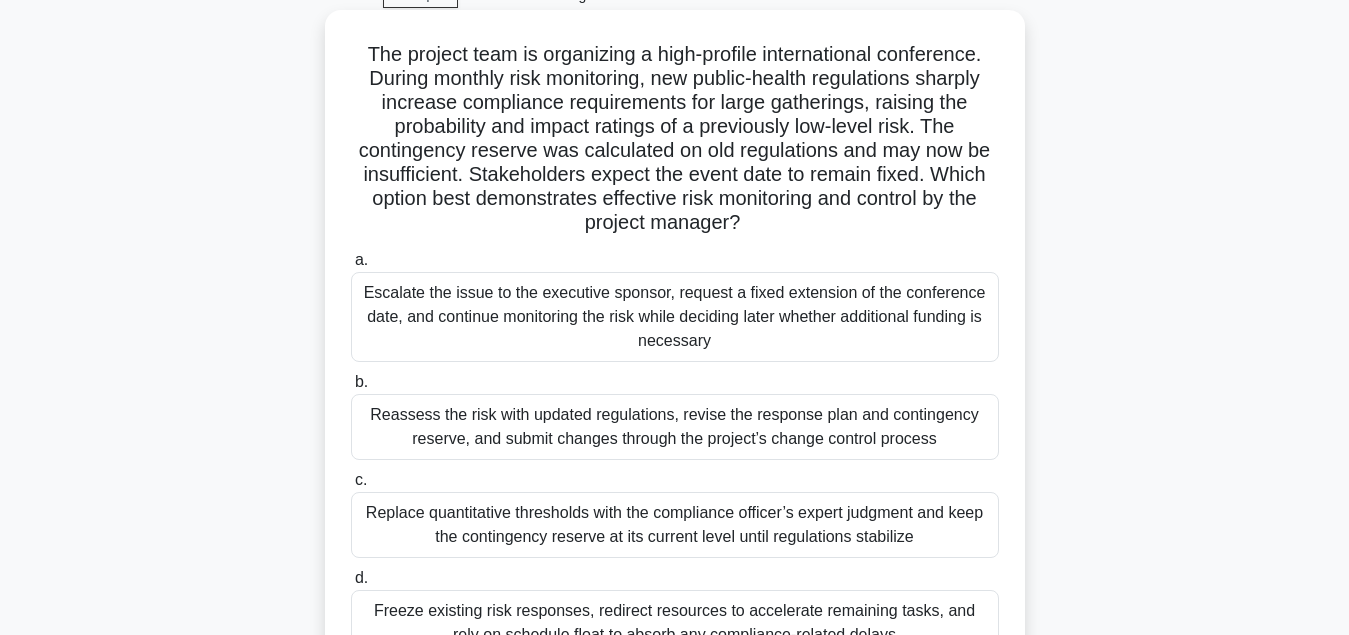 click on "Reassess the risk with updated regulations, revise the response plan and contingency reserve, and submit changes through the project’s change control process" at bounding box center (675, 427) 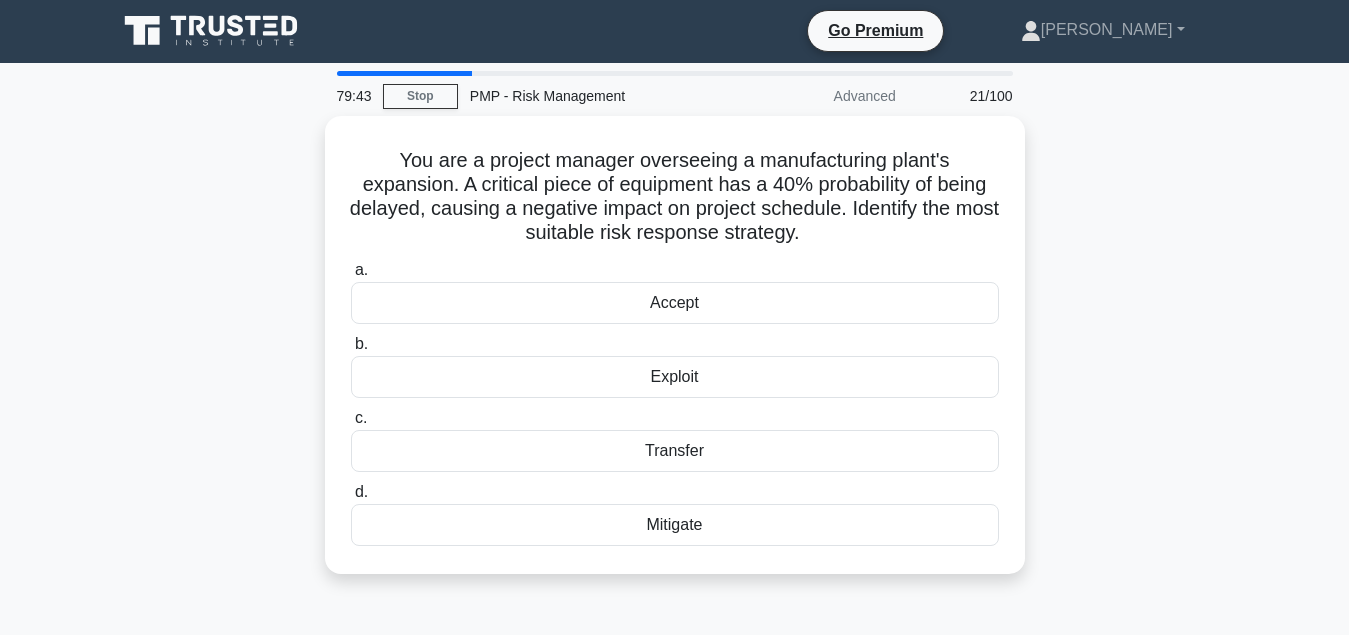 scroll, scrollTop: 0, scrollLeft: 0, axis: both 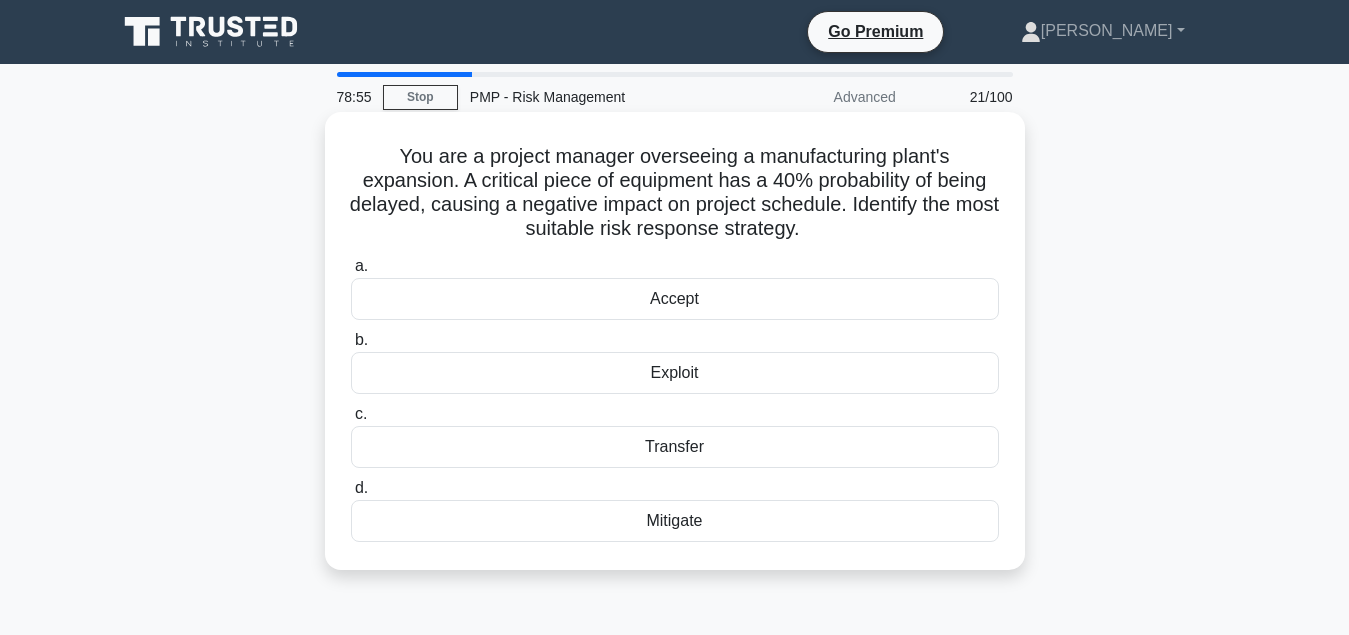 click on "Mitigate" at bounding box center [675, 521] 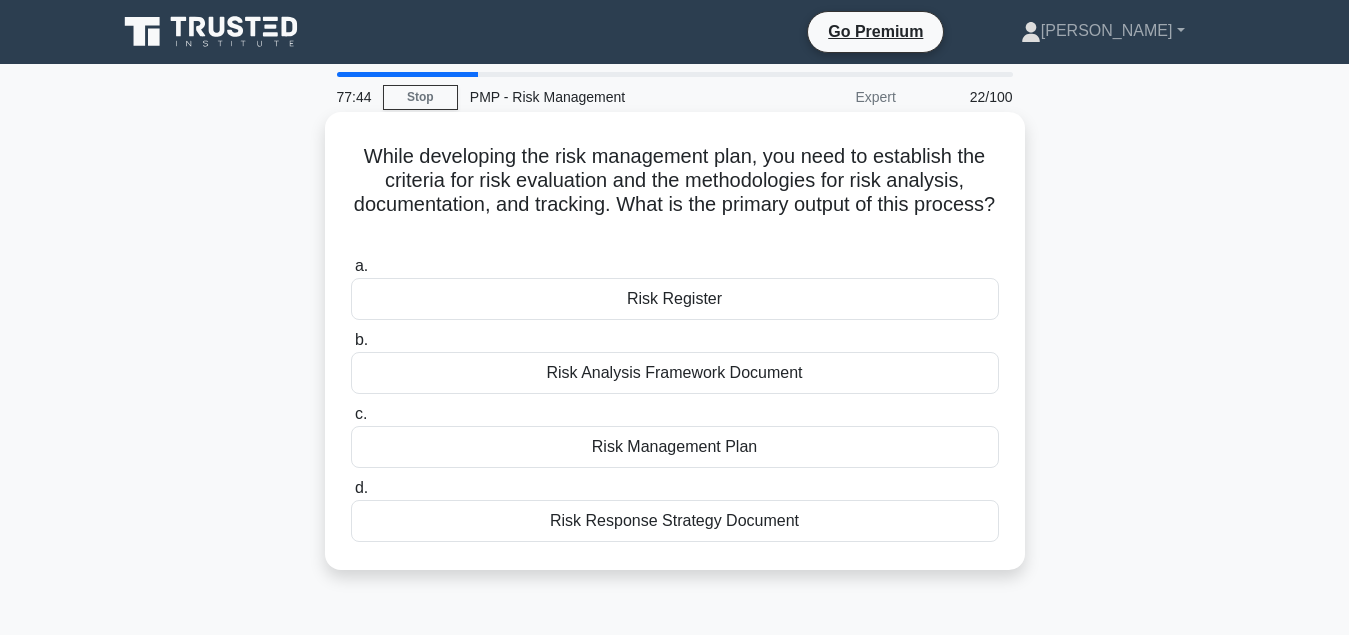 click on "Risk Management Plan" at bounding box center (675, 447) 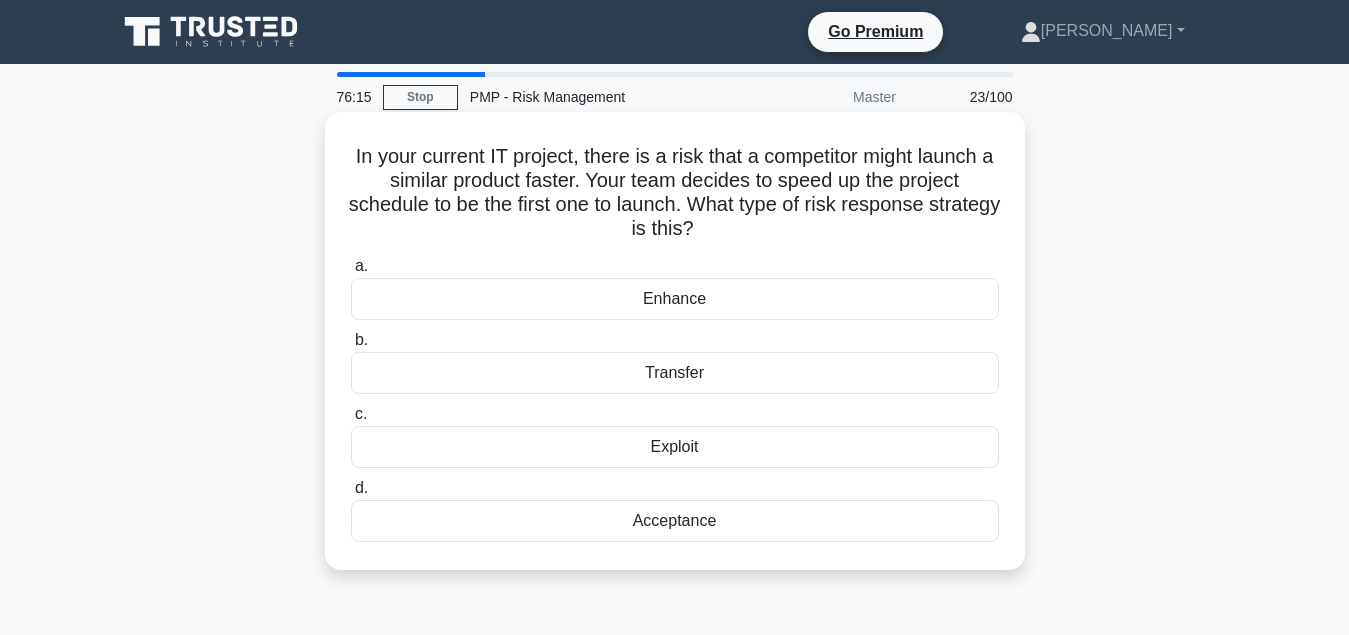 click on "Exploit" at bounding box center (675, 447) 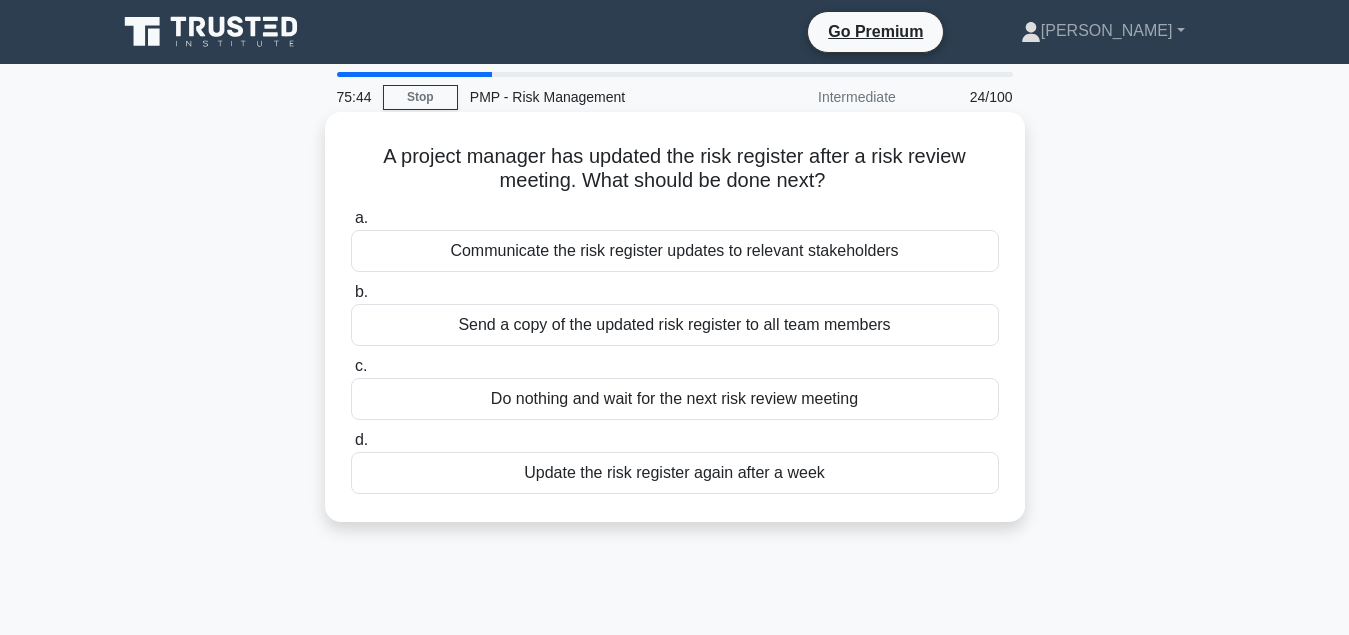 click on "Communicate the risk register updates to relevant stakeholders" at bounding box center (675, 251) 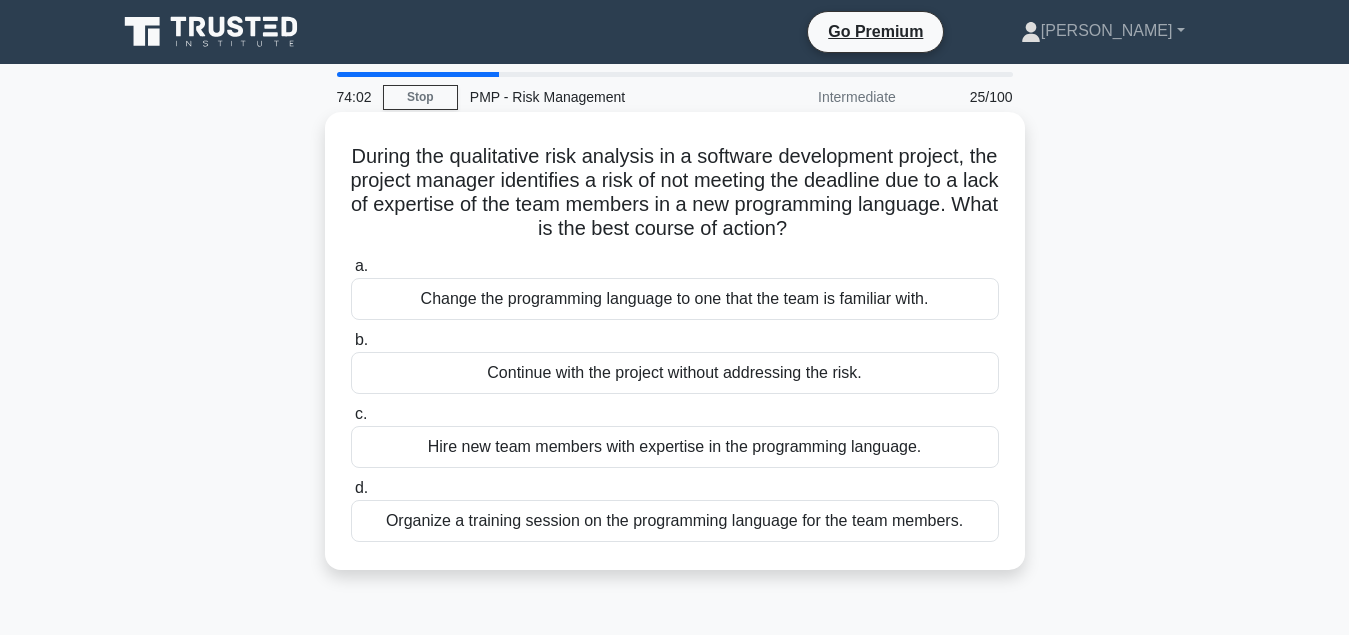 click on "Organize a training session on the programming language for the team members." at bounding box center (675, 521) 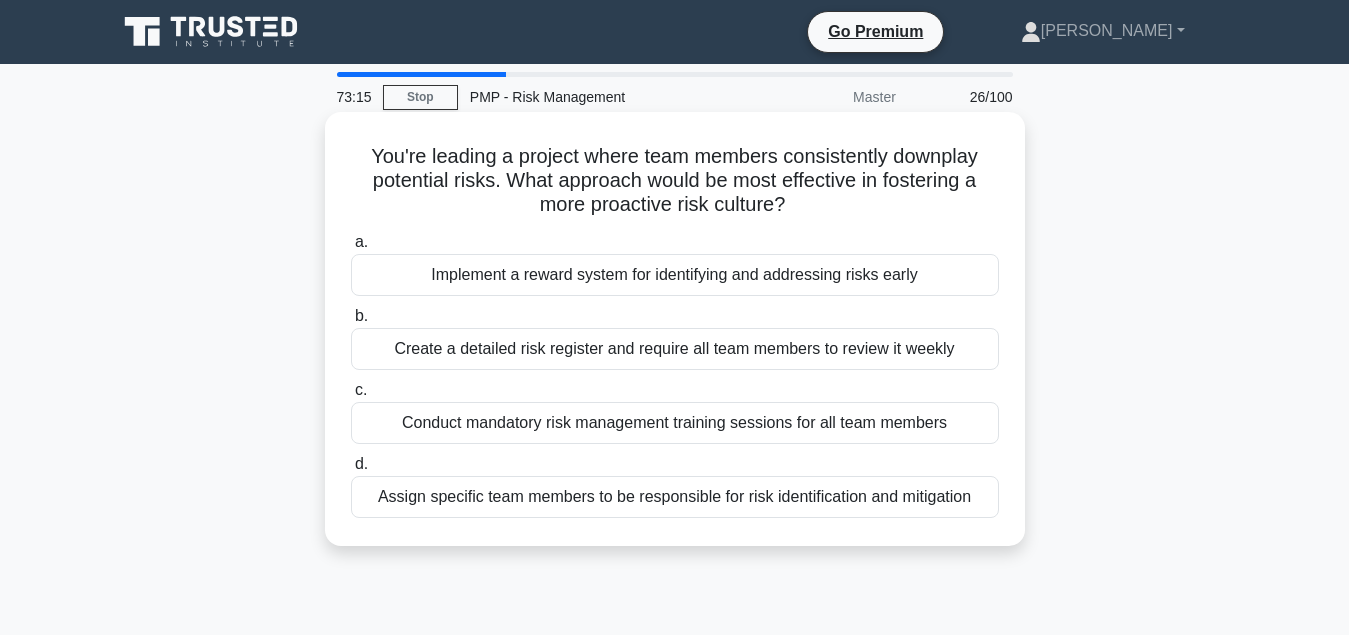 click on "Implement a reward system for identifying and addressing risks early" at bounding box center [675, 275] 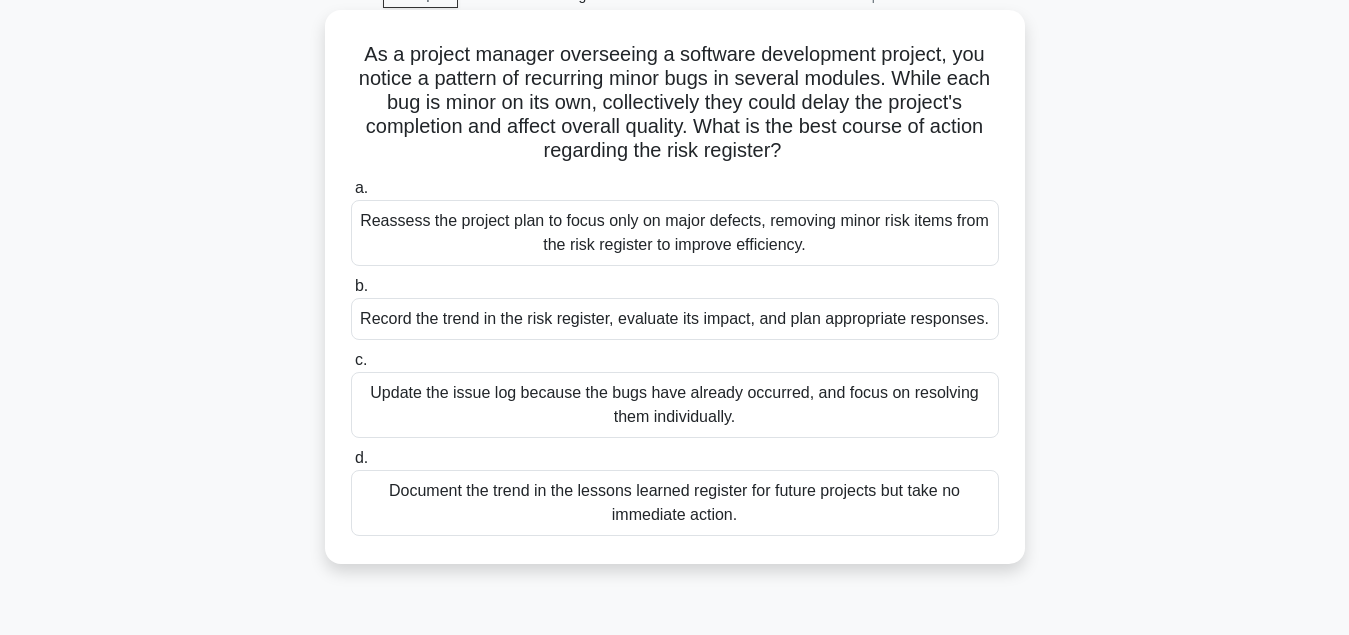 scroll, scrollTop: 0, scrollLeft: 0, axis: both 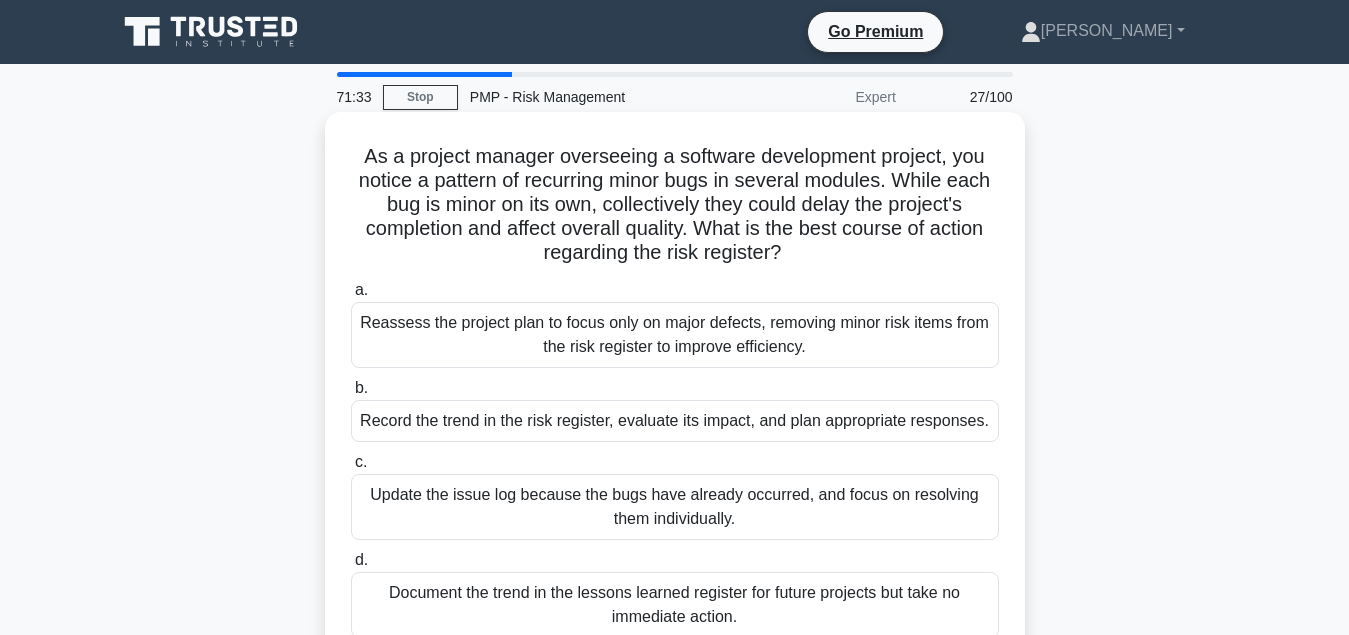 click on "Update the issue log because the bugs have already occurred, and focus on resolving them individually." at bounding box center [675, 507] 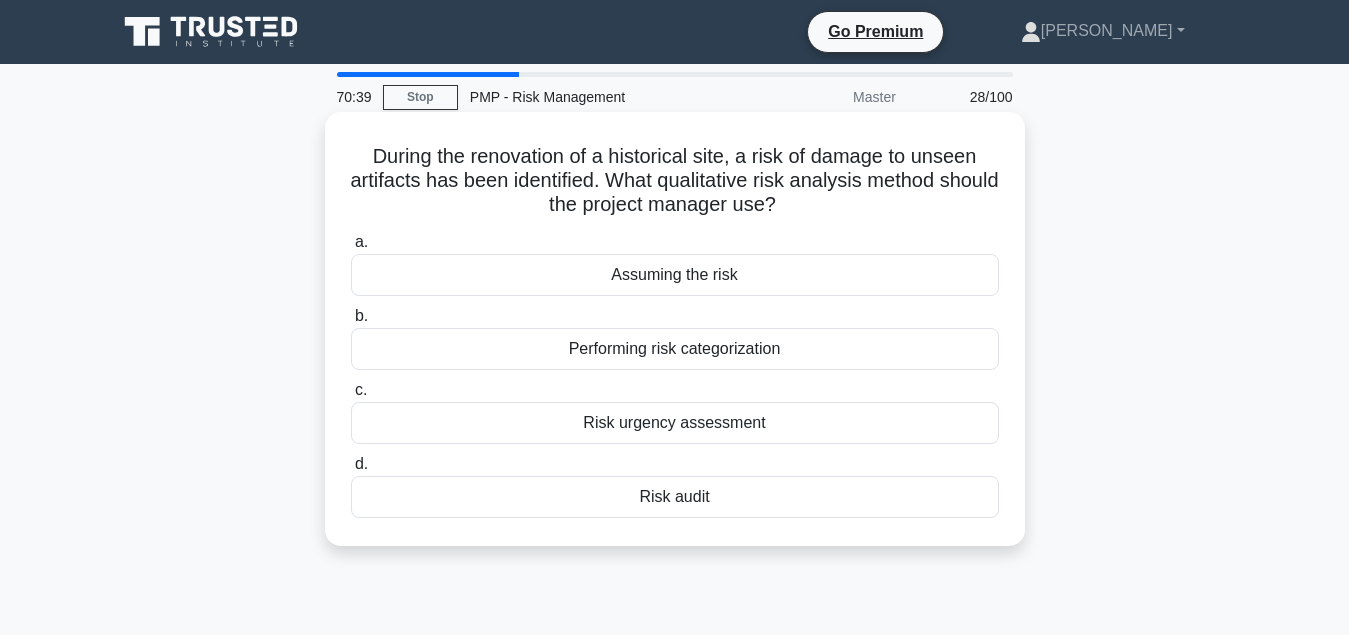 click on "Performing risk categorization" at bounding box center [675, 349] 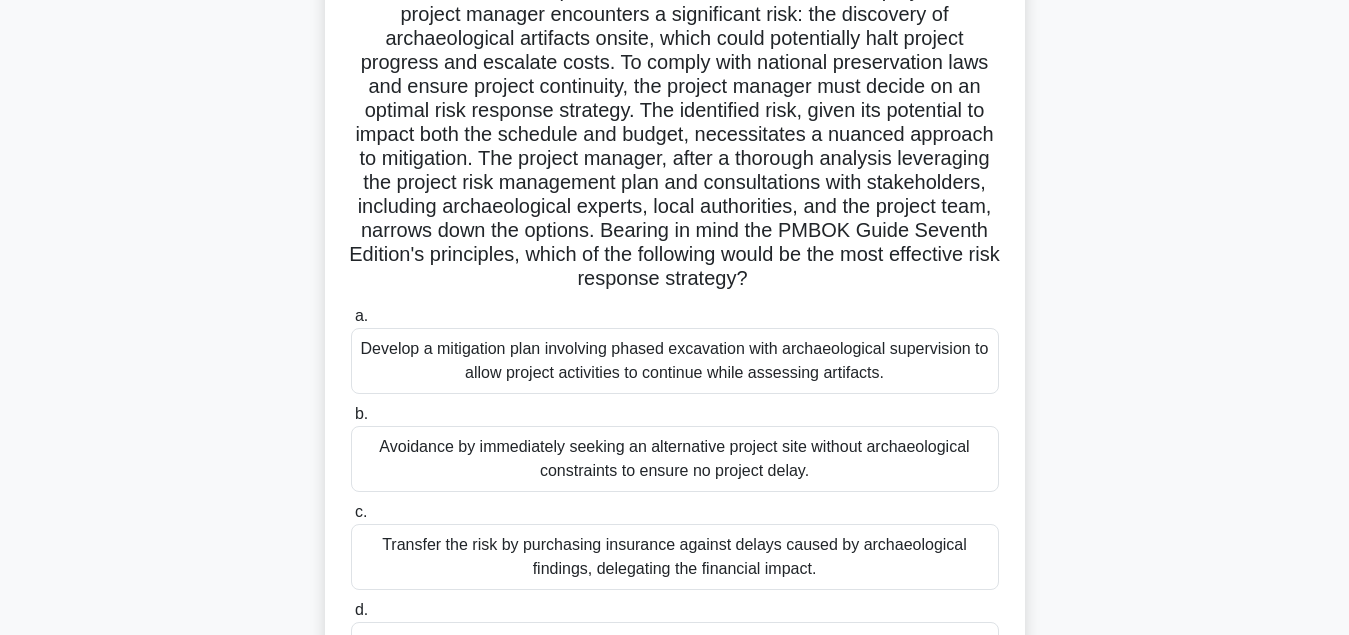 scroll, scrollTop: 204, scrollLeft: 0, axis: vertical 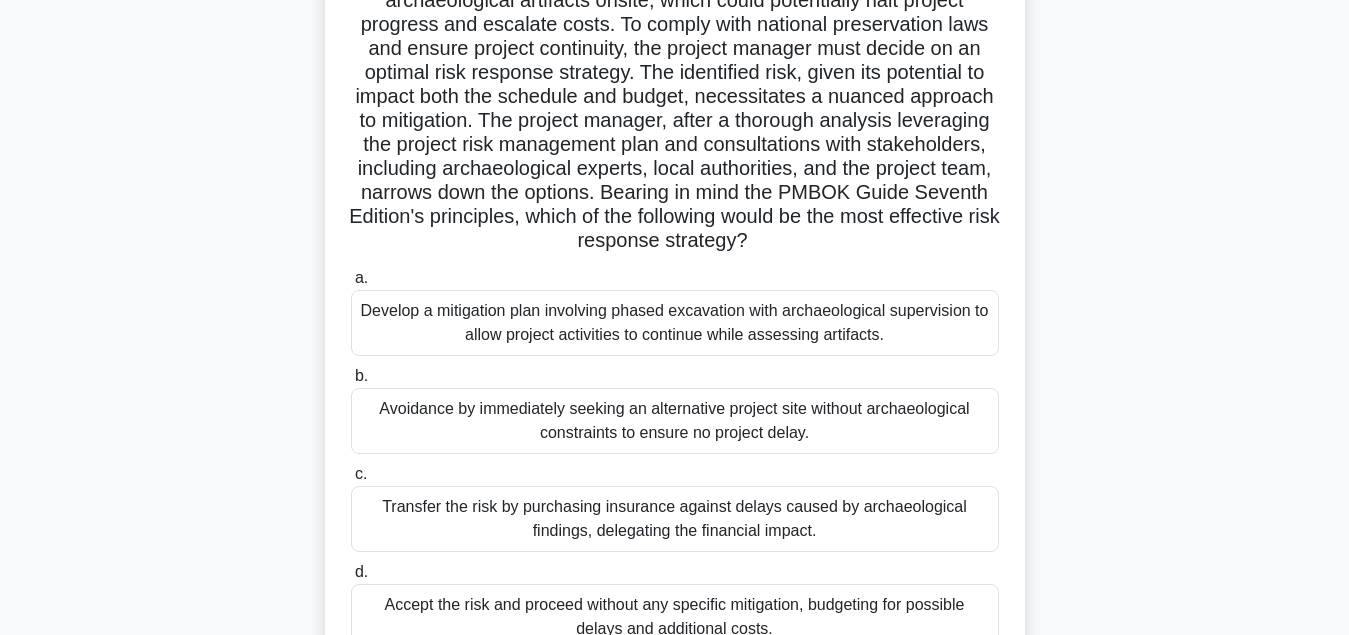 click on "Develop a mitigation plan involving phased excavation with archaeological supervision to allow project activities to continue while assessing artifacts." at bounding box center (675, 323) 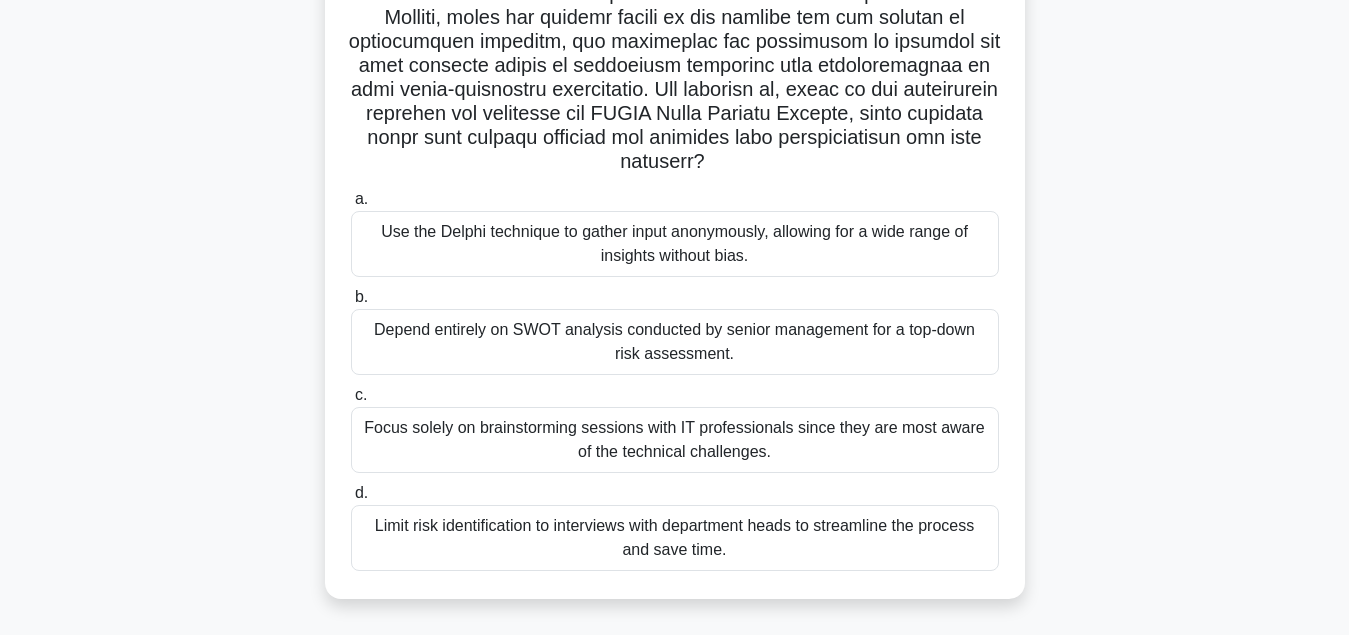 scroll, scrollTop: 445, scrollLeft: 0, axis: vertical 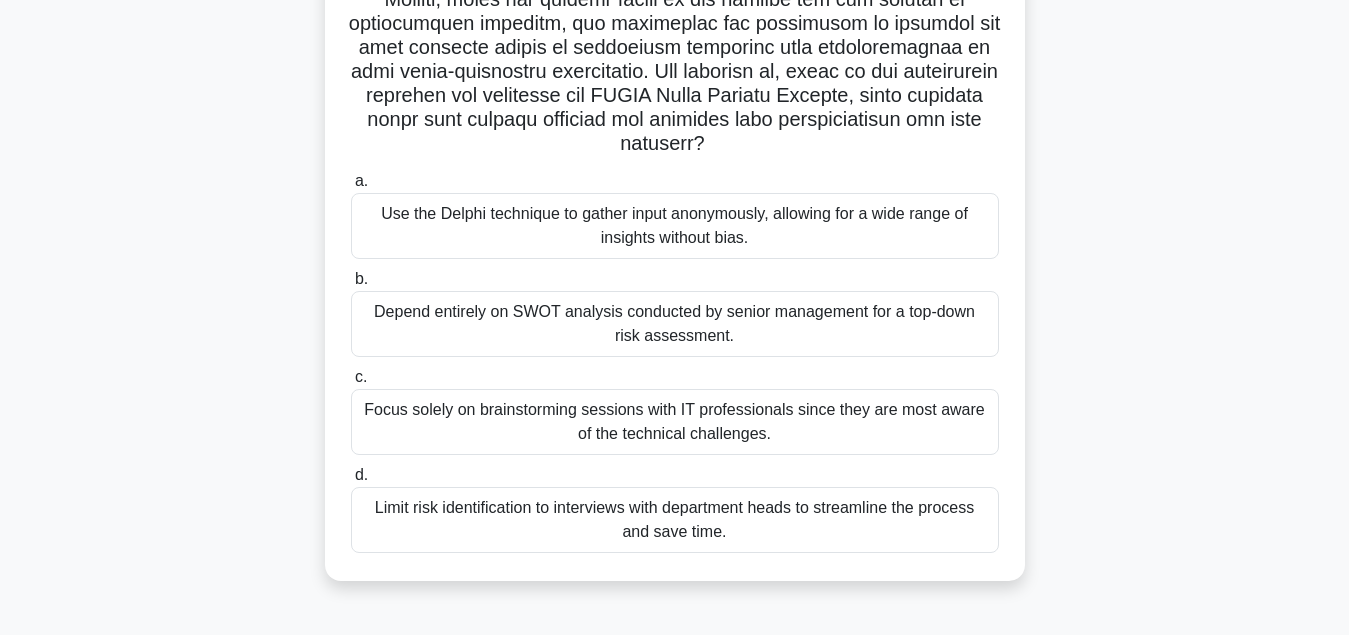 click on "Use the Delphi technique to gather input anonymously, allowing for a wide range of insights without bias." at bounding box center (675, 226) 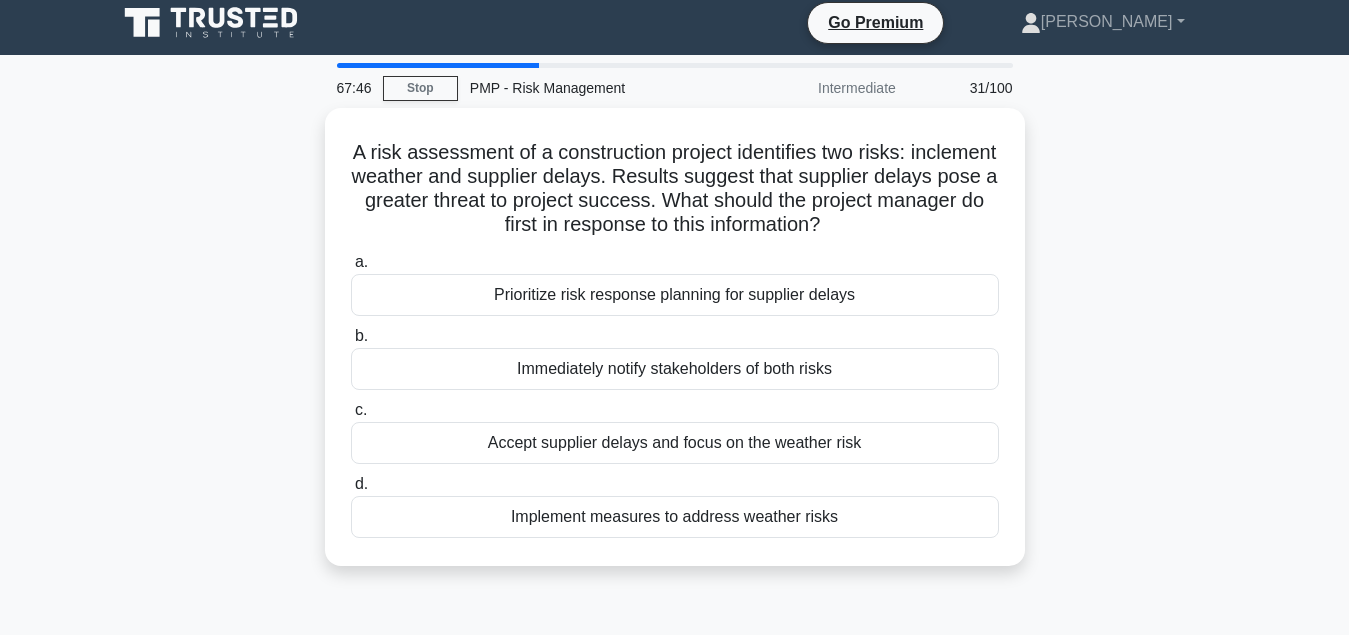 scroll, scrollTop: 0, scrollLeft: 0, axis: both 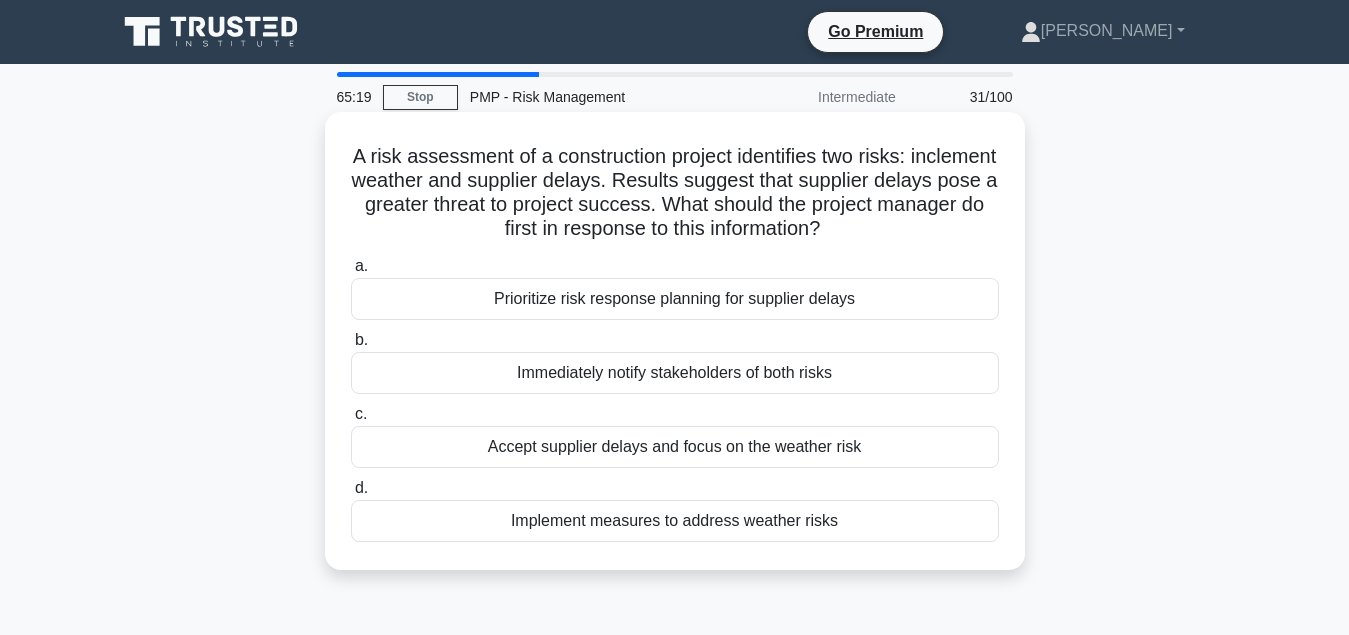 click on "Immediately notify stakeholders of both risks" at bounding box center [675, 373] 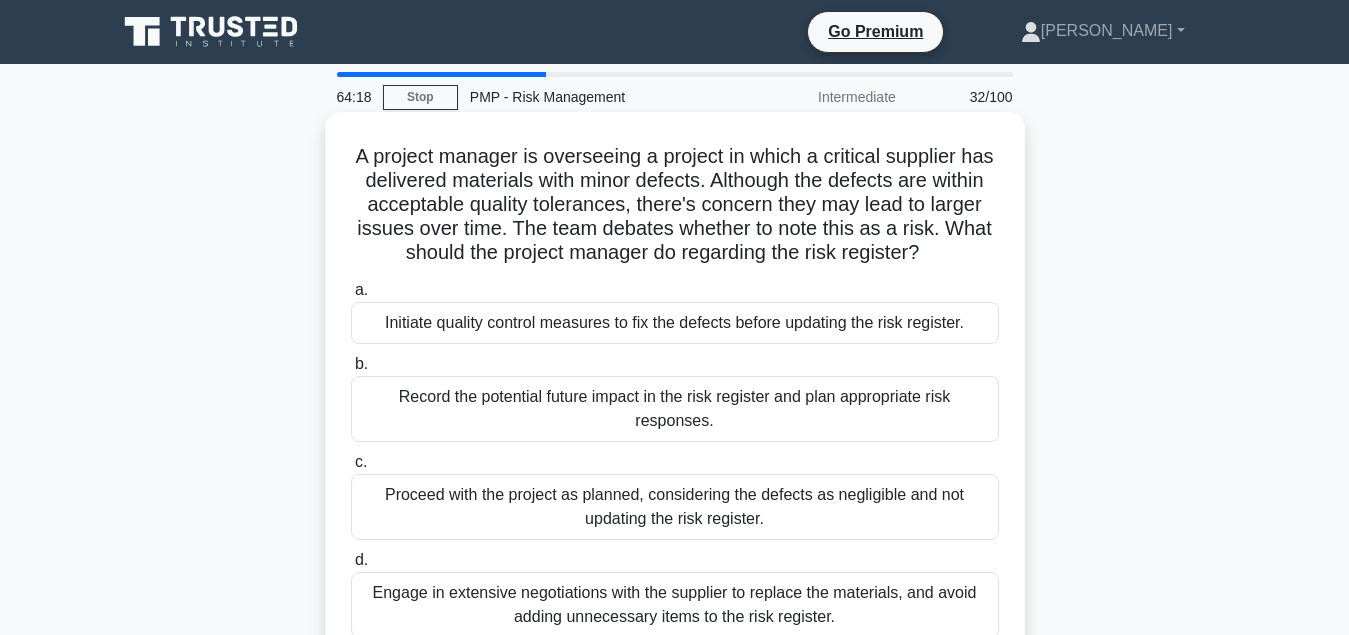 click on "Record the potential future impact in the risk register and plan appropriate risk responses." at bounding box center [675, 409] 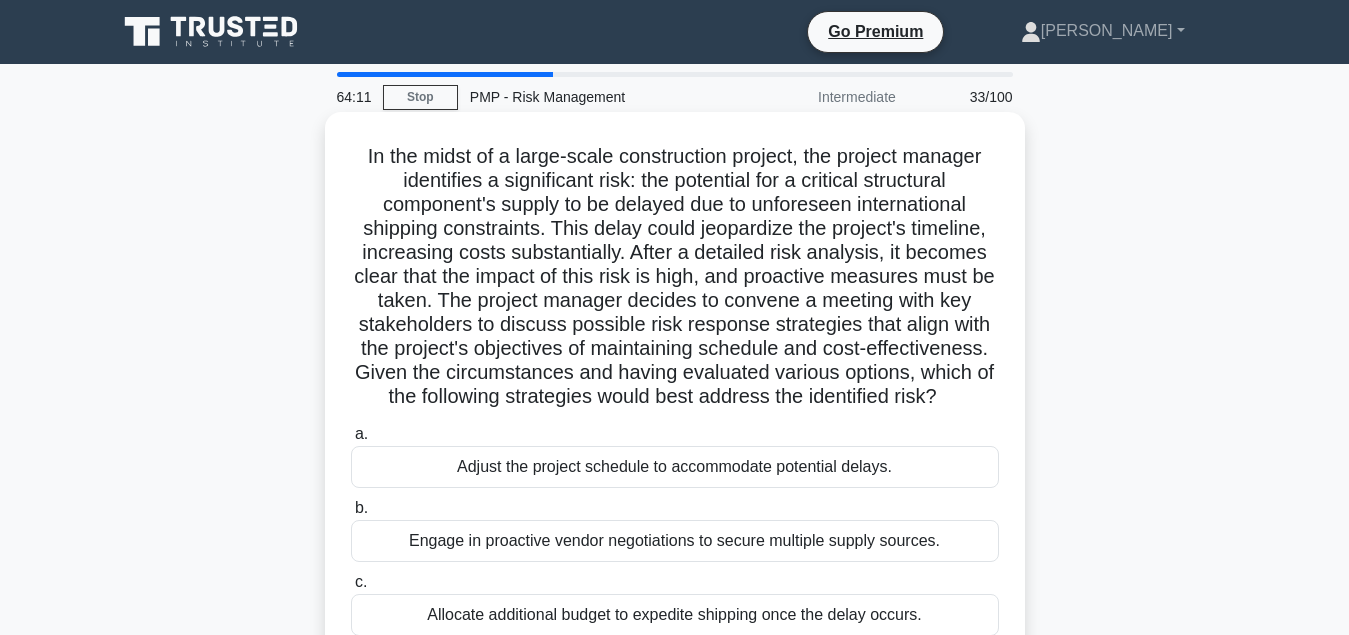 scroll, scrollTop: 102, scrollLeft: 0, axis: vertical 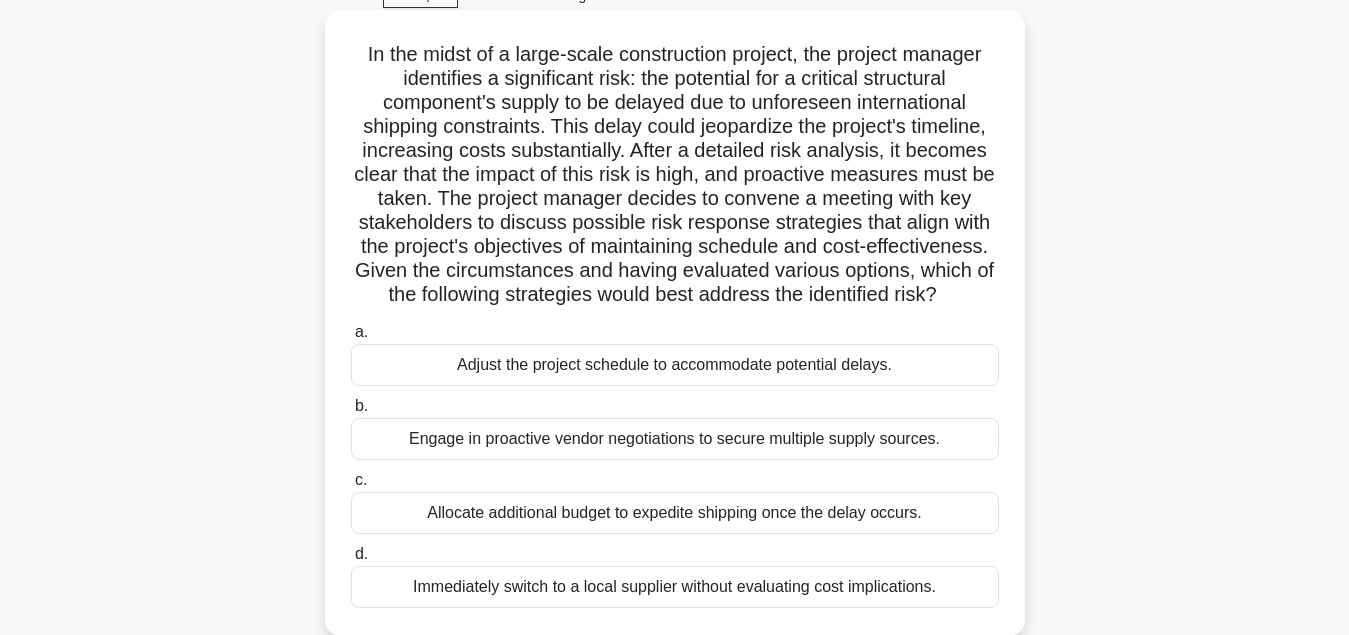 click on "Engage in proactive vendor negotiations to secure multiple supply sources." at bounding box center [675, 439] 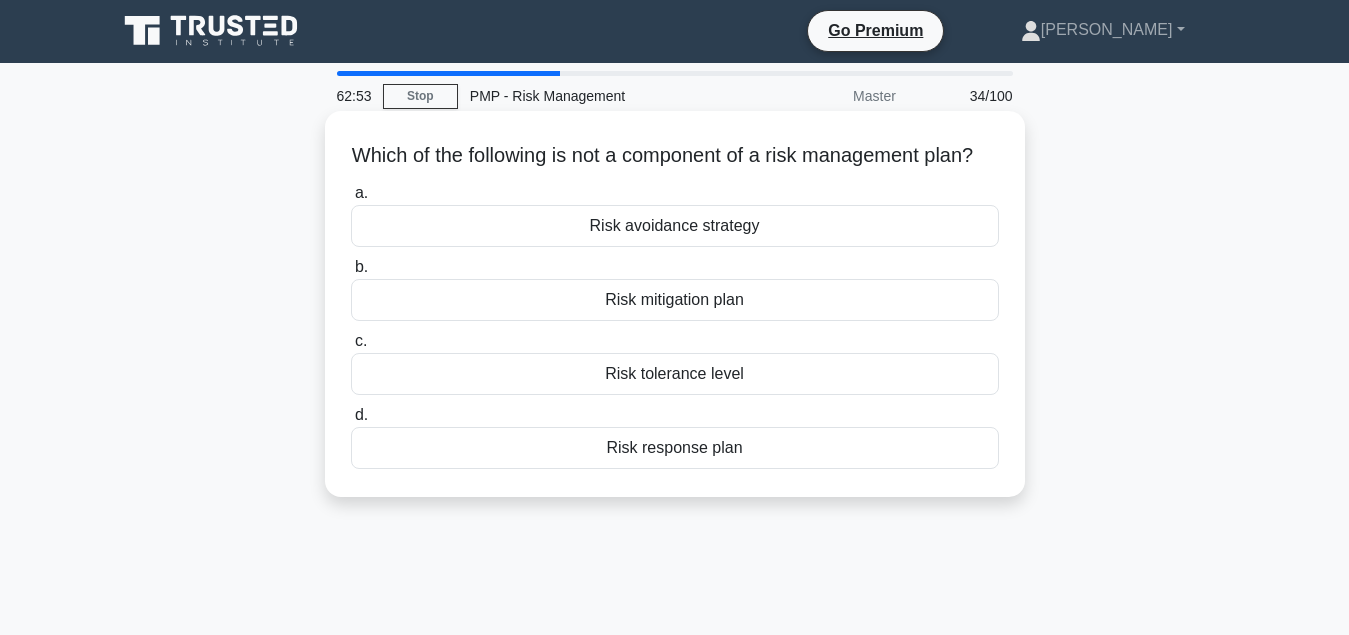 scroll, scrollTop: 0, scrollLeft: 0, axis: both 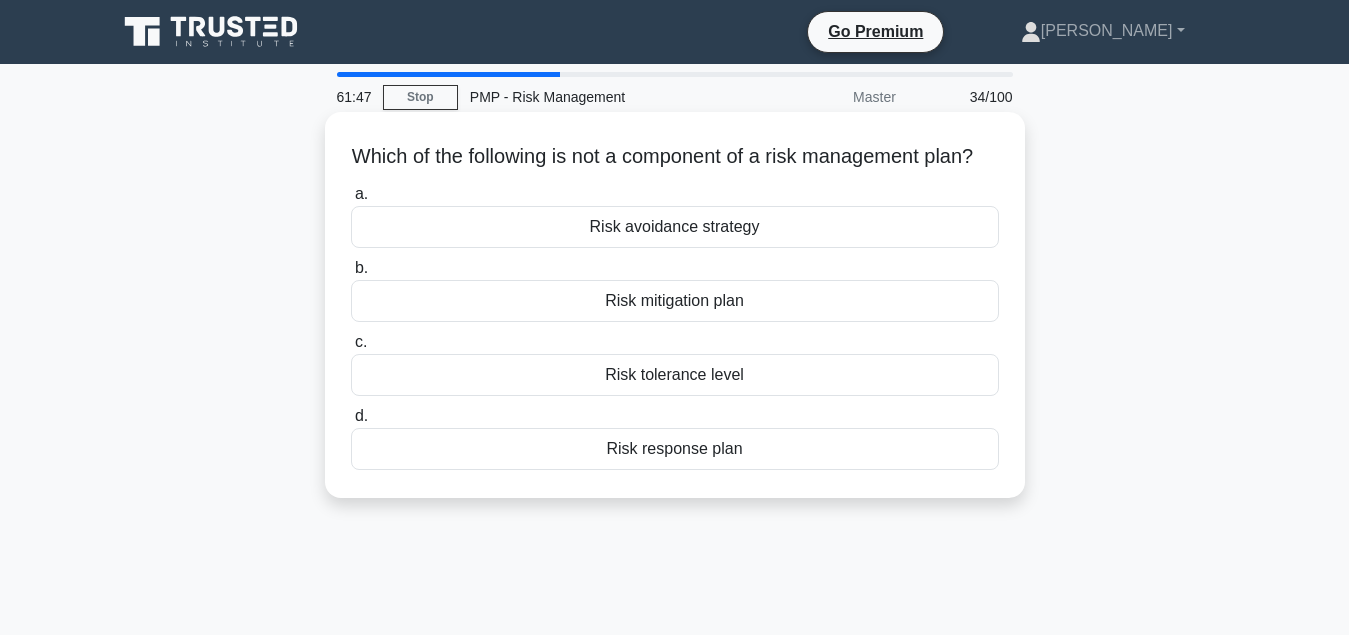 click on "Risk avoidance strategy" at bounding box center [675, 227] 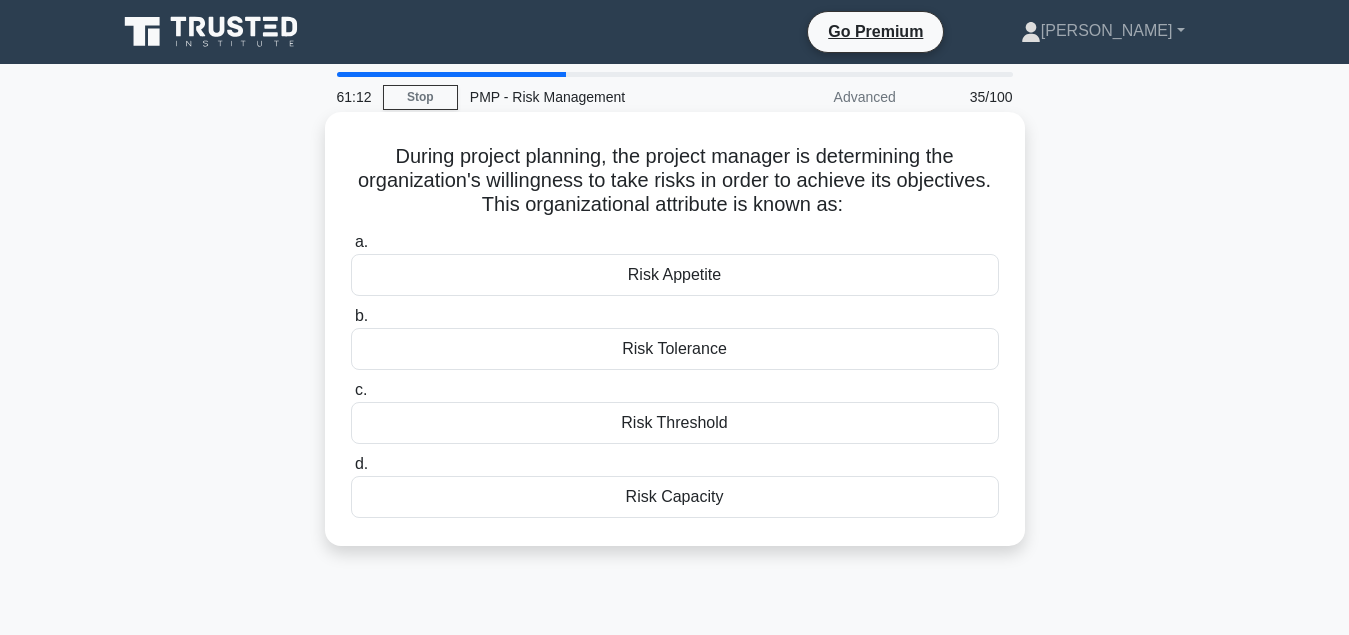 click on "Risk Appetite" at bounding box center [675, 275] 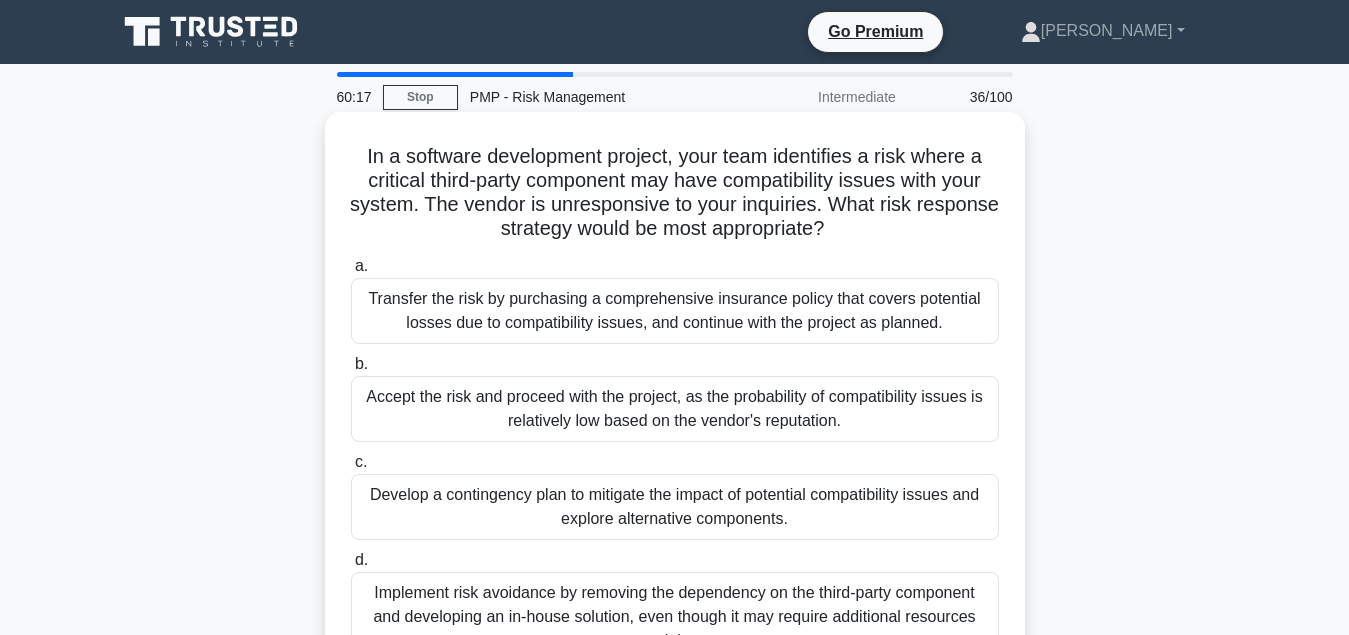 scroll, scrollTop: 102, scrollLeft: 0, axis: vertical 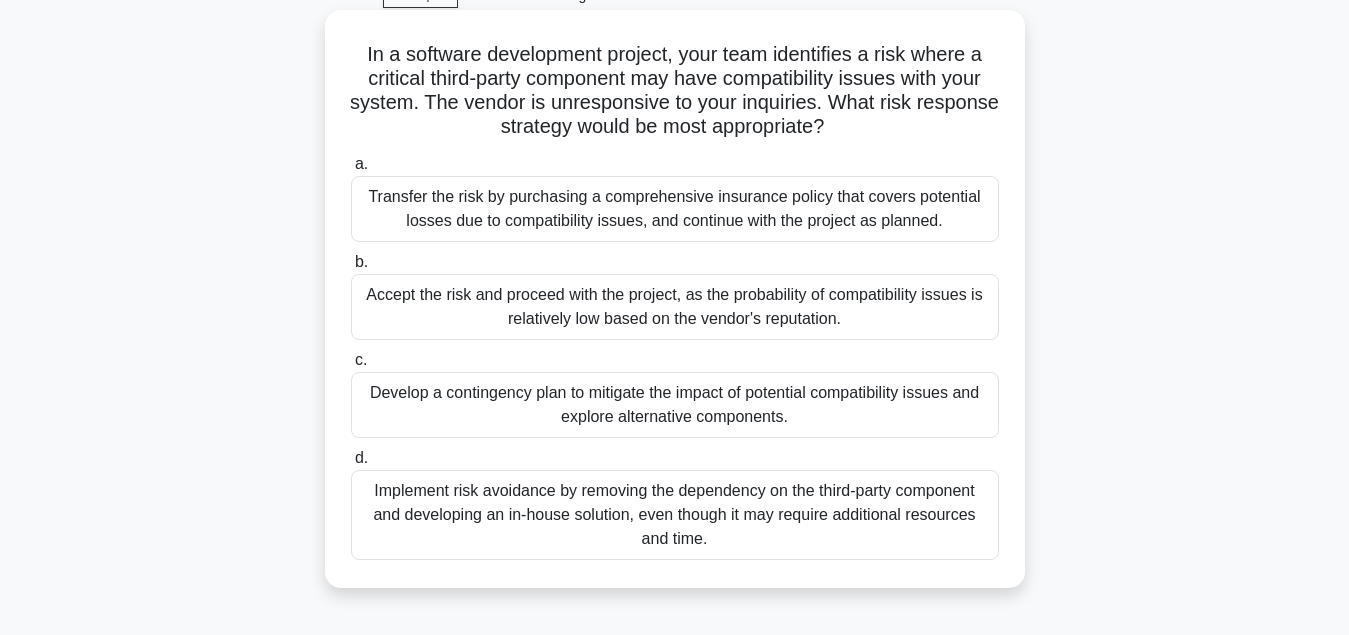 click on "Develop a contingency plan to mitigate the impact of potential compatibility issues and explore alternative components." at bounding box center (675, 405) 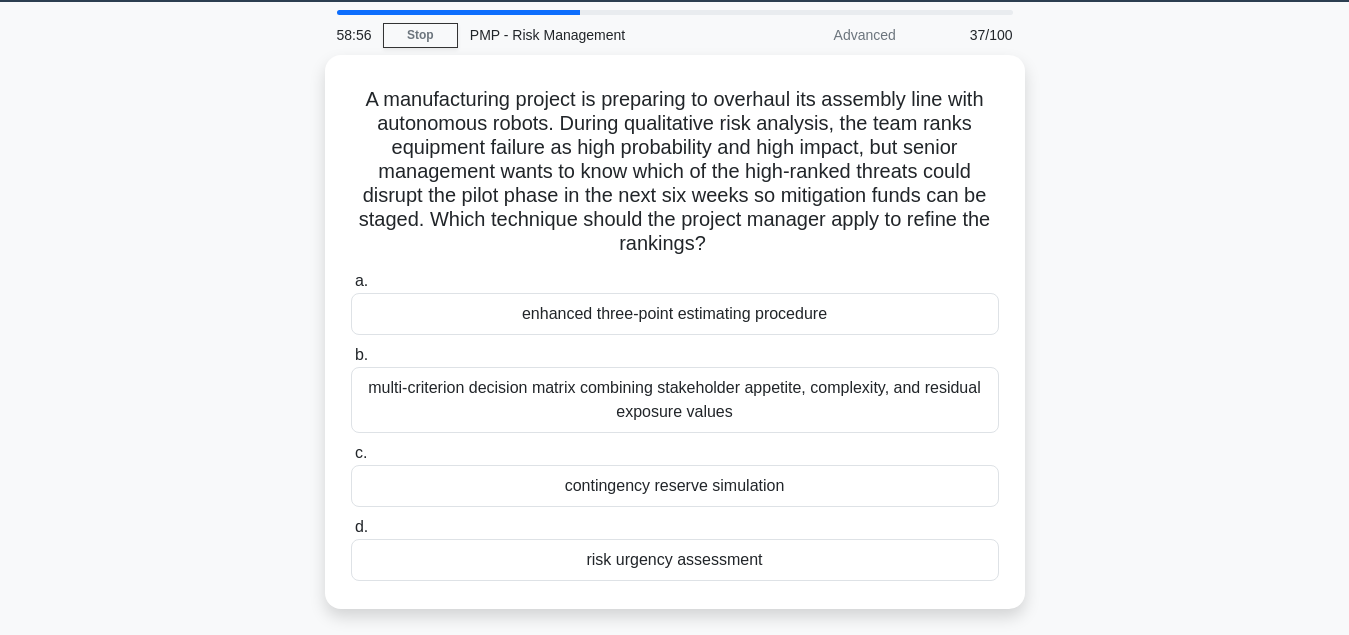 scroll, scrollTop: 102, scrollLeft: 0, axis: vertical 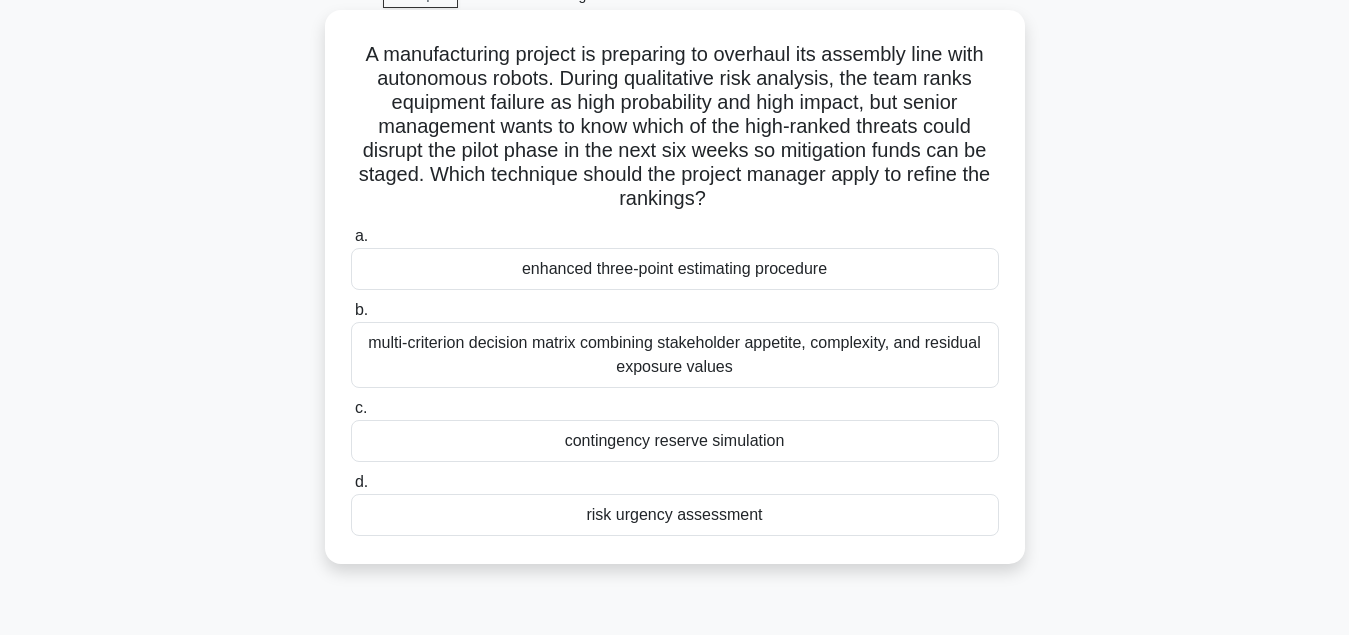 click on "risk urgency assessment" at bounding box center (675, 515) 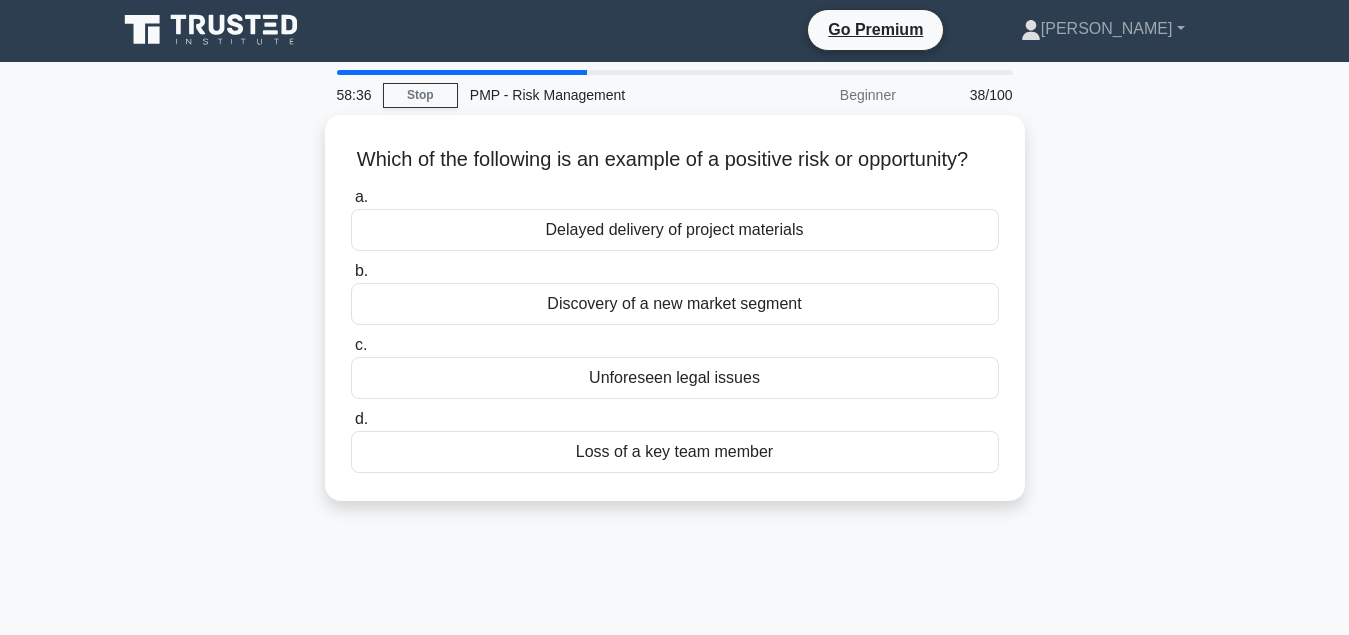 scroll, scrollTop: 0, scrollLeft: 0, axis: both 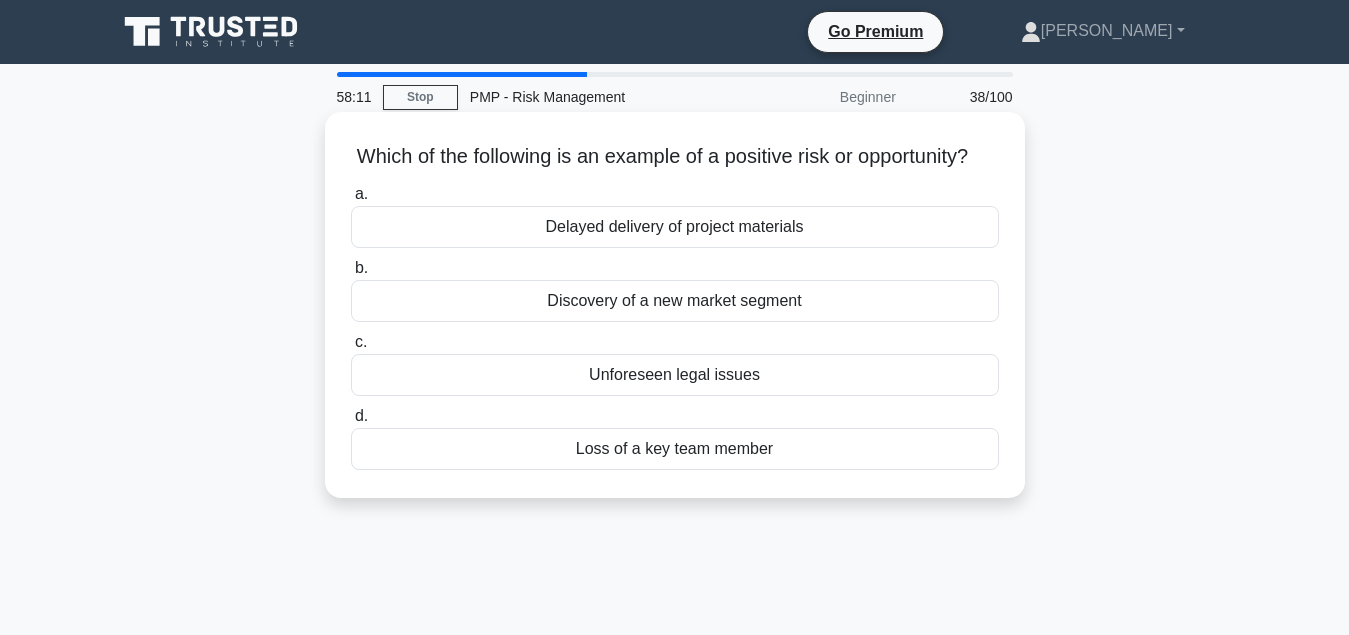 click on "Discovery of a new market segment" at bounding box center [675, 301] 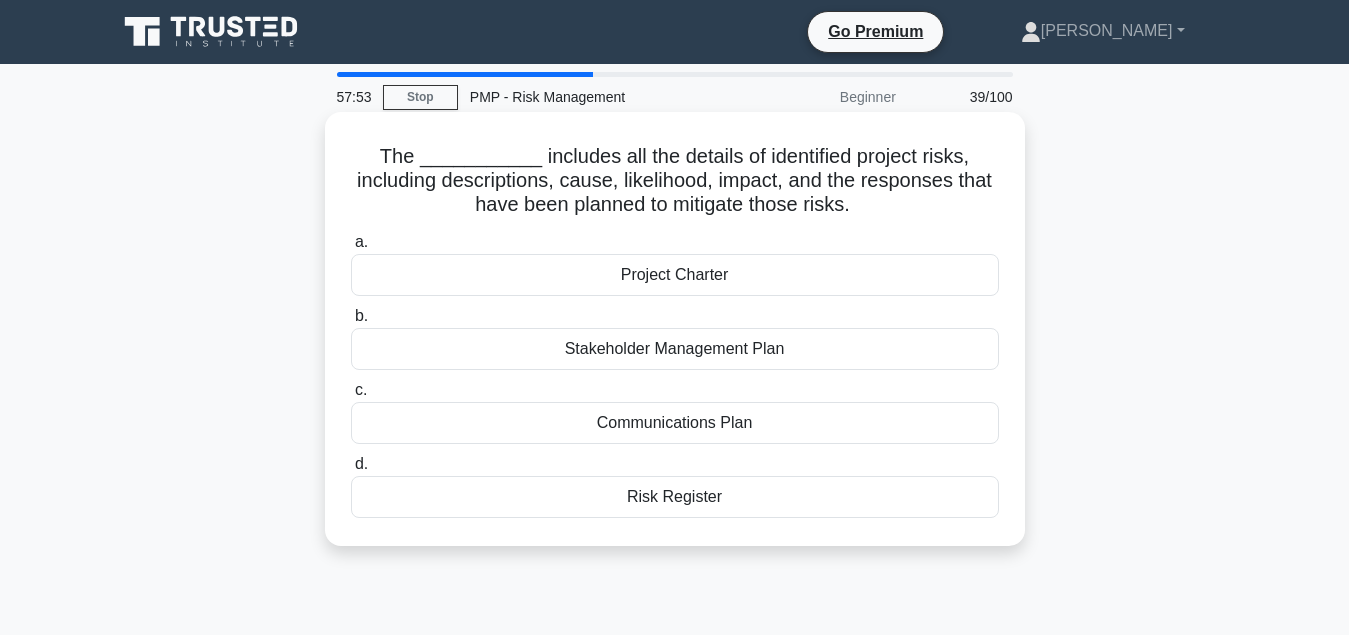 click on "Risk Register" at bounding box center [675, 497] 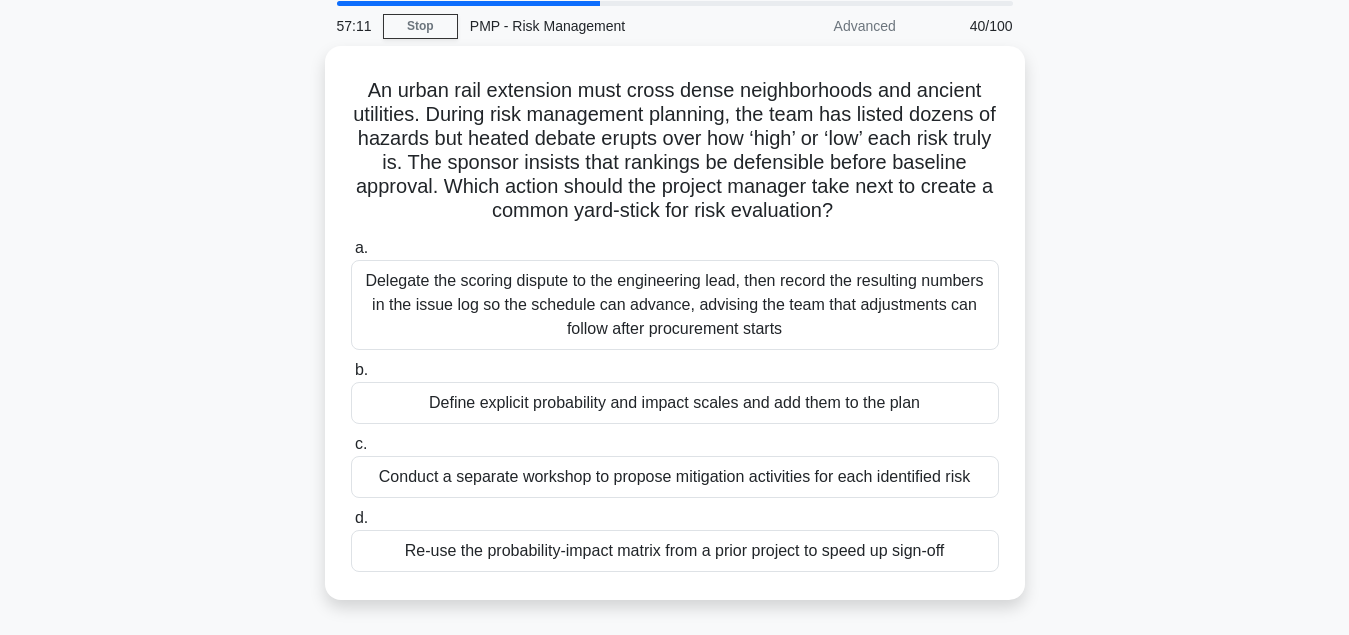scroll, scrollTop: 102, scrollLeft: 0, axis: vertical 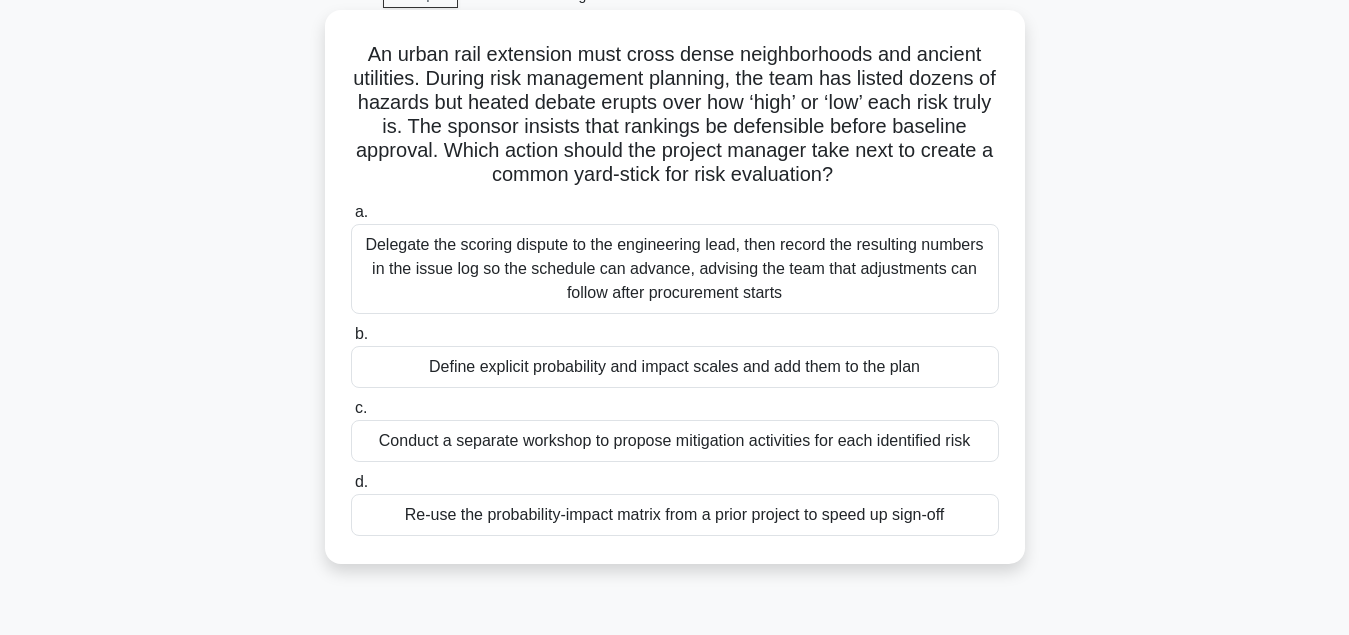 click on "Define explicit probability and impact scales and add them to the plan" at bounding box center [675, 367] 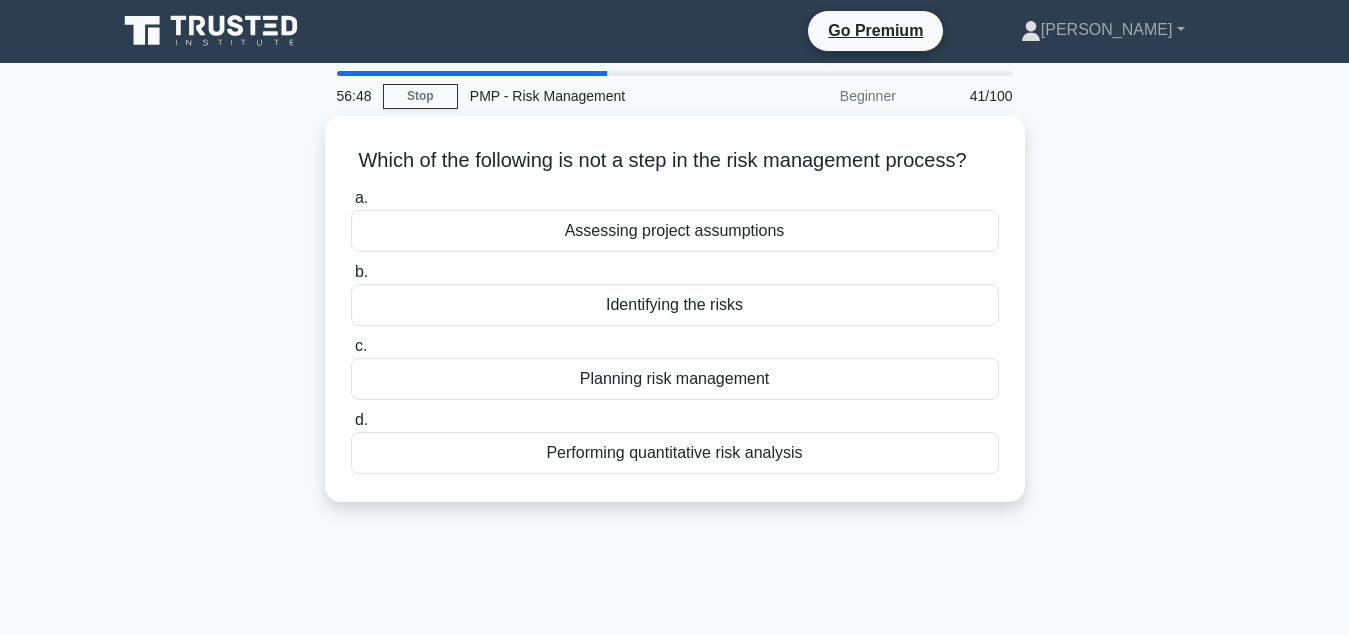 scroll, scrollTop: 0, scrollLeft: 0, axis: both 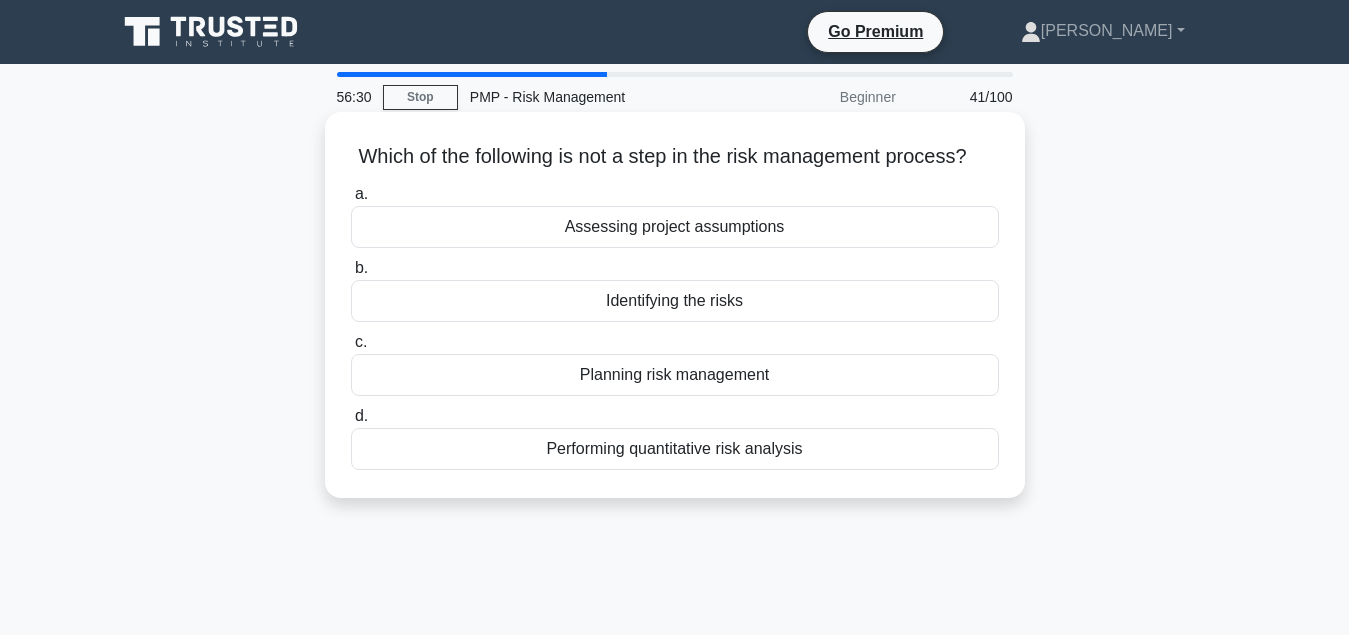 click on "Assessing project assumptions" at bounding box center (675, 227) 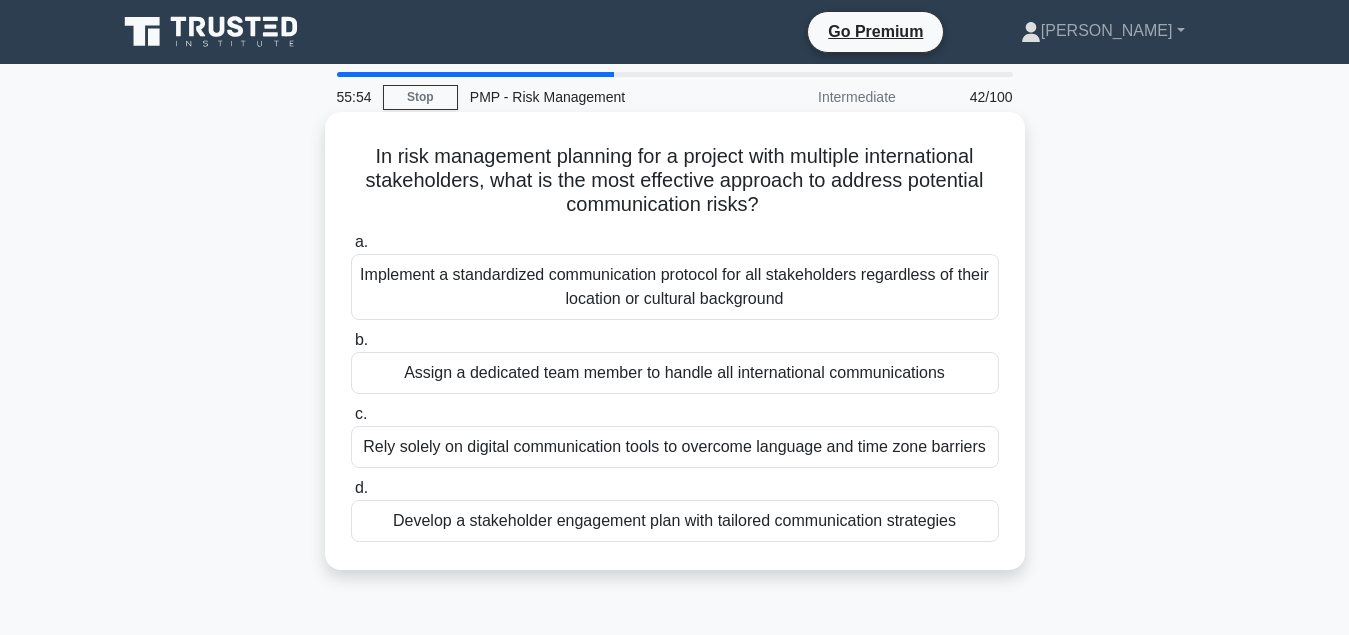 click on "Develop a stakeholder engagement plan with tailored communication strategies" at bounding box center [675, 521] 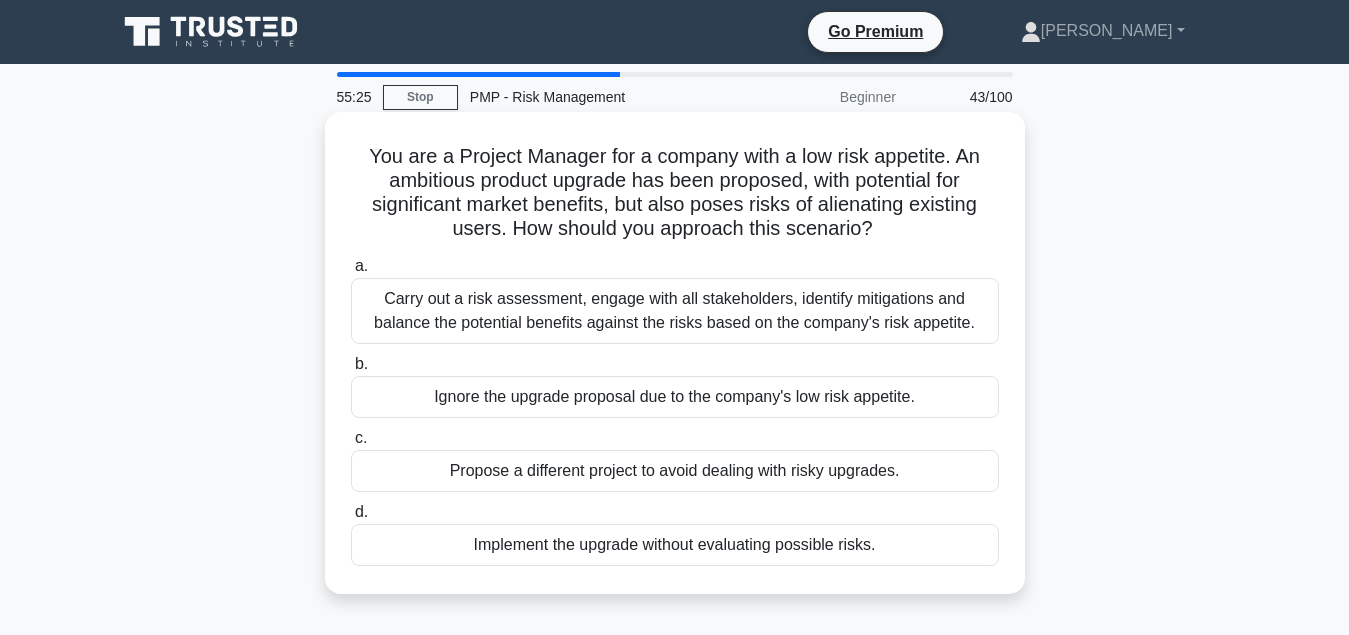 click on "Carry out a risk assessment, engage with all stakeholders, identify mitigations and balance the potential benefits against the risks based on the company's risk appetite." at bounding box center [675, 311] 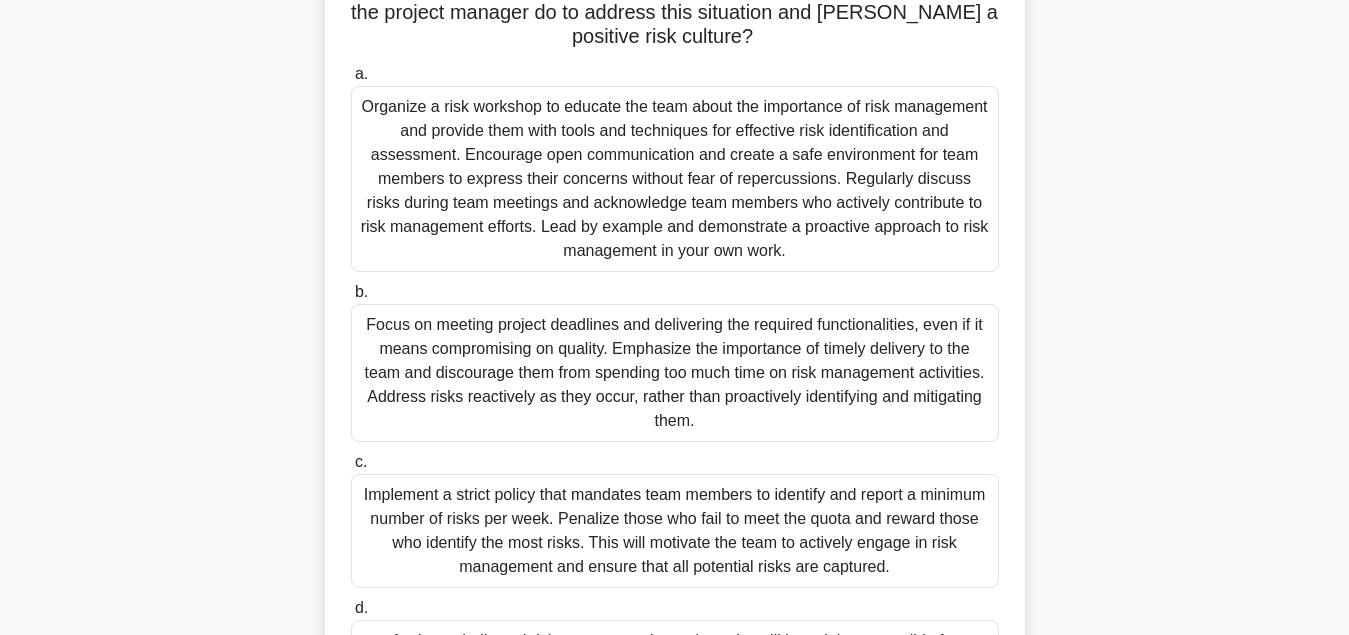 scroll, scrollTop: 306, scrollLeft: 0, axis: vertical 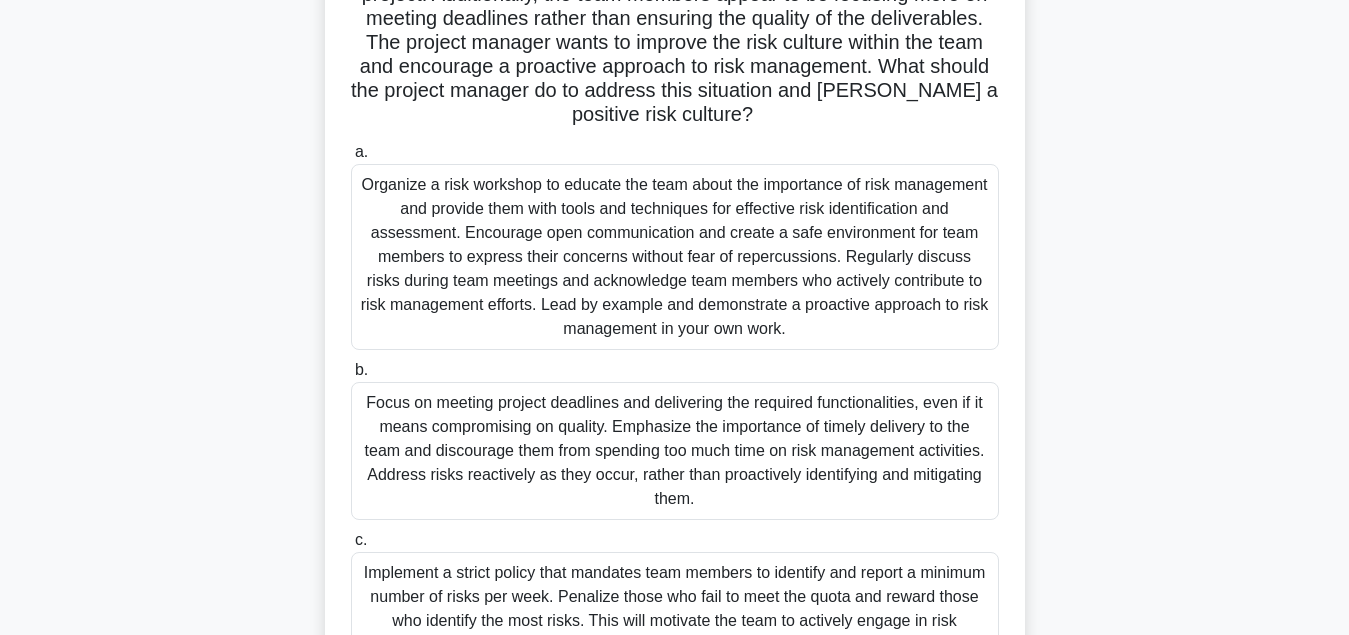 click on "Organize a risk workshop to educate the team about the importance of risk management and provide them with tools and techniques for effective risk identification and assessment. Encourage open communication and create a safe environment for team members to express their concerns without fear of repercussions. Regularly discuss risks during team meetings and acknowledge team members who actively contribute to risk management efforts. Lead by example and demonstrate a proactive approach to risk management in your own work." at bounding box center [675, 257] 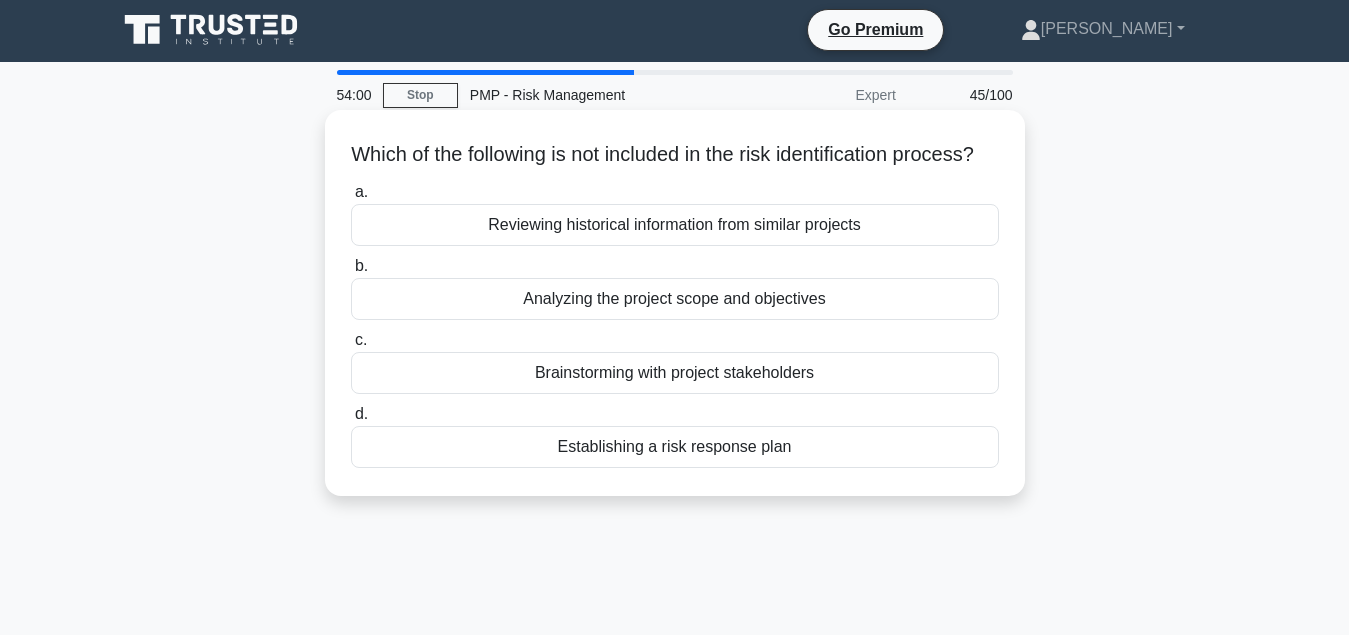 scroll, scrollTop: 0, scrollLeft: 0, axis: both 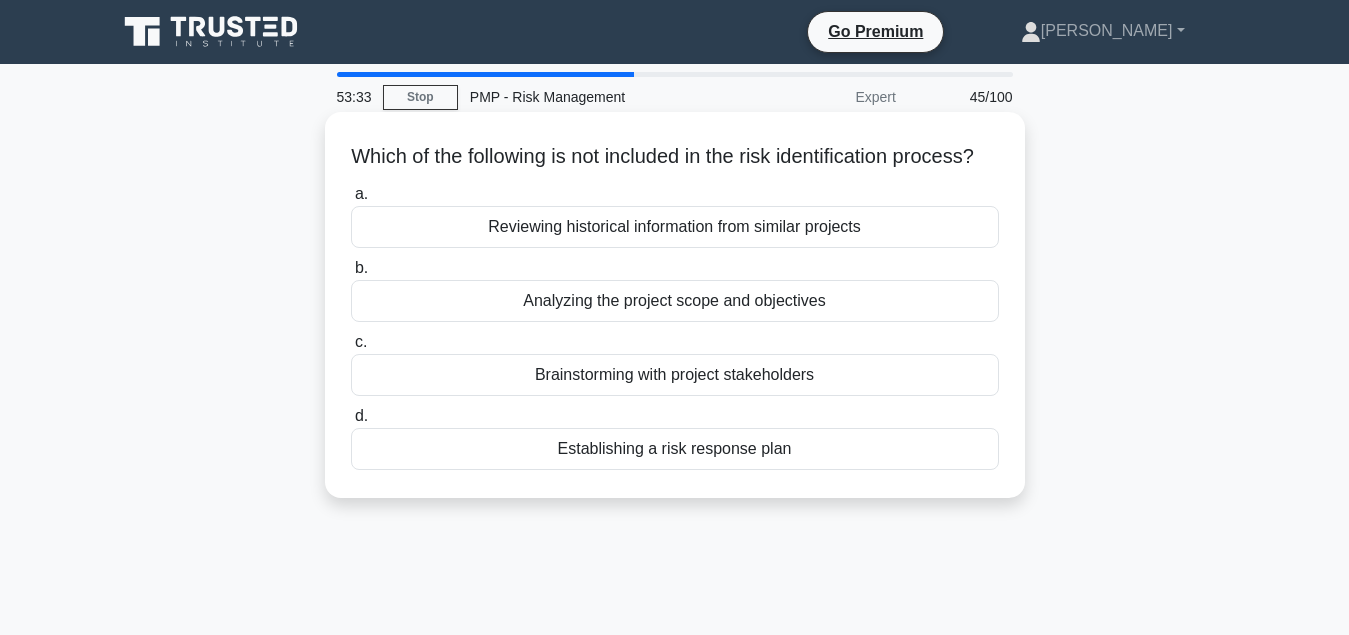 click on "Establishing a risk response plan" at bounding box center (675, 449) 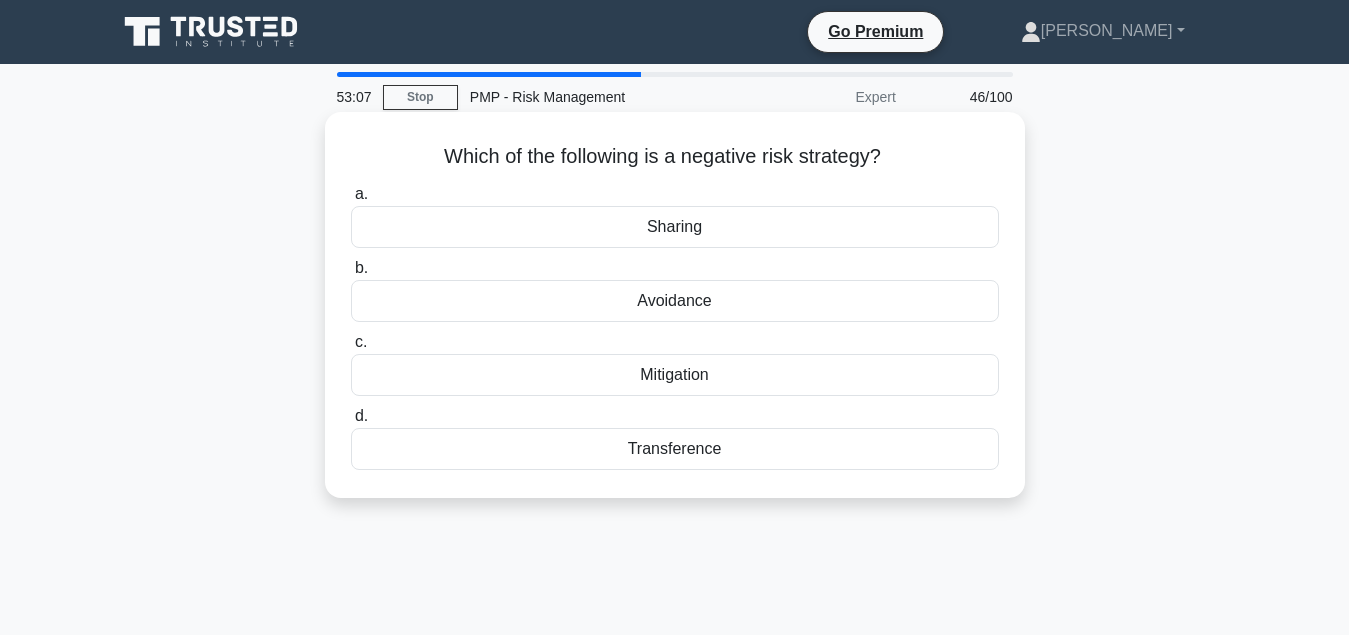 click on "Avoidance" at bounding box center (675, 301) 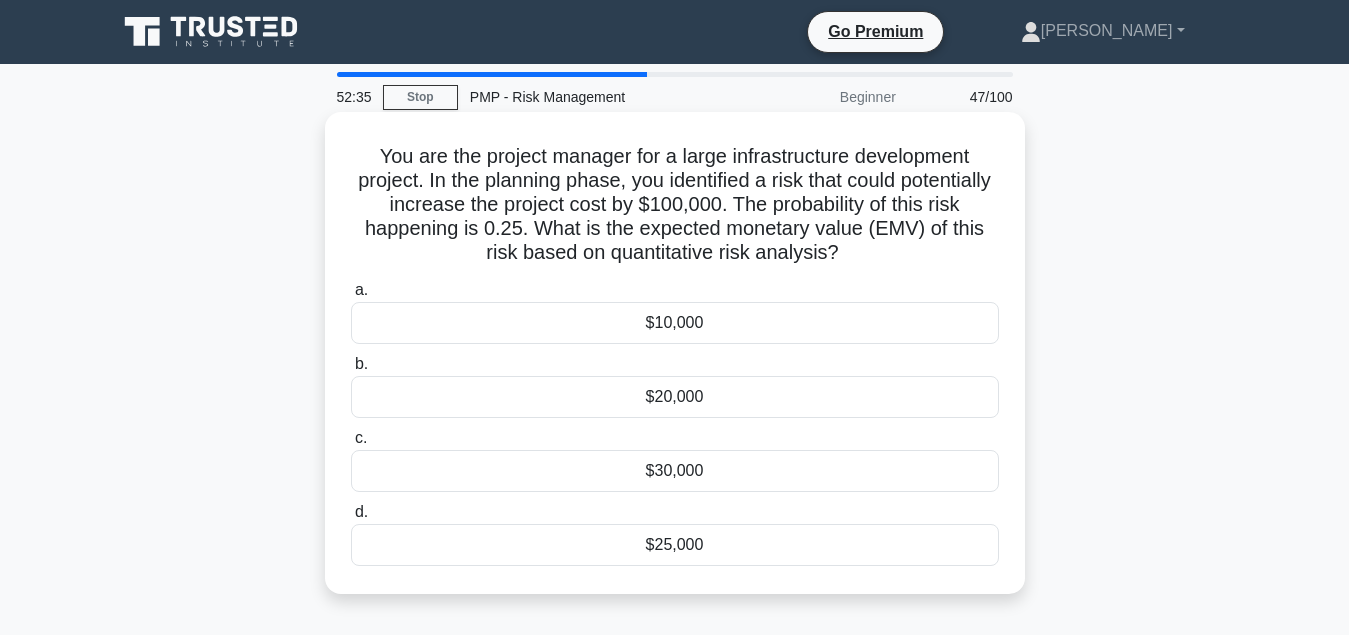 click on "$25,000" at bounding box center [675, 545] 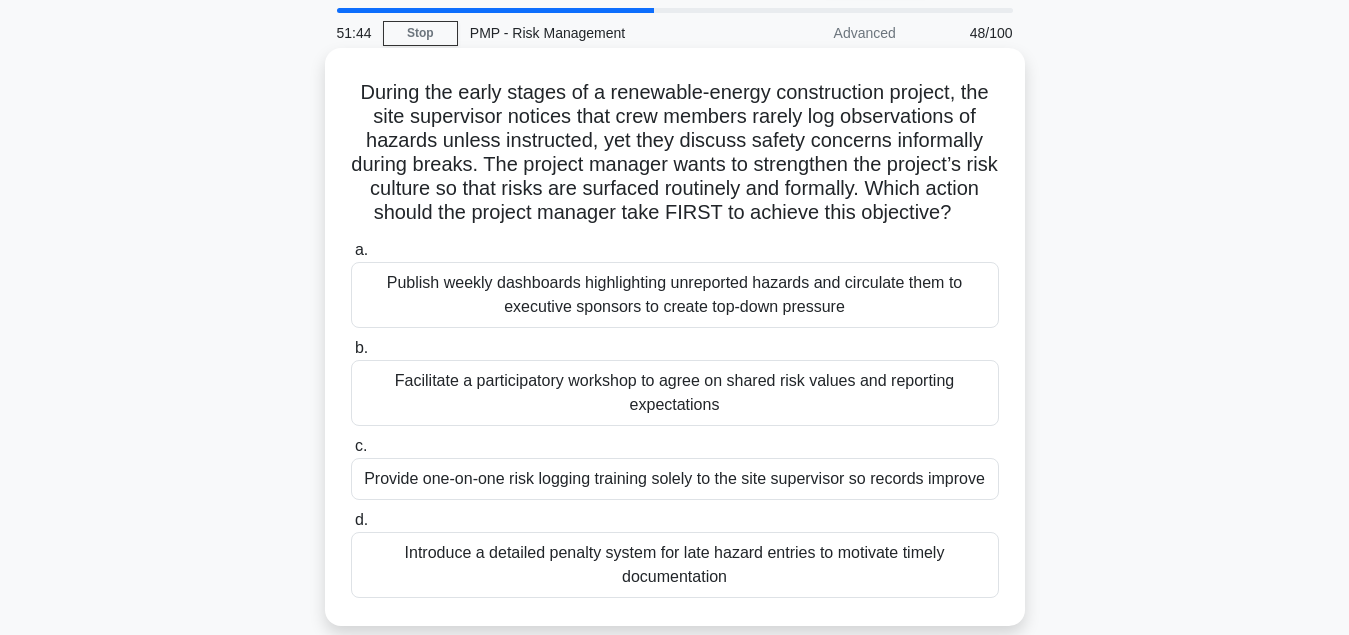 scroll, scrollTop: 102, scrollLeft: 0, axis: vertical 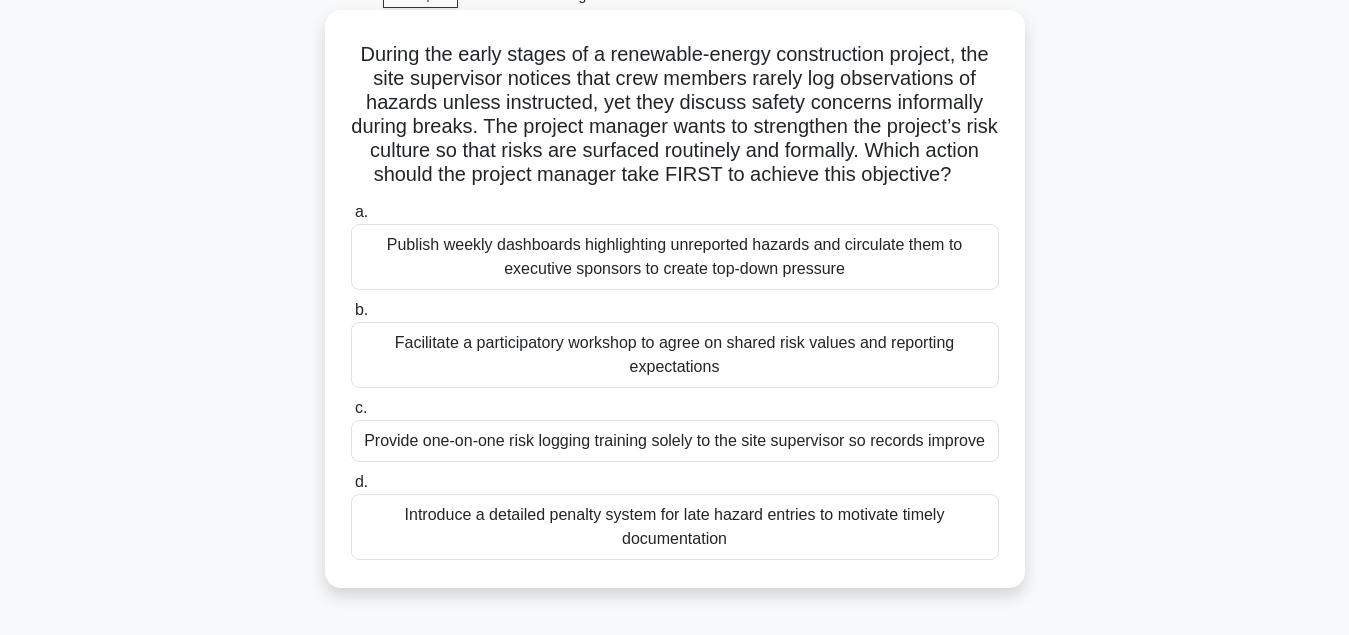 click on "Facilitate a participatory workshop to agree on shared risk values and reporting expectations" at bounding box center [675, 355] 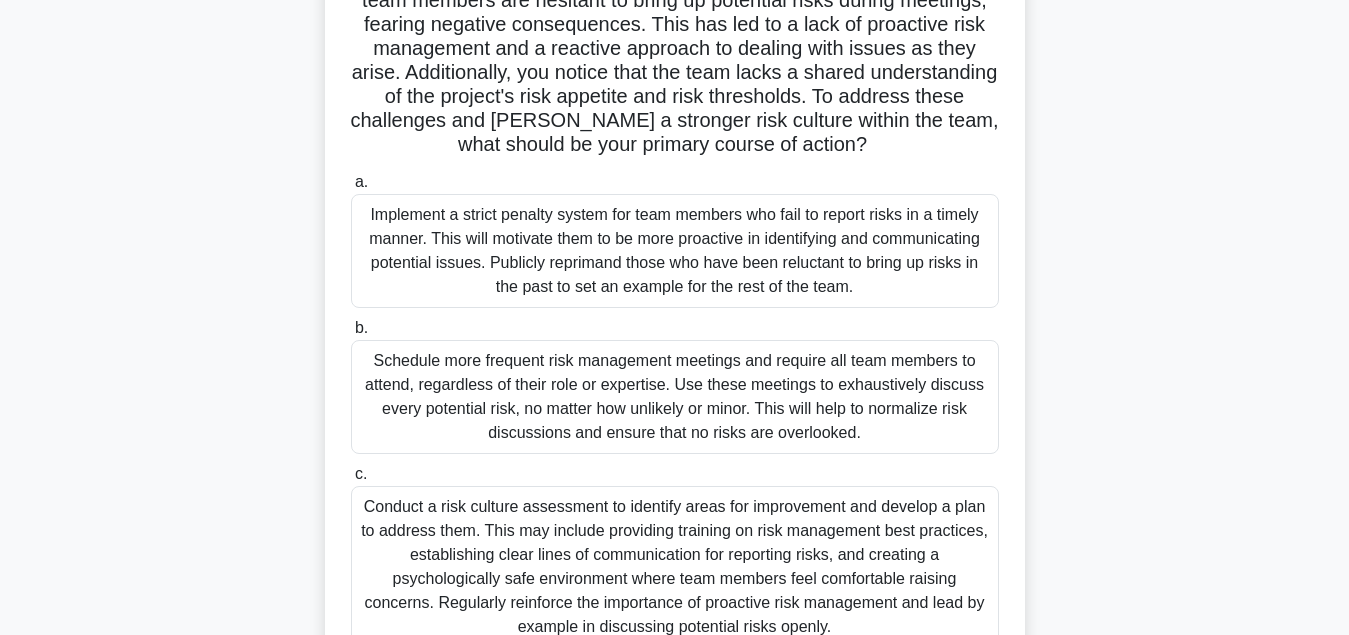 scroll, scrollTop: 306, scrollLeft: 0, axis: vertical 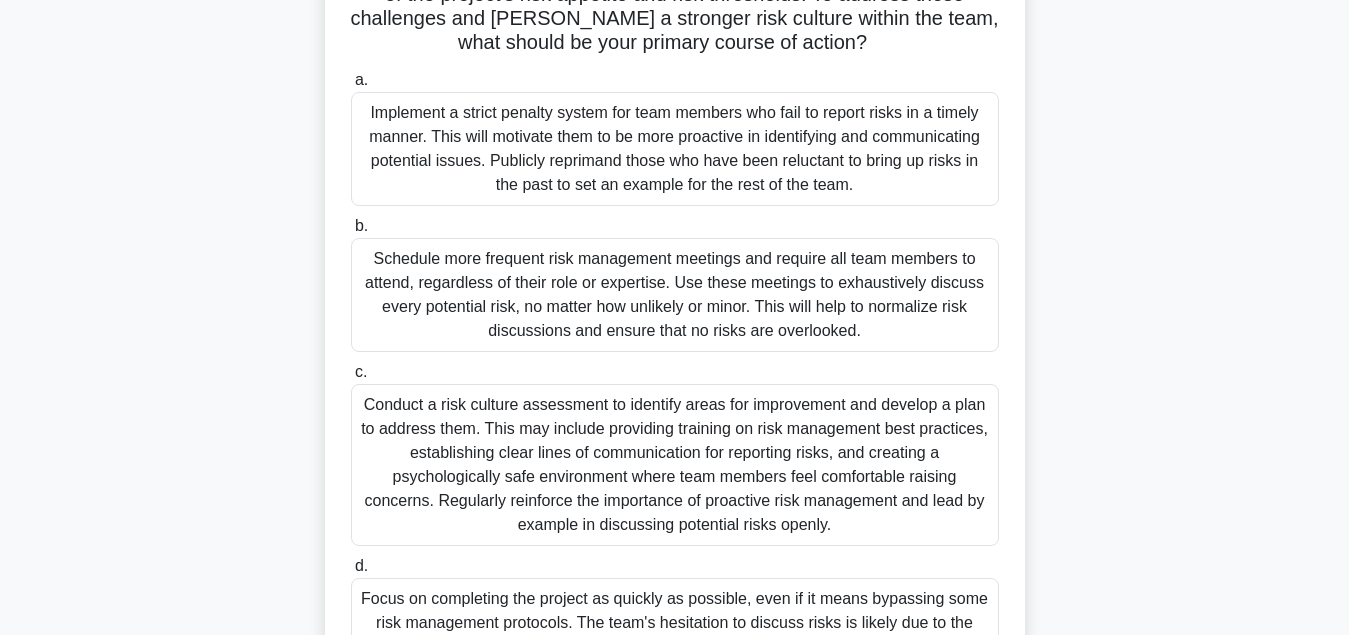 click on "Conduct a risk culture assessment to identify areas for improvement and develop a plan to address them. This may include providing training on risk management best practices, establishing clear lines of communication for reporting risks, and creating a psychologically safe environment where team members feel comfortable raising concerns. Regularly reinforce the importance of proactive risk management and lead by example in discussing potential risks openly." at bounding box center [675, 465] 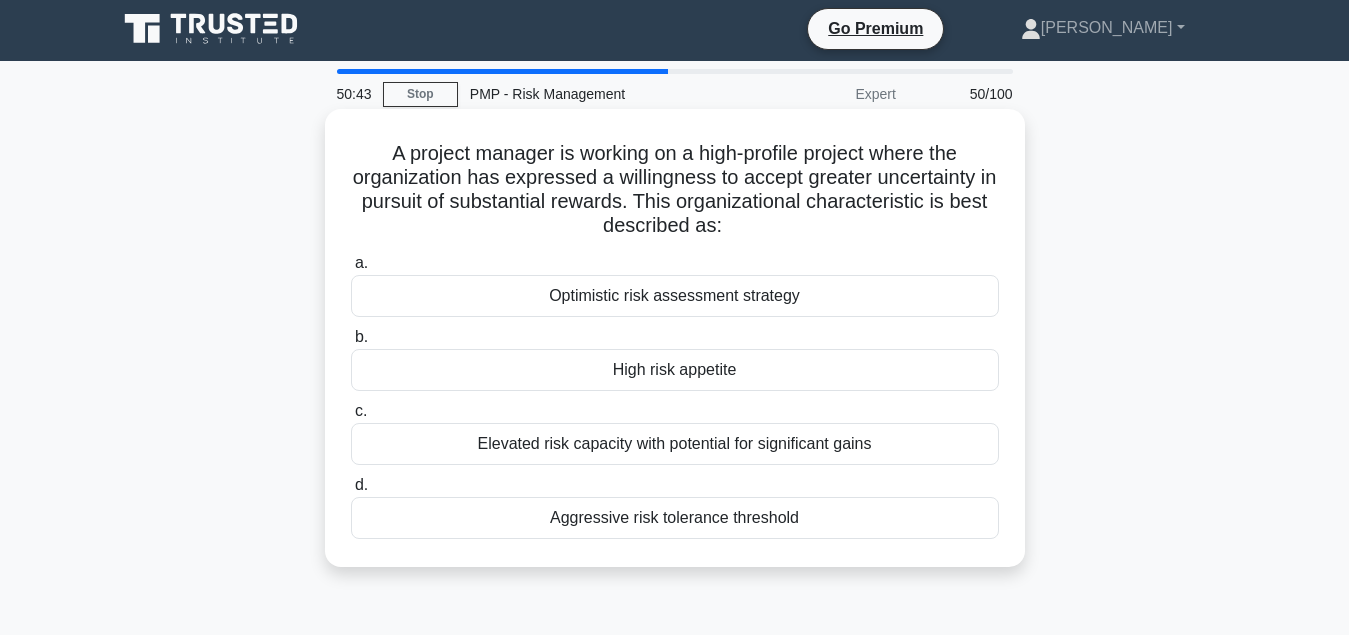scroll, scrollTop: 0, scrollLeft: 0, axis: both 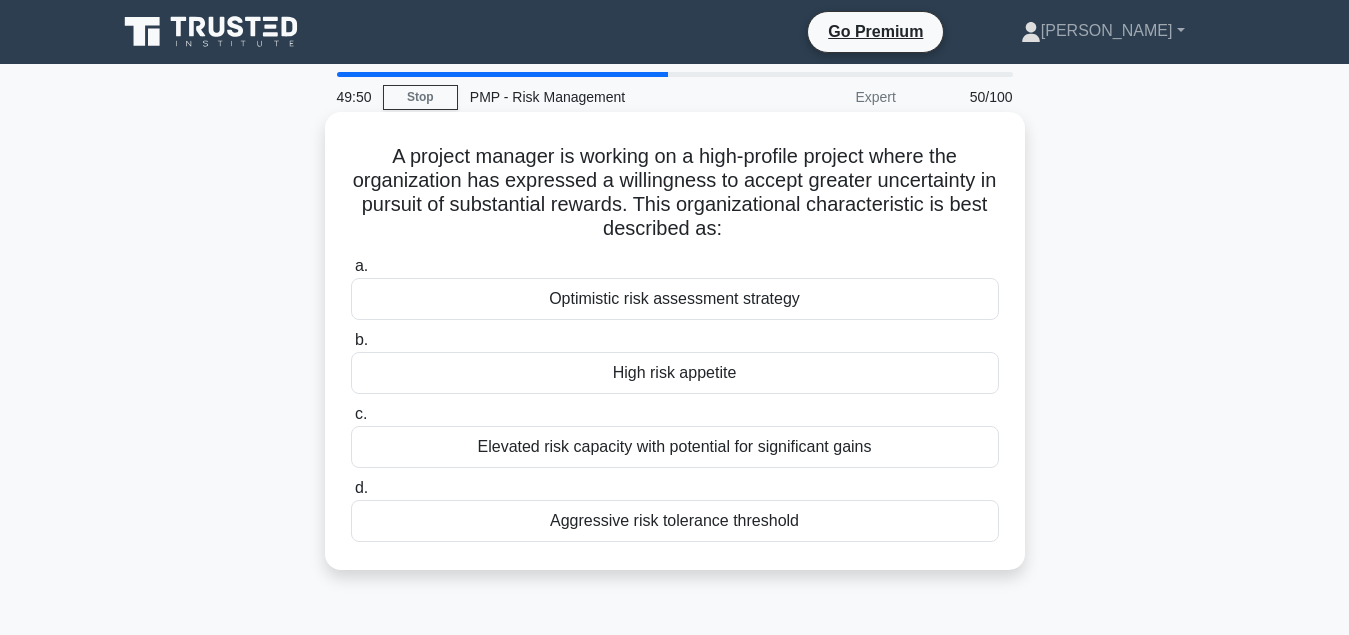 click on "High risk appetite" at bounding box center (675, 373) 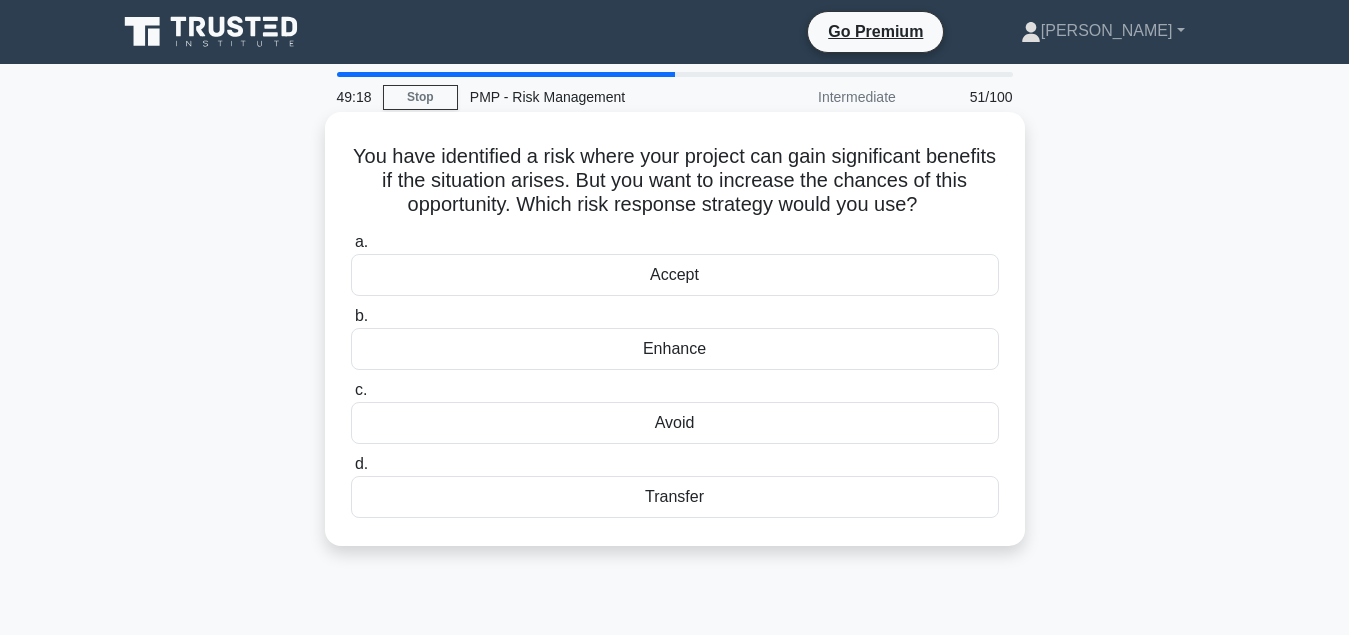click on "Enhance" at bounding box center (675, 349) 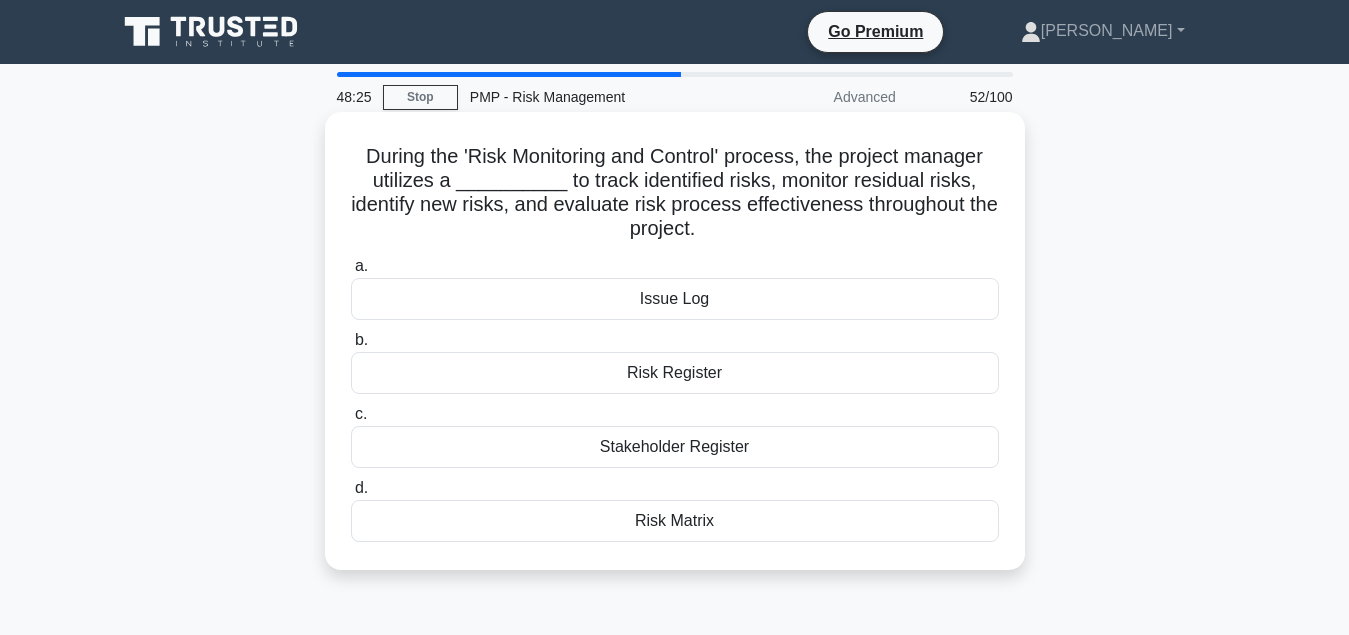 click on "Risk Register" at bounding box center (675, 373) 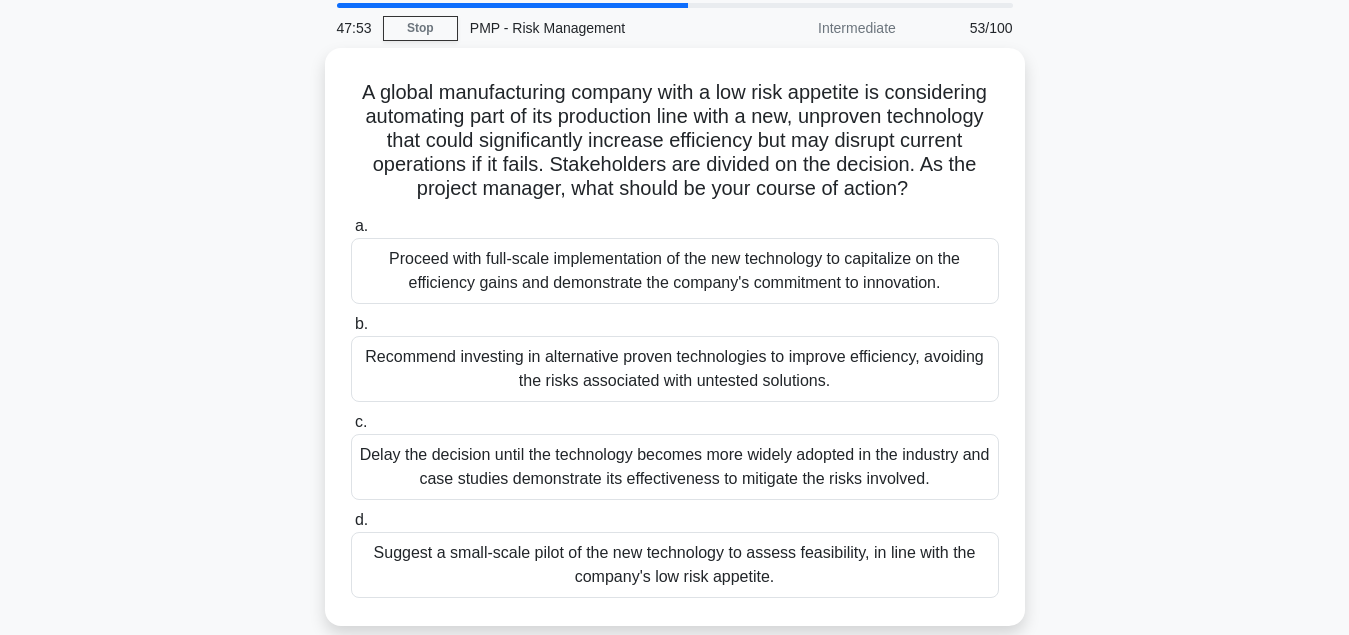 scroll, scrollTop: 102, scrollLeft: 0, axis: vertical 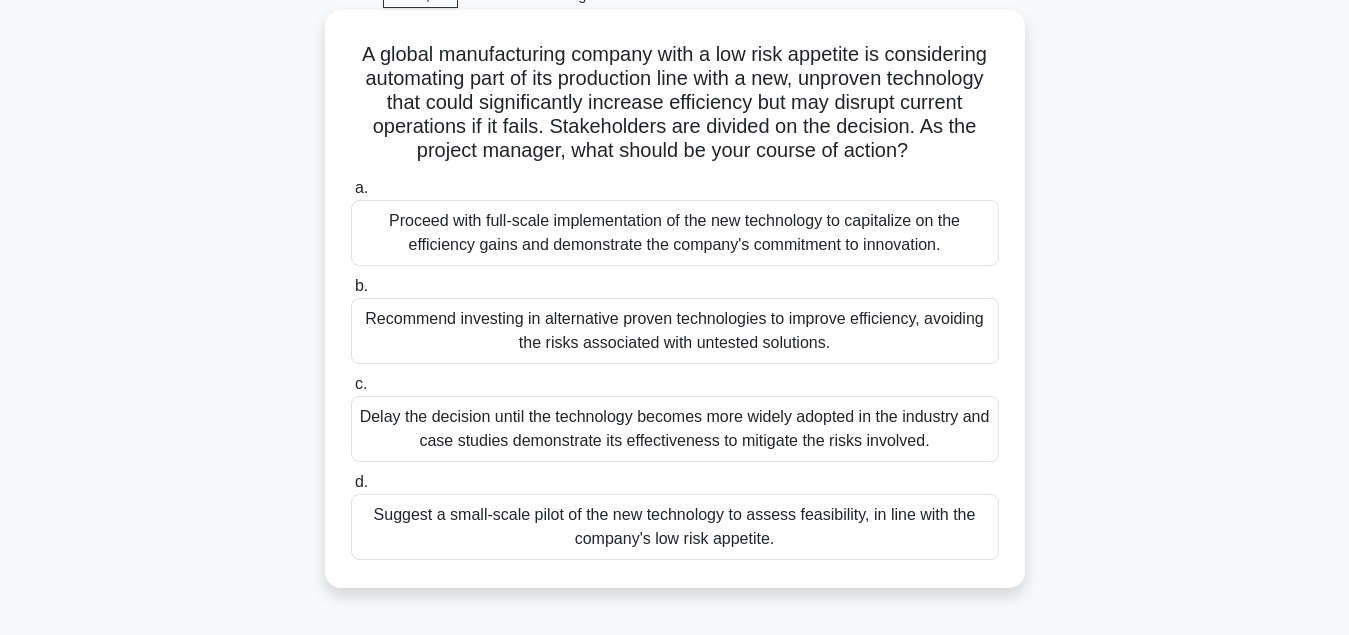 click on "Suggest a small-scale pilot of the new technology to assess feasibility, in line with the company's low risk appetite." at bounding box center (675, 527) 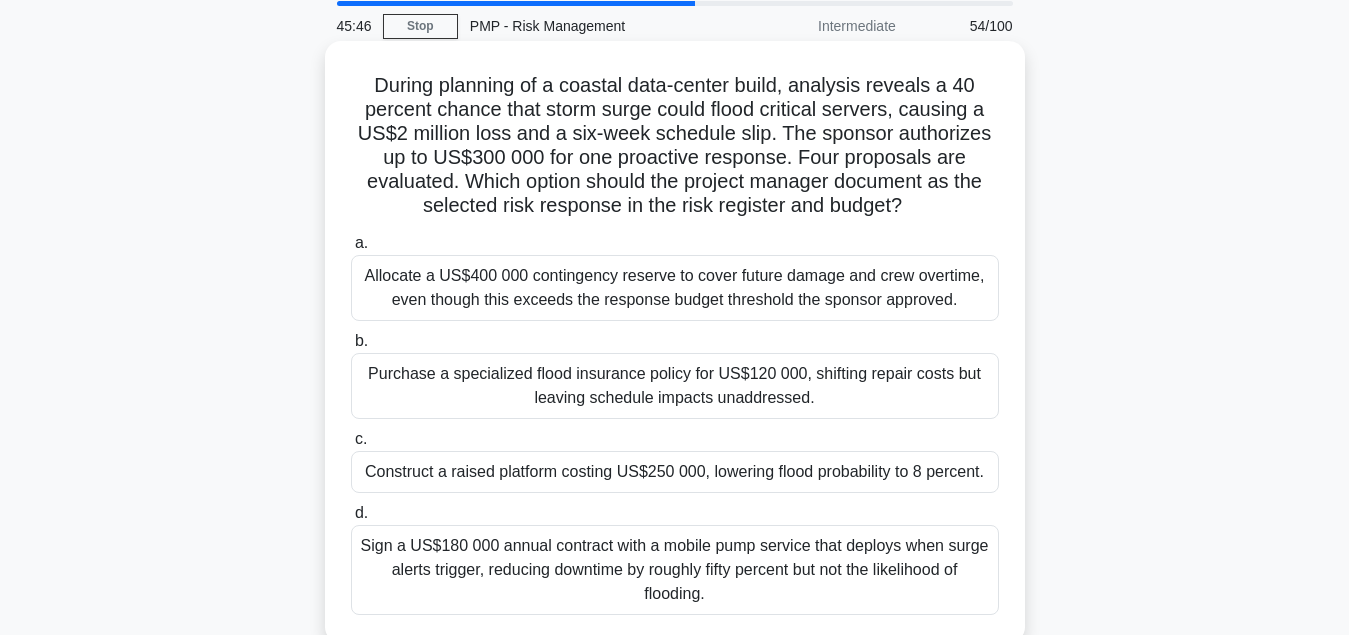 scroll, scrollTop: 102, scrollLeft: 0, axis: vertical 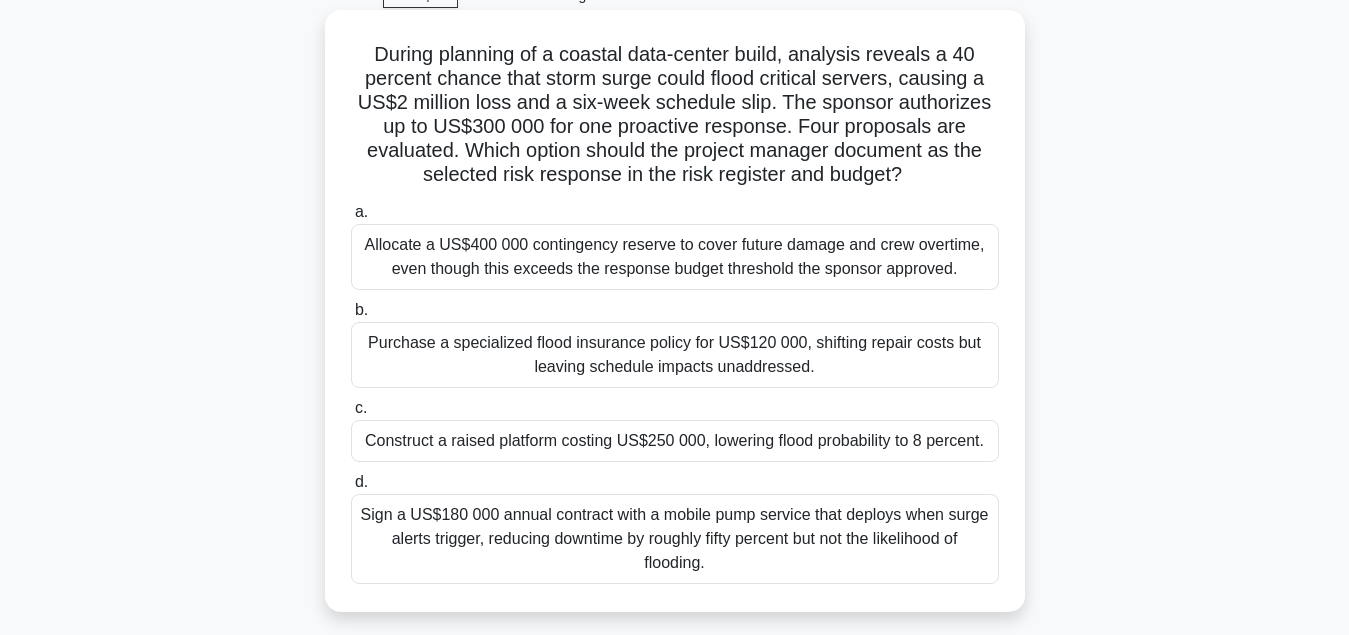 click on "Construct a raised platform costing US$250 000, lowering flood probability to 8 percent." at bounding box center [675, 441] 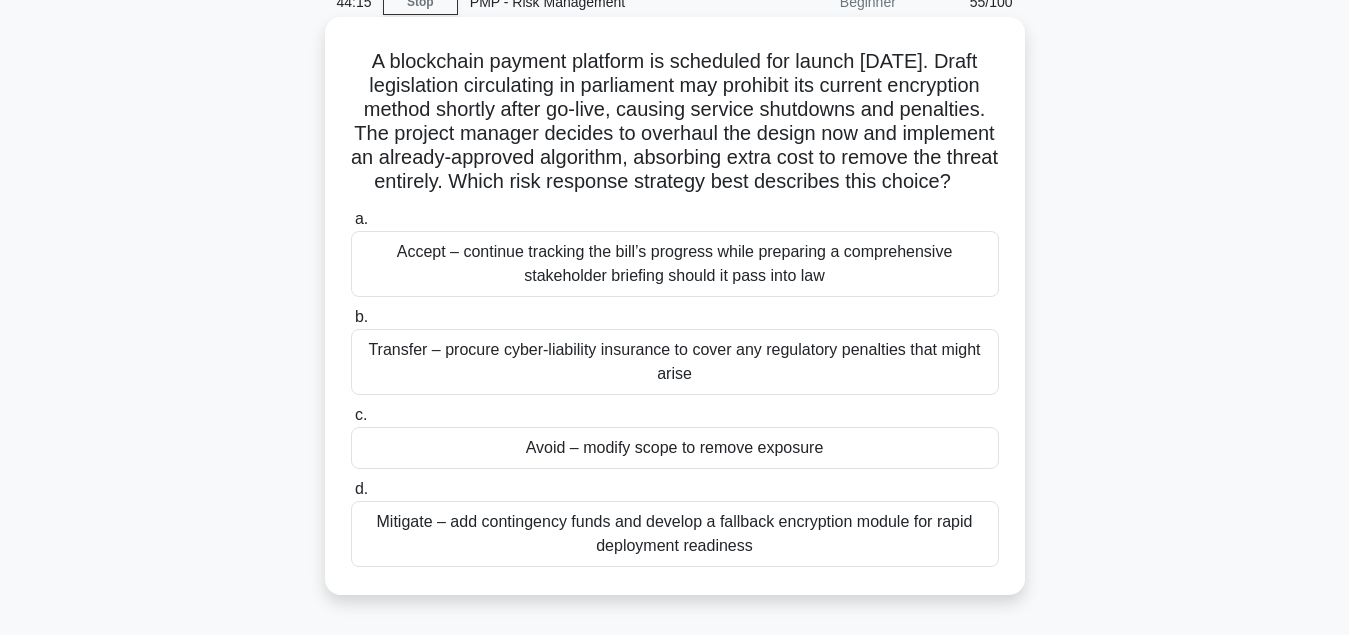 scroll, scrollTop: 102, scrollLeft: 0, axis: vertical 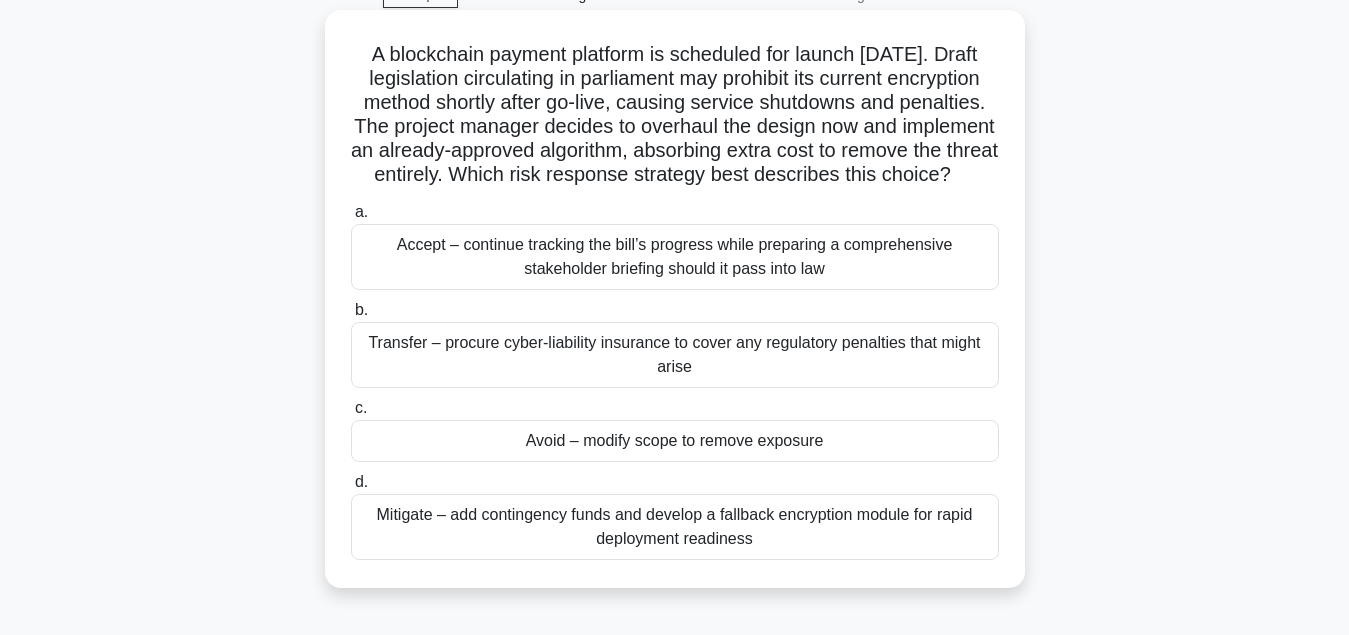 click on "Avoid – modify scope to remove exposure" at bounding box center [675, 441] 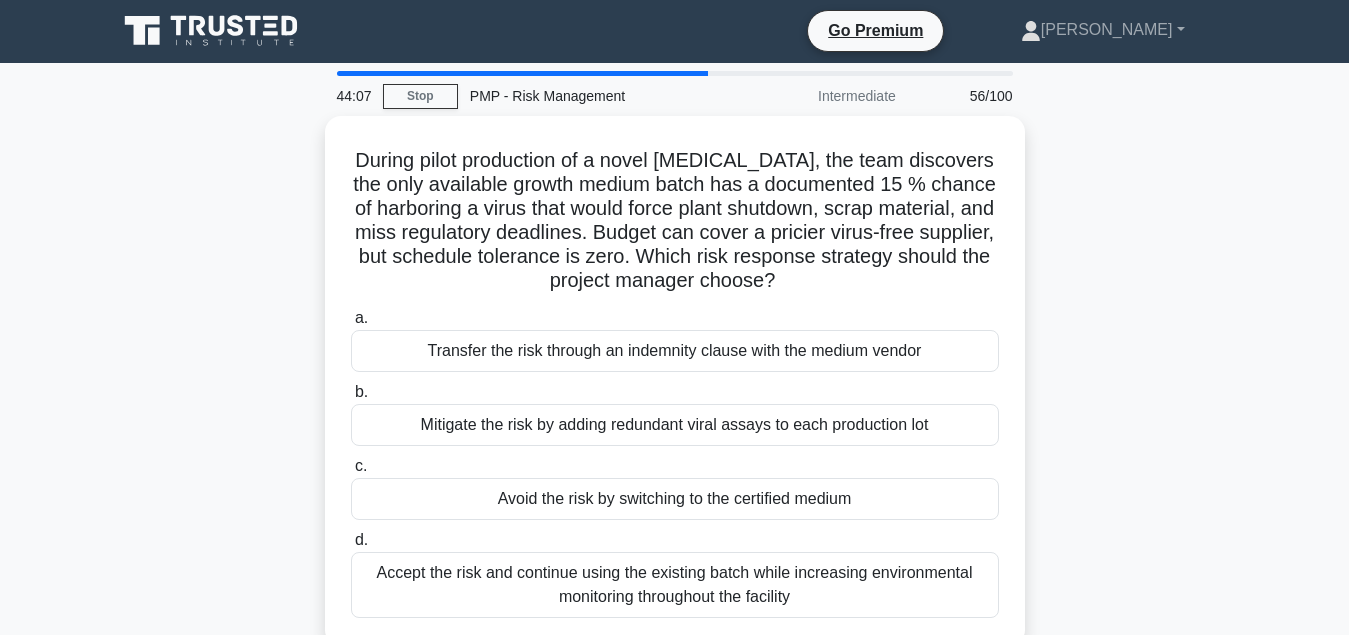 scroll, scrollTop: 0, scrollLeft: 0, axis: both 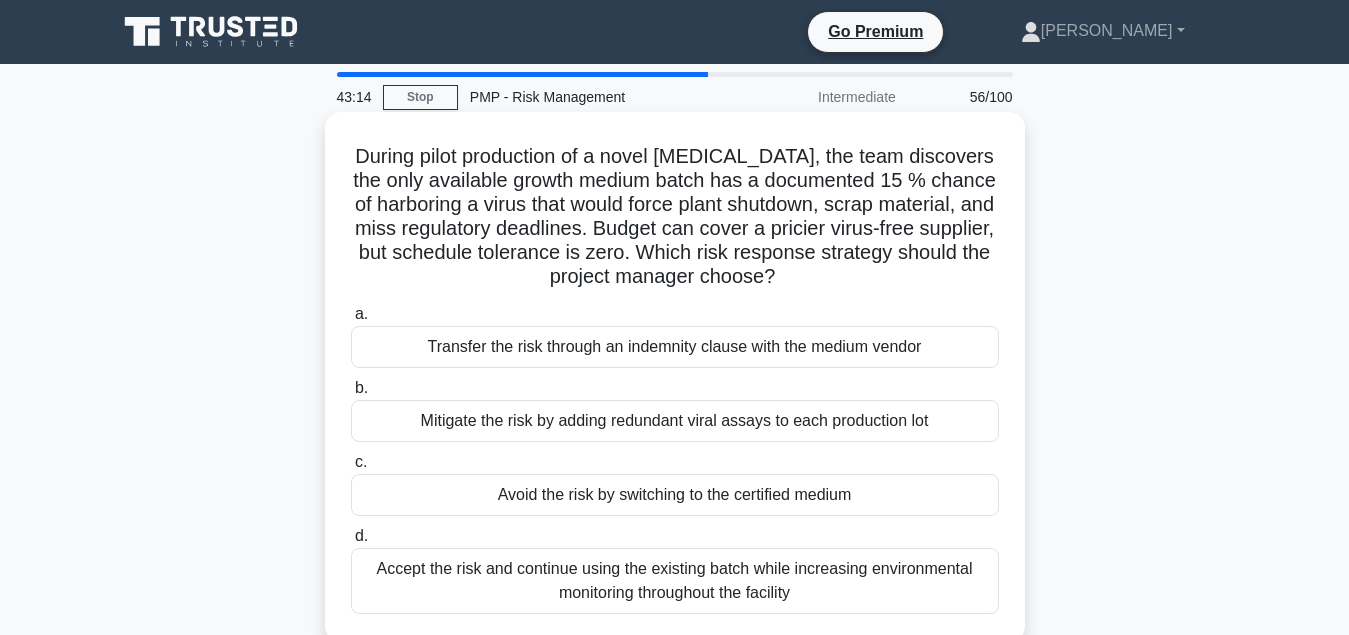 click on "Mitigate the risk by adding redundant viral assays to each production lot" at bounding box center [675, 421] 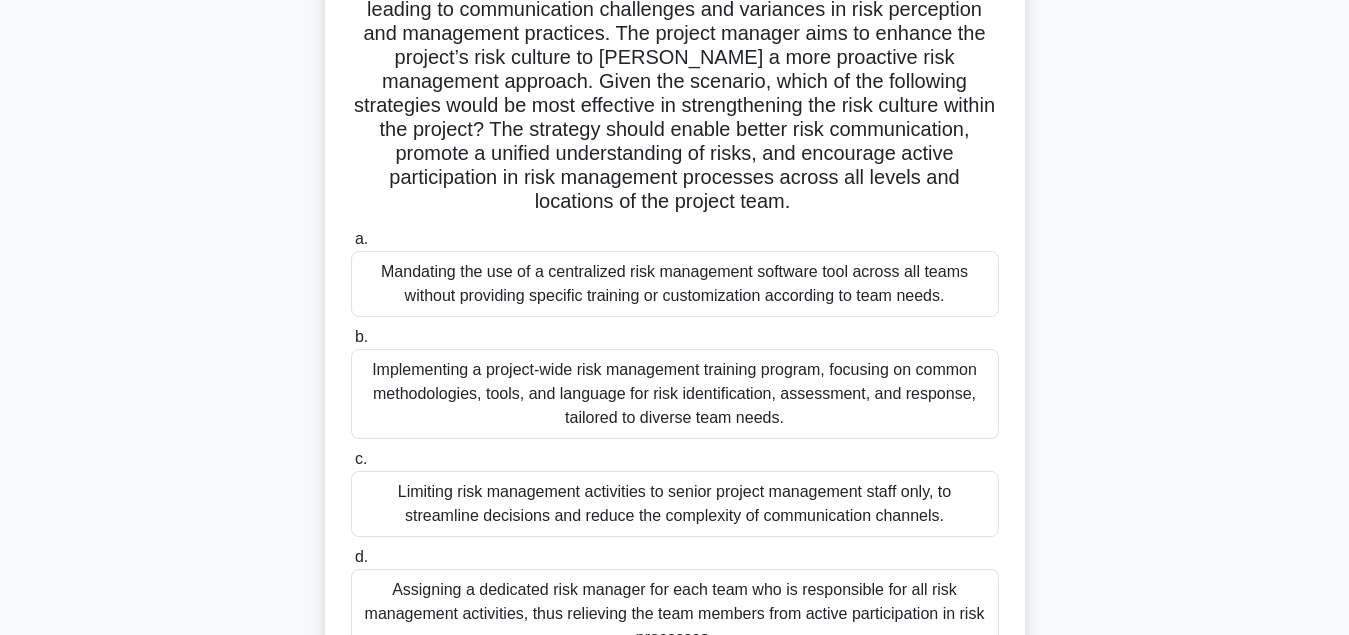 scroll, scrollTop: 306, scrollLeft: 0, axis: vertical 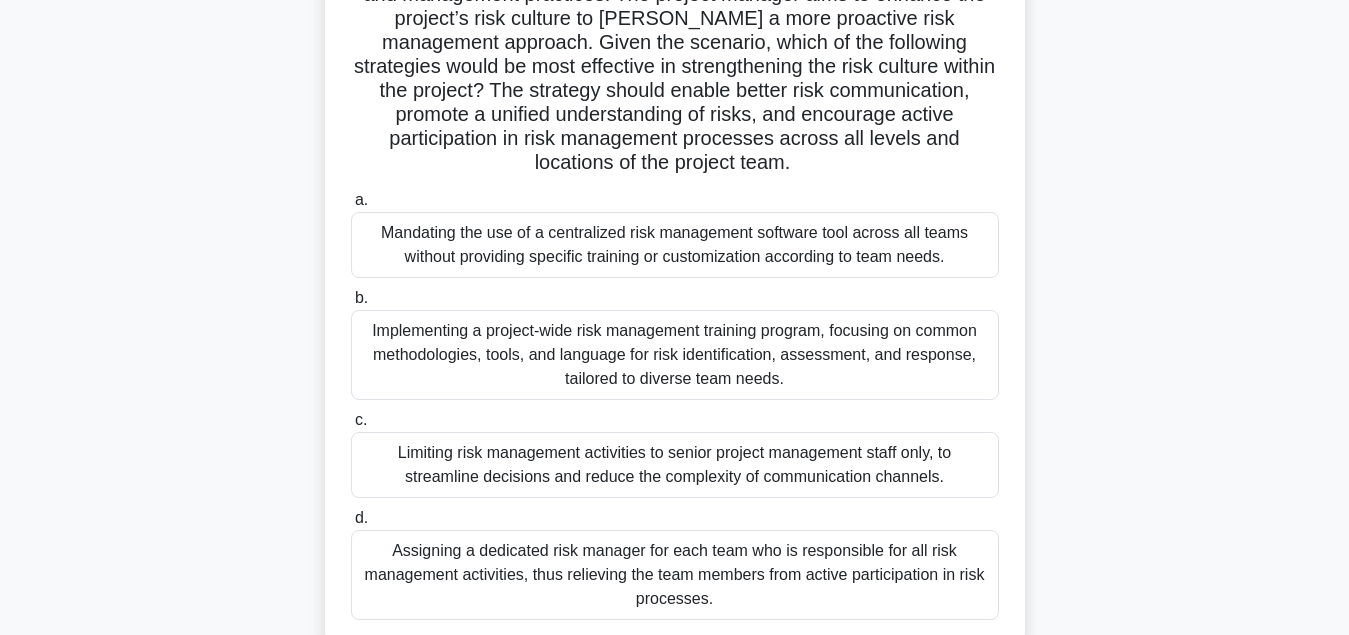 click on "Implementing a project-wide risk management training program, focusing on common methodologies, tools, and language for risk identification, assessment, and response, tailored to diverse team needs." at bounding box center [675, 355] 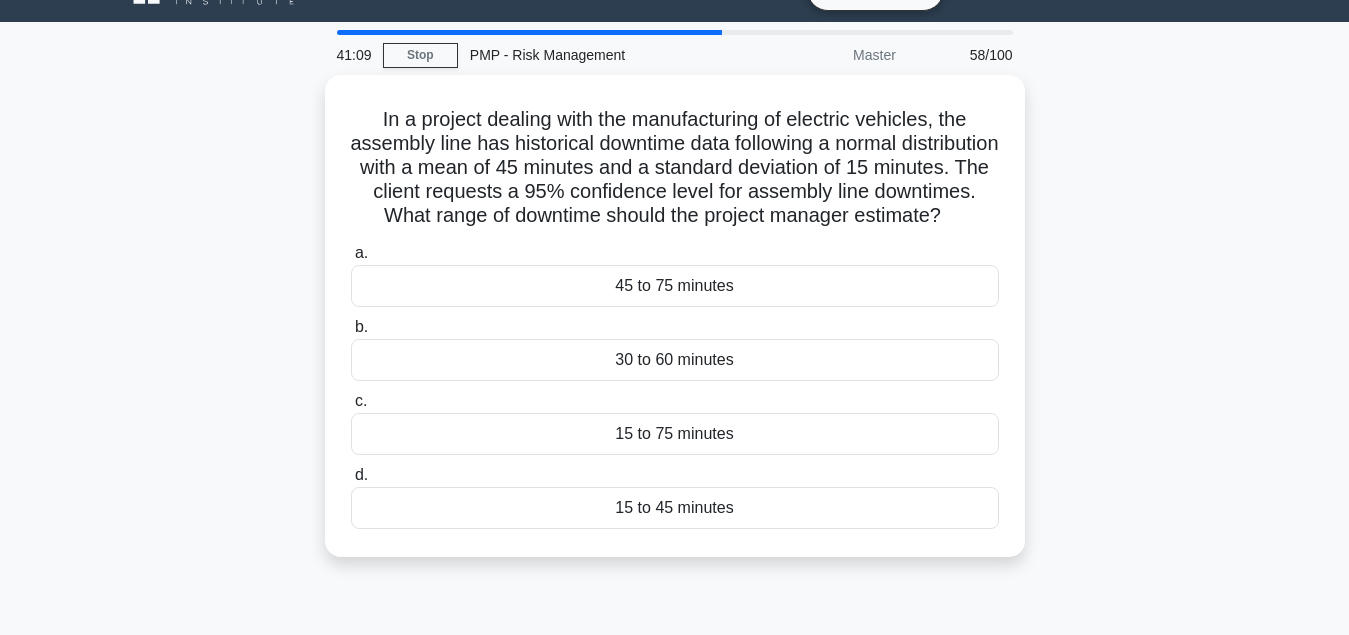 scroll, scrollTop: 0, scrollLeft: 0, axis: both 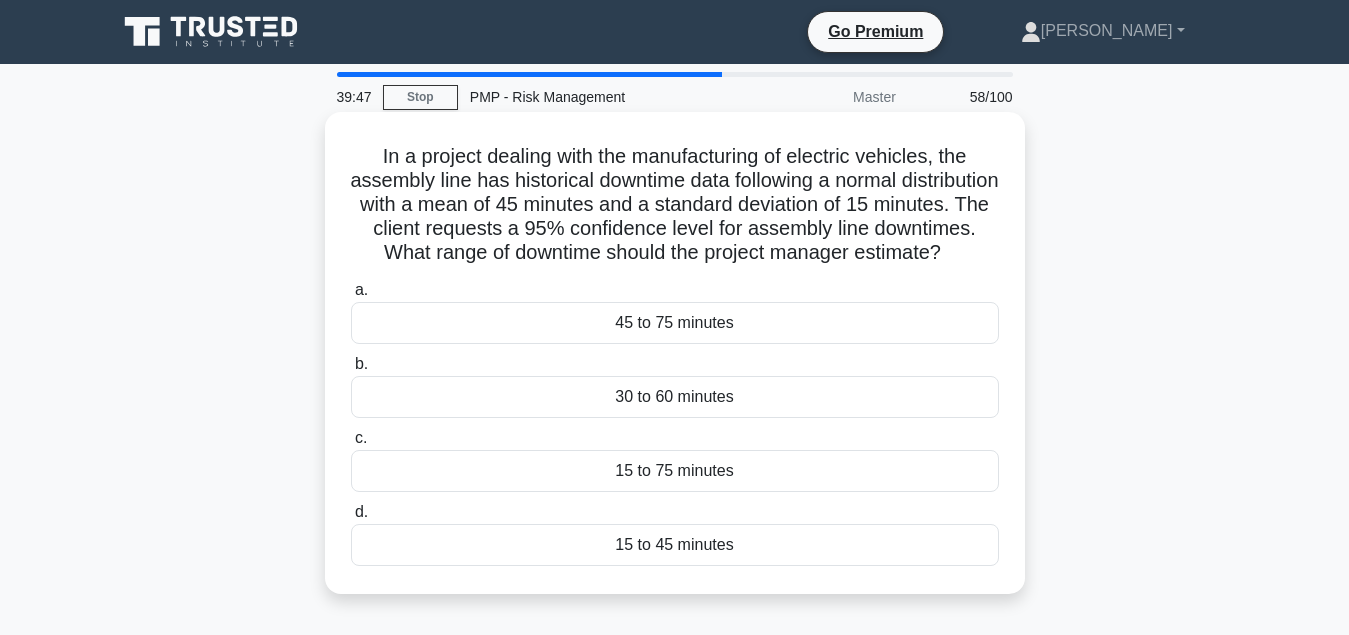 click on "30 to 60 minutes" at bounding box center [675, 397] 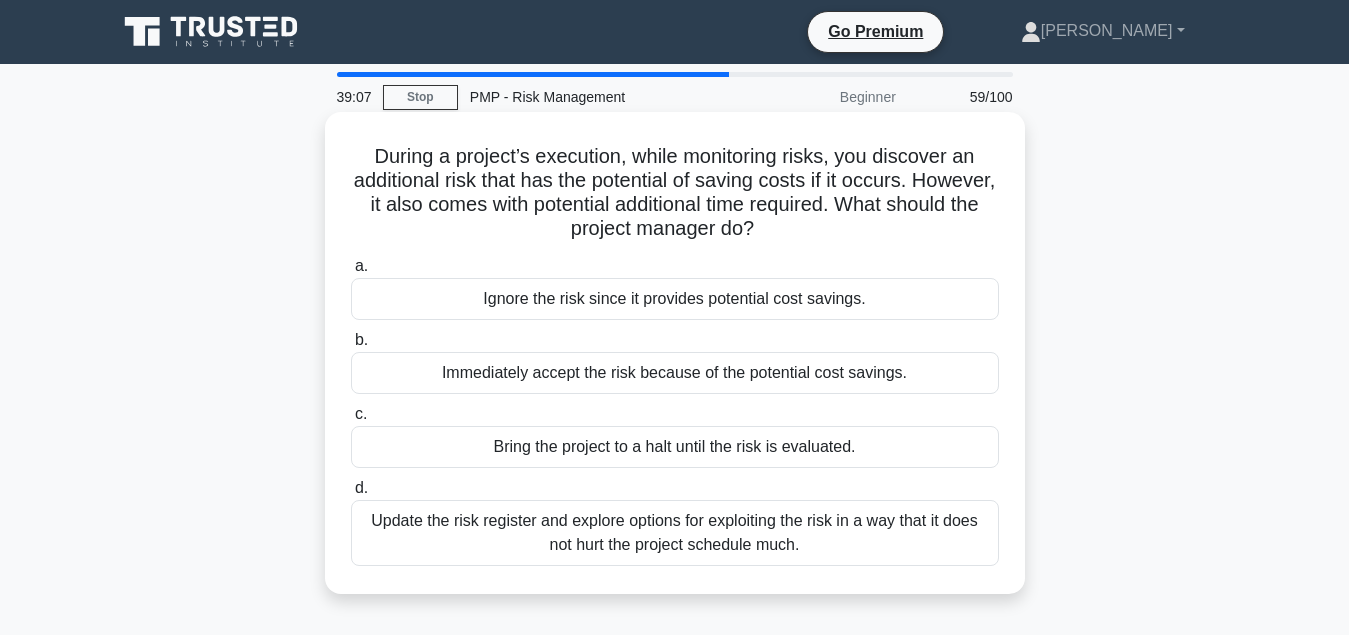click on "Update the risk register and explore options for exploiting the risk in a way that it does not hurt the project schedule much." at bounding box center [675, 533] 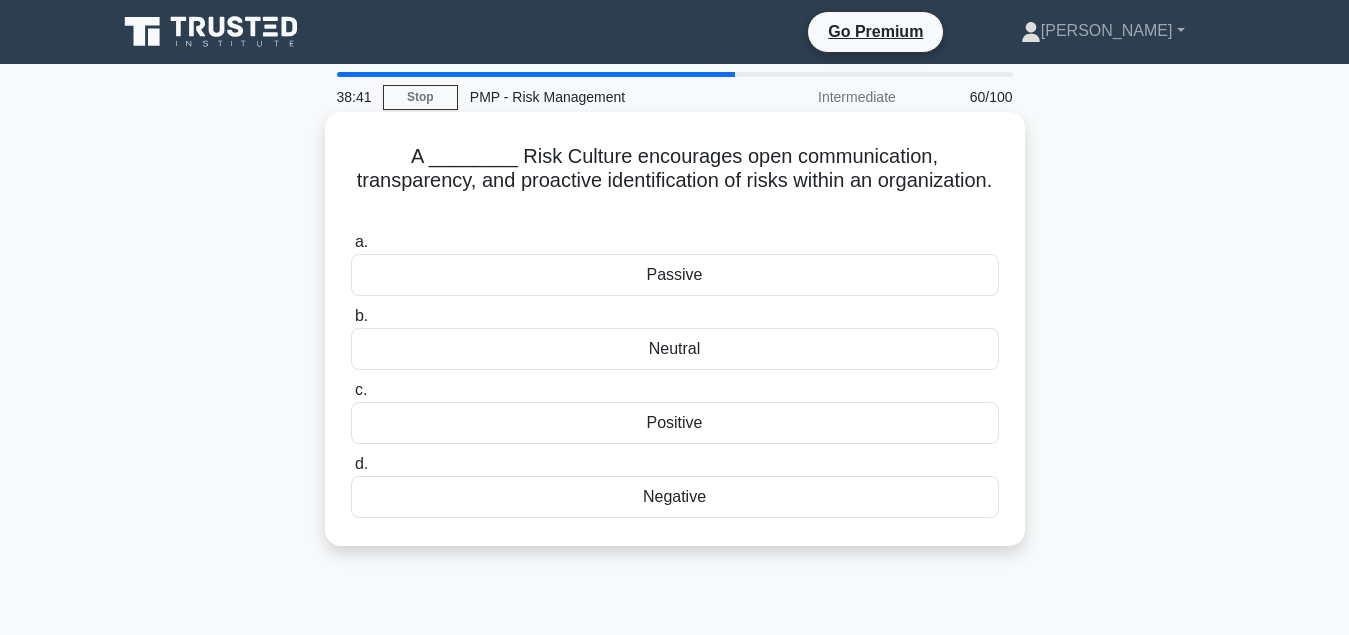 click on "Positive" at bounding box center [675, 423] 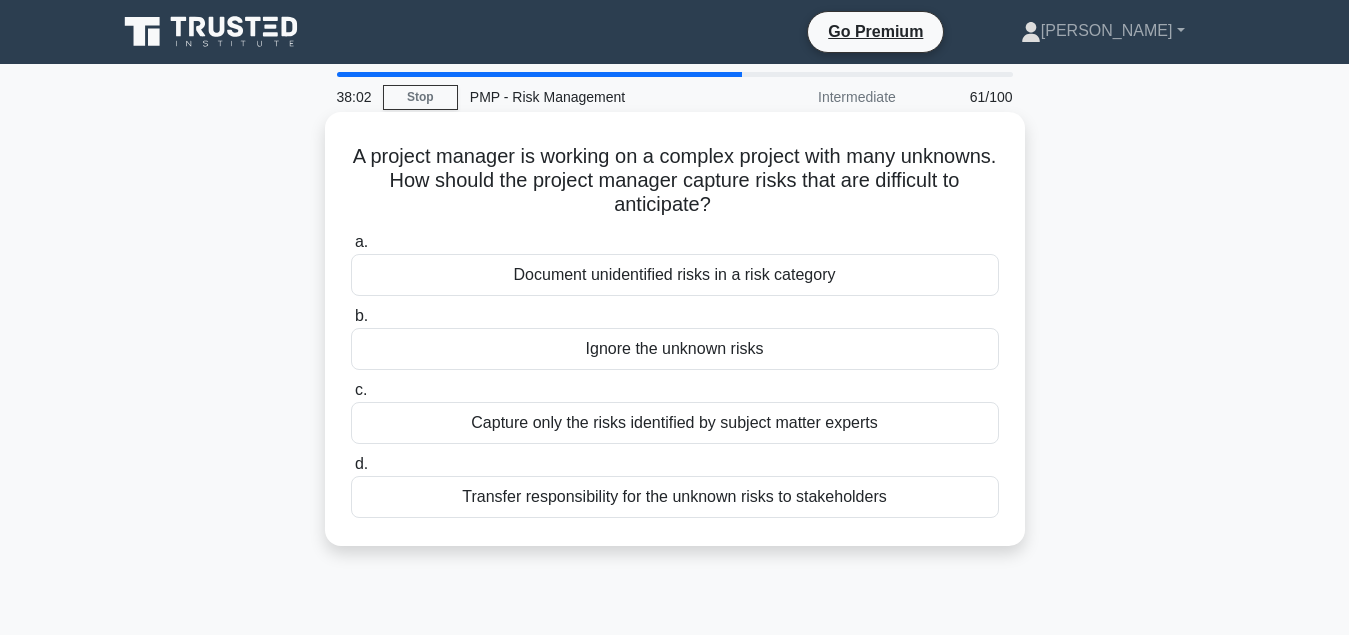 click on "Document unidentified risks in a risk category" at bounding box center (675, 275) 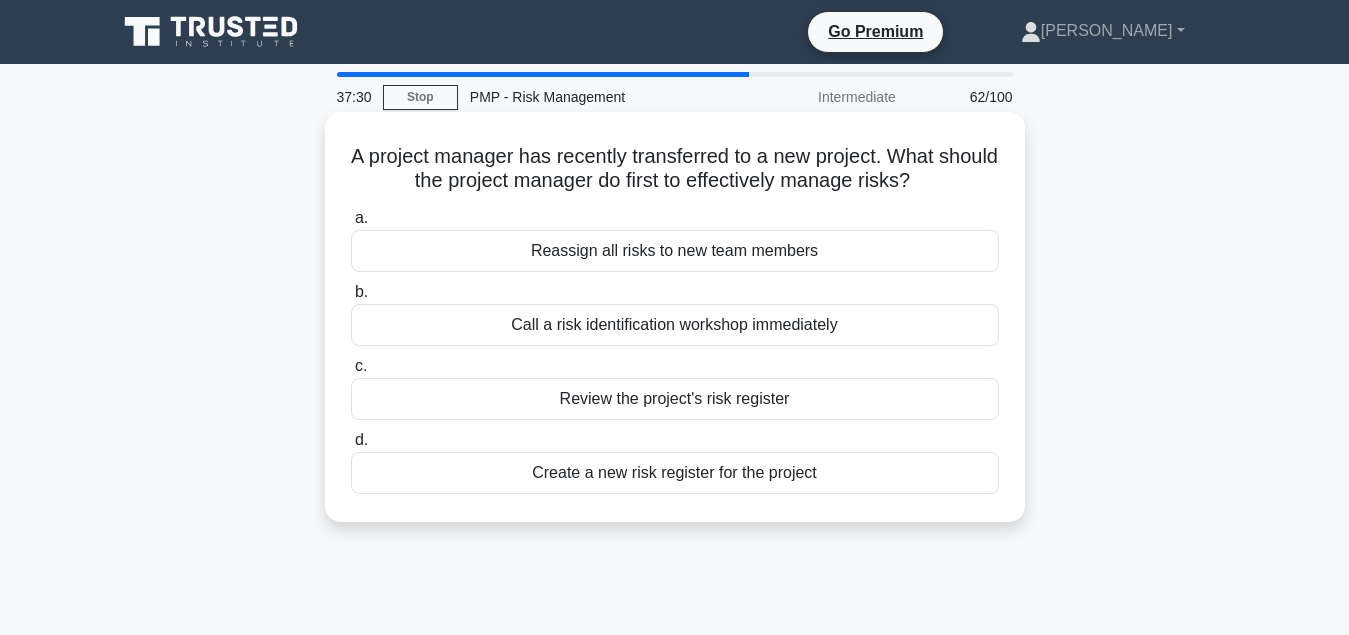 click on "Review the project's risk register" at bounding box center [675, 399] 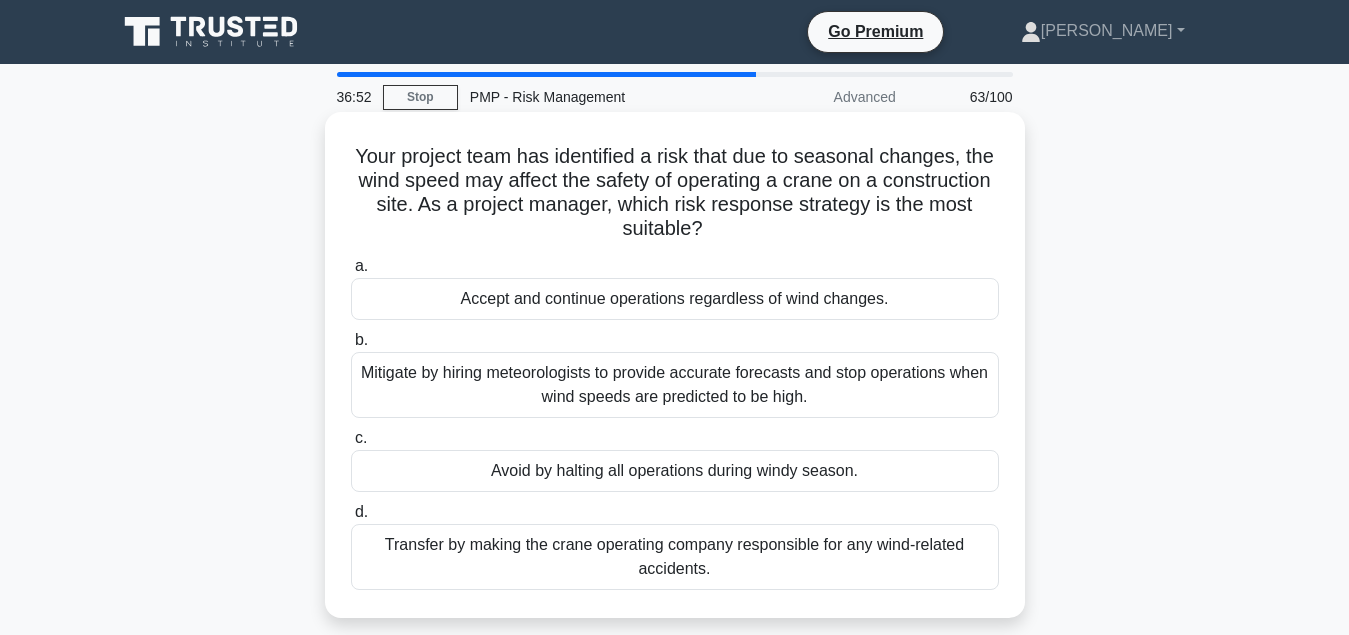click on "Mitigate by hiring meteorologists to provide accurate forecasts and stop operations when wind speeds are predicted to be high." at bounding box center [675, 385] 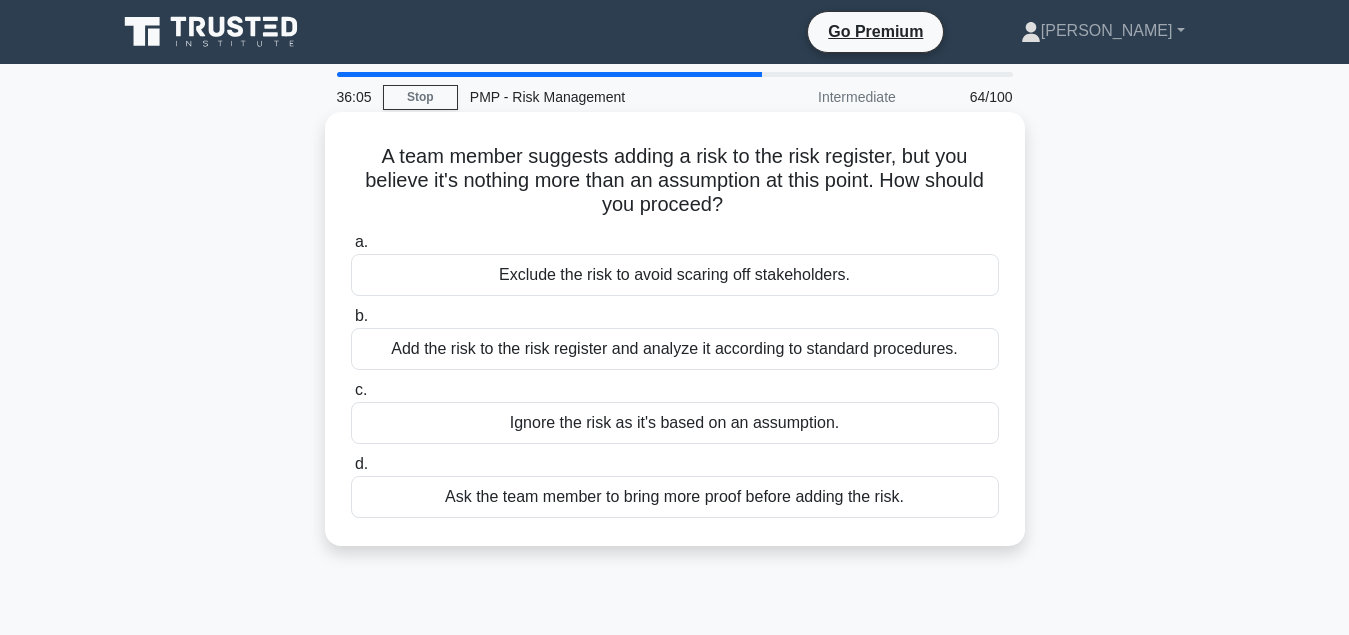 click on "Ask the team member to bring more proof before adding the risk." at bounding box center [675, 497] 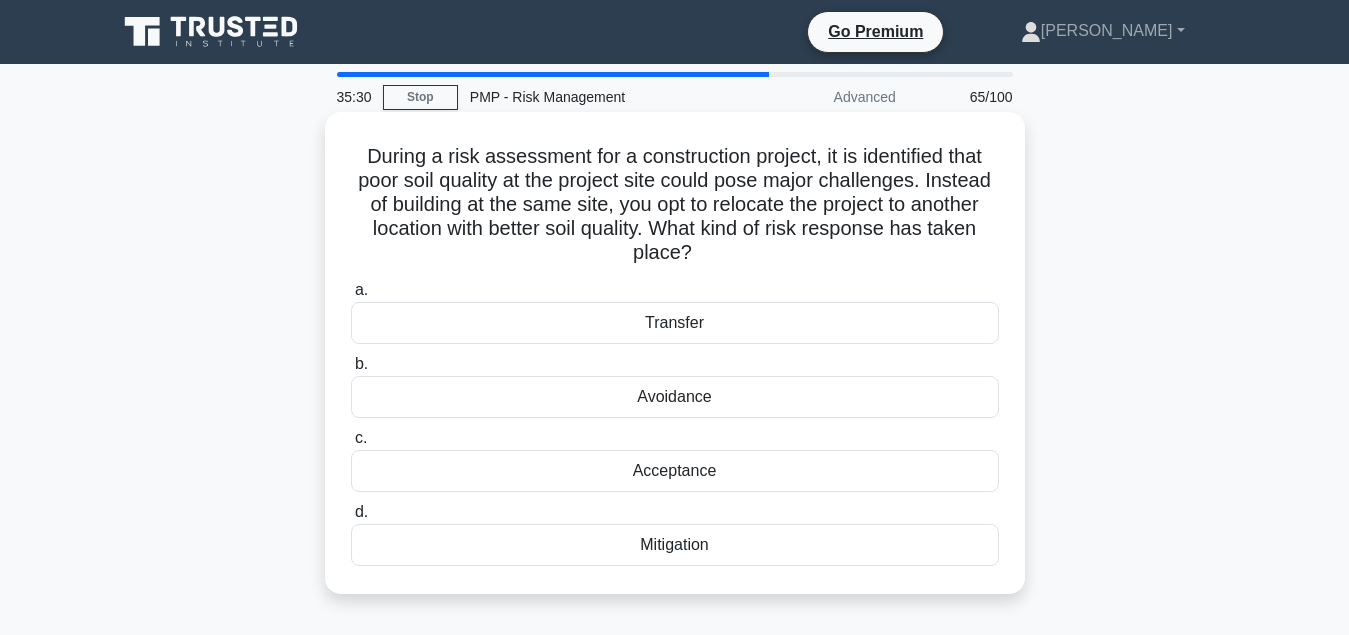 click on "Avoidance" at bounding box center [675, 397] 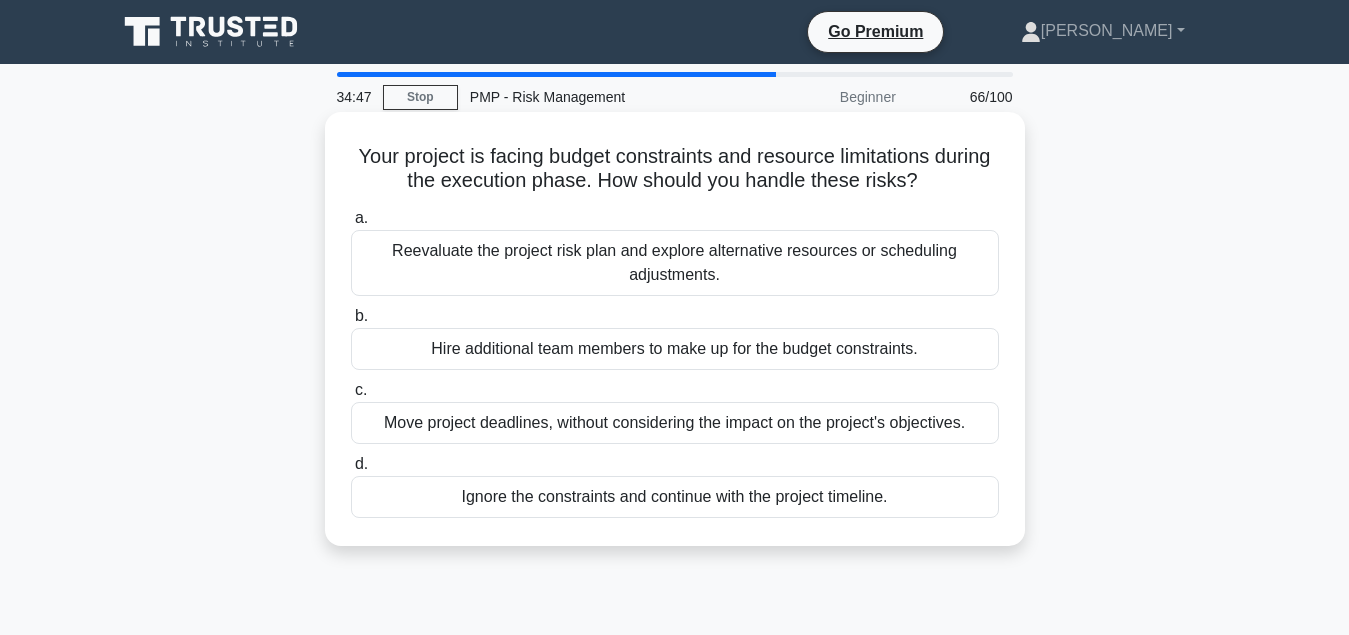 click on "Reevaluate the project risk plan and explore alternative resources or scheduling adjustments." at bounding box center (675, 263) 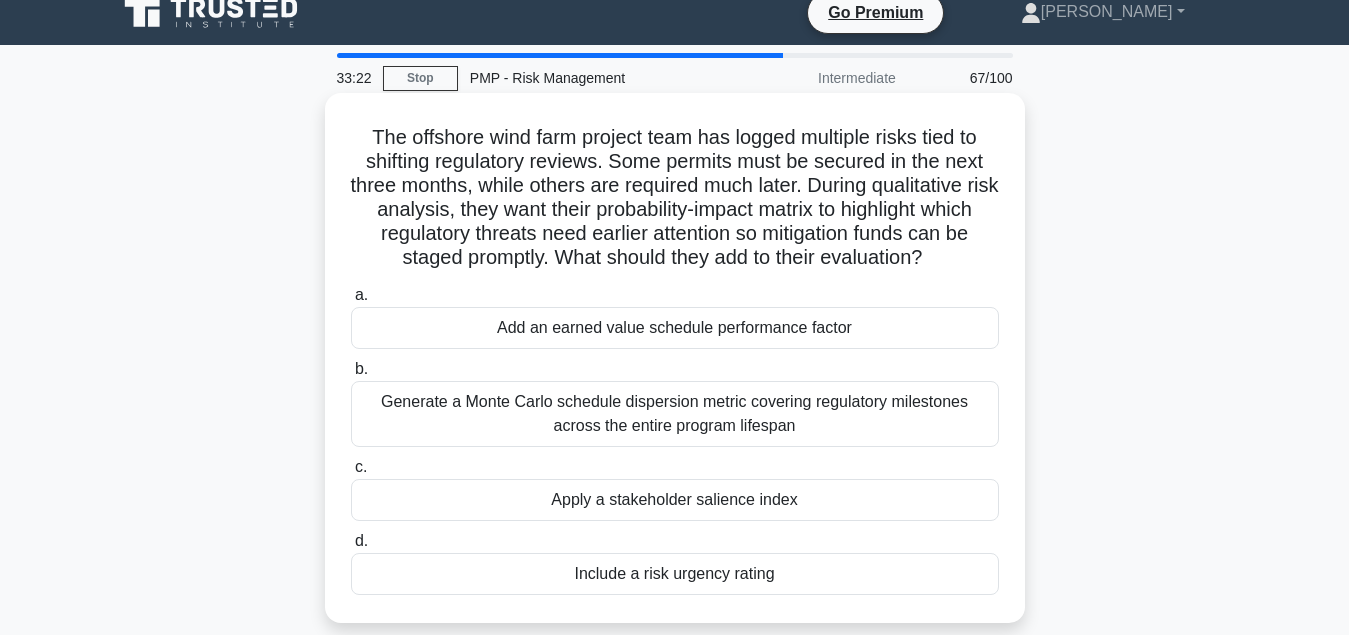 scroll, scrollTop: 102, scrollLeft: 0, axis: vertical 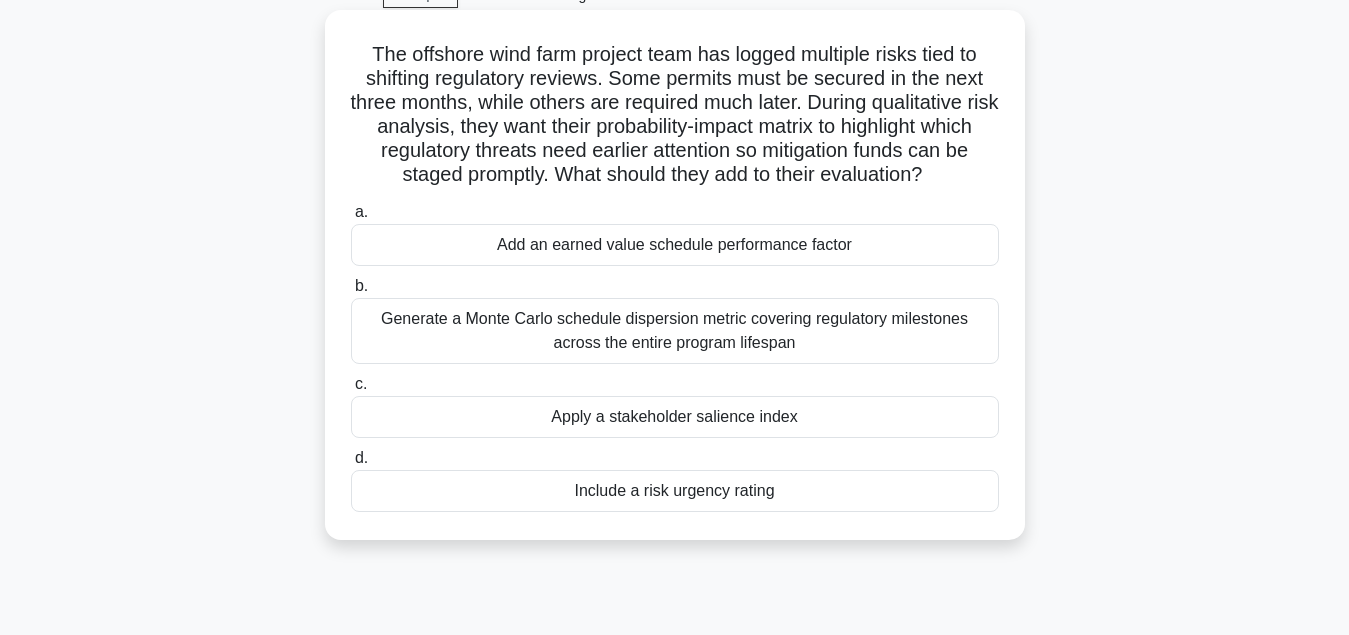 click on "Include a risk urgency rating" at bounding box center [675, 491] 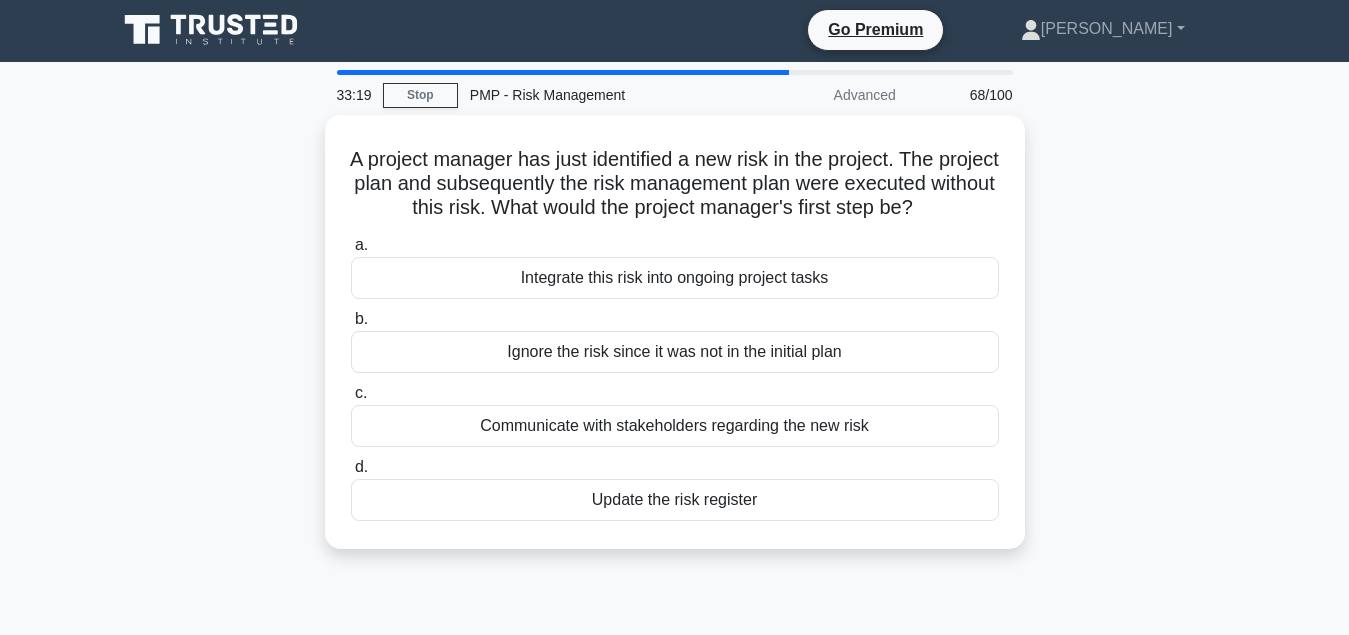 scroll, scrollTop: 0, scrollLeft: 0, axis: both 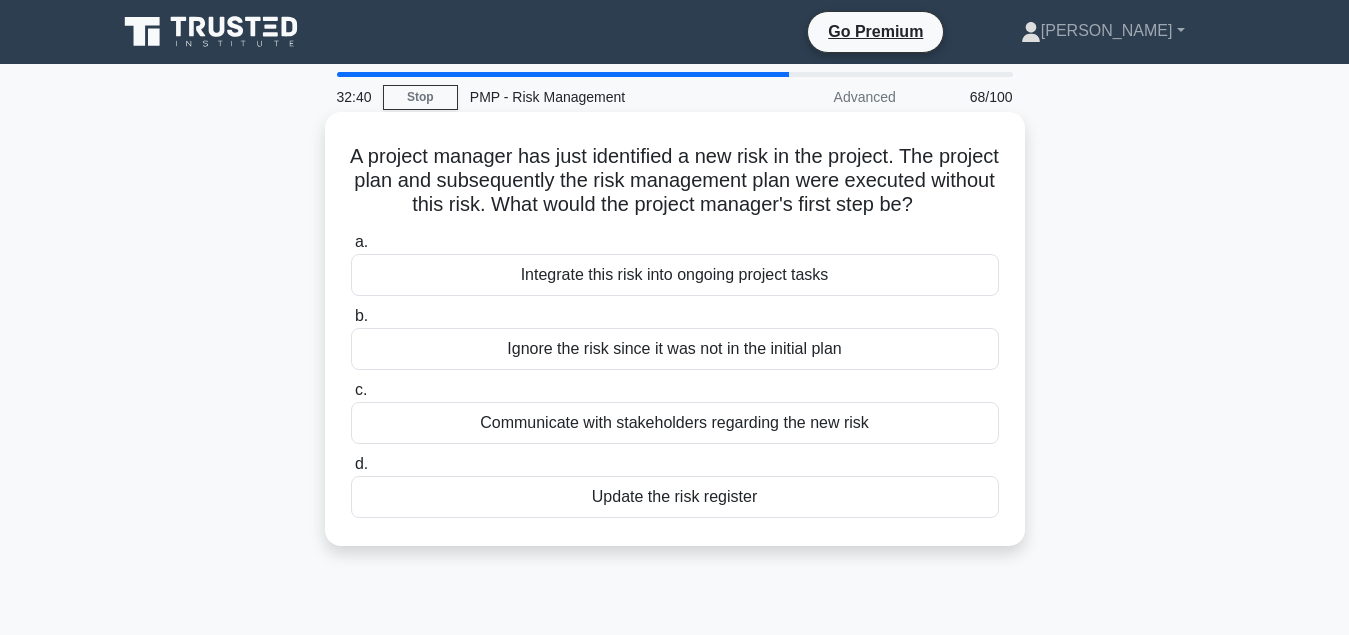click on "Communicate with stakeholders regarding the new risk" at bounding box center [675, 423] 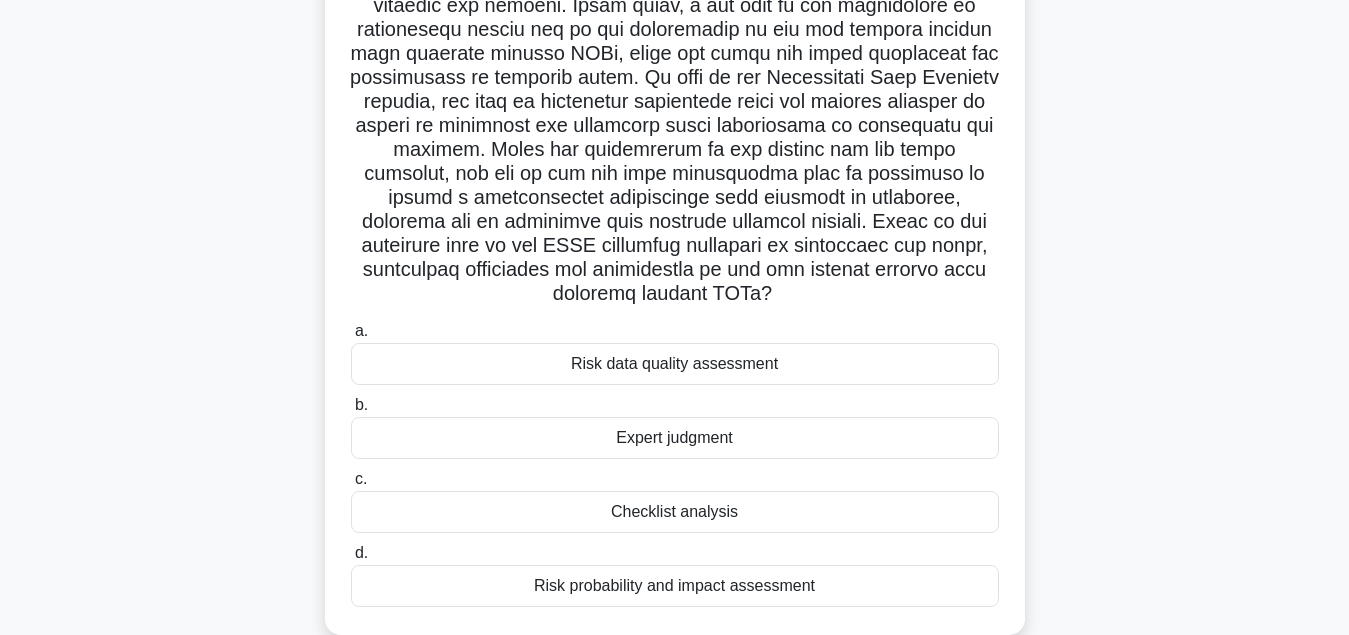 scroll, scrollTop: 306, scrollLeft: 0, axis: vertical 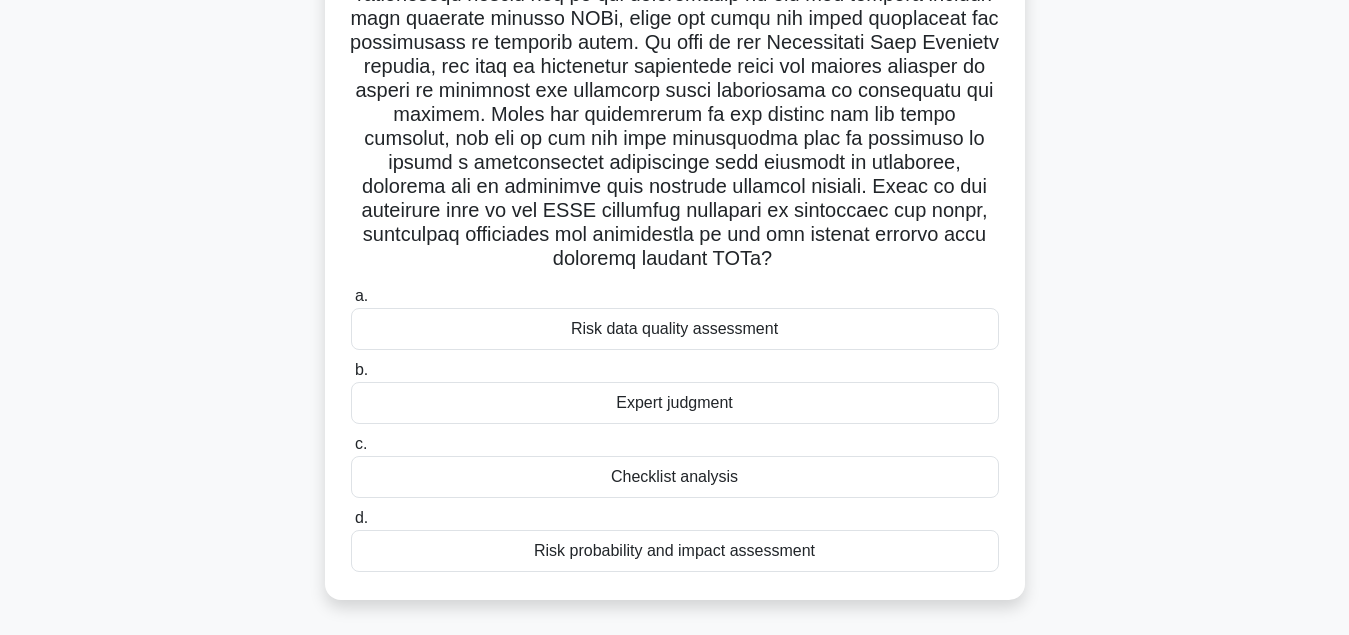 click on "Risk probability and impact assessment" at bounding box center [675, 551] 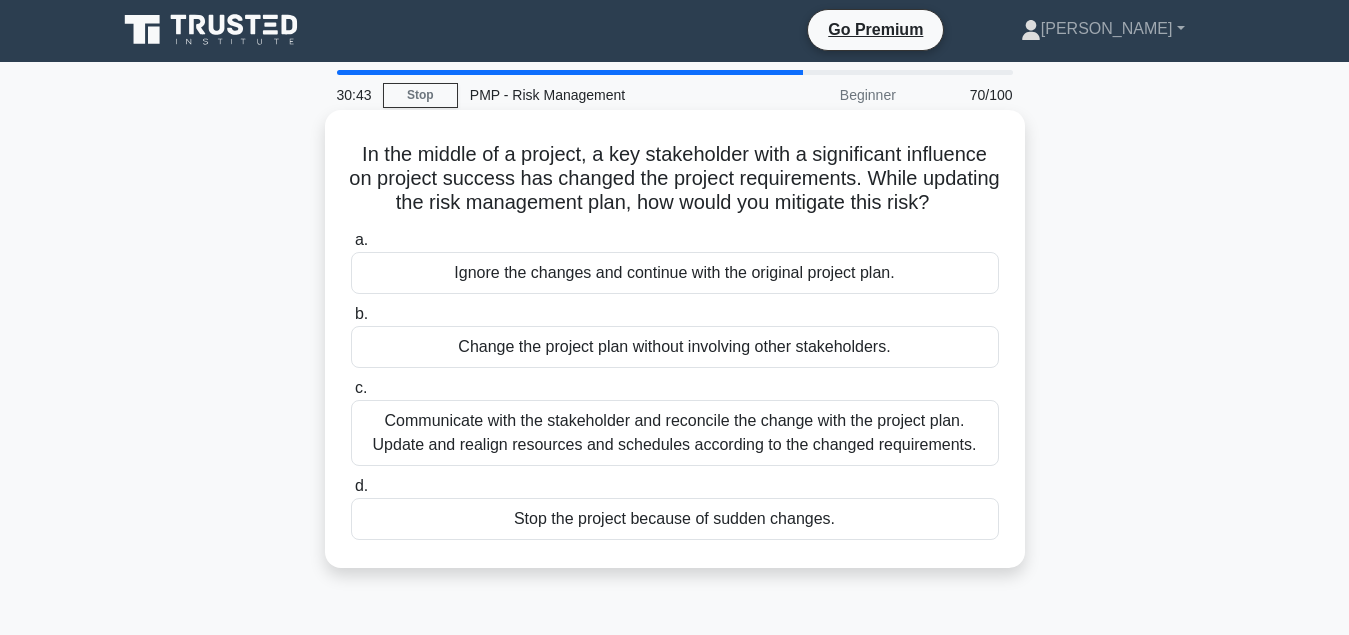scroll, scrollTop: 0, scrollLeft: 0, axis: both 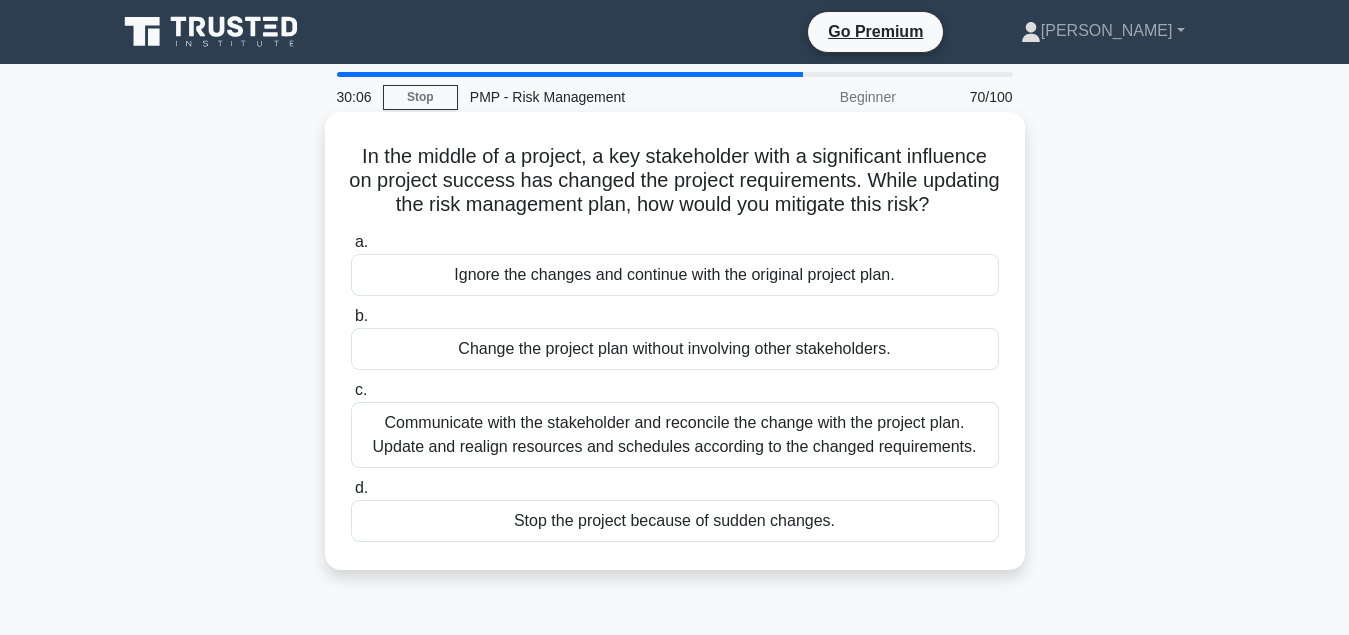 click on "Communicate with the stakeholder and reconcile the change with the project plan. Update and realign resources and schedules according to the changed requirements." at bounding box center (675, 435) 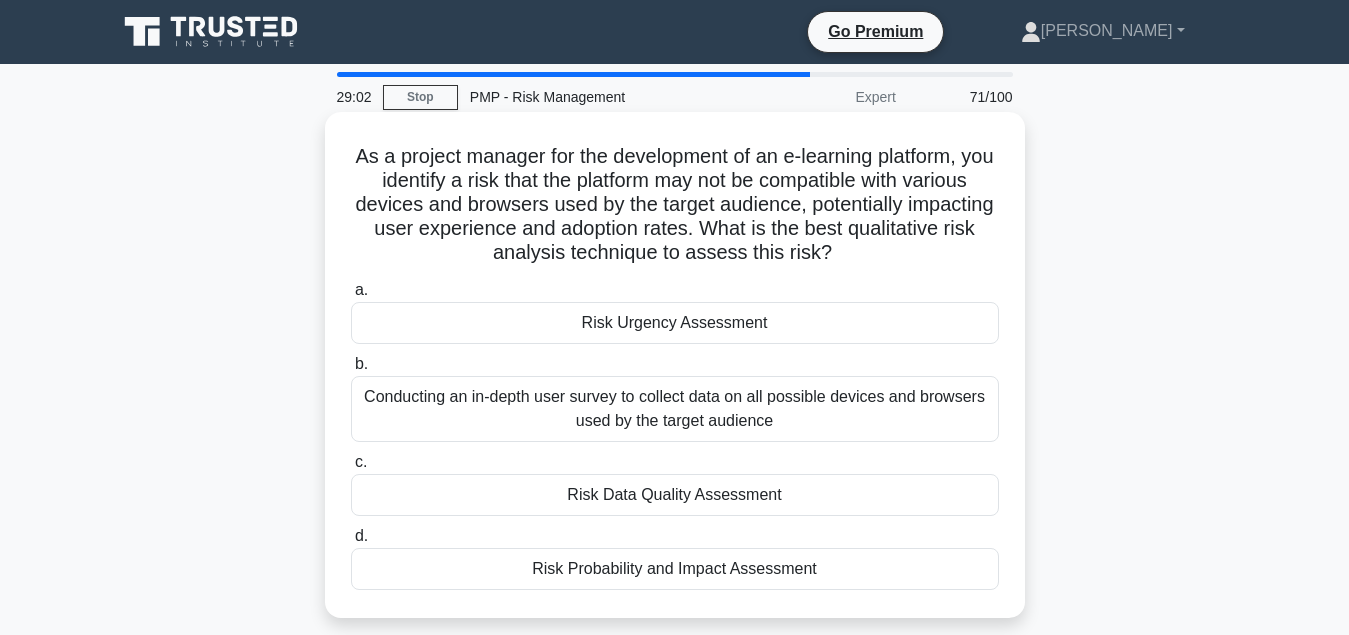 click on "Conducting an in-depth user survey to collect data on all possible devices and browsers used by the target audience" at bounding box center [675, 409] 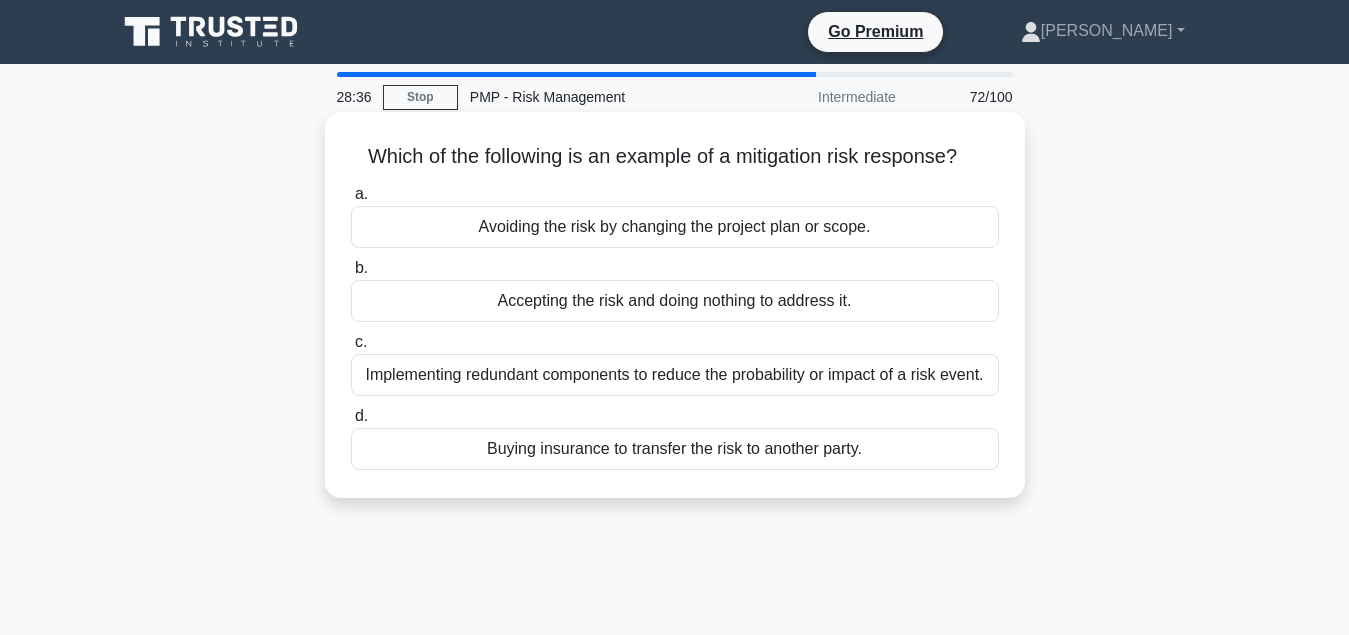 click on "Implementing redundant components to reduce the probability or impact of a risk event." at bounding box center [675, 375] 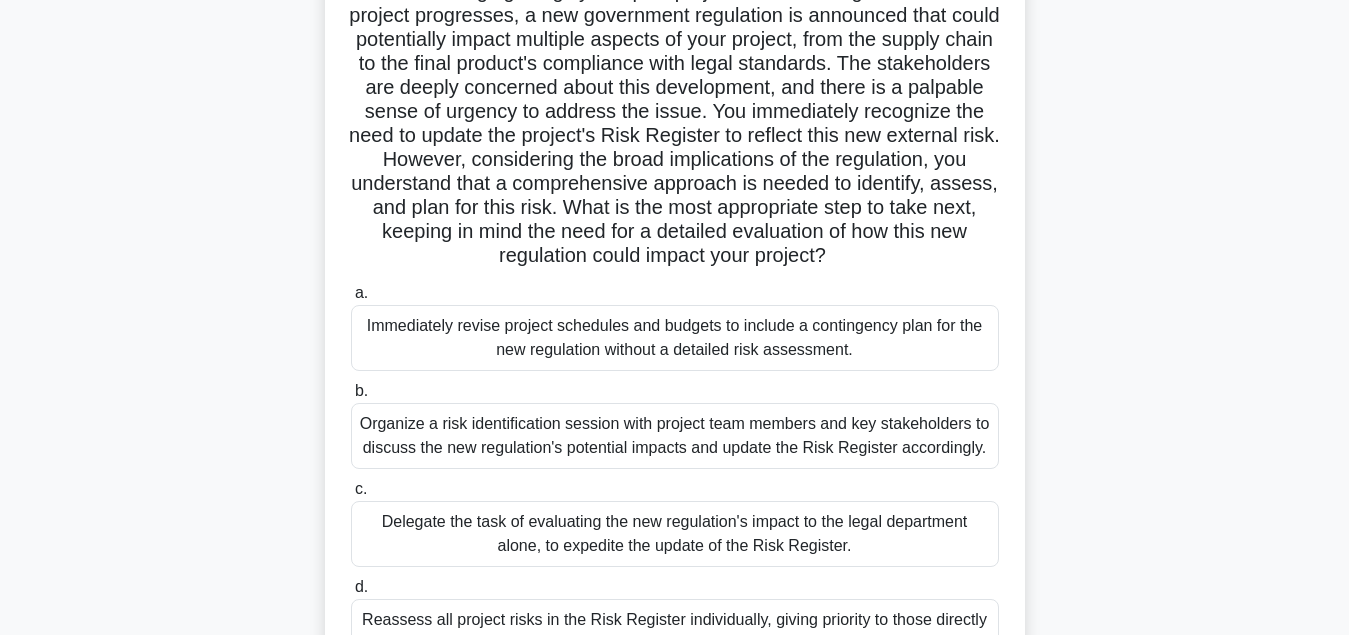 scroll, scrollTop: 204, scrollLeft: 0, axis: vertical 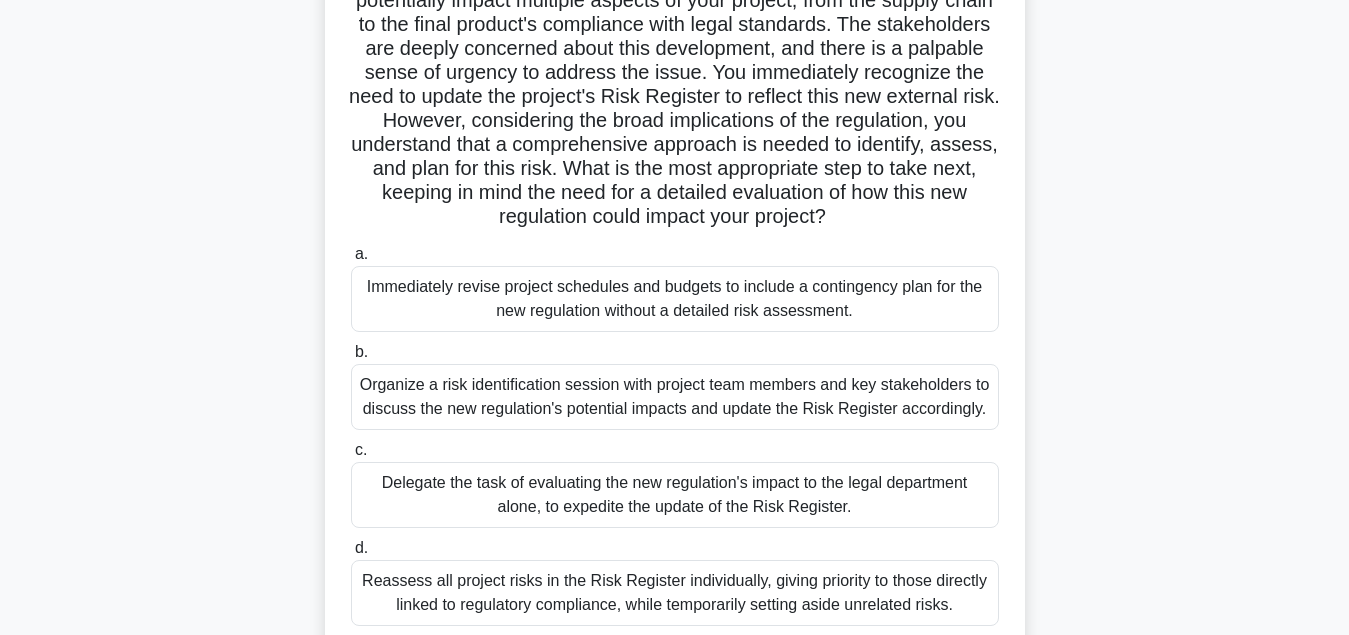 click on "Organize a risk identification session with project team members and key stakeholders to discuss the new regulation's potential impacts and update the Risk Register accordingly." at bounding box center [675, 397] 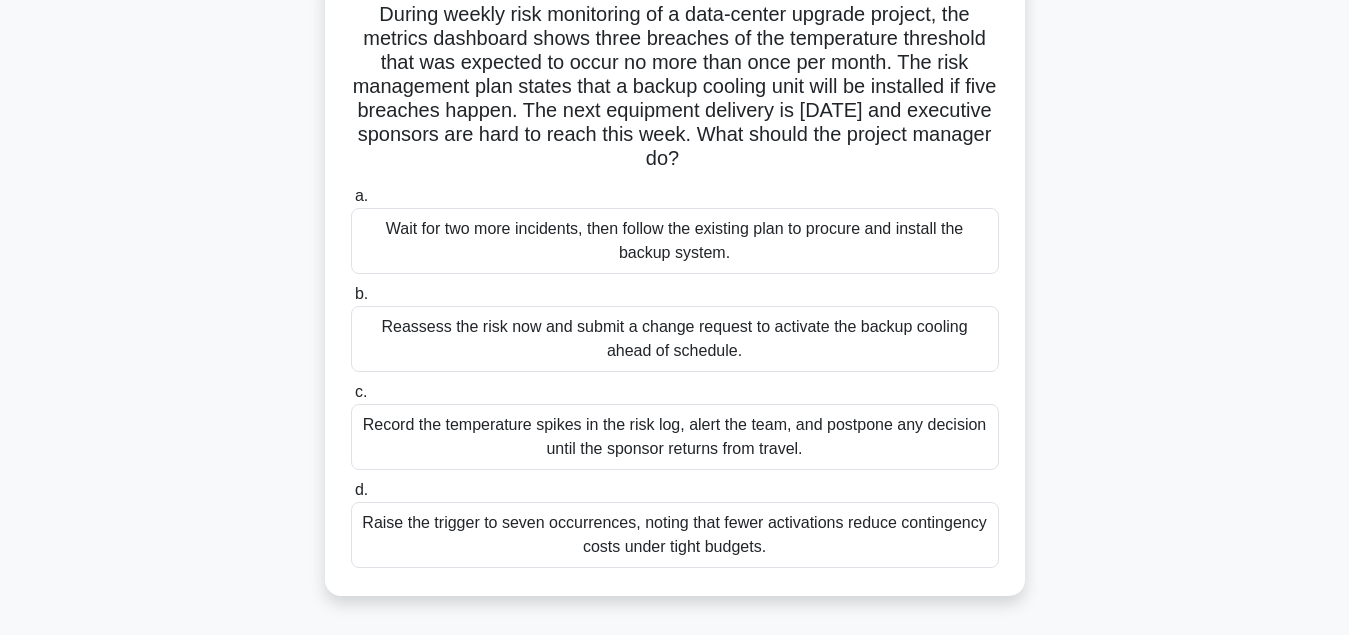 scroll, scrollTop: 102, scrollLeft: 0, axis: vertical 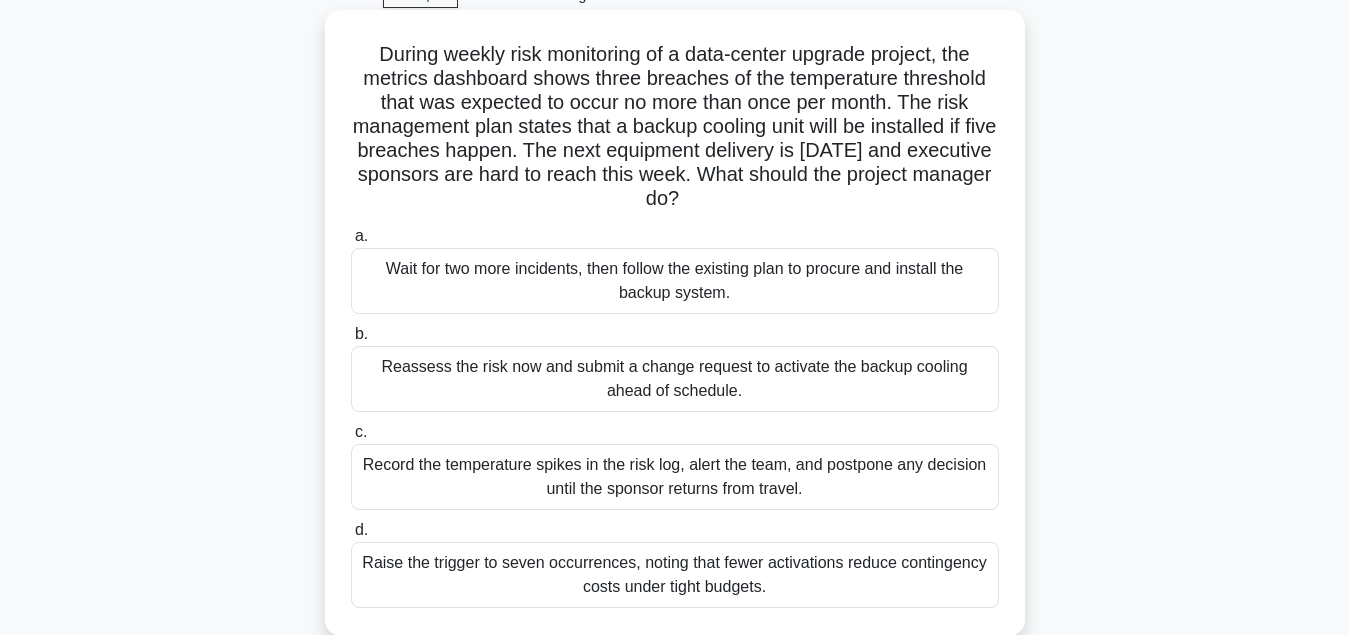 click on "Reassess the risk now and submit a change request to activate the backup cooling ahead of schedule." at bounding box center [675, 379] 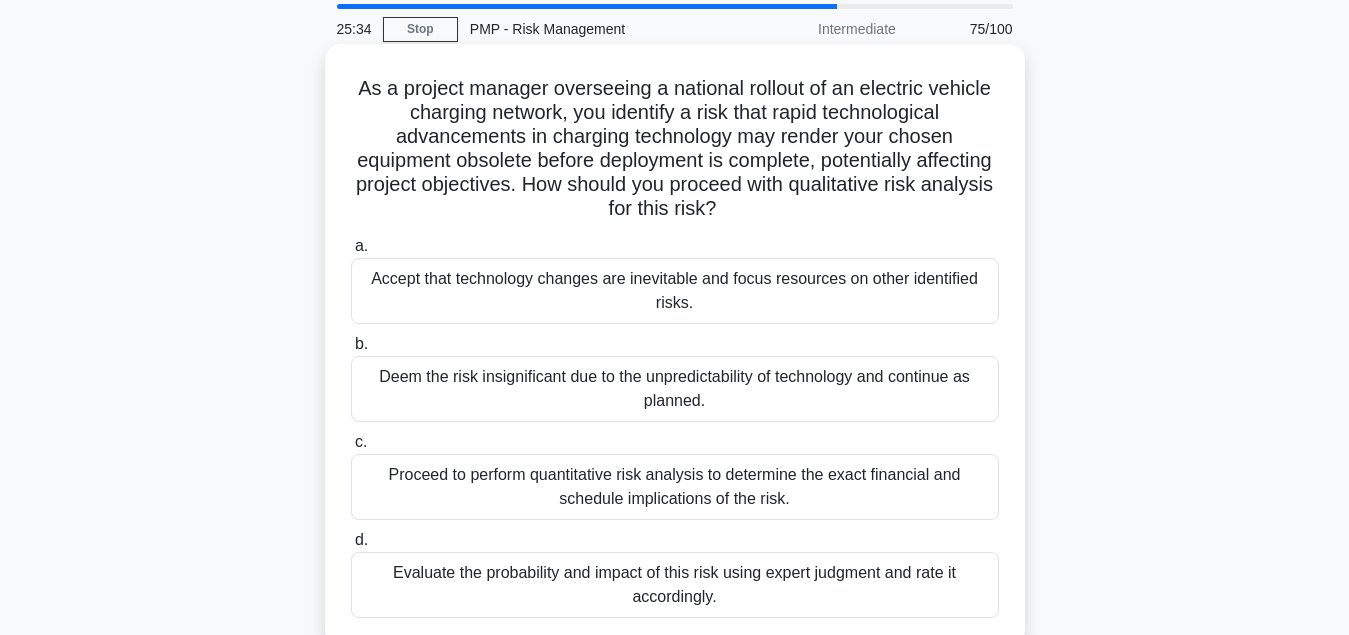 scroll, scrollTop: 102, scrollLeft: 0, axis: vertical 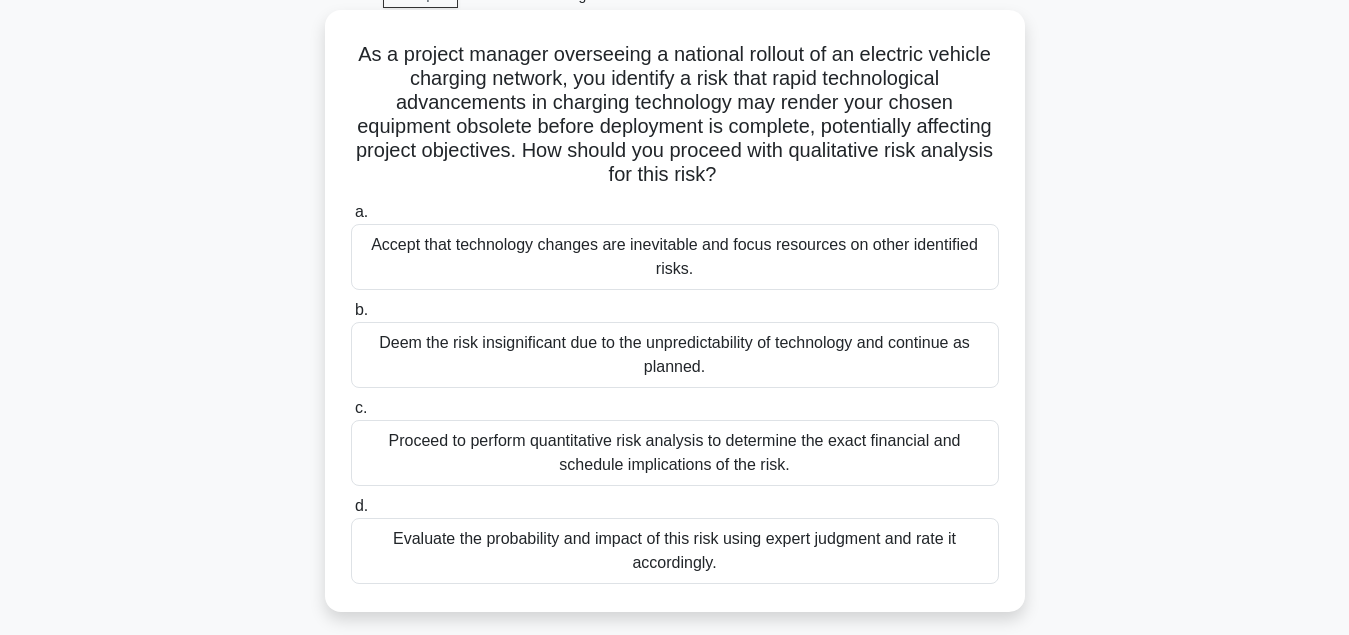 click on "Proceed to perform quantitative risk analysis to determine the exact financial and schedule implications of the risk." at bounding box center [675, 453] 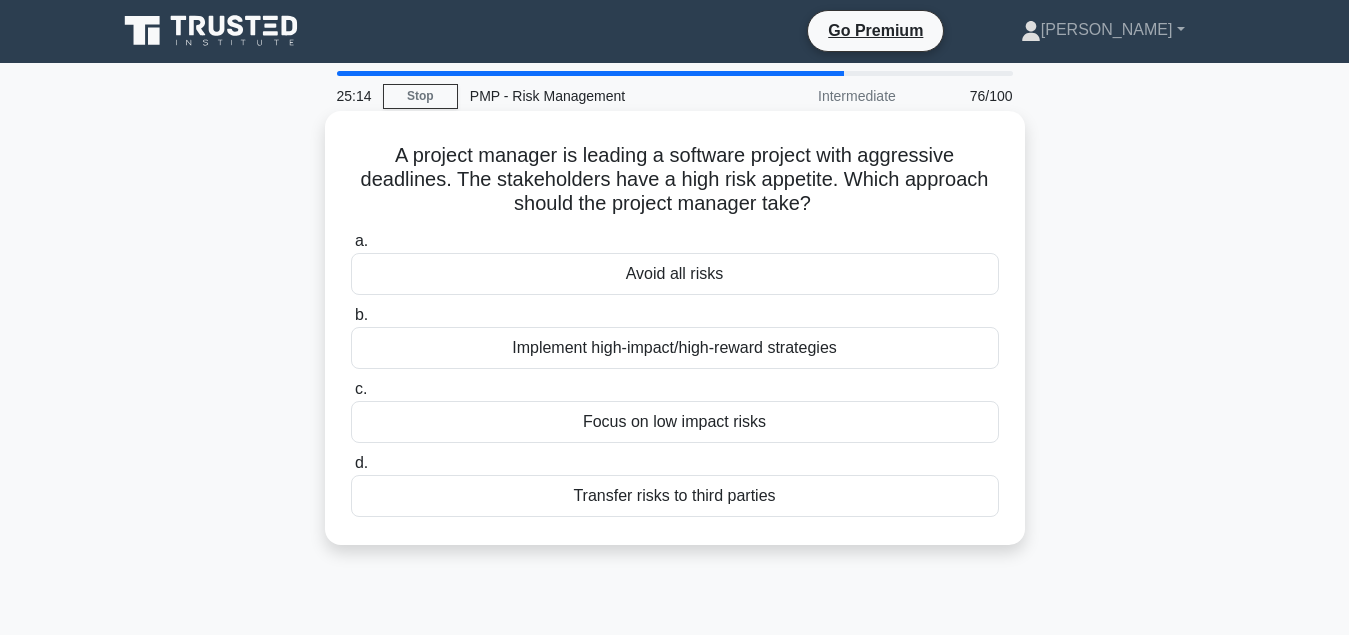 scroll, scrollTop: 0, scrollLeft: 0, axis: both 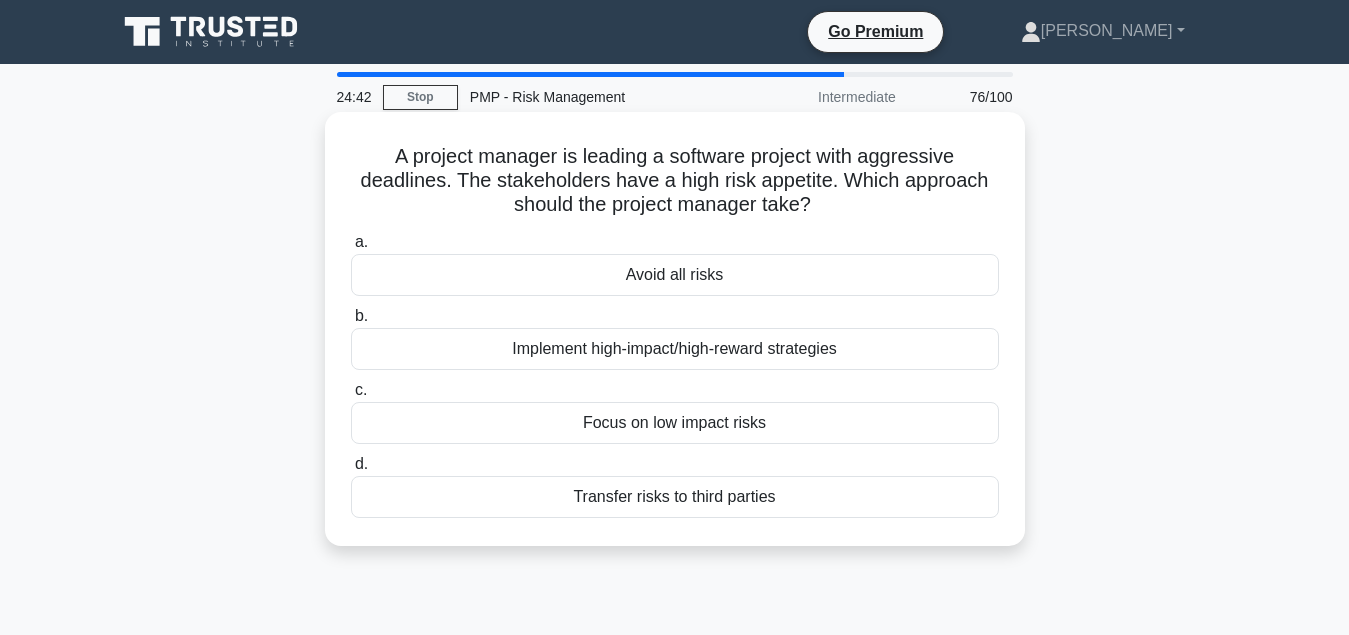 click on "Implement high-impact/high-reward strategies" at bounding box center [675, 349] 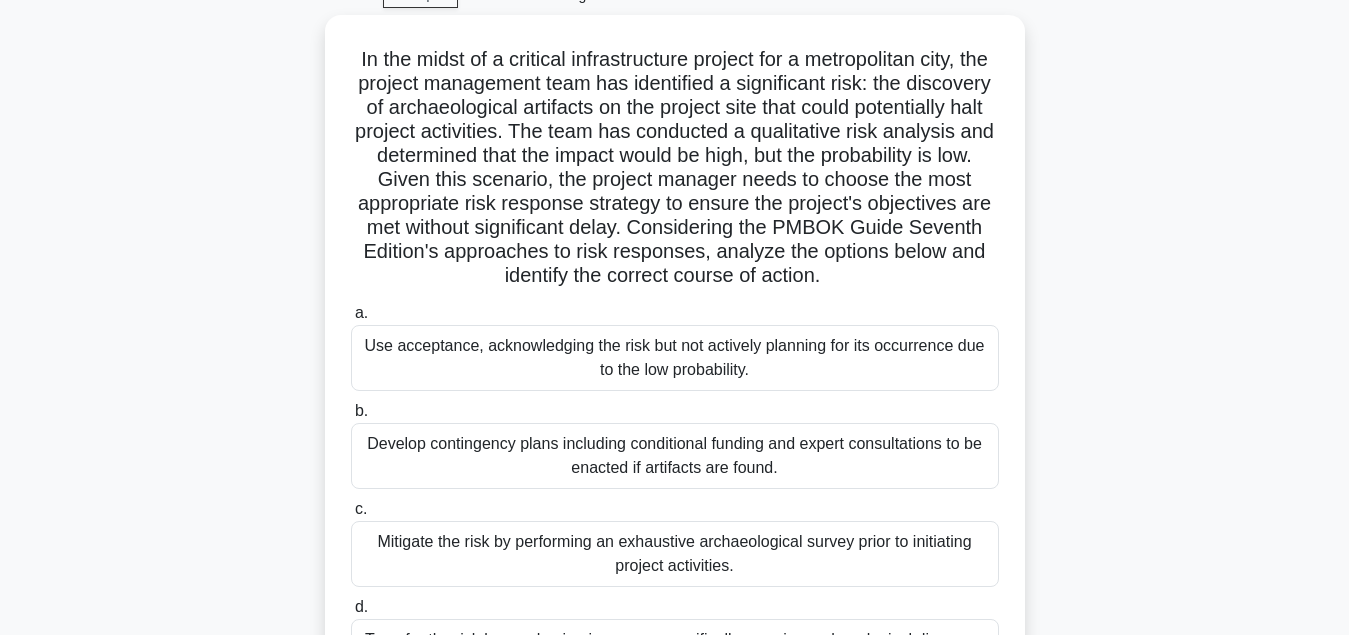 scroll, scrollTop: 204, scrollLeft: 0, axis: vertical 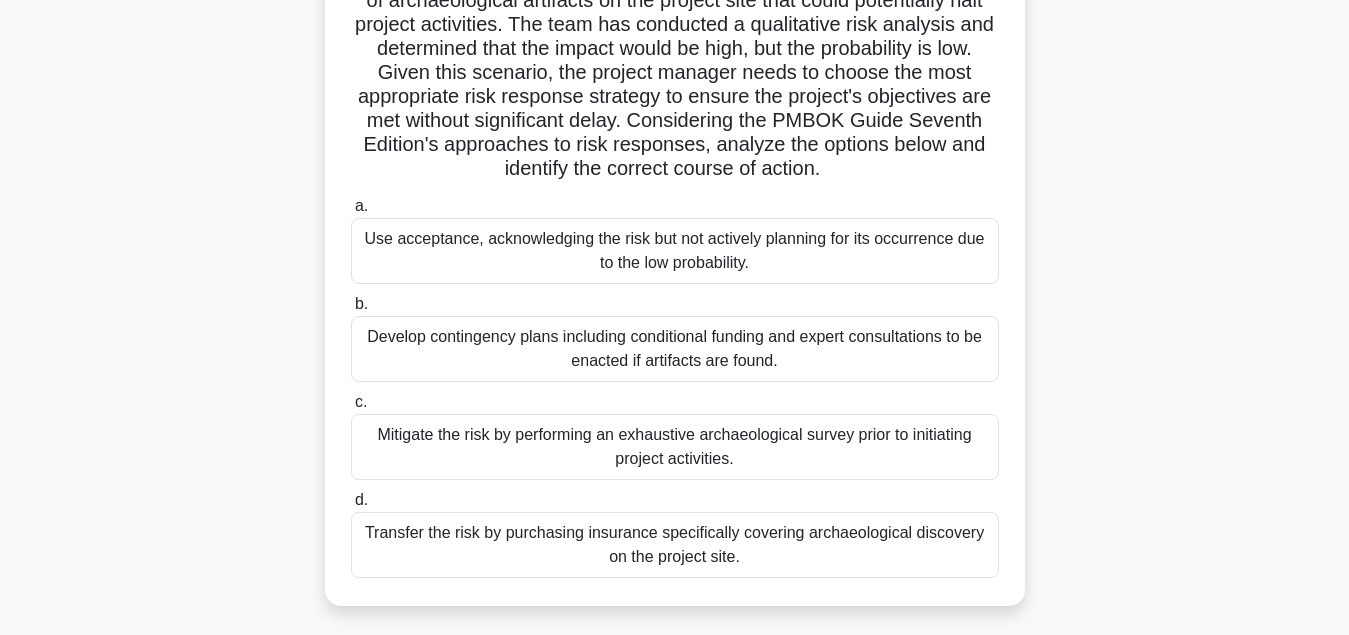 click on "Mitigate the risk by performing an exhaustive archaeological survey prior to initiating project activities." at bounding box center [675, 447] 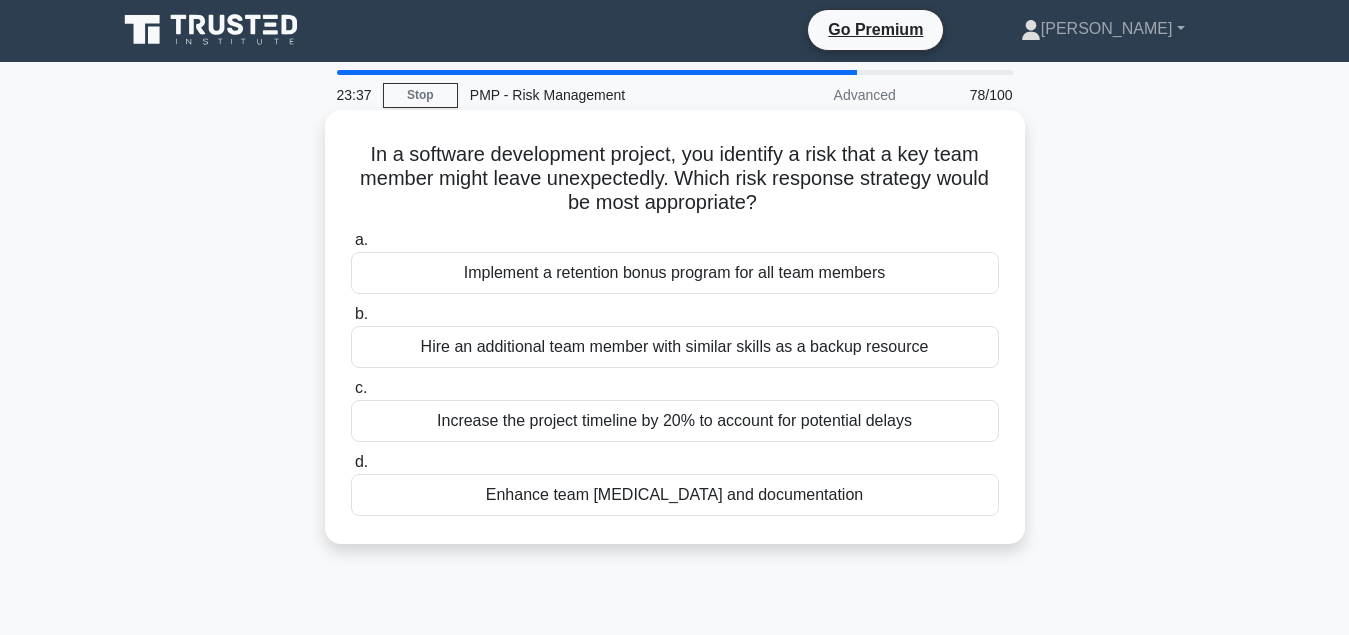 scroll, scrollTop: 0, scrollLeft: 0, axis: both 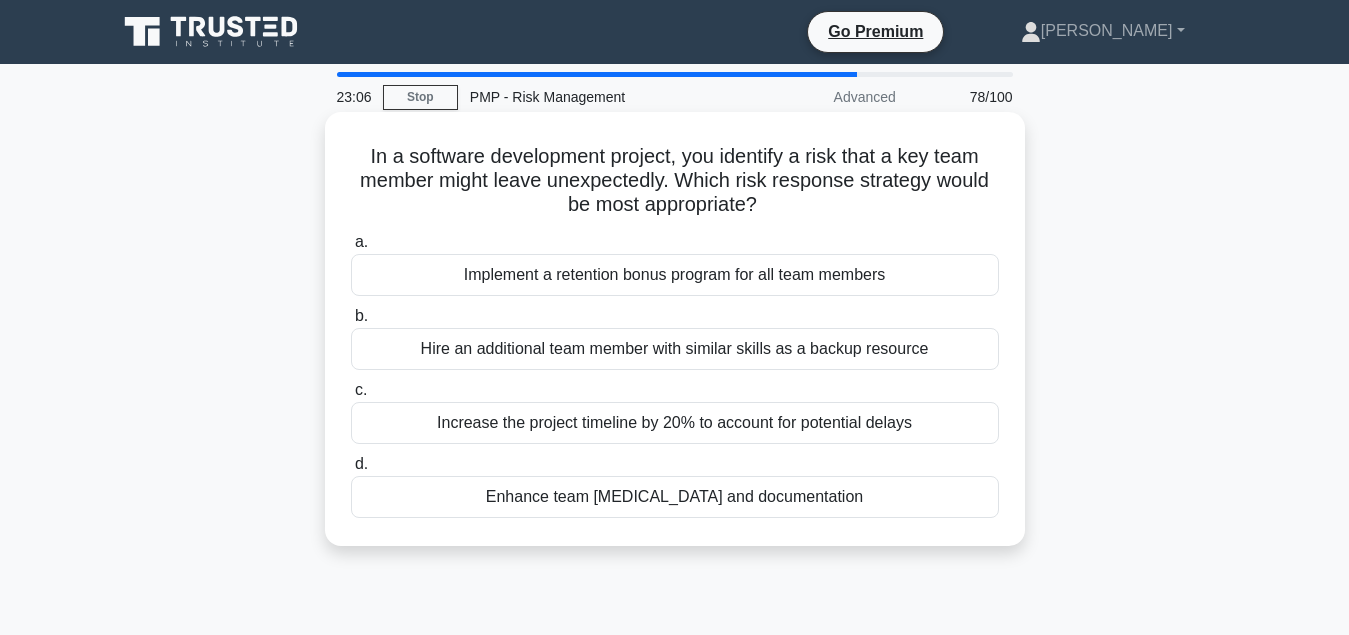 click on "Enhance team cross-training and documentation" at bounding box center [675, 497] 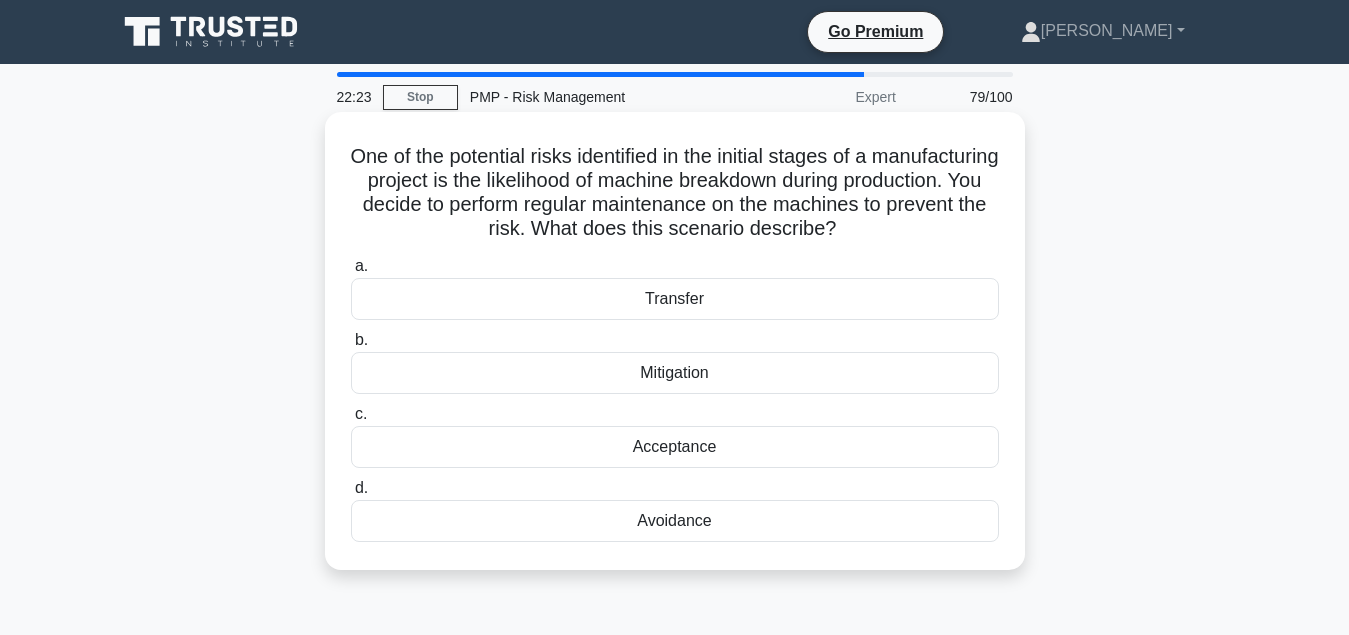 click on "Mitigation" at bounding box center (675, 373) 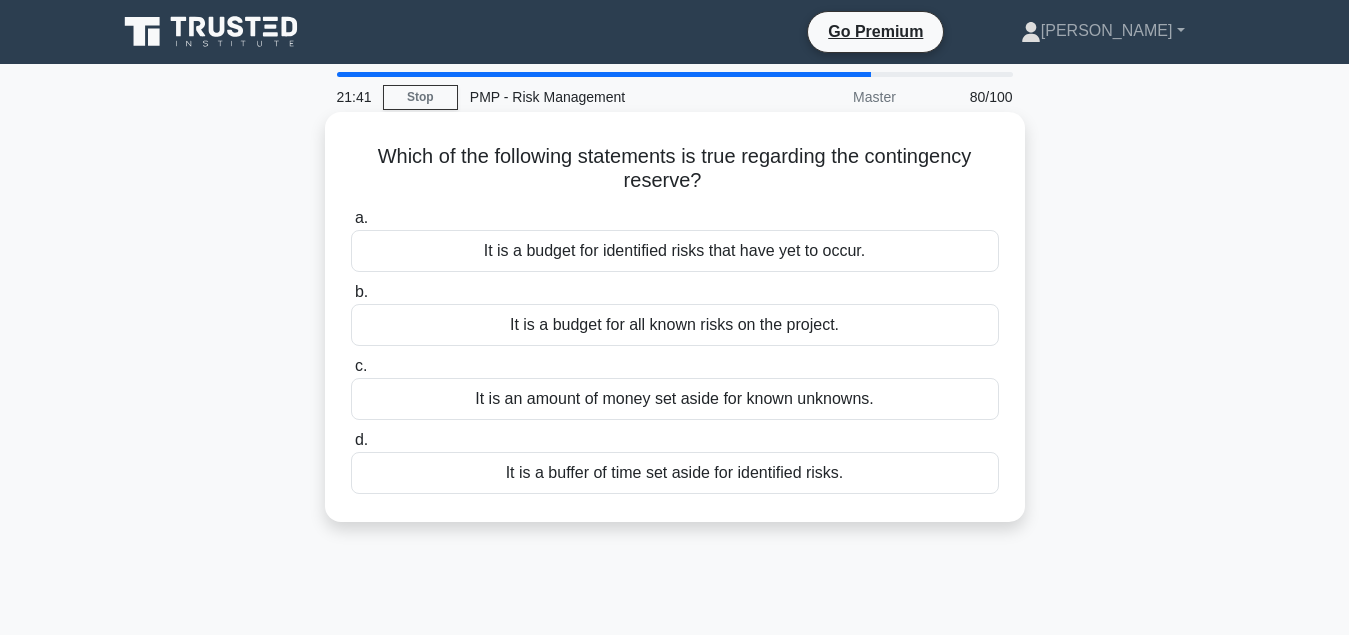 click on "It is an amount of money set aside for known unknowns." at bounding box center (675, 399) 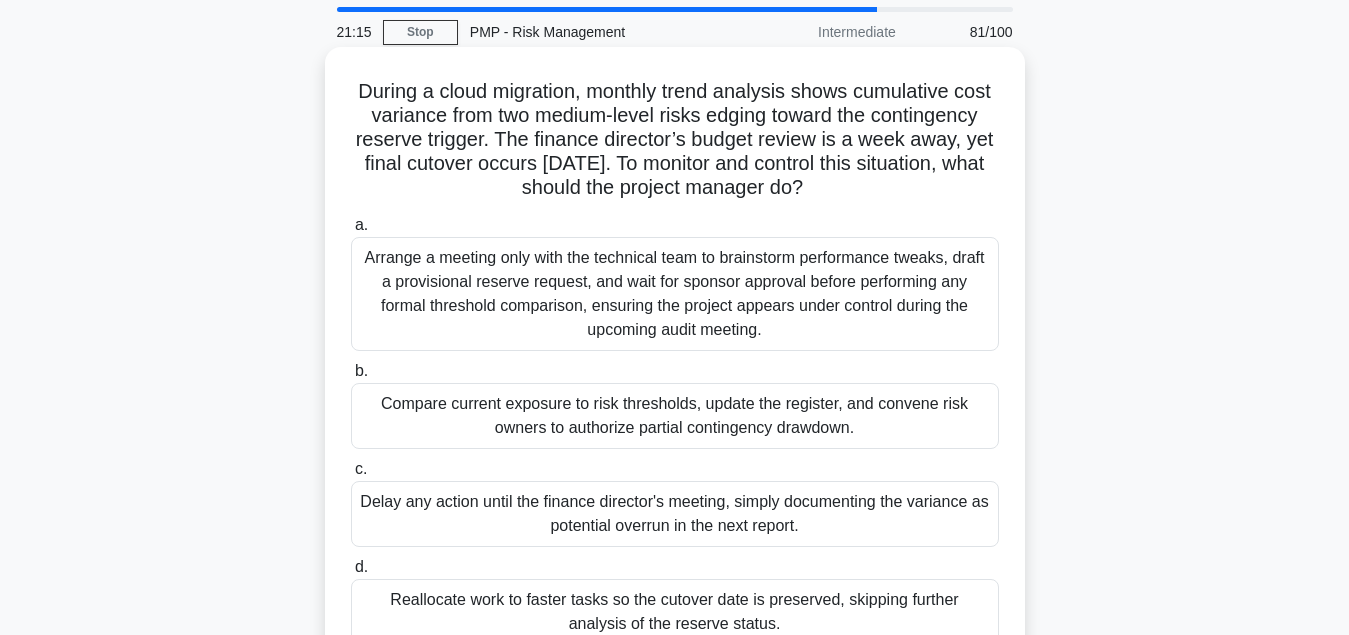 scroll, scrollTop: 102, scrollLeft: 0, axis: vertical 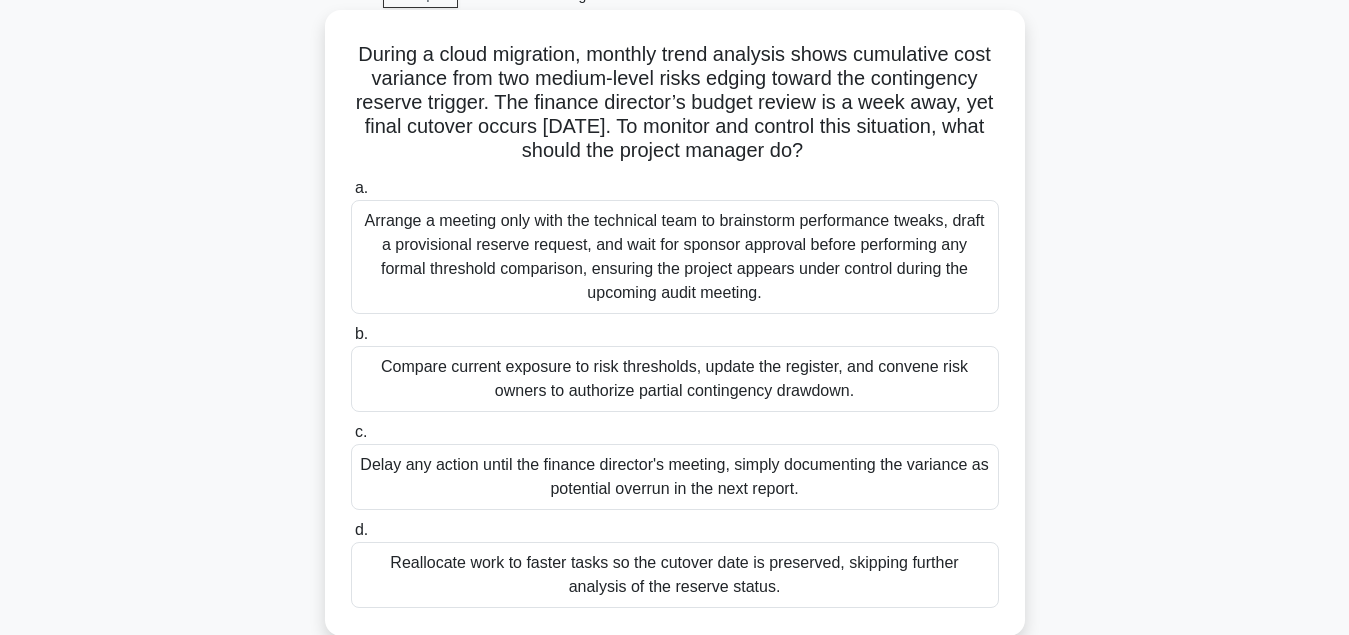 click on "Arrange a meeting only with the technical team to brainstorm performance tweaks, draft a provisional reserve request, and wait for sponsor approval before performing any formal threshold comparison, ensuring the project appears under control during the upcoming audit meeting." at bounding box center (675, 257) 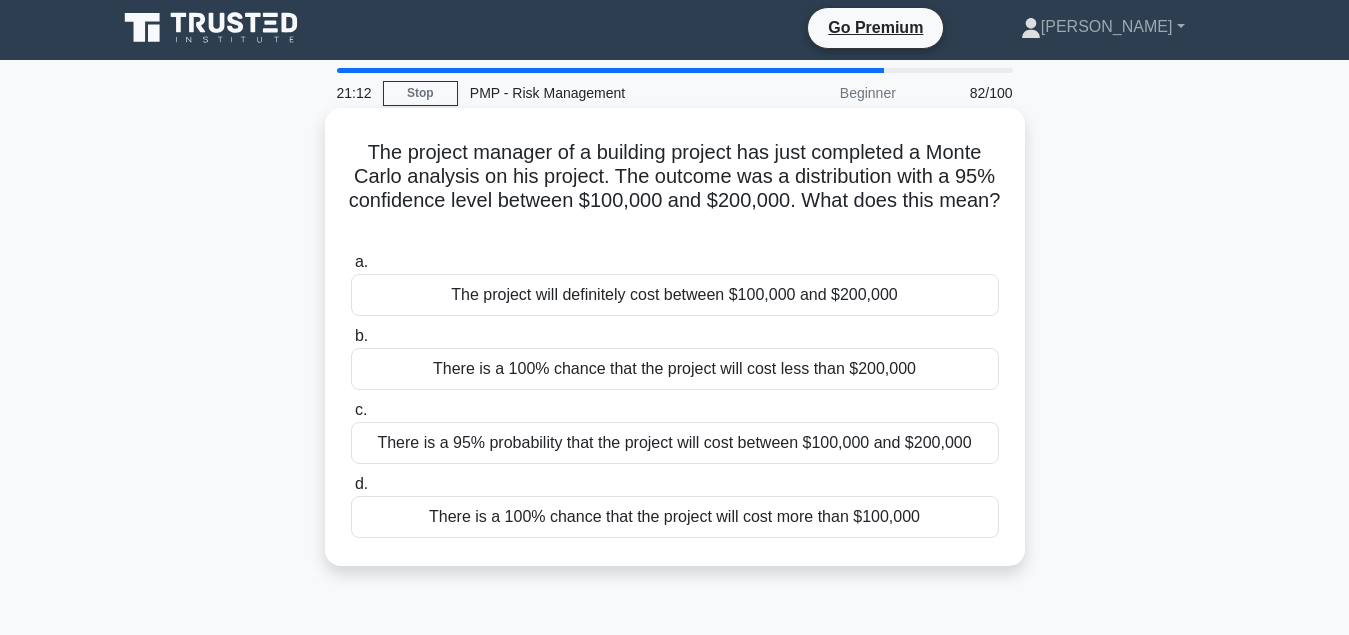 scroll, scrollTop: 0, scrollLeft: 0, axis: both 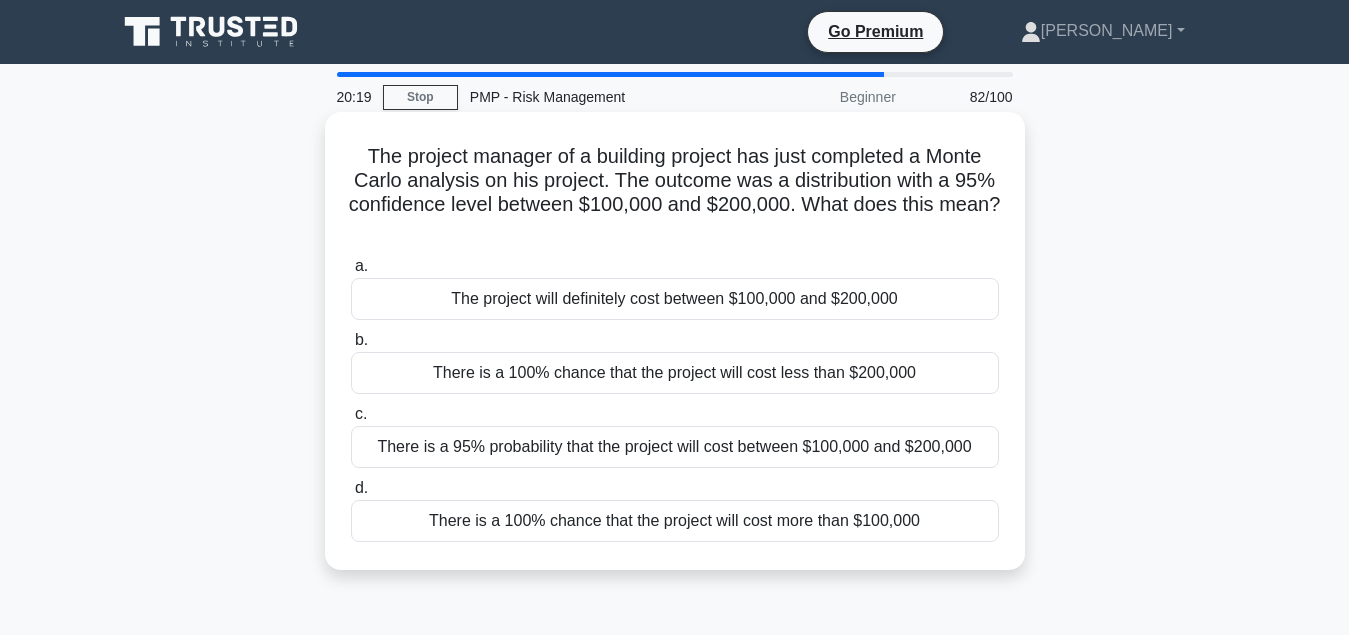 click on "There is a 95% probability that the project will cost between $100,000 and $200,000" at bounding box center [675, 447] 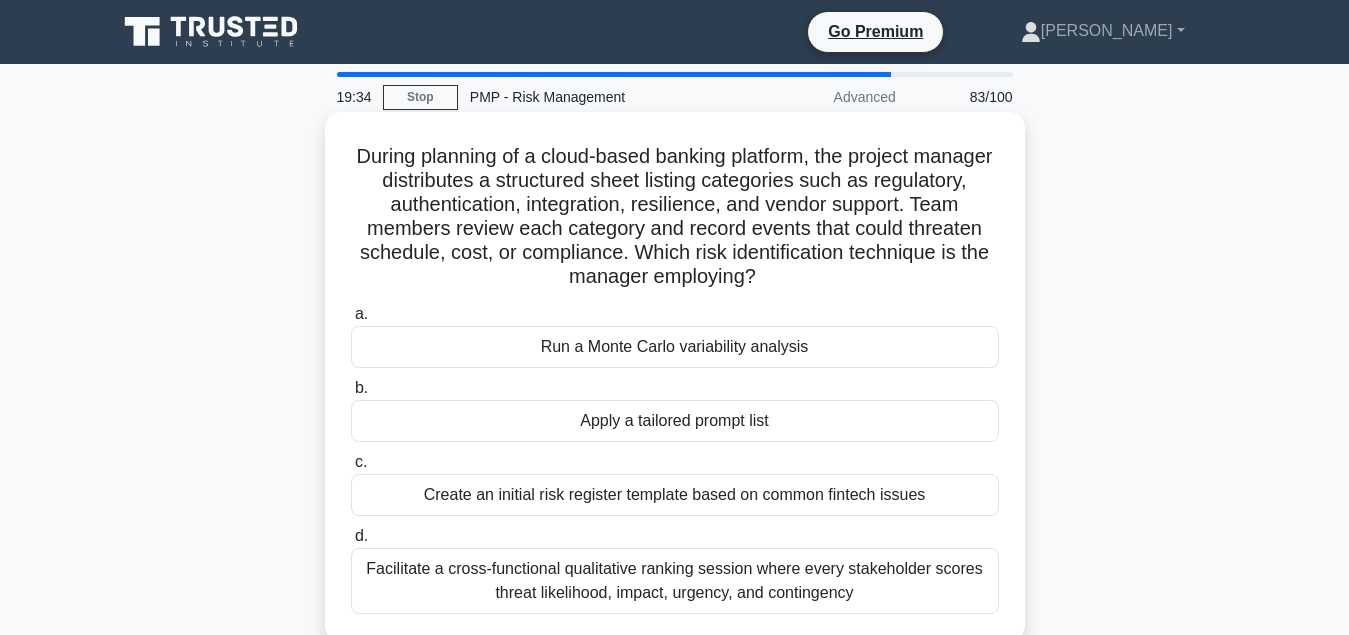 click on "Create an initial risk register template based on common fintech issues" at bounding box center [675, 495] 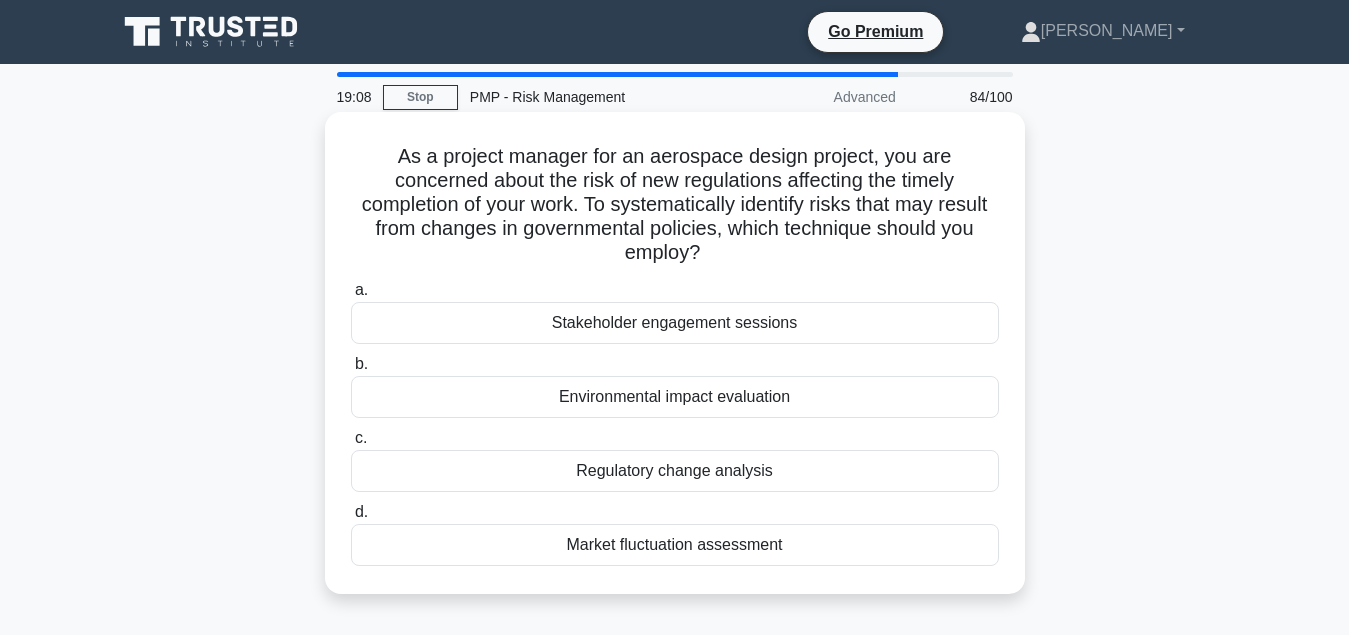 click on "Regulatory change analysis" at bounding box center (675, 471) 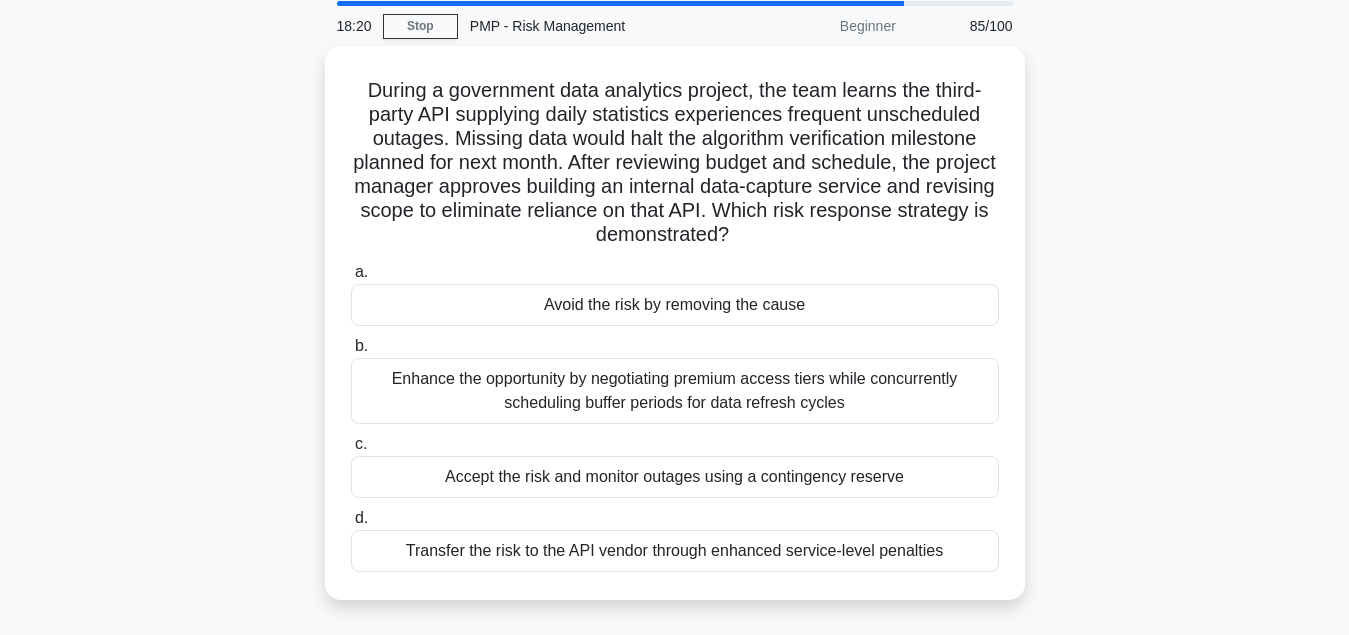 scroll, scrollTop: 102, scrollLeft: 0, axis: vertical 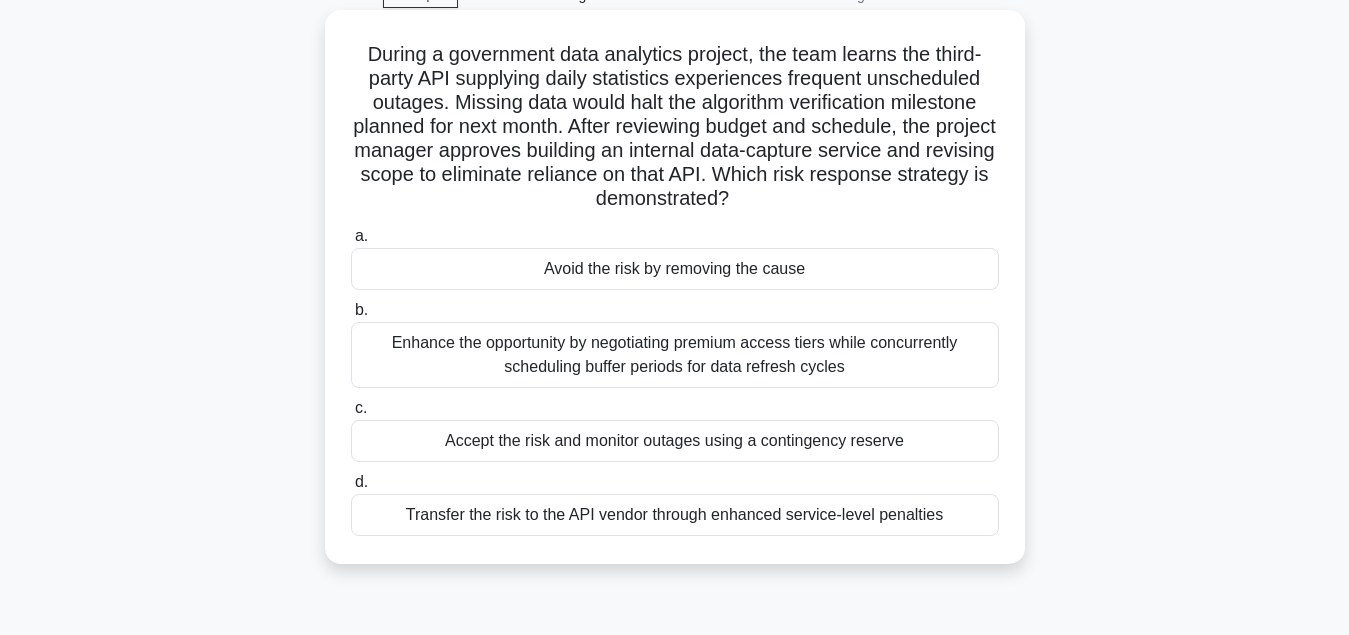 click on "Avoid the risk by removing the cause" at bounding box center (675, 269) 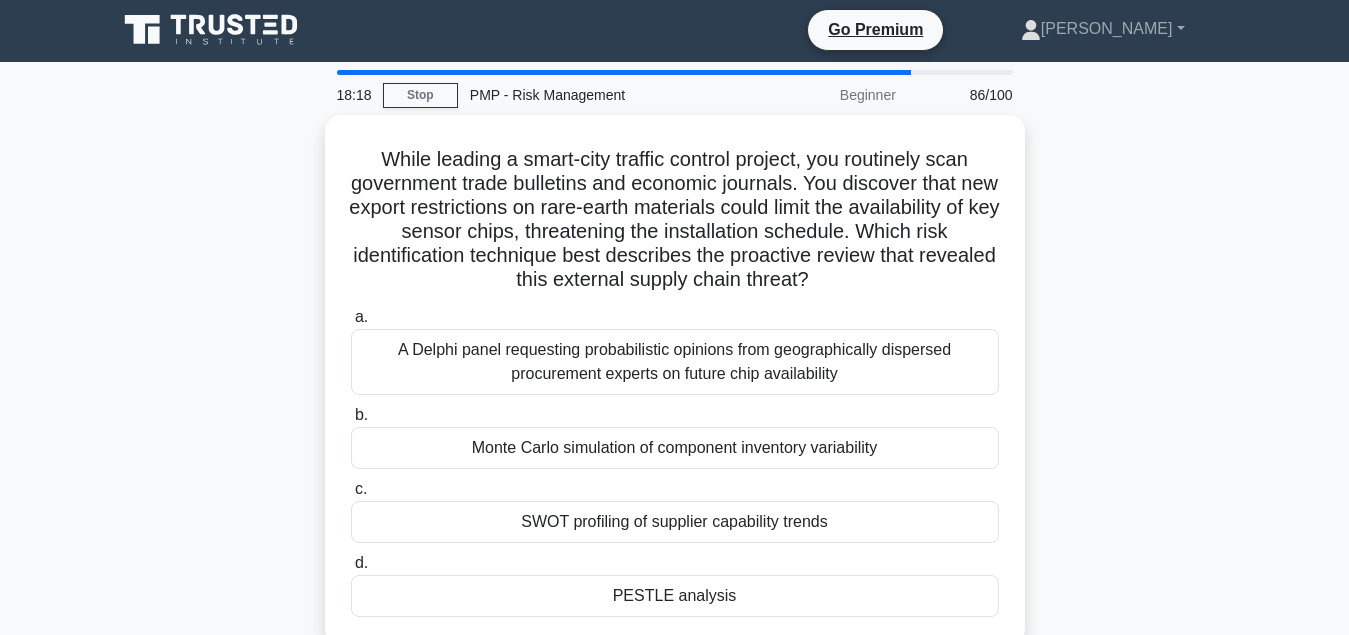 scroll, scrollTop: 0, scrollLeft: 0, axis: both 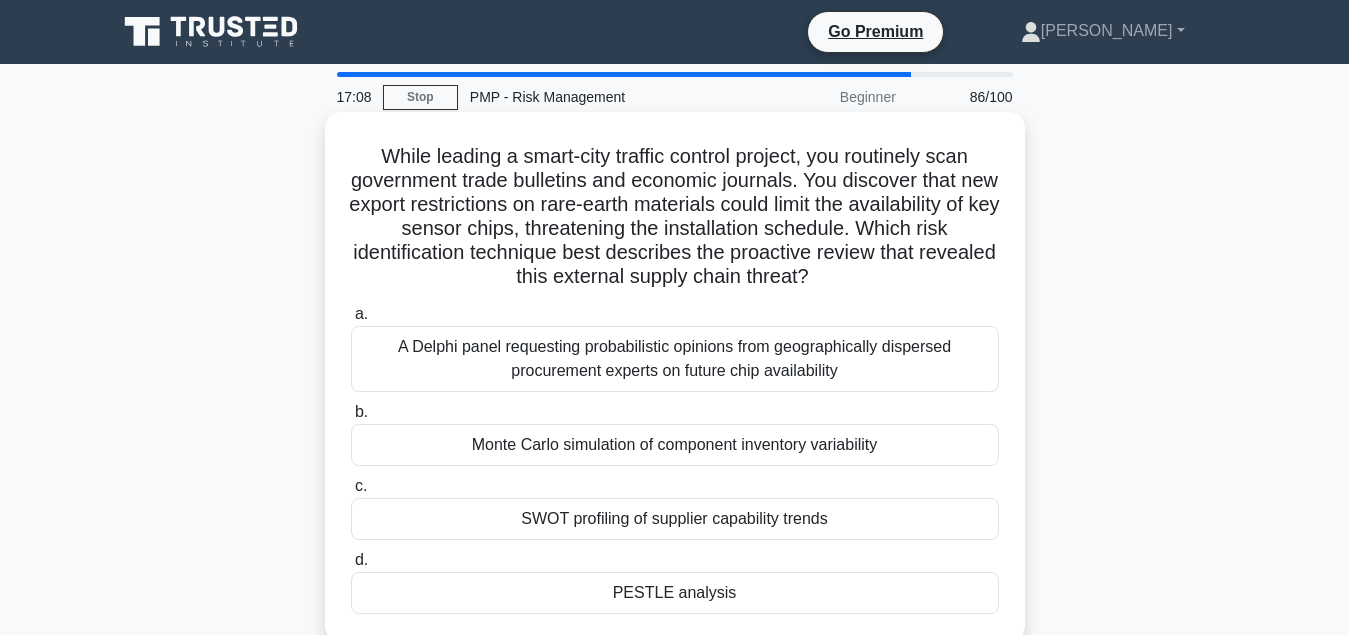 click on "PESTLE analysis" at bounding box center [675, 593] 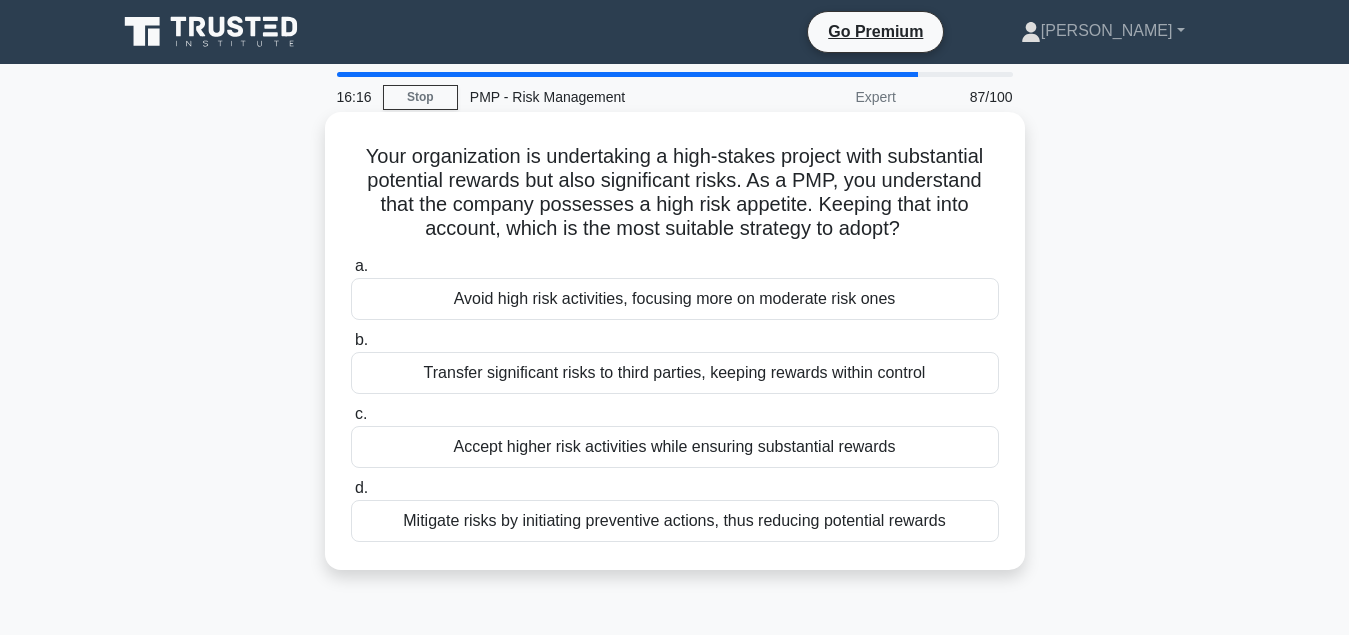 click on "Accept higher risk activities while ensuring substantial rewards" at bounding box center [675, 447] 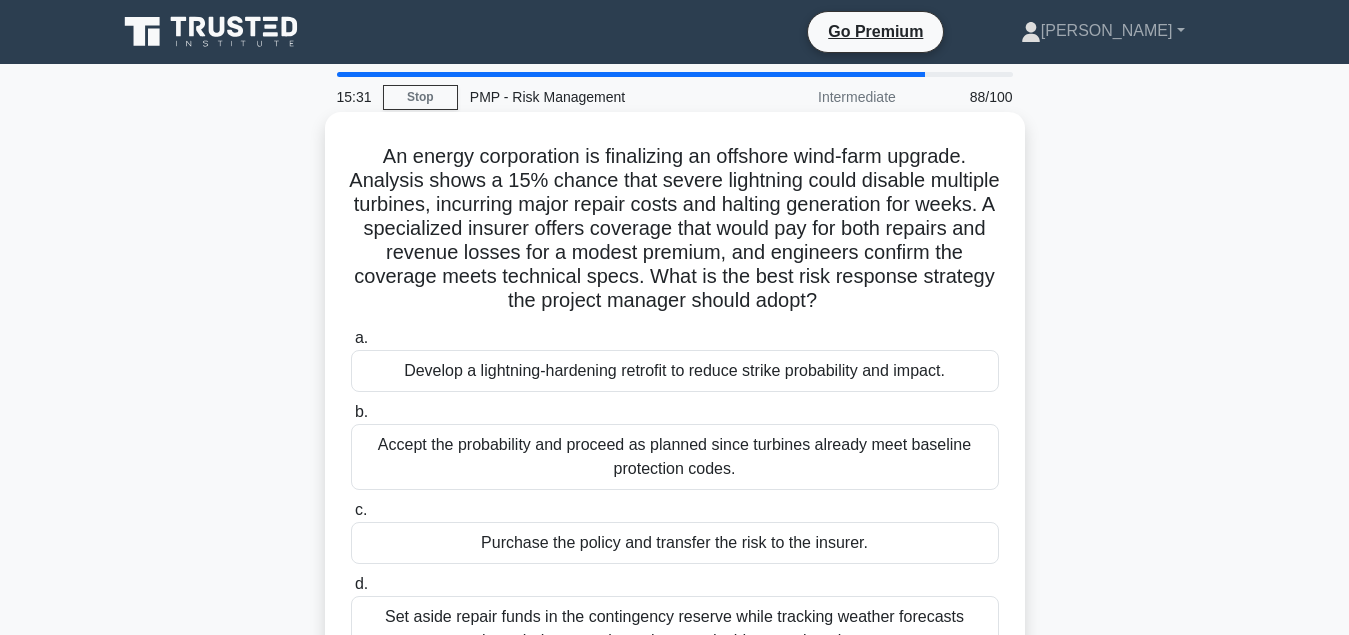 scroll, scrollTop: 102, scrollLeft: 0, axis: vertical 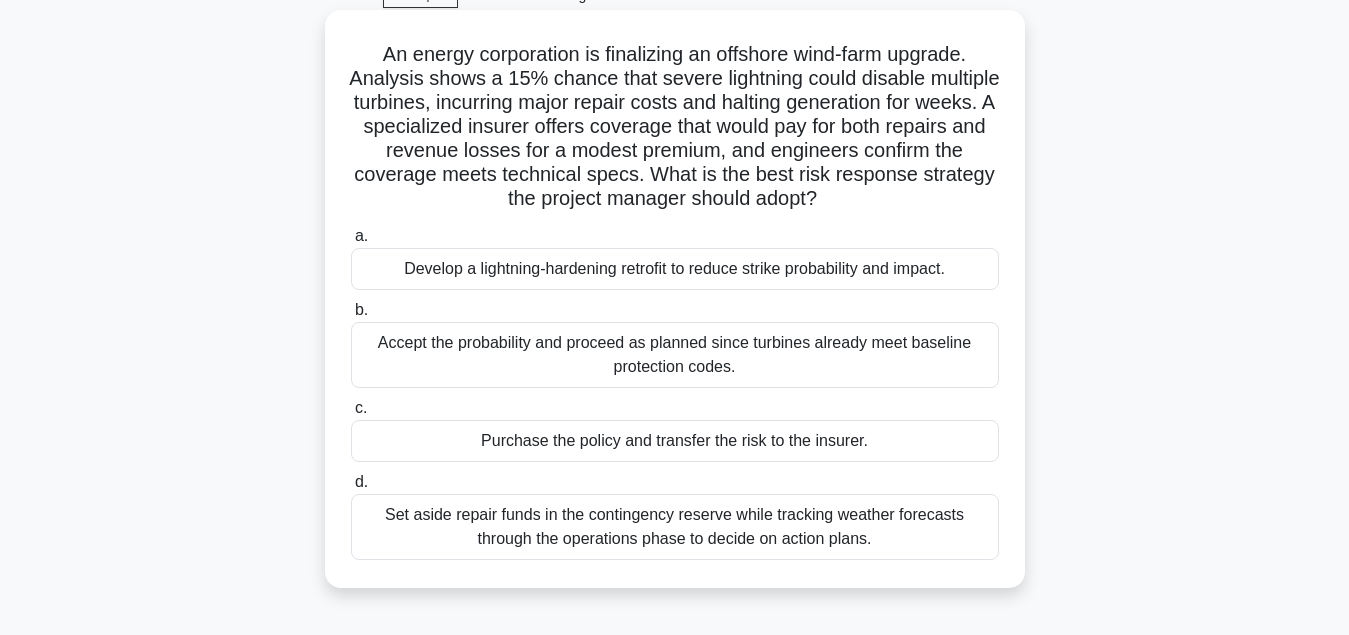 click on "Purchase the policy and transfer the risk to the insurer." at bounding box center (675, 441) 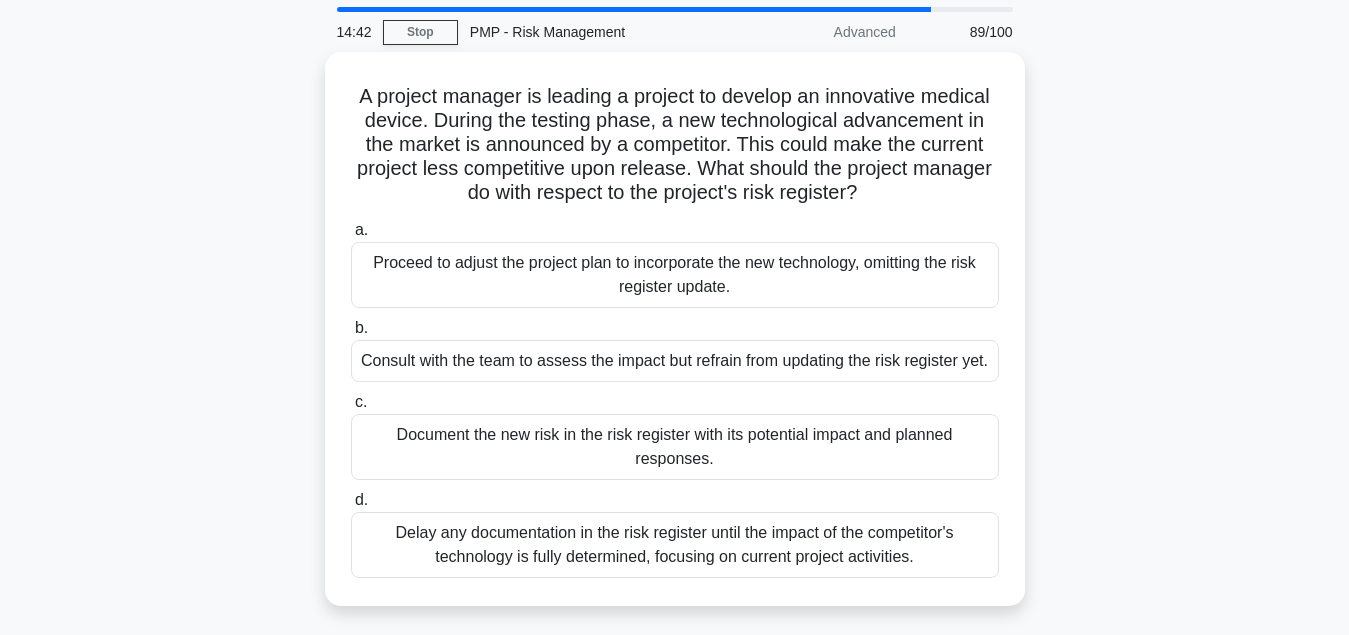 scroll, scrollTop: 102, scrollLeft: 0, axis: vertical 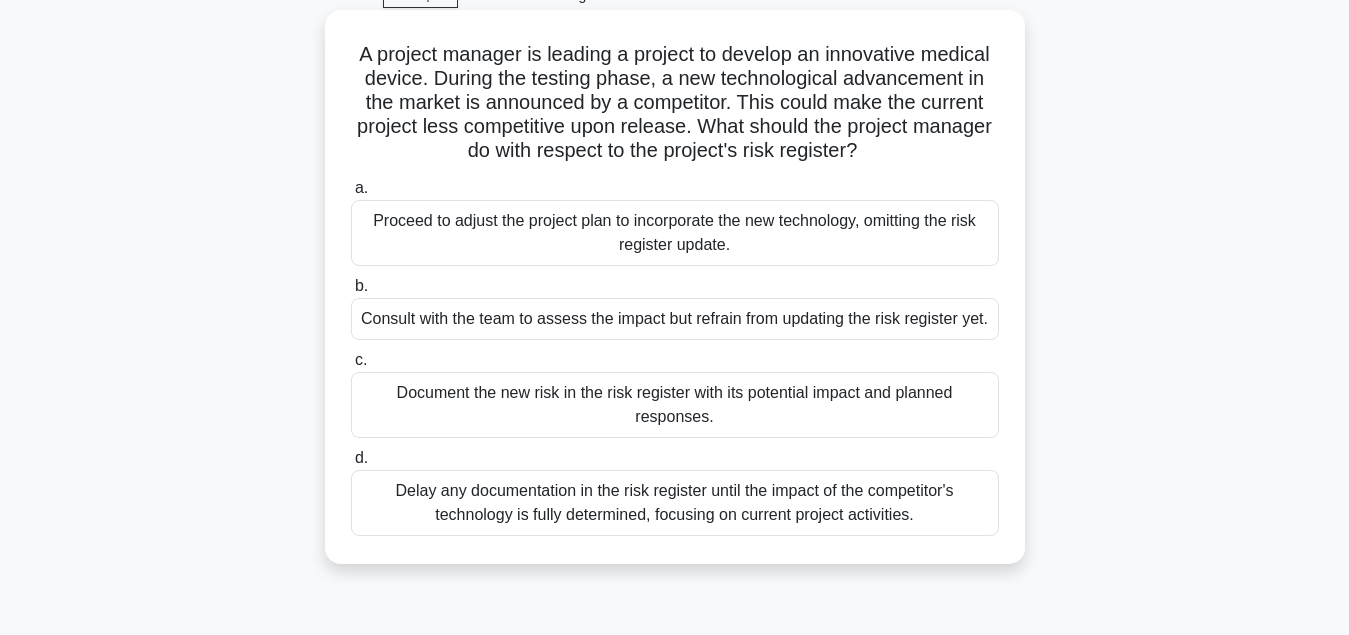 click on "Document the new risk in the risk register with its potential impact and planned responses." at bounding box center [675, 405] 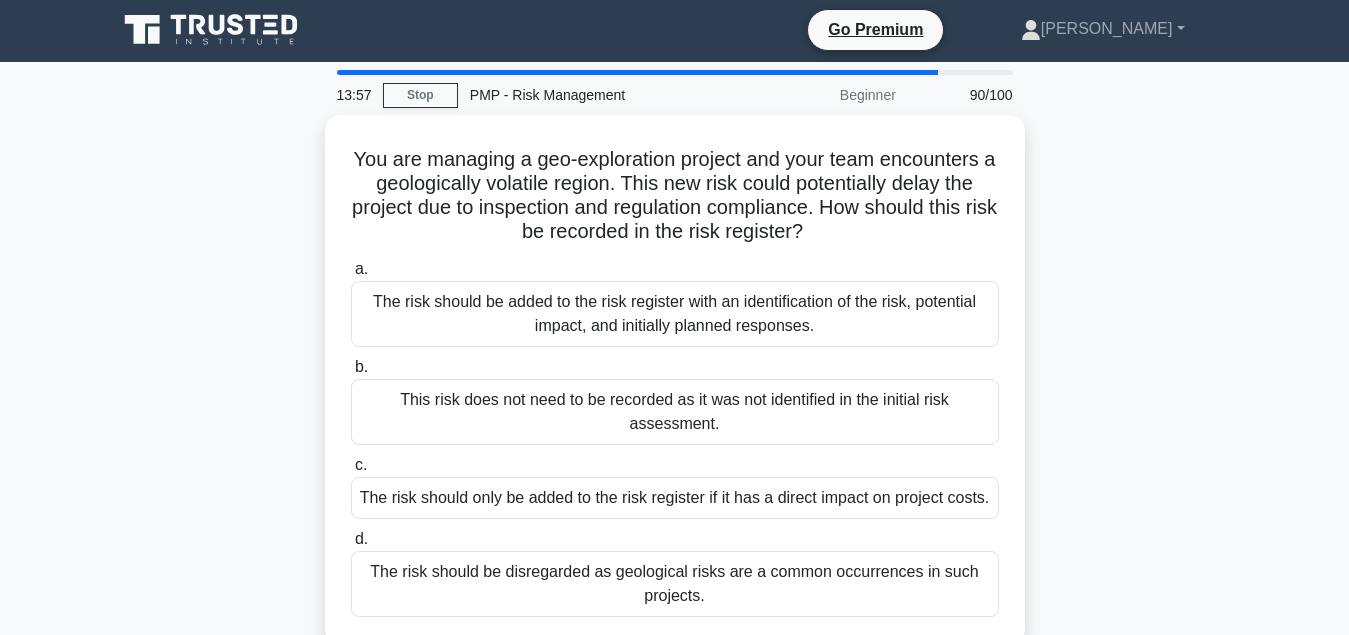 scroll, scrollTop: 0, scrollLeft: 0, axis: both 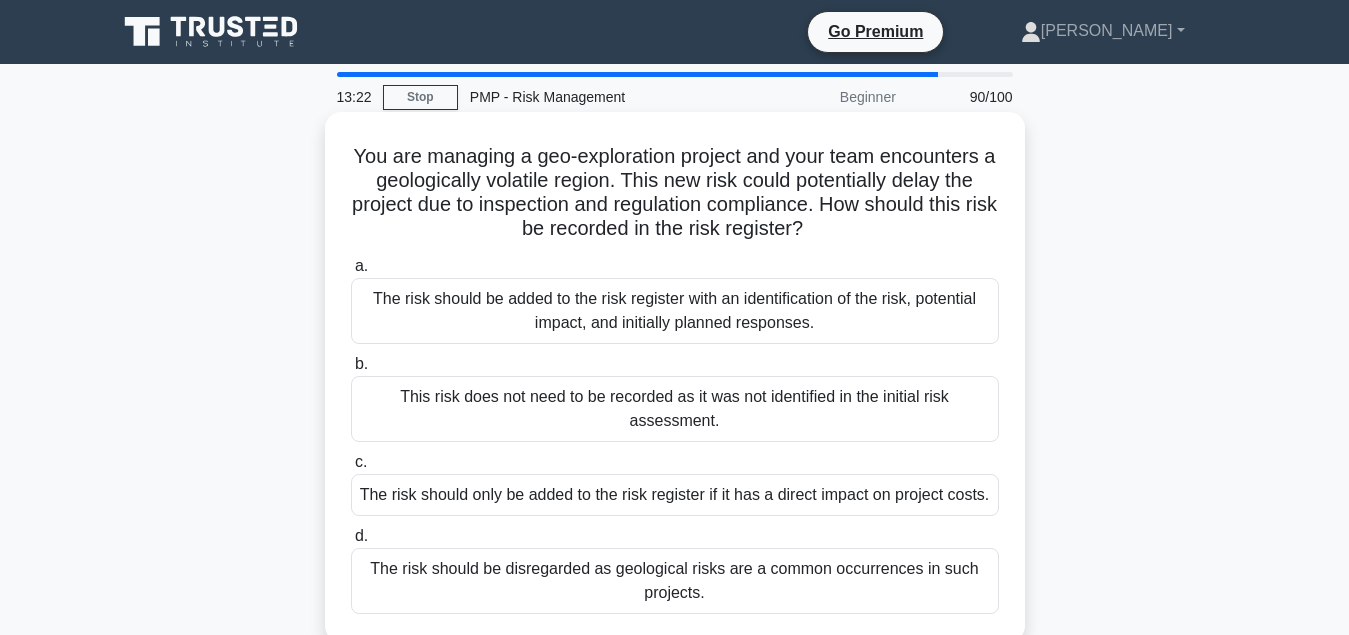 click on "The risk should be added to the risk register with an identification of the risk, potential impact, and initially planned responses." at bounding box center (675, 311) 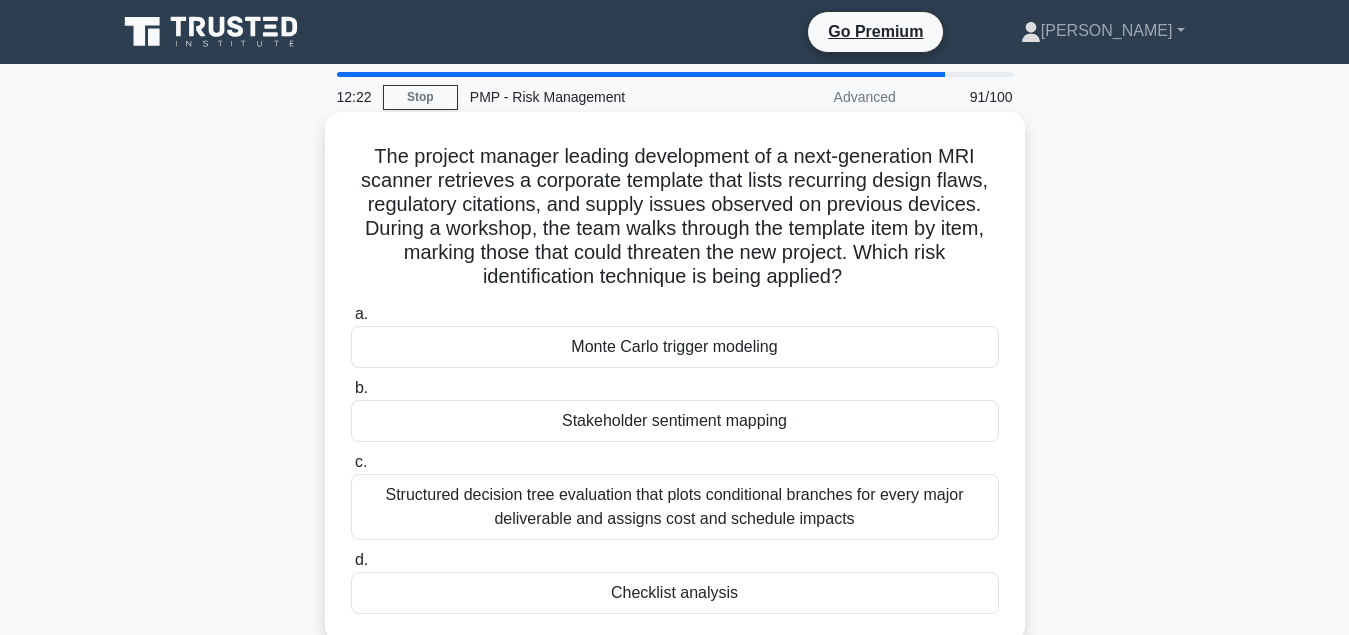 scroll, scrollTop: 102, scrollLeft: 0, axis: vertical 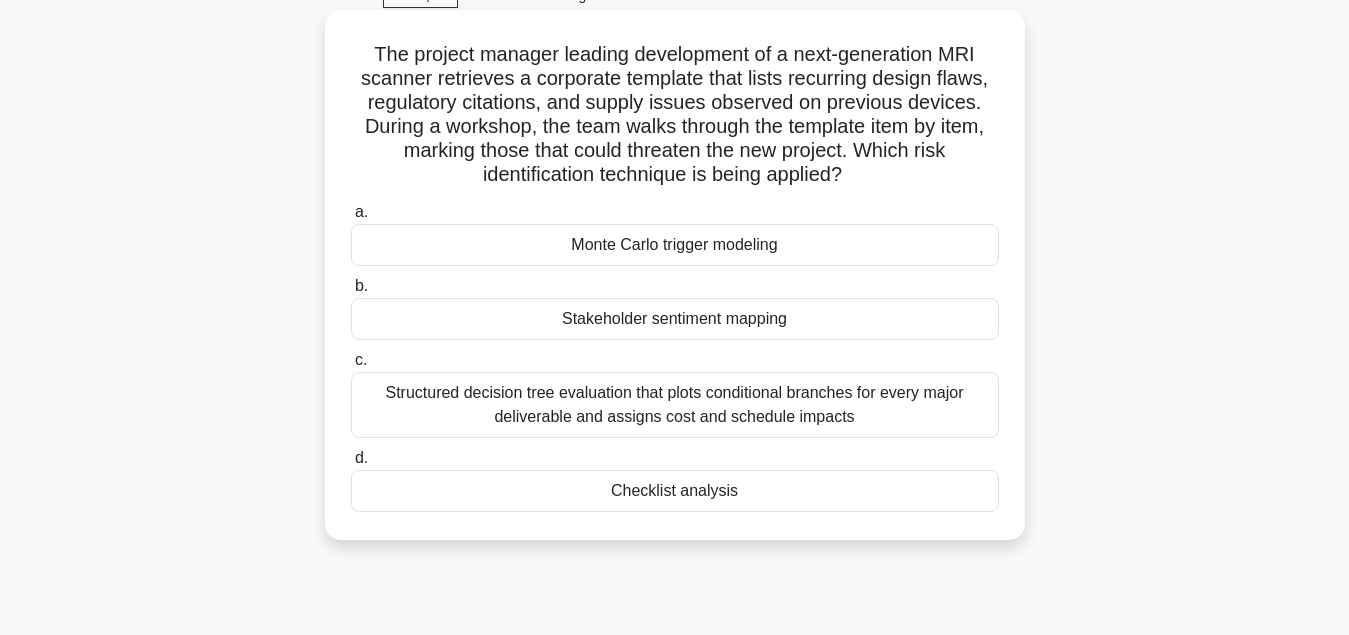 click on "Checklist analysis" at bounding box center [675, 491] 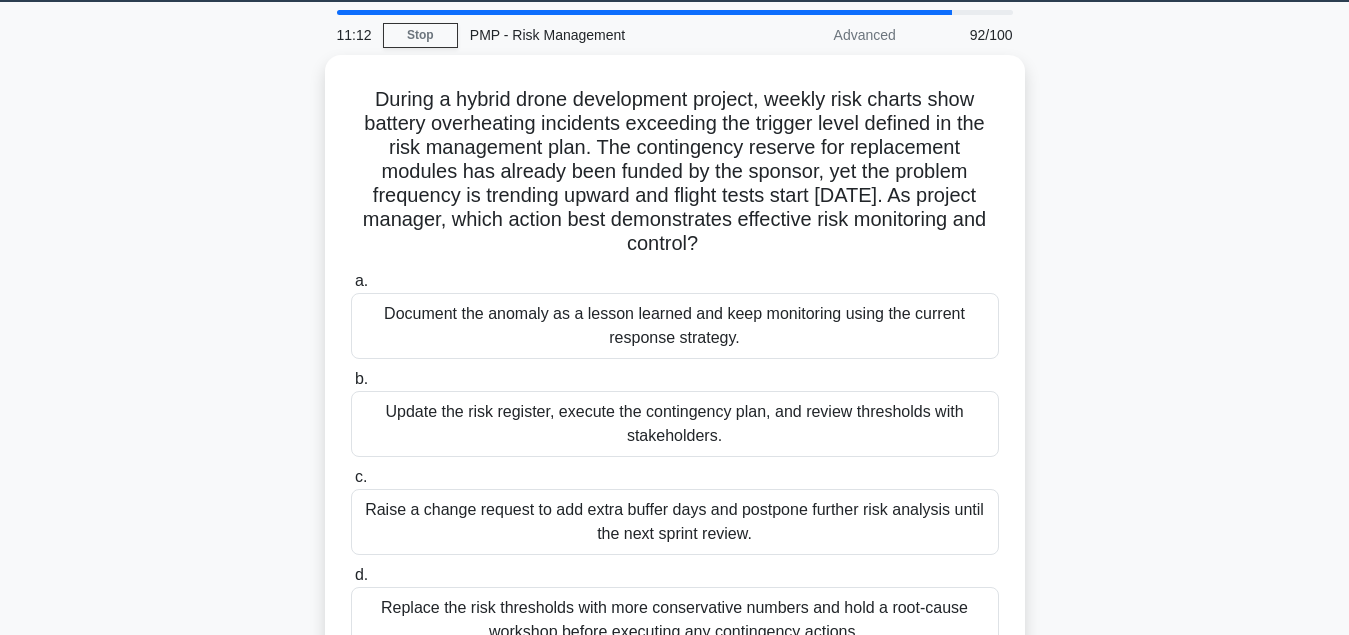 scroll, scrollTop: 102, scrollLeft: 0, axis: vertical 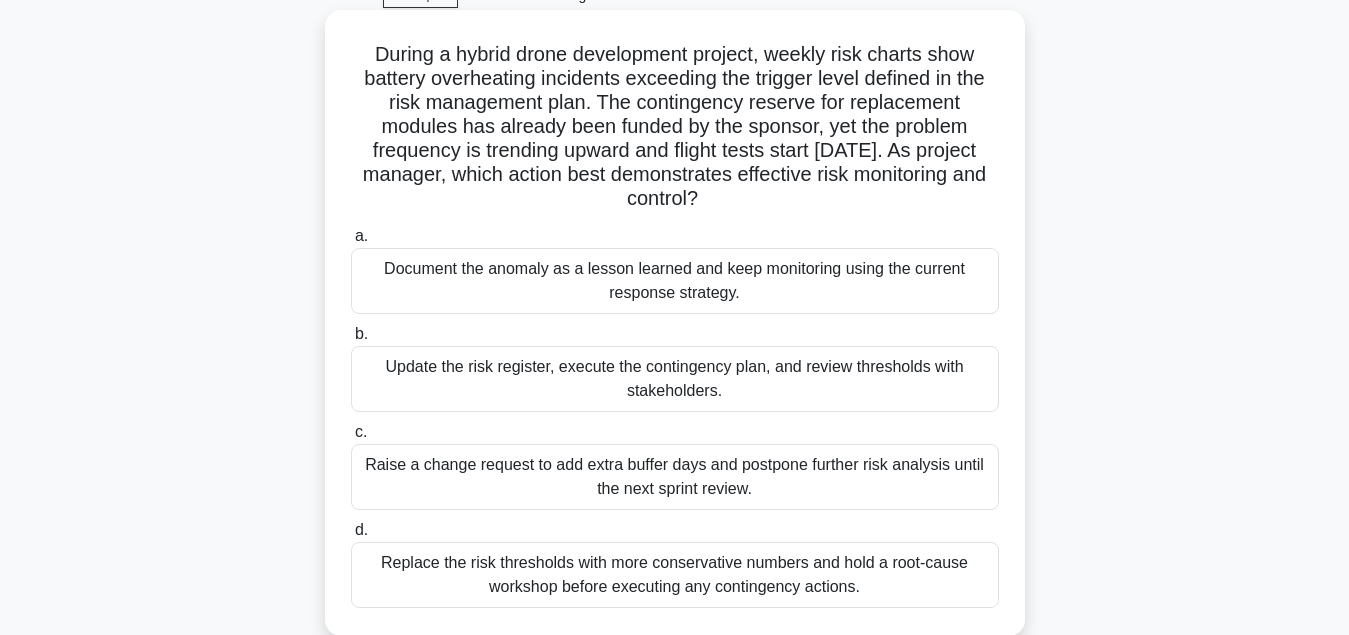 click on "Update the risk register, execute the contingency plan, and review thresholds with stakeholders." at bounding box center (675, 379) 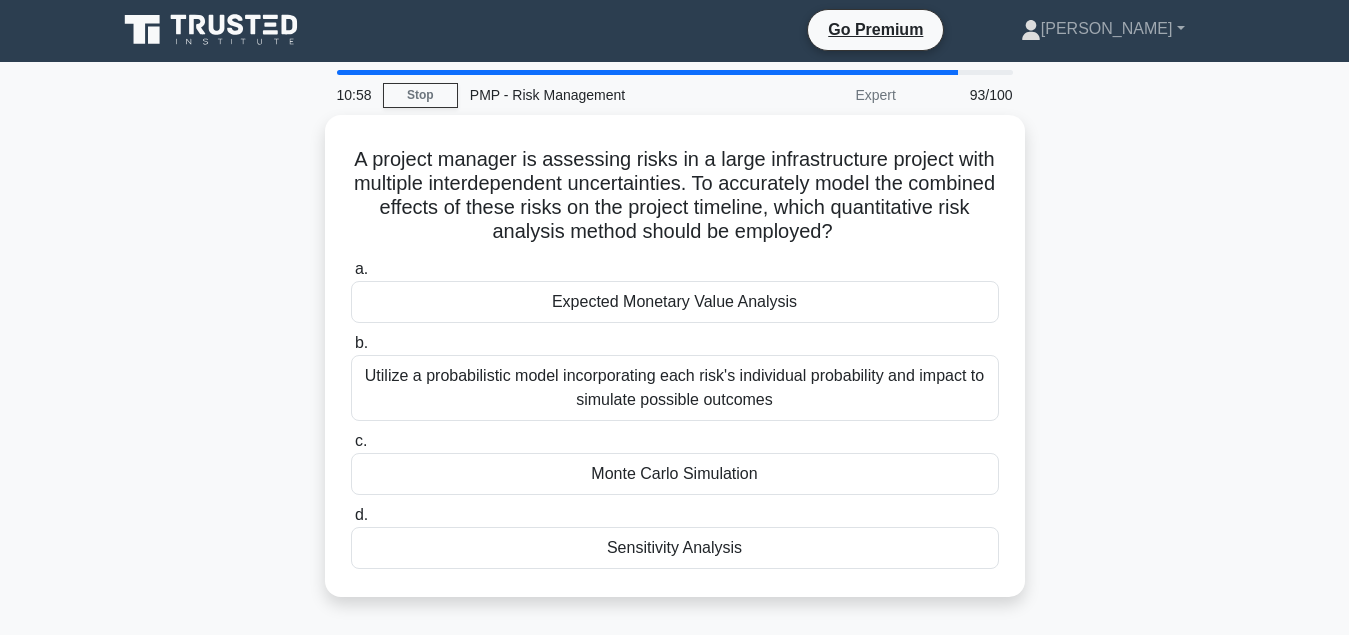 scroll, scrollTop: 0, scrollLeft: 0, axis: both 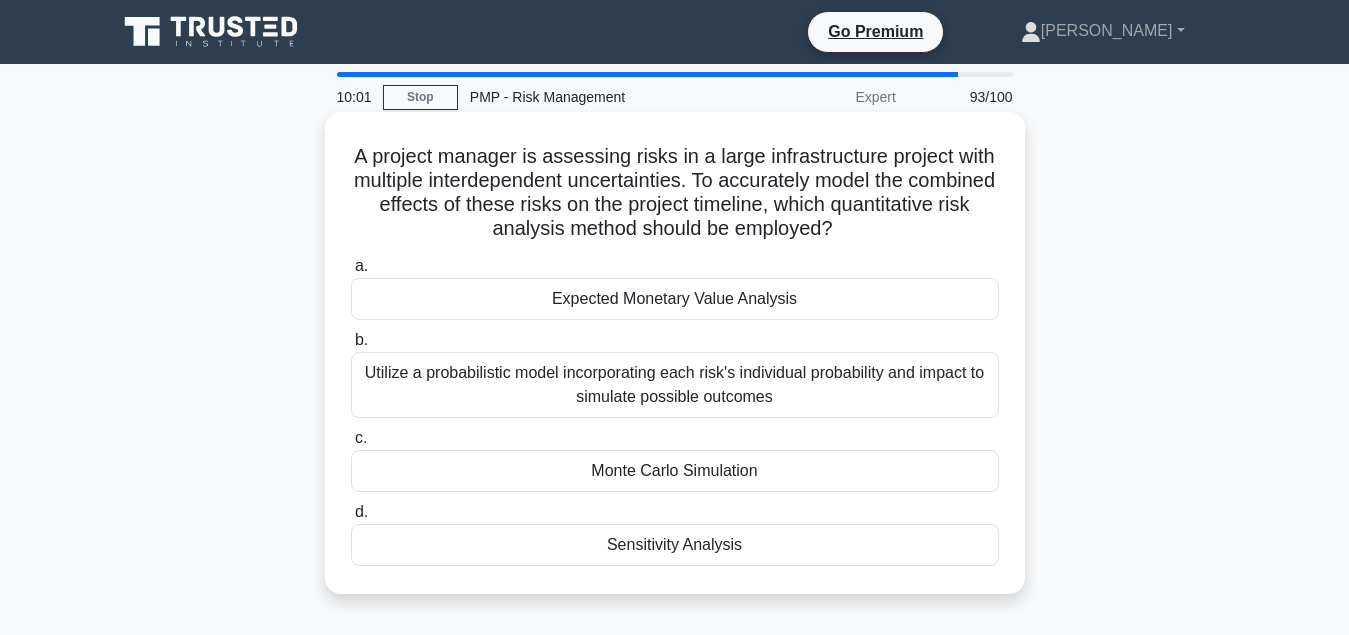 click on "Monte Carlo Simulation" at bounding box center [675, 471] 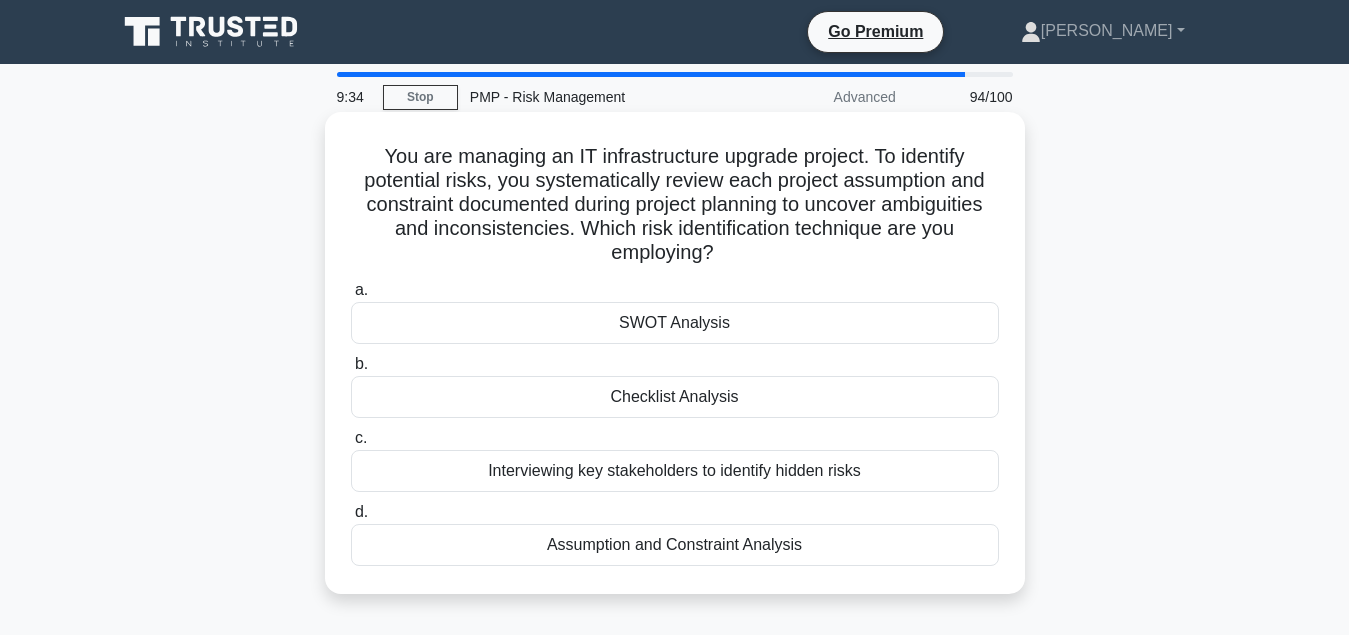 click on "Assumption and Constraint Analysis" at bounding box center (675, 545) 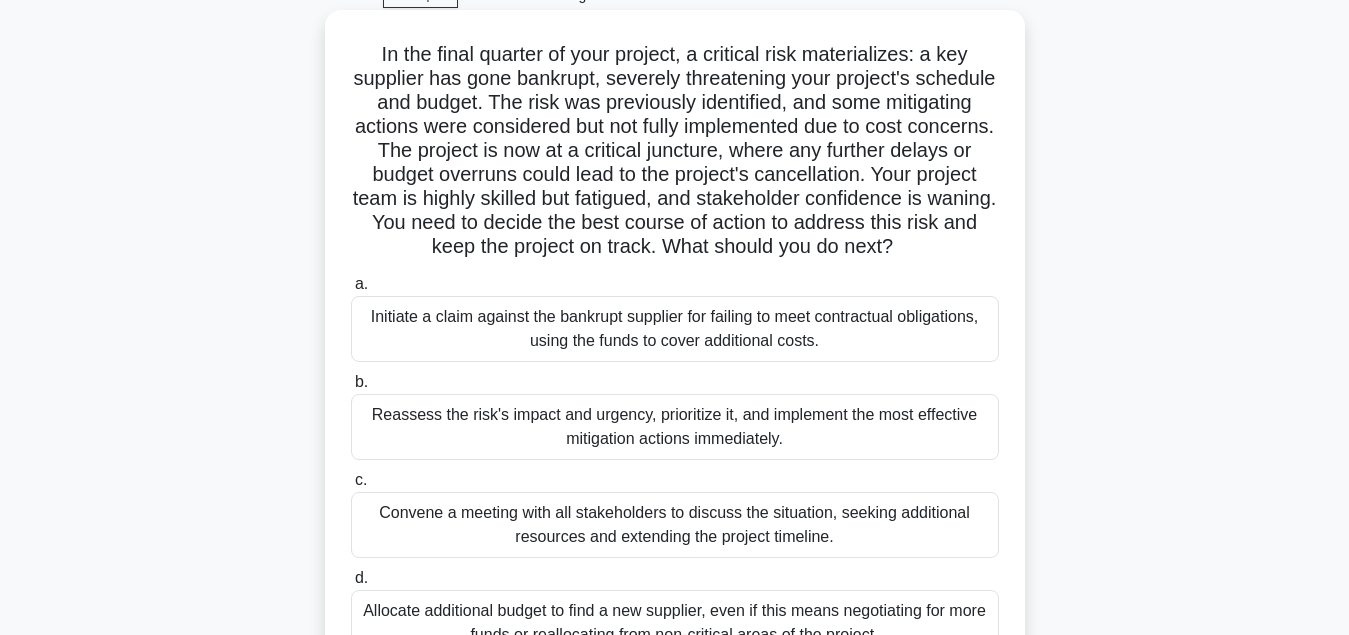 scroll, scrollTop: 204, scrollLeft: 0, axis: vertical 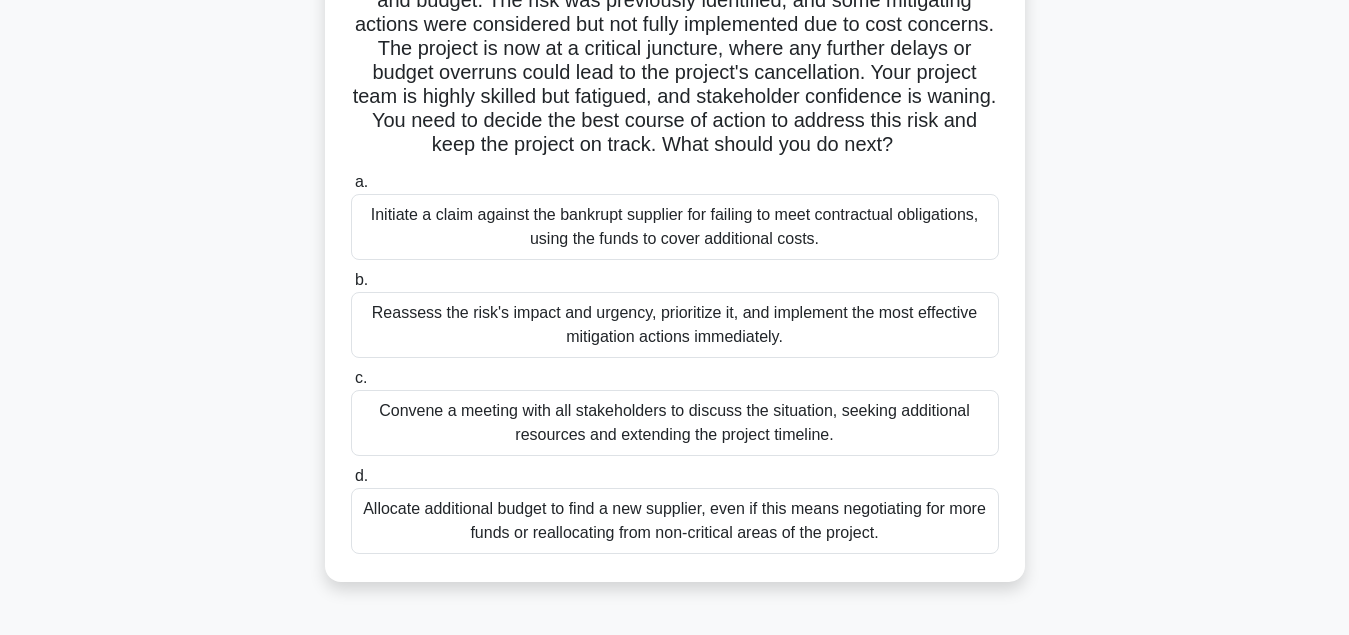 click on "Reassess the risk's impact and urgency, prioritize it, and implement the most effective mitigation actions immediately." at bounding box center (675, 325) 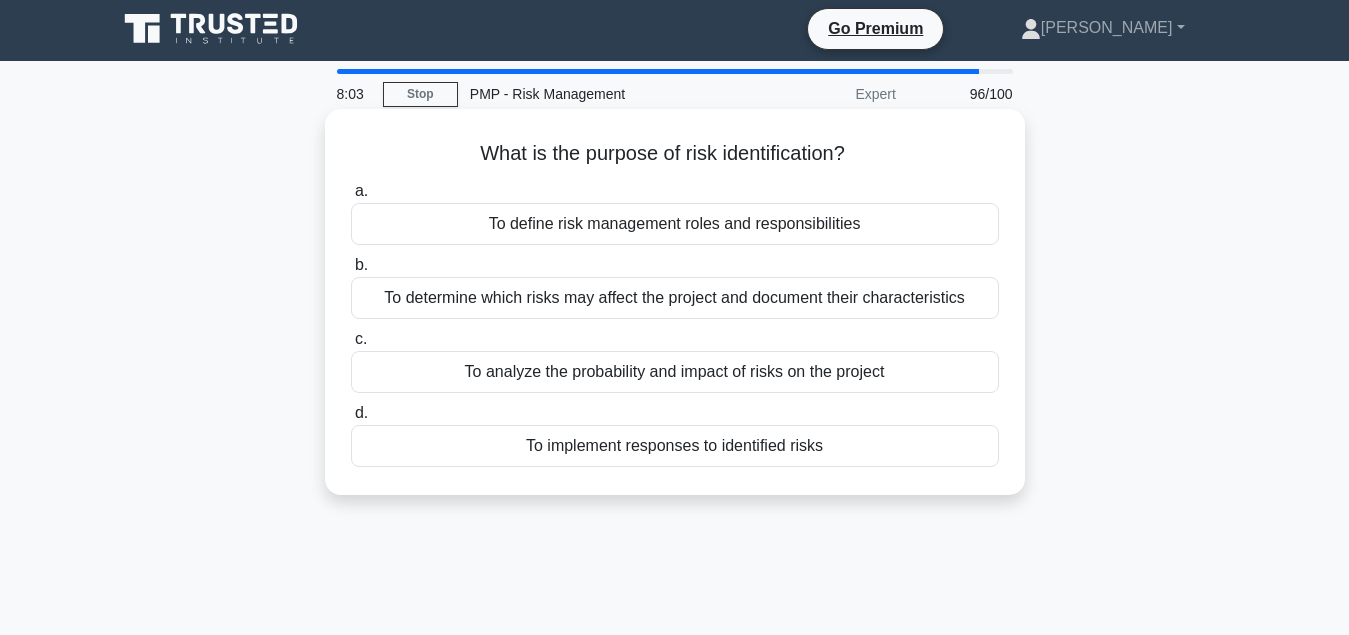 scroll, scrollTop: 0, scrollLeft: 0, axis: both 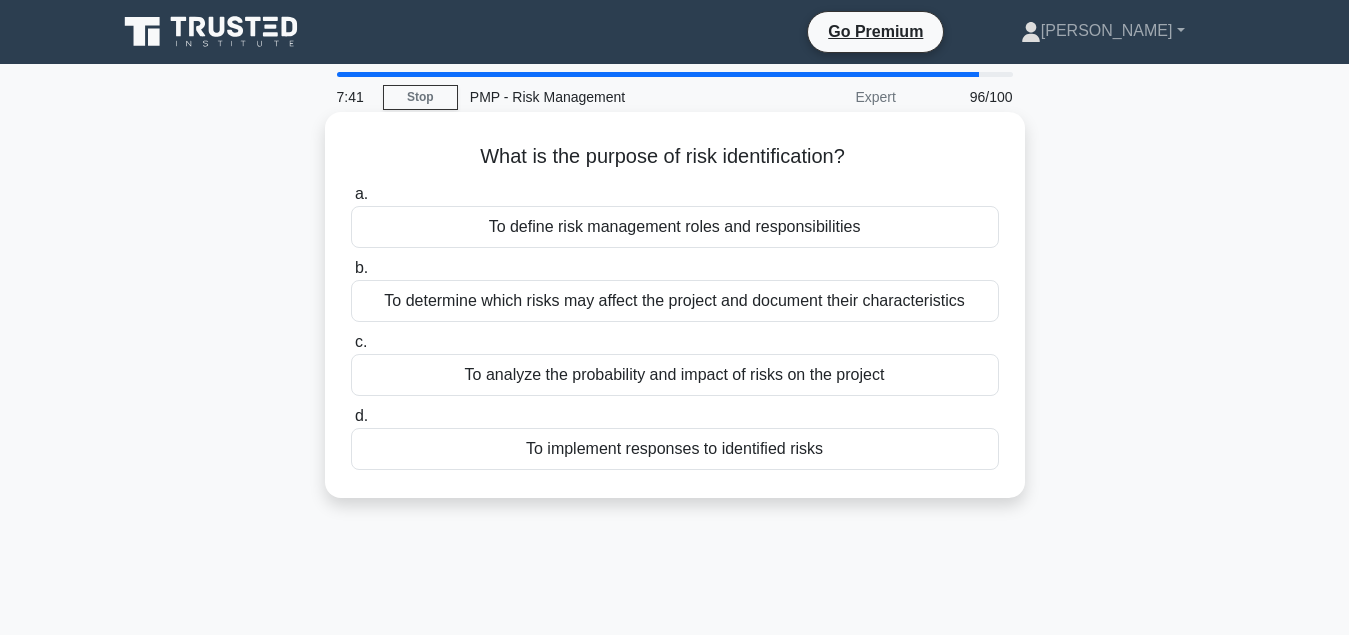 click on "To determine which risks may affect the project and document their characteristics" at bounding box center [675, 301] 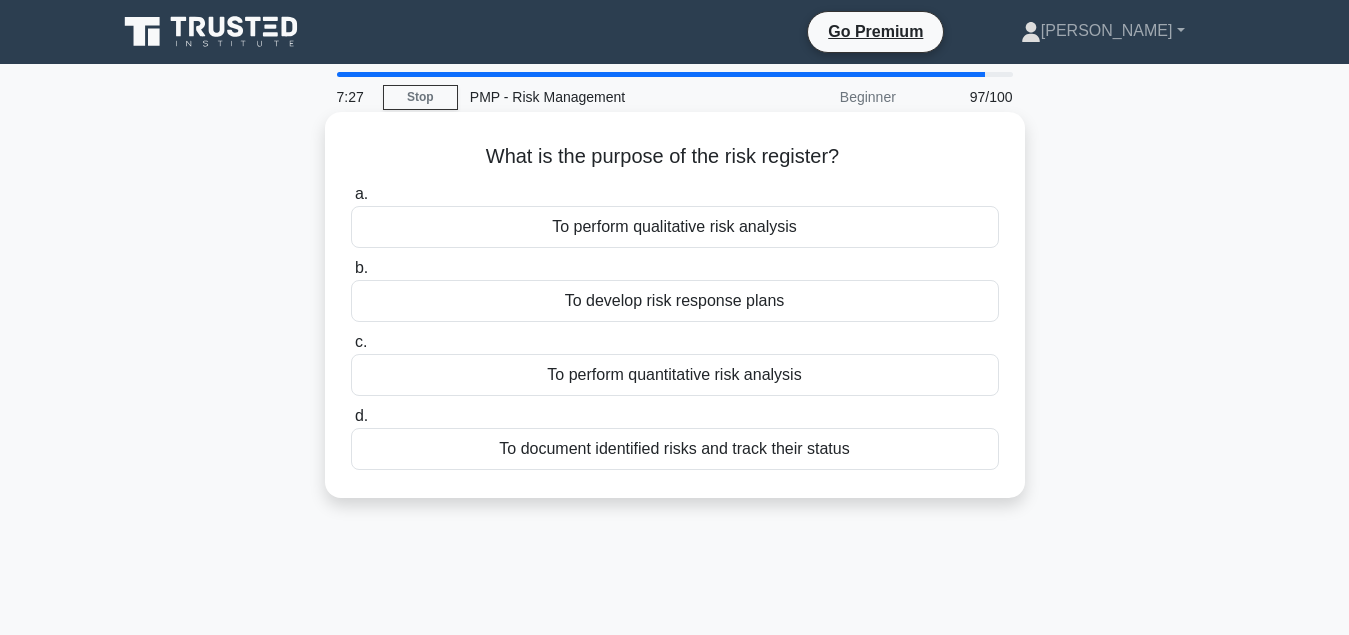 click on "To document identified risks and track their status" at bounding box center (675, 449) 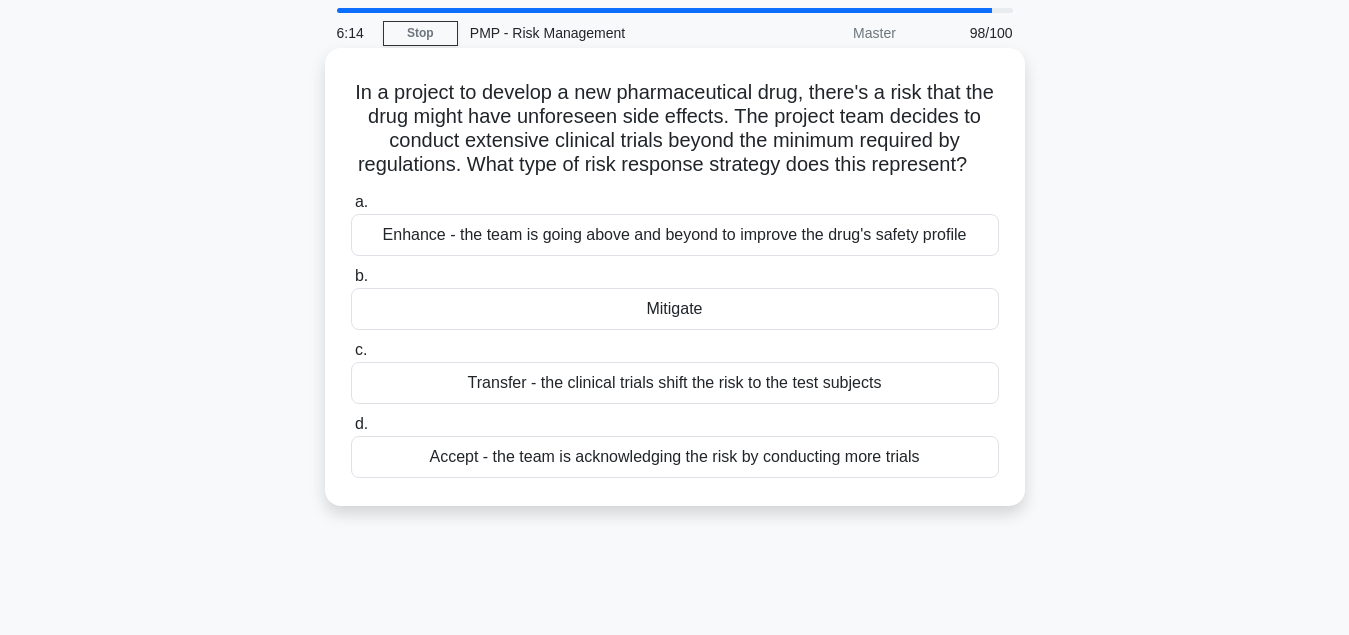 scroll, scrollTop: 102, scrollLeft: 0, axis: vertical 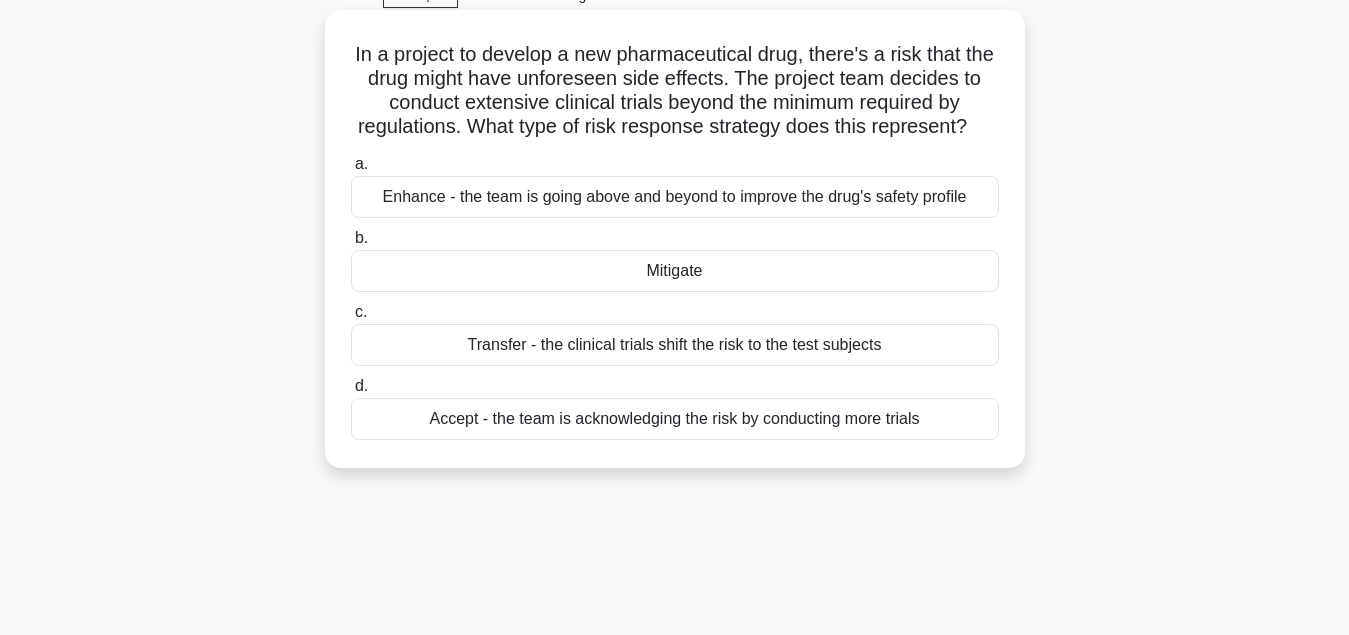 click on "Enhance - the team is going above and beyond to improve the drug's safety profile" at bounding box center (675, 197) 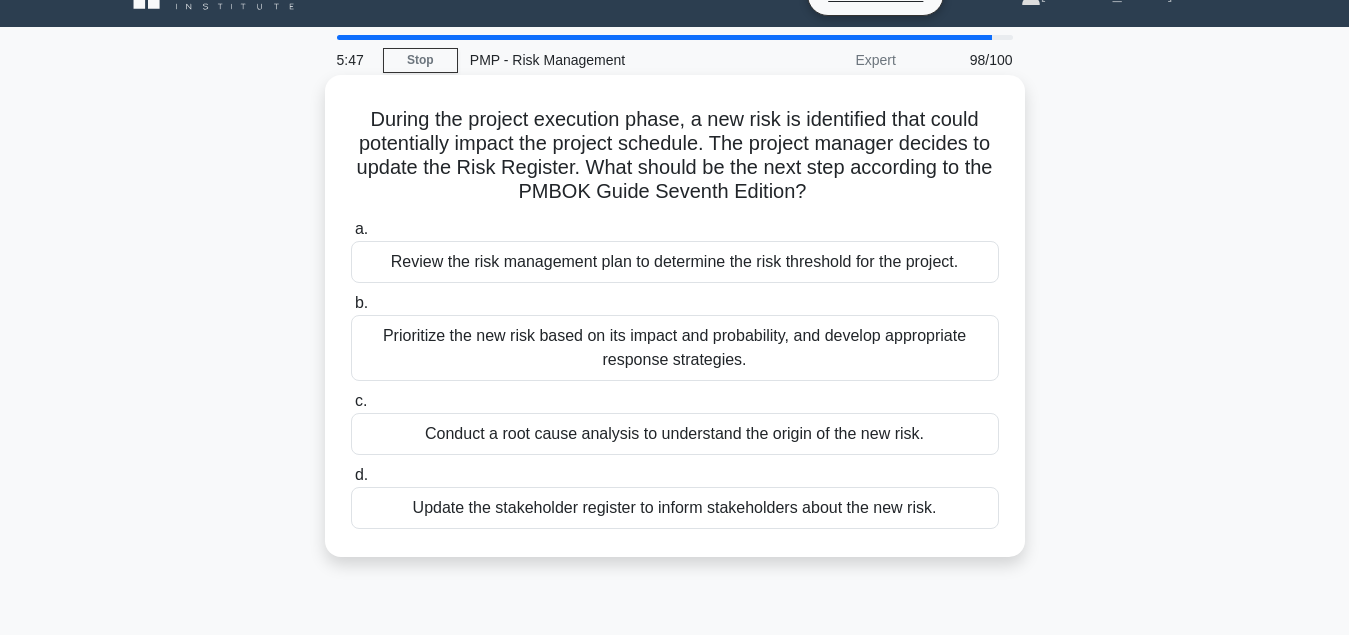 scroll, scrollTop: 0, scrollLeft: 0, axis: both 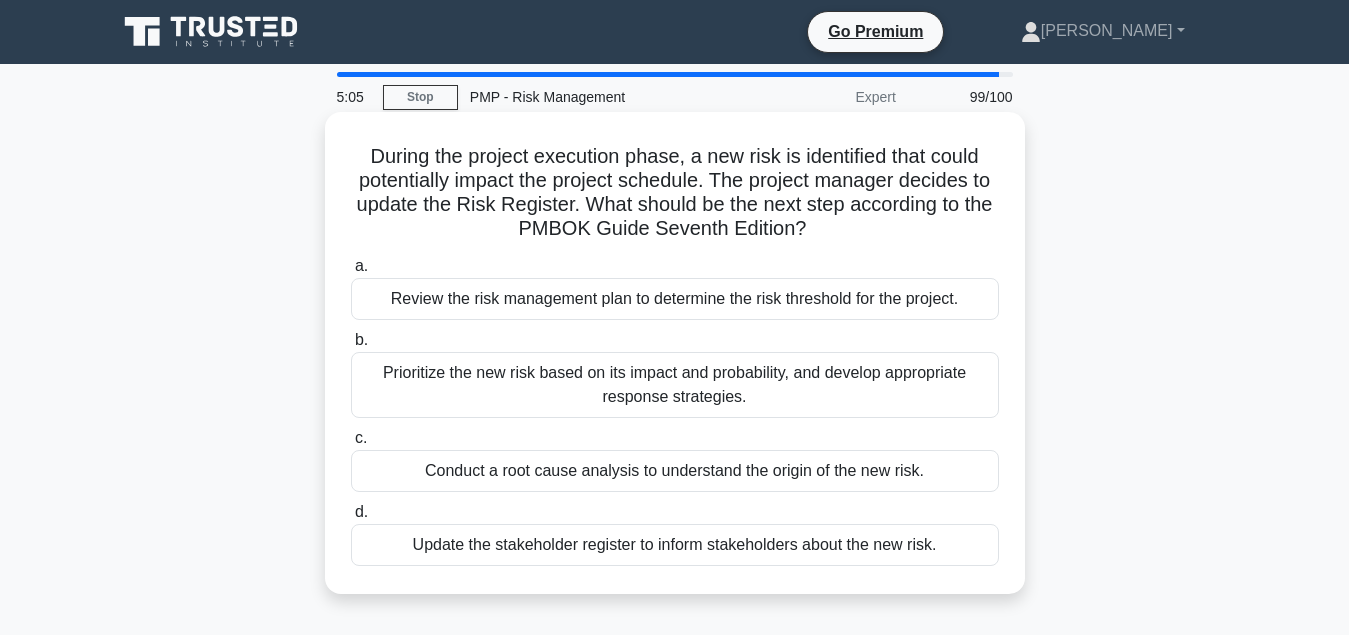click on "Prioritize the new risk based on its impact and probability, and develop appropriate response strategies." at bounding box center [675, 385] 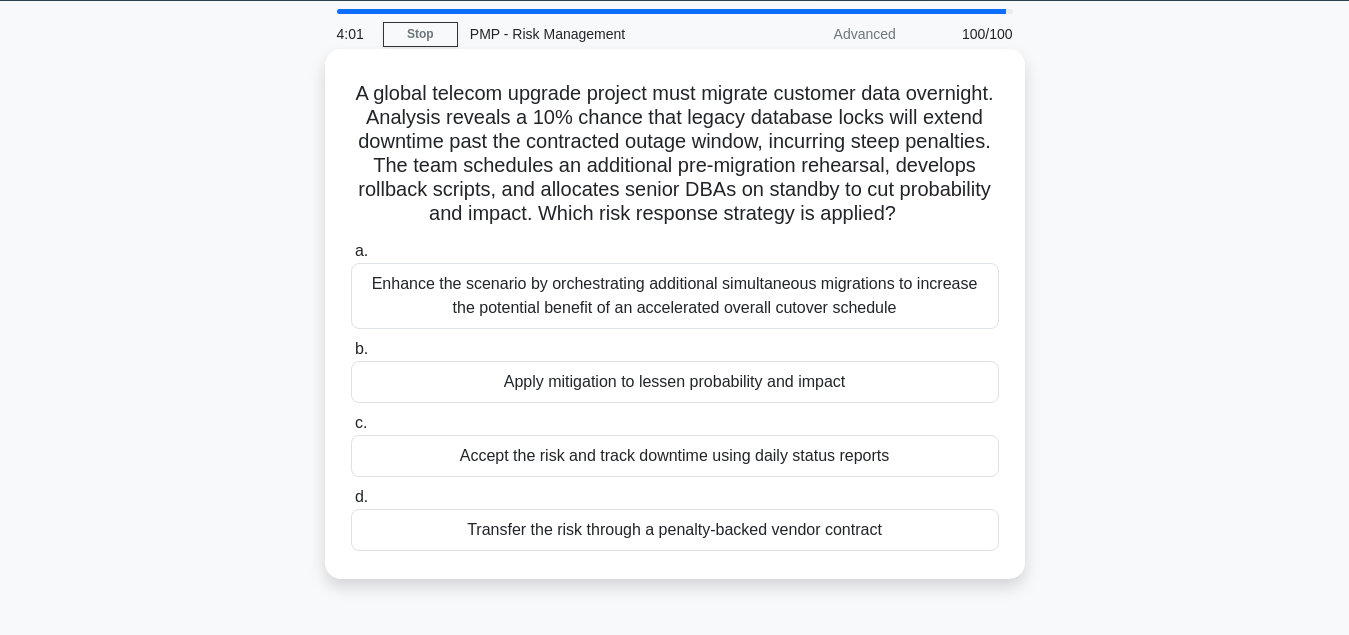 scroll, scrollTop: 102, scrollLeft: 0, axis: vertical 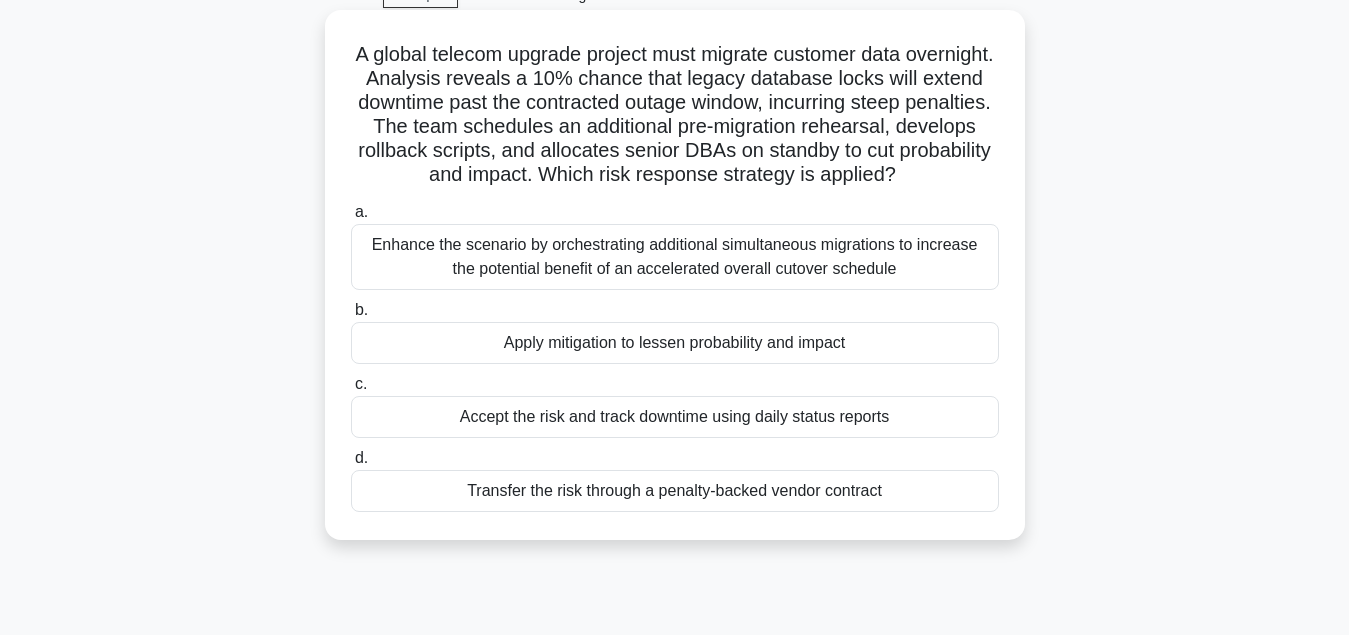 click on "Apply mitigation to lessen probability and impact" at bounding box center [675, 343] 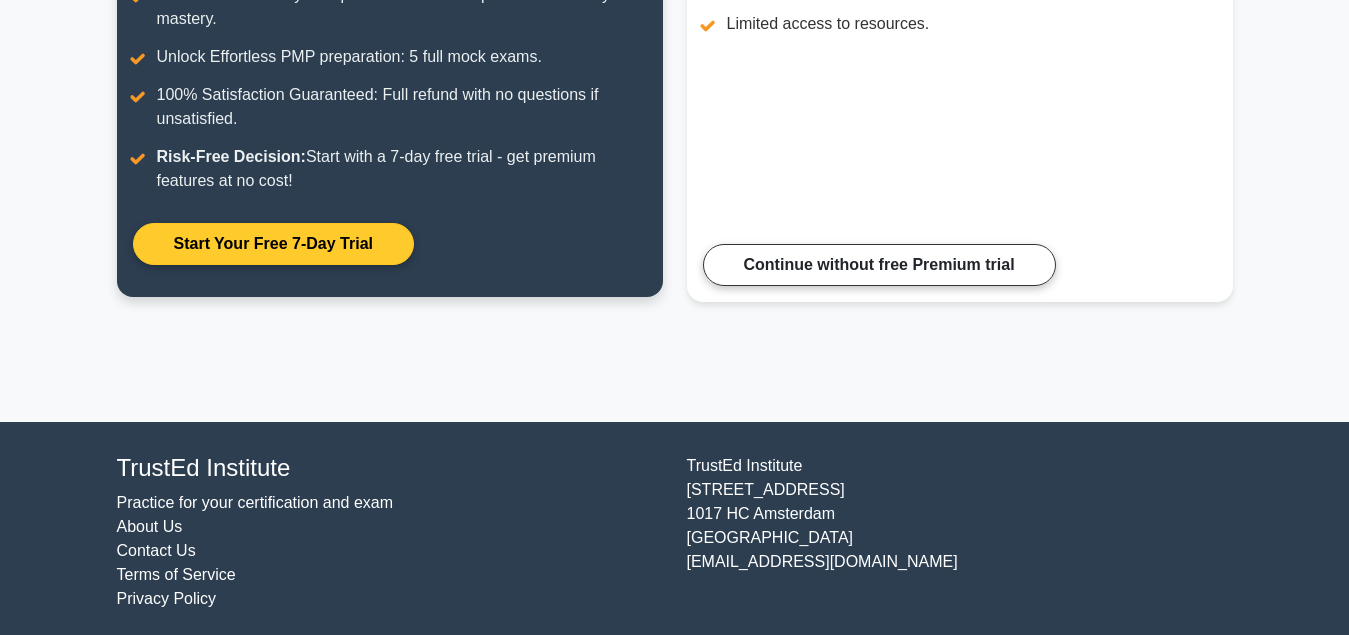 scroll, scrollTop: 450, scrollLeft: 0, axis: vertical 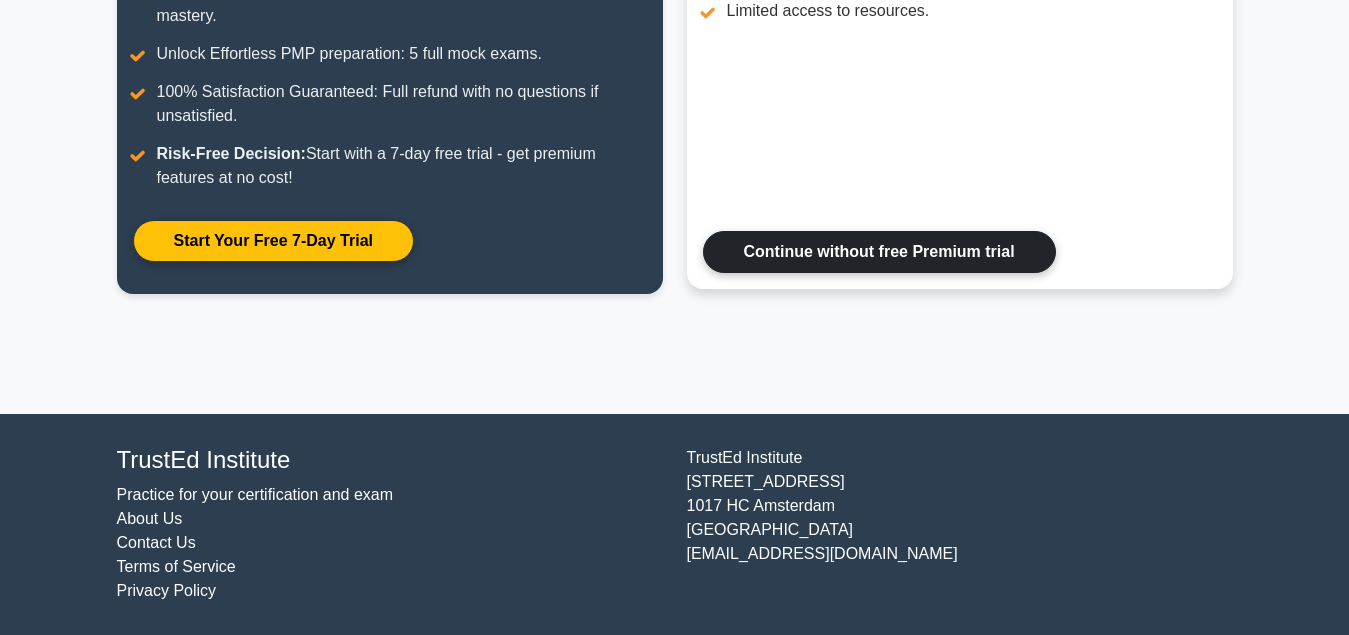 click on "Continue without free Premium trial" at bounding box center (879, 252) 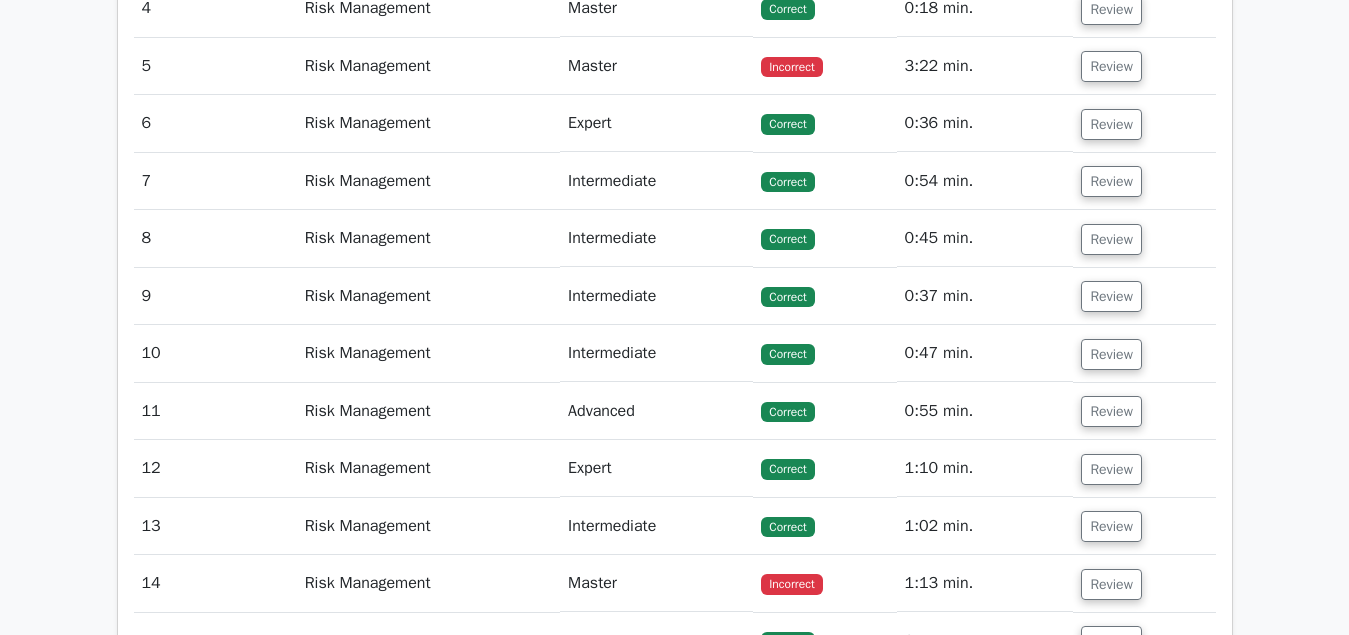 scroll, scrollTop: 2550, scrollLeft: 0, axis: vertical 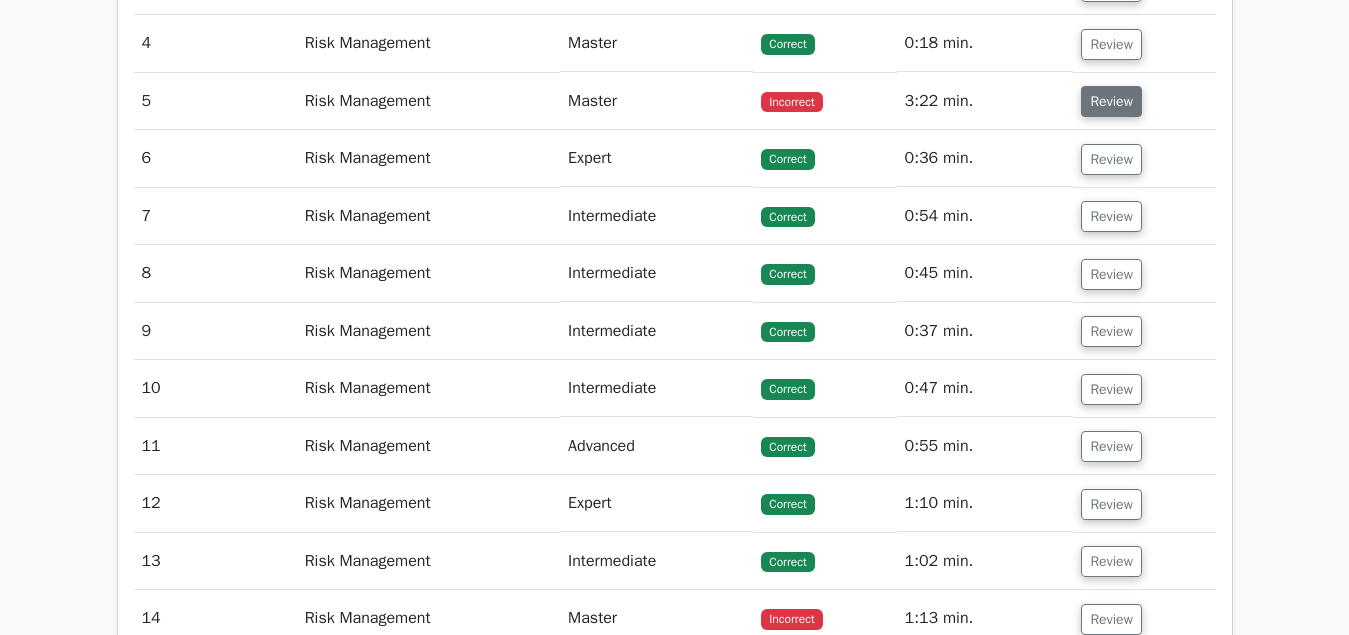 click on "Review" at bounding box center (1111, 101) 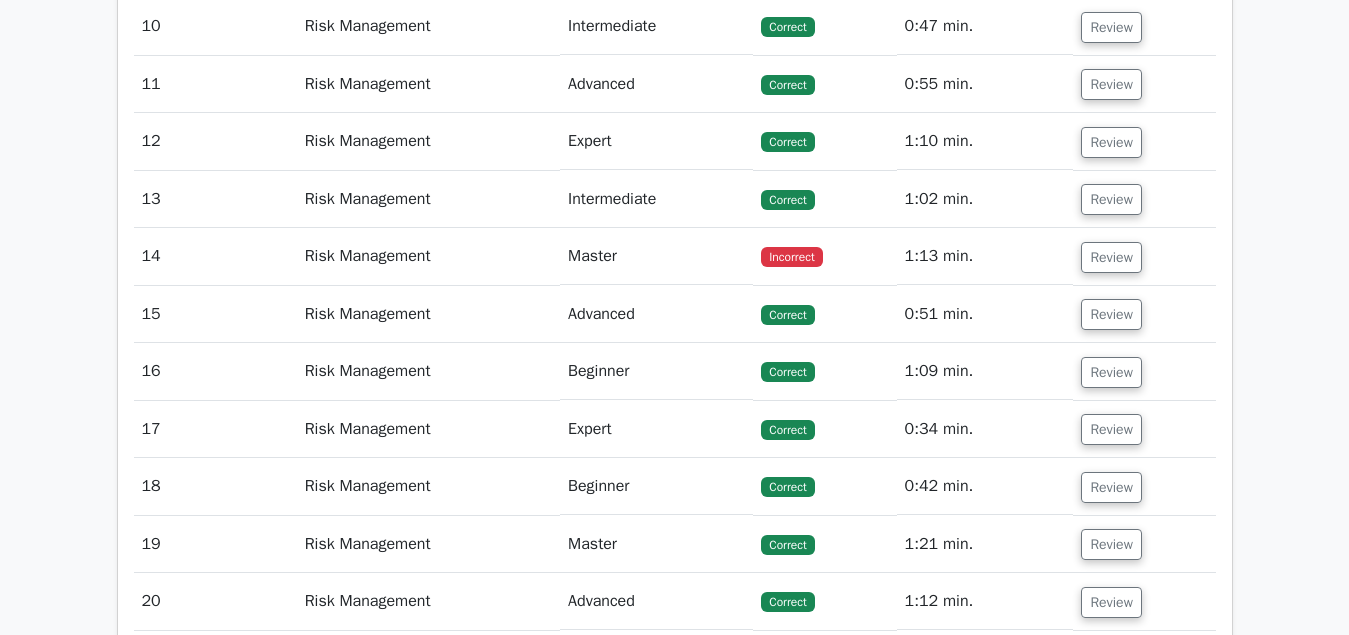 scroll, scrollTop: 4284, scrollLeft: 0, axis: vertical 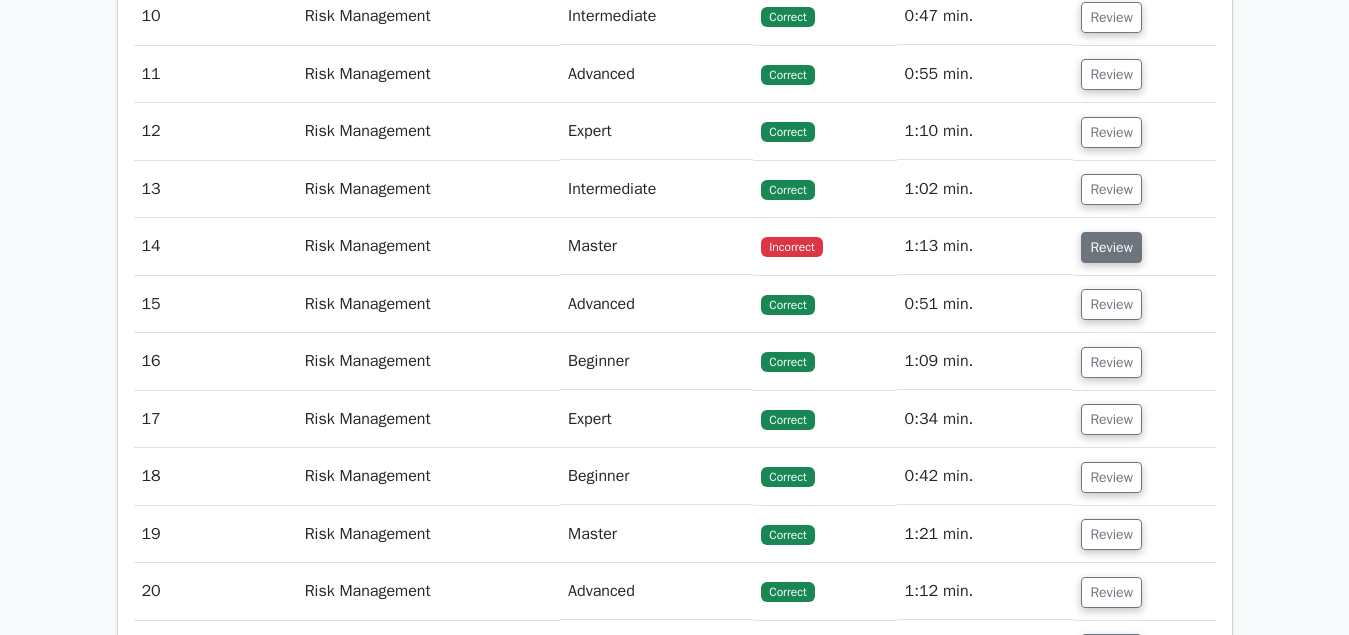 click on "Review" at bounding box center [1111, 247] 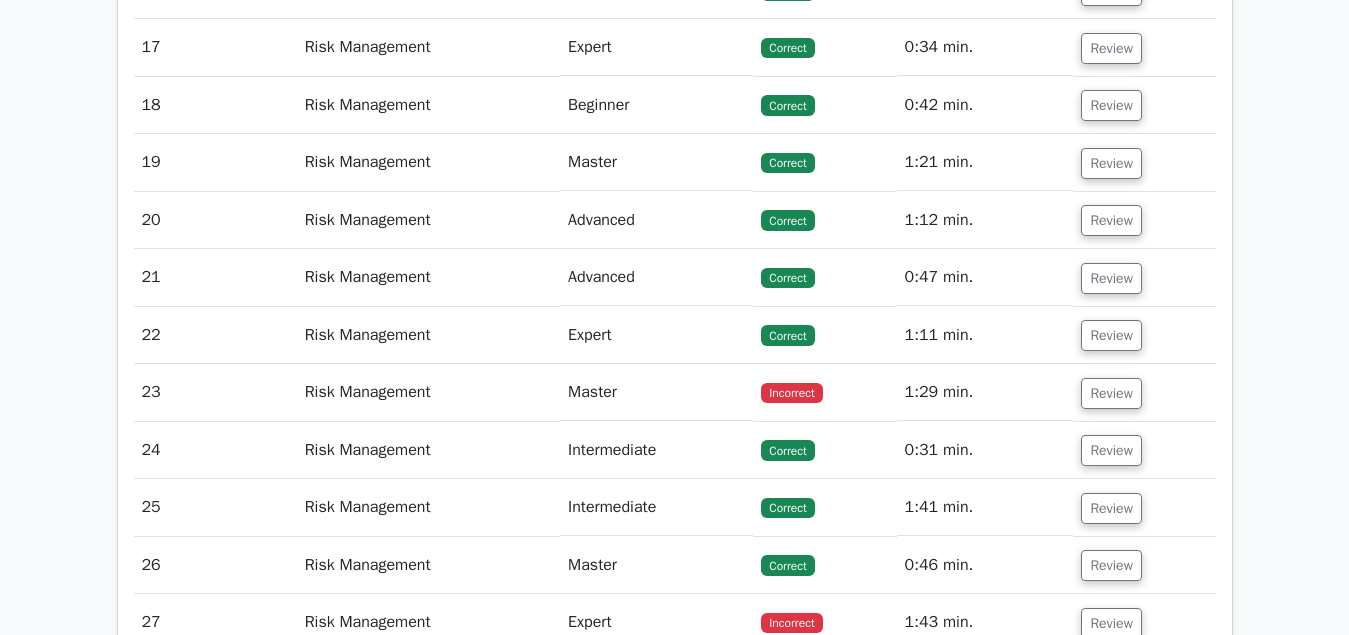 scroll, scrollTop: 5610, scrollLeft: 0, axis: vertical 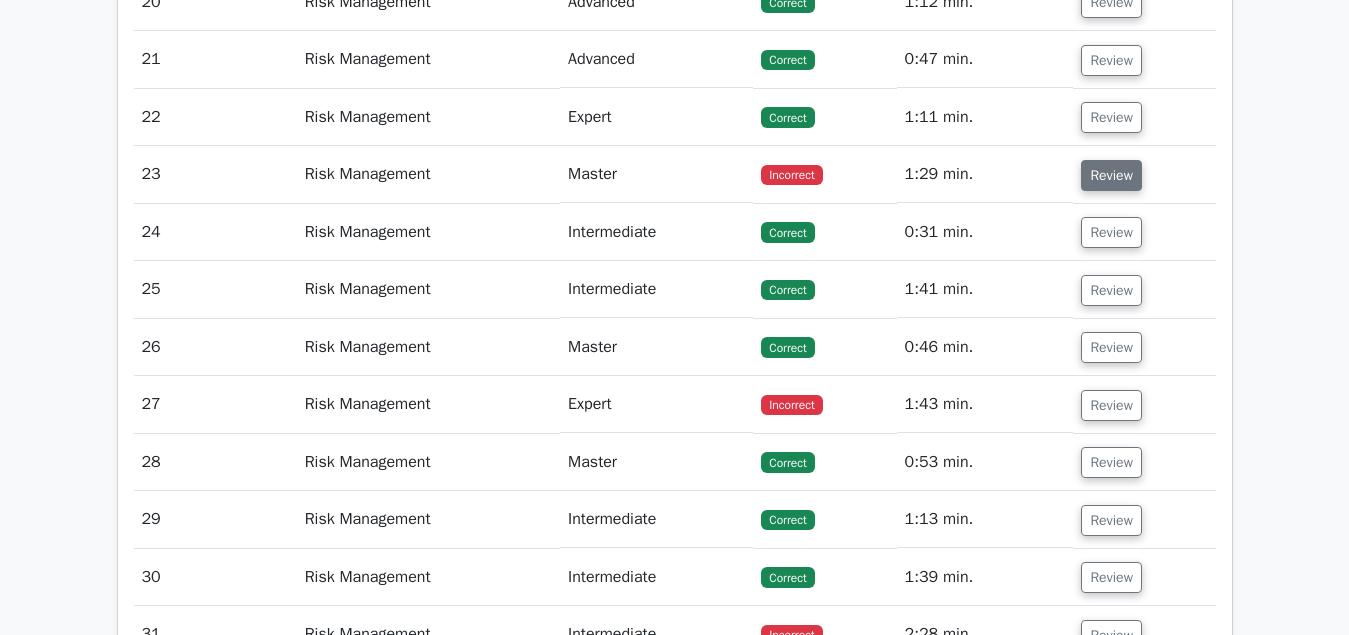 click on "Review" at bounding box center [1111, 175] 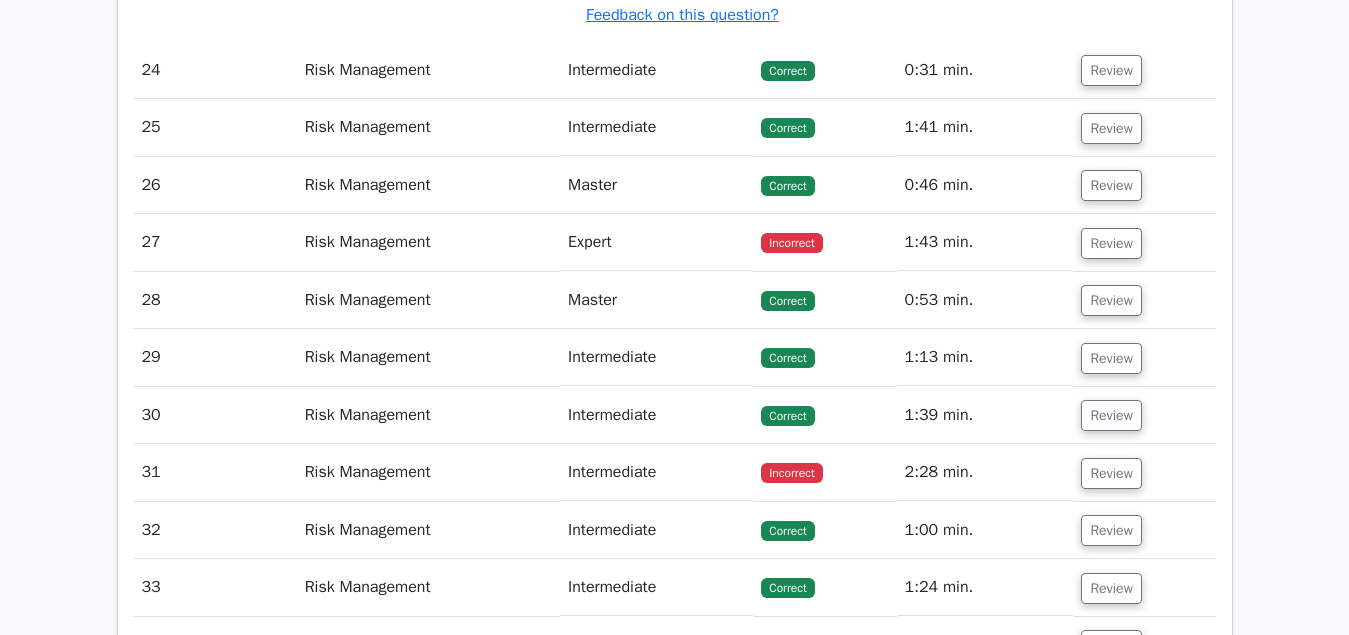 scroll, scrollTop: 6528, scrollLeft: 0, axis: vertical 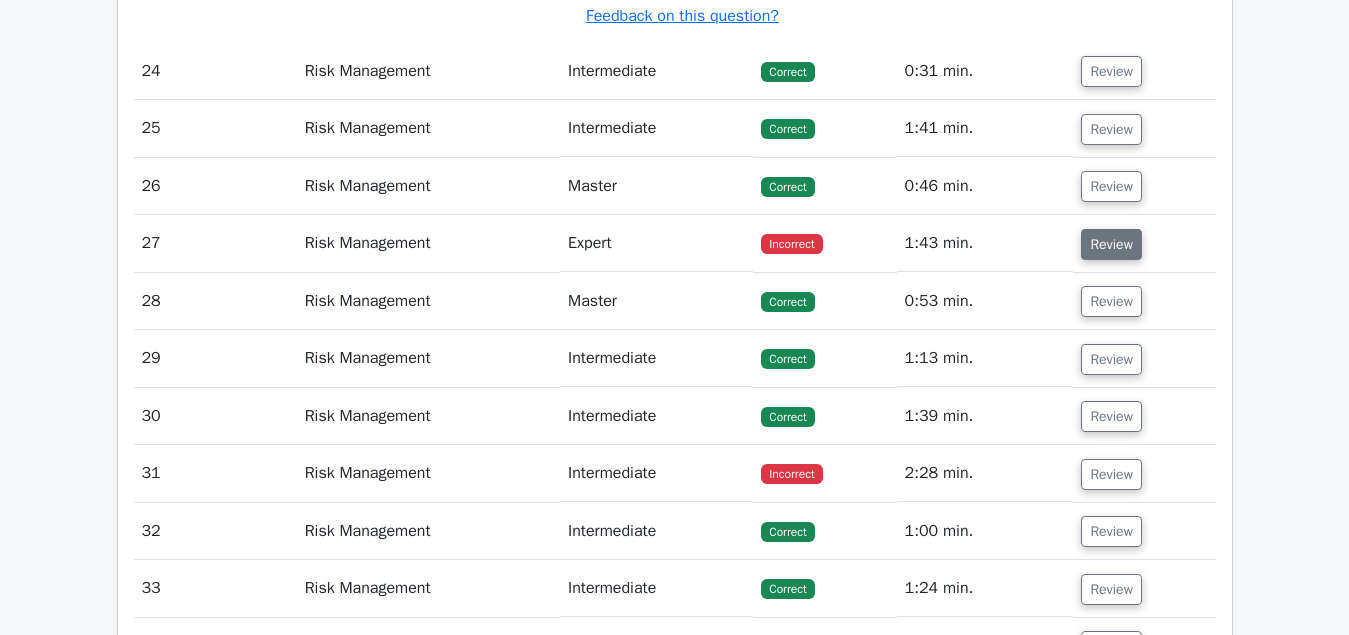 click on "Review" at bounding box center (1111, 244) 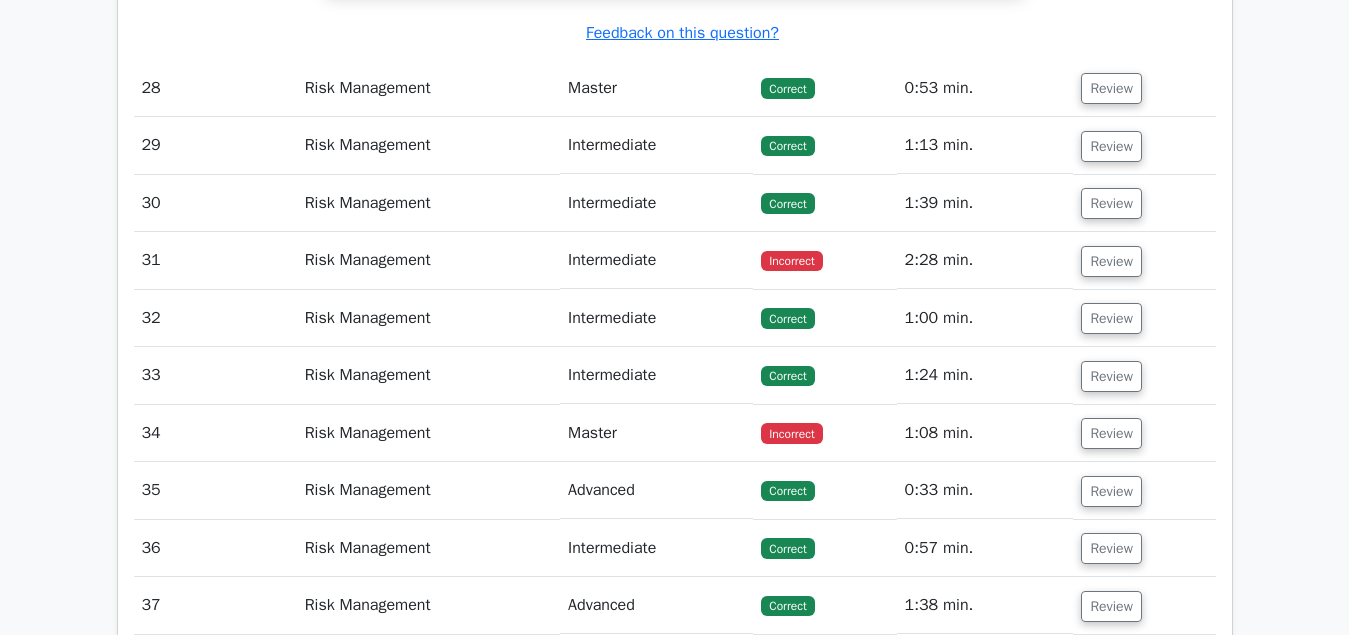 scroll, scrollTop: 7752, scrollLeft: 0, axis: vertical 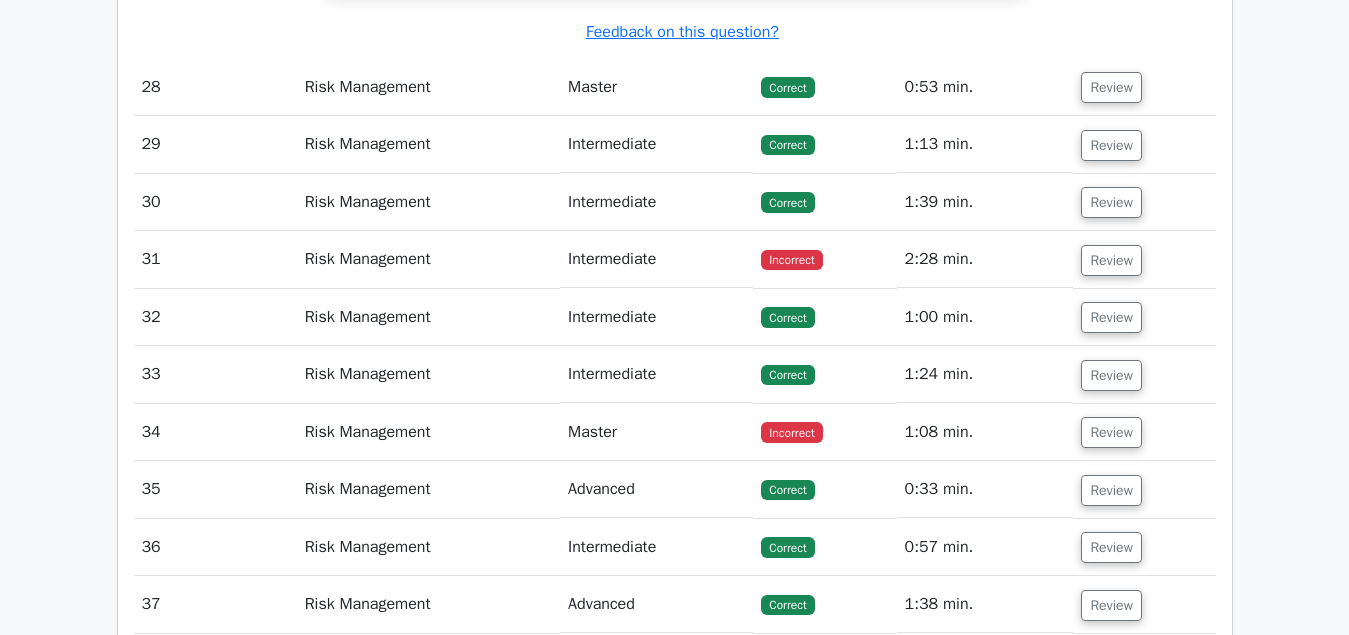 click on "Incorrect" at bounding box center (791, 260) 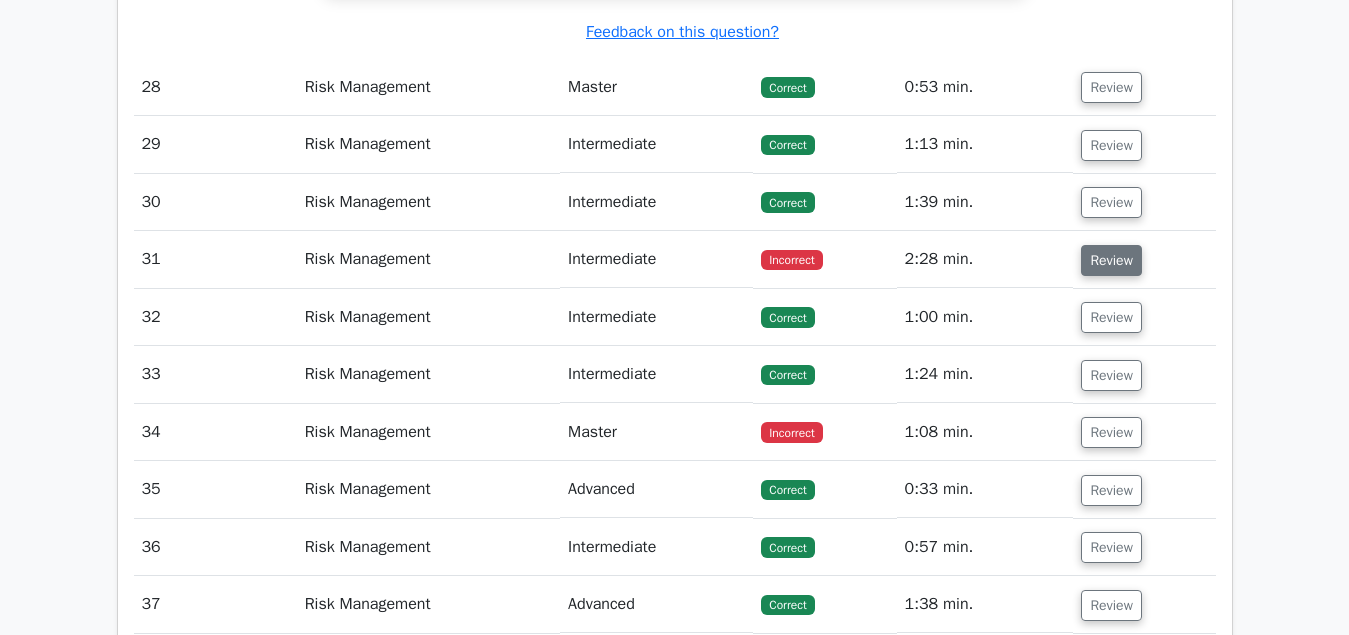 click on "Review" at bounding box center (1111, 260) 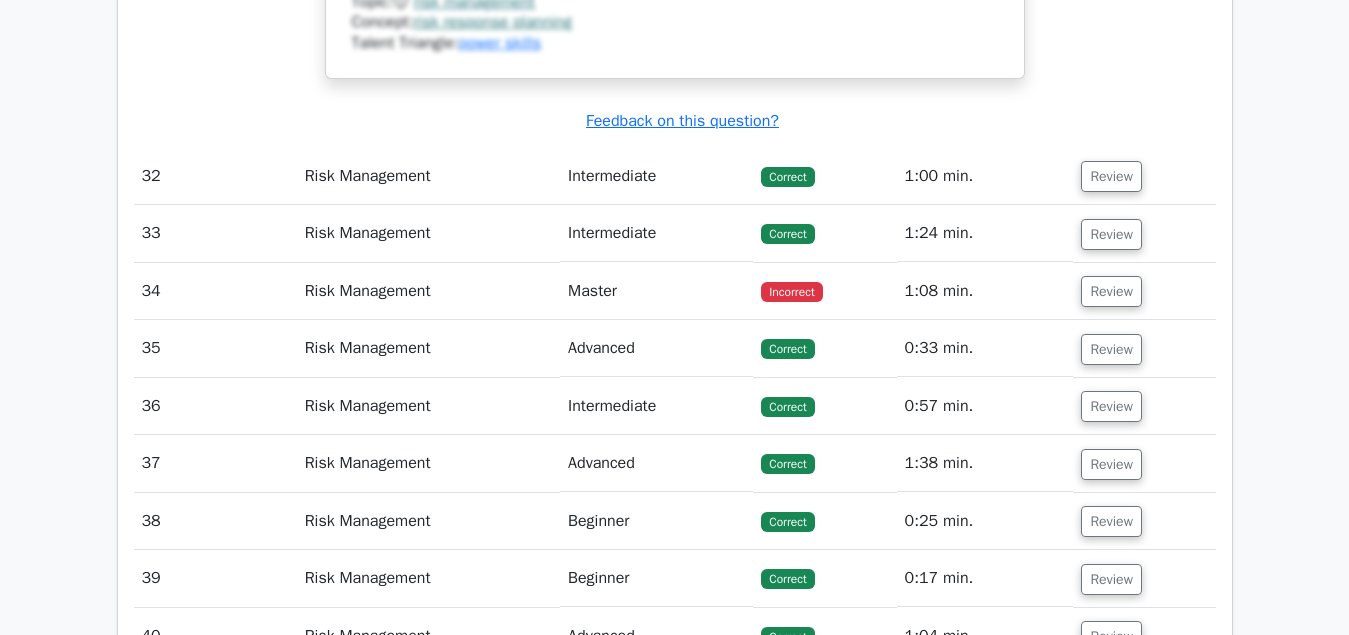 scroll, scrollTop: 8772, scrollLeft: 0, axis: vertical 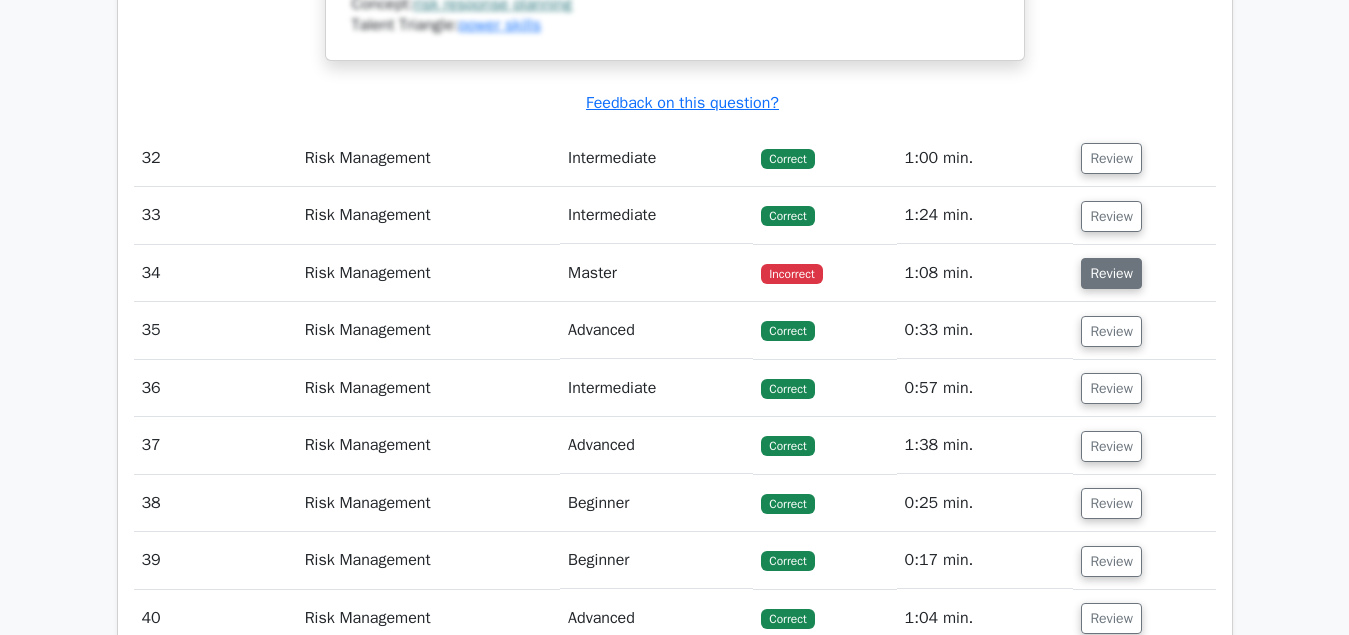 click on "Review" at bounding box center [1111, 273] 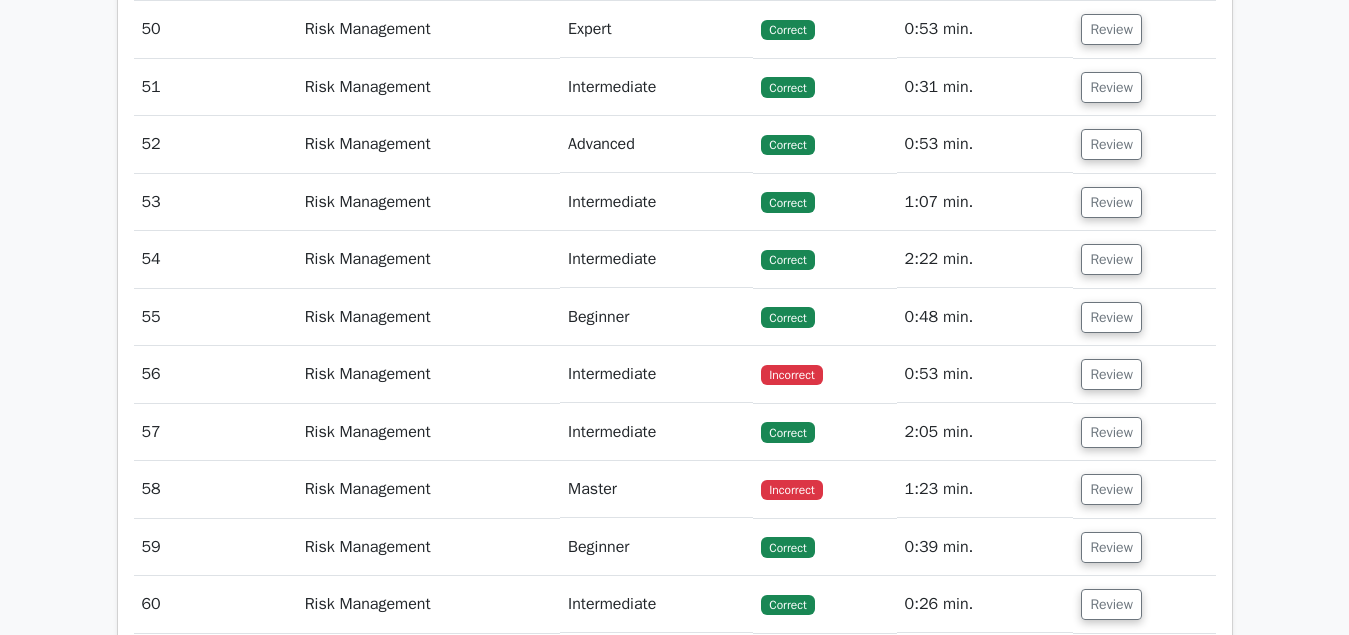scroll, scrollTop: 11118, scrollLeft: 0, axis: vertical 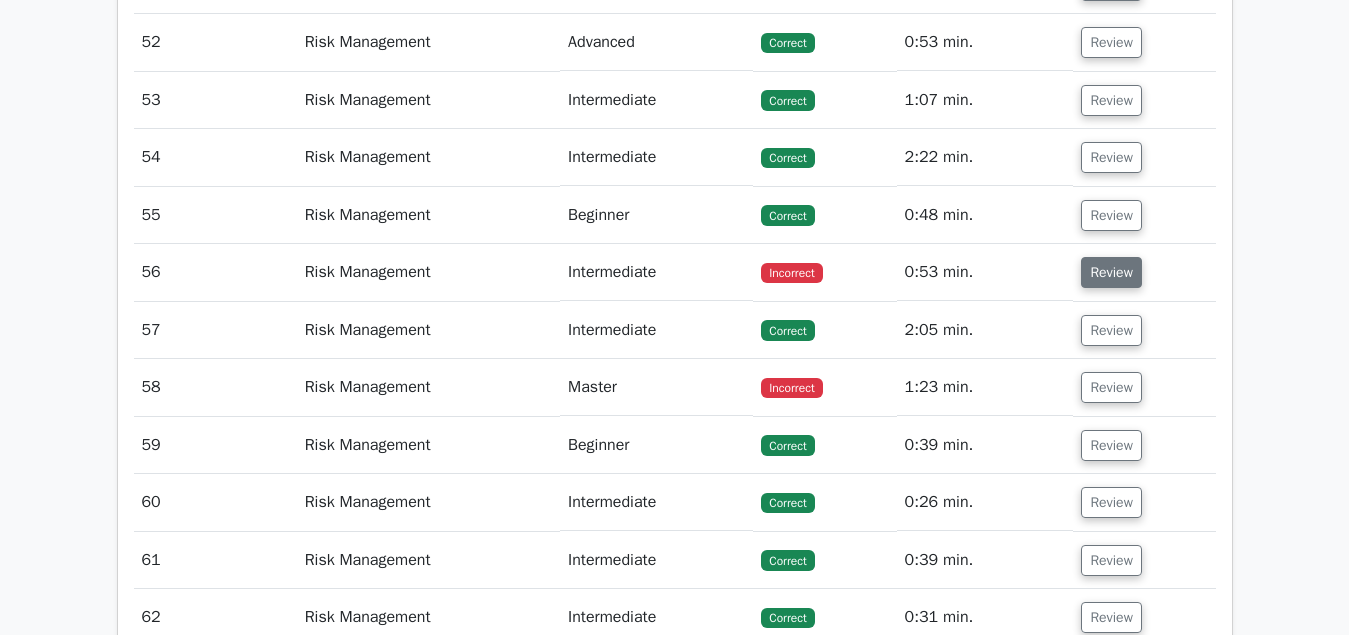 click on "Review" at bounding box center (1111, 272) 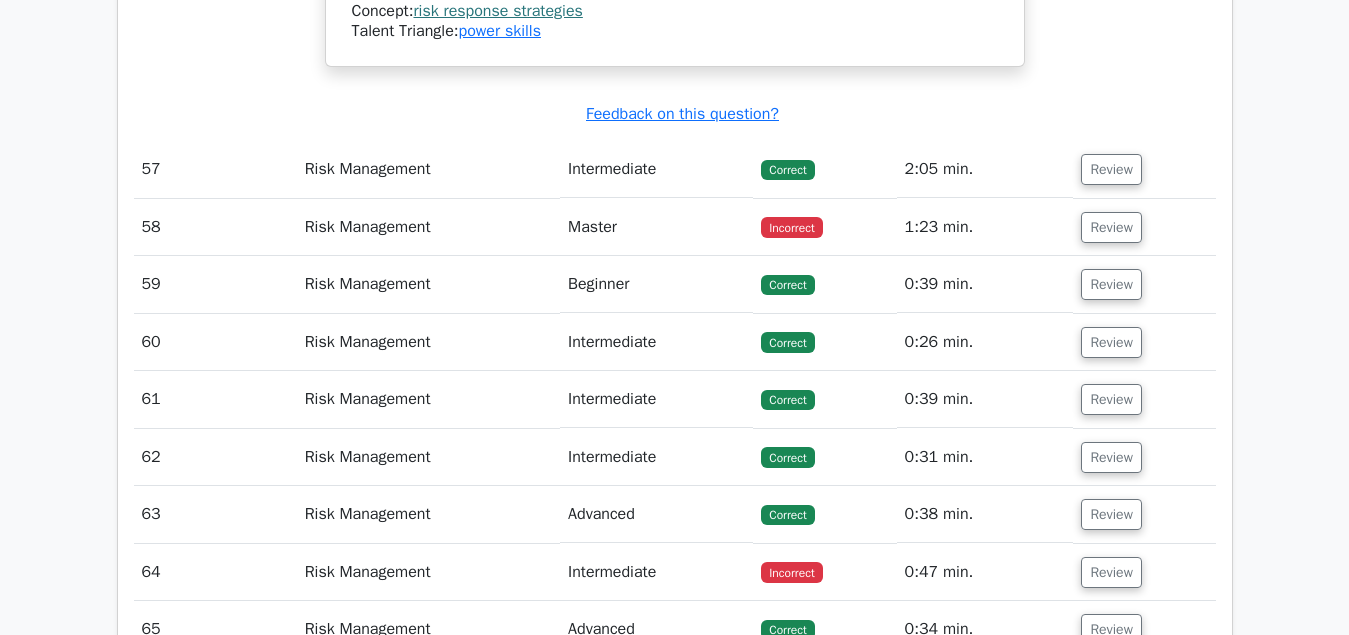 scroll, scrollTop: 12342, scrollLeft: 0, axis: vertical 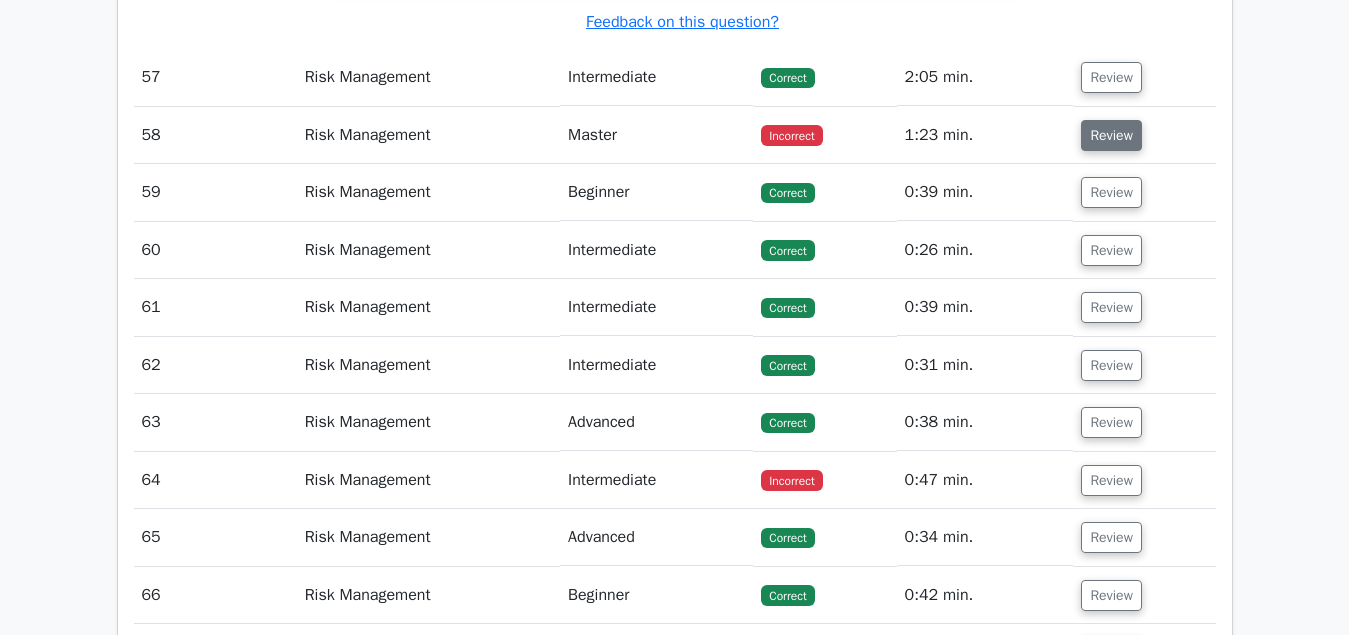 click on "Review" at bounding box center [1111, 135] 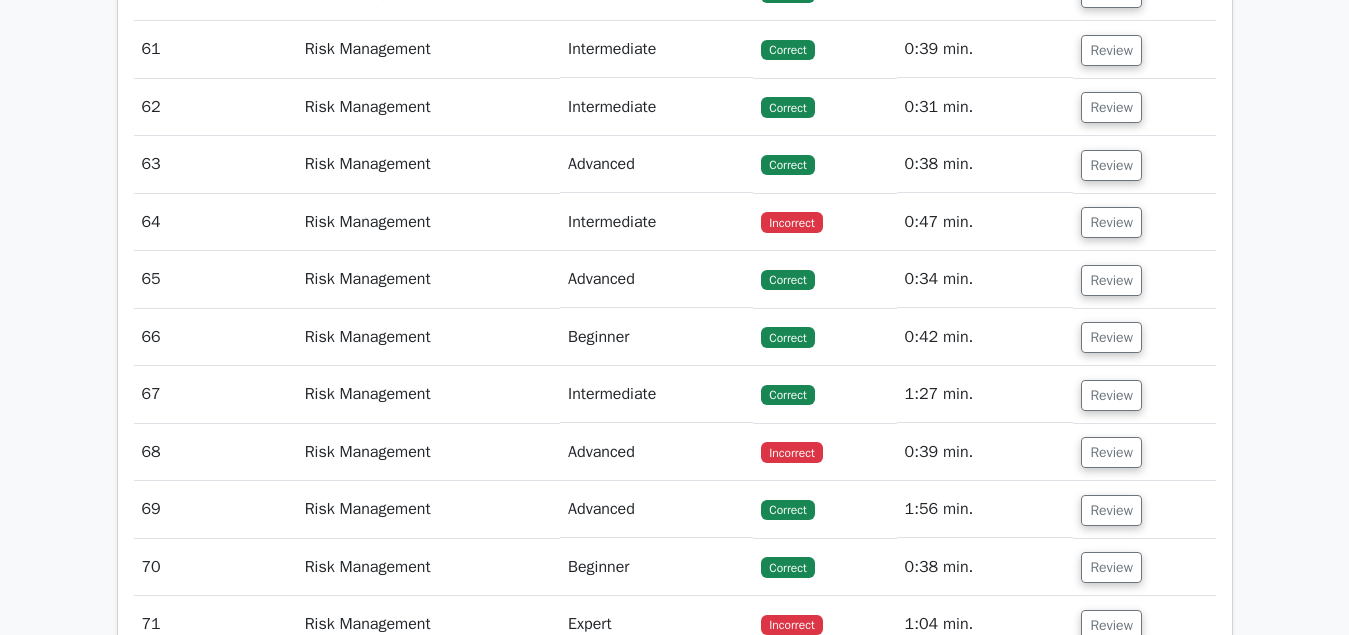 scroll, scrollTop: 13464, scrollLeft: 0, axis: vertical 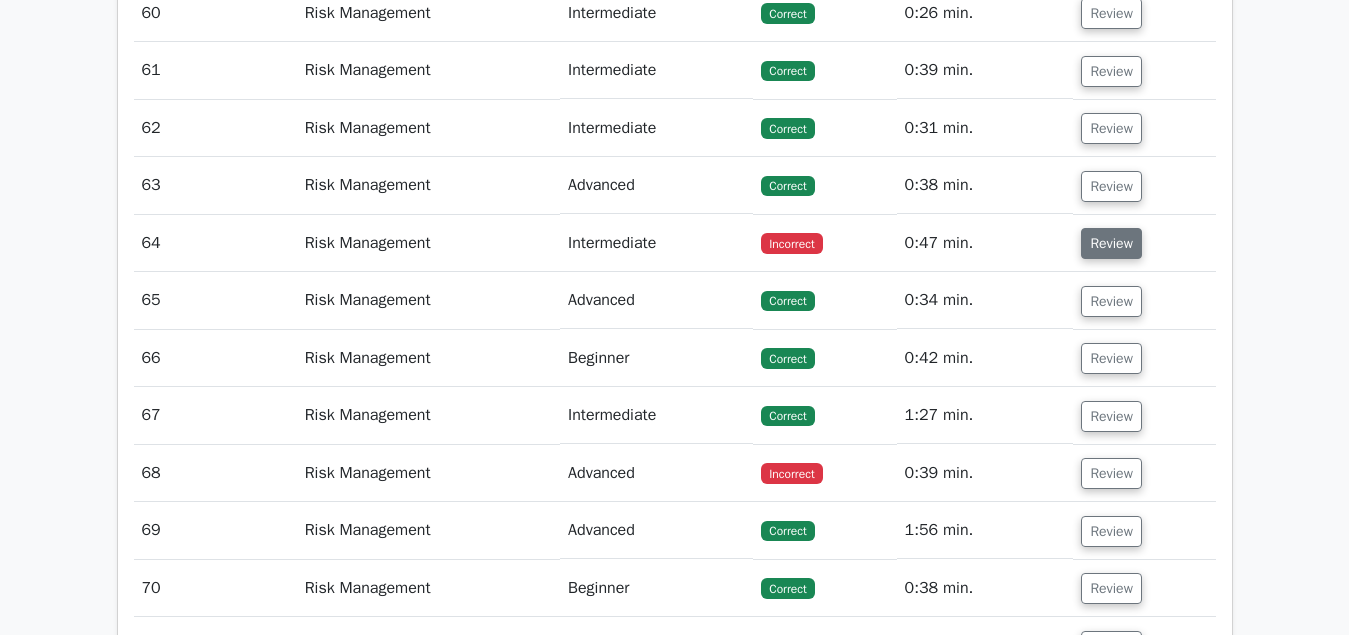 click on "Review" at bounding box center [1111, 243] 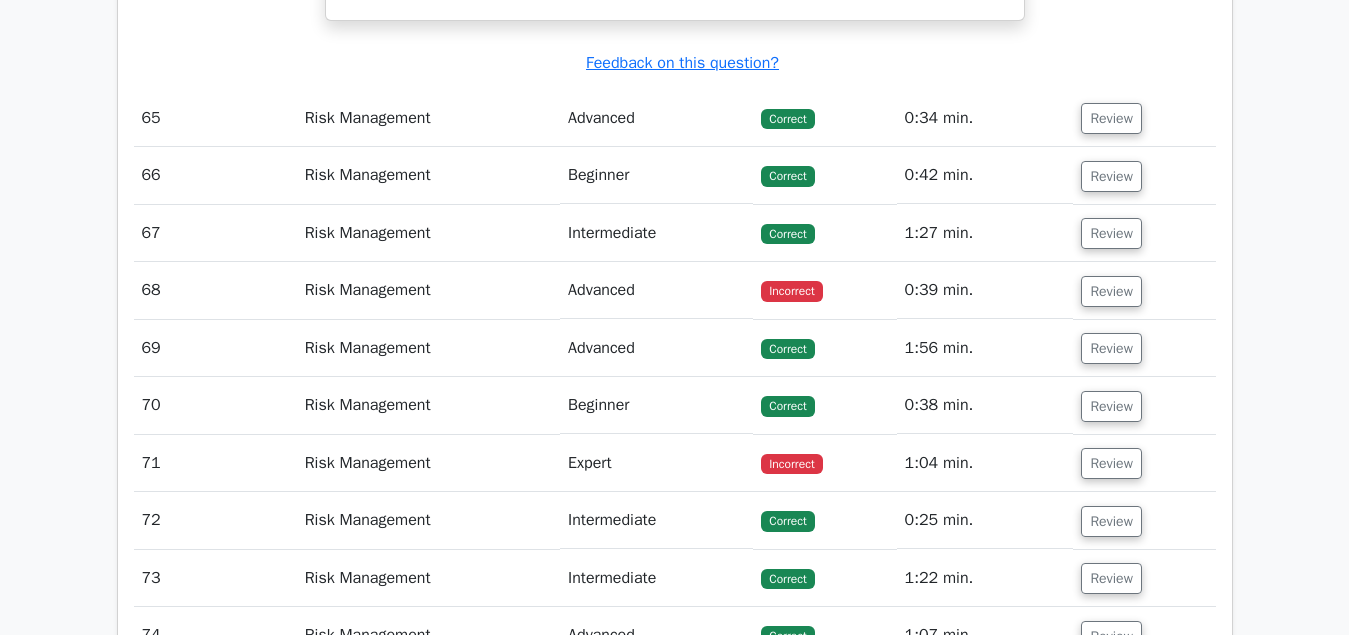 scroll, scrollTop: 14484, scrollLeft: 0, axis: vertical 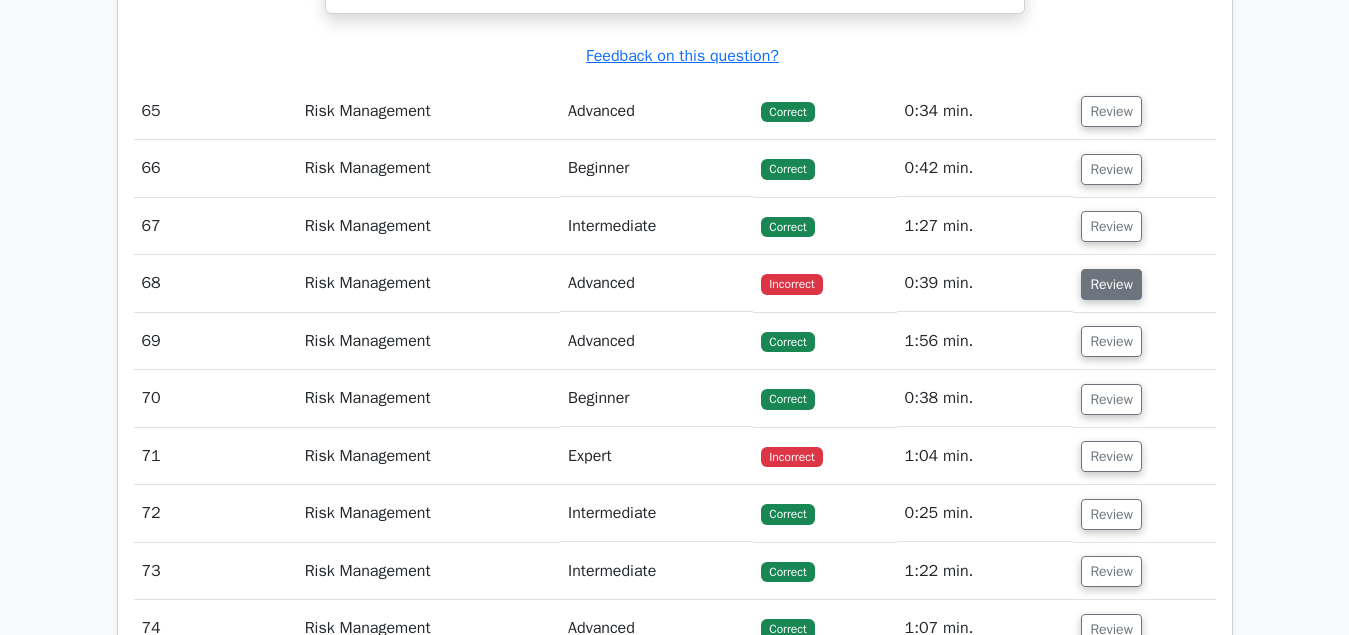 click on "Review" at bounding box center (1111, 284) 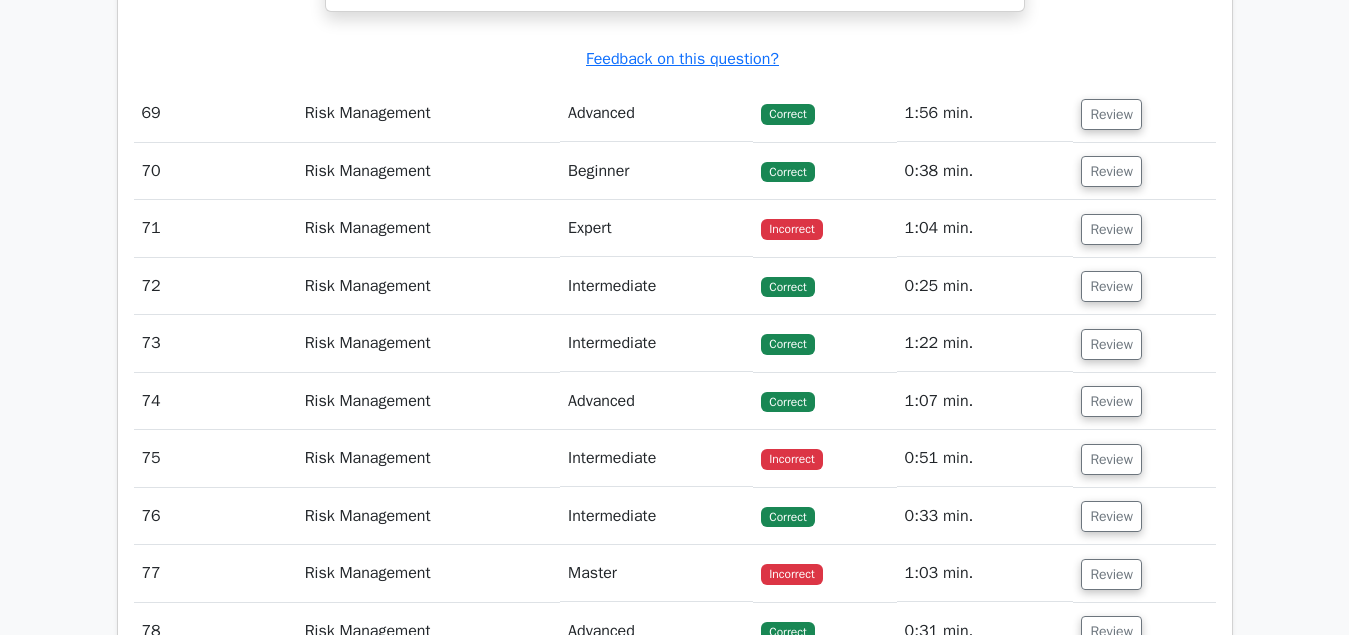 scroll, scrollTop: 15708, scrollLeft: 0, axis: vertical 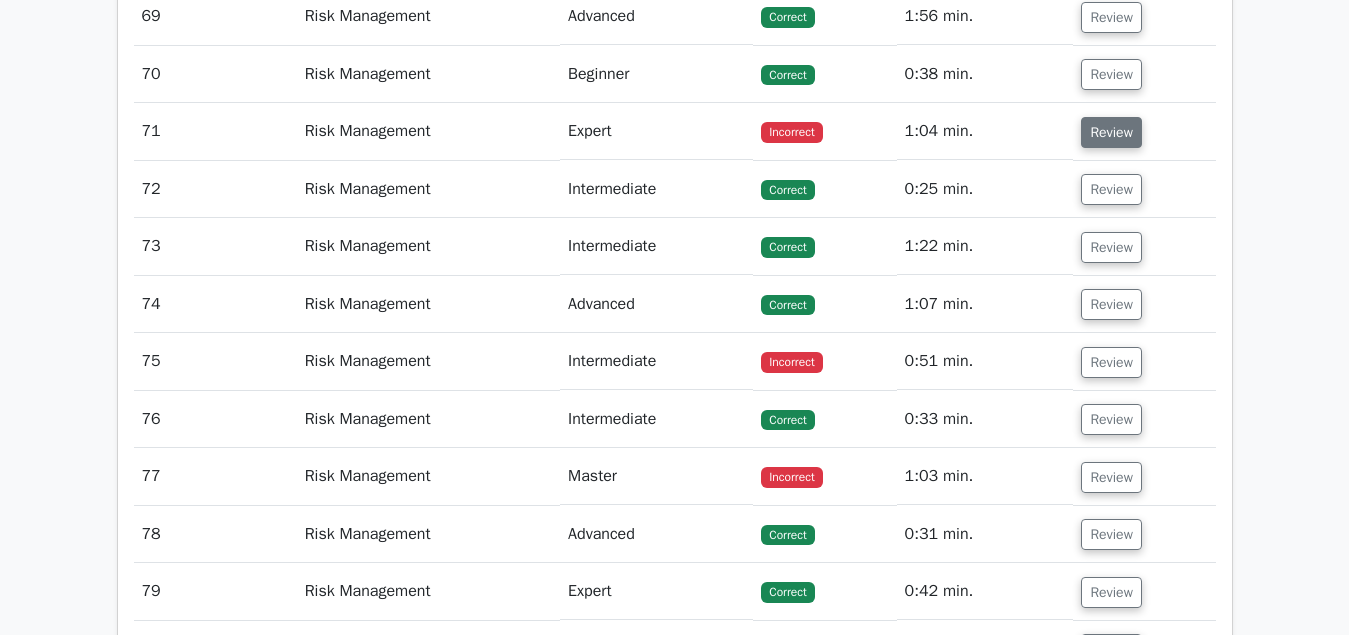 click on "Review" at bounding box center (1111, 132) 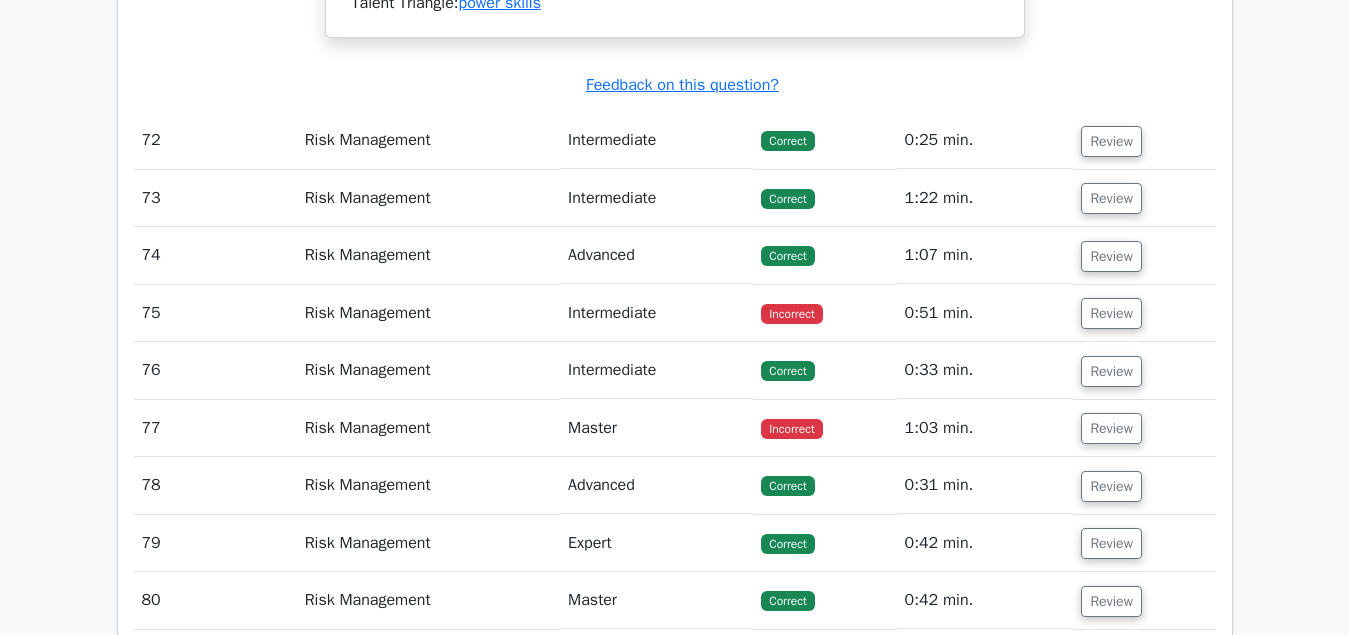 scroll, scrollTop: 16830, scrollLeft: 0, axis: vertical 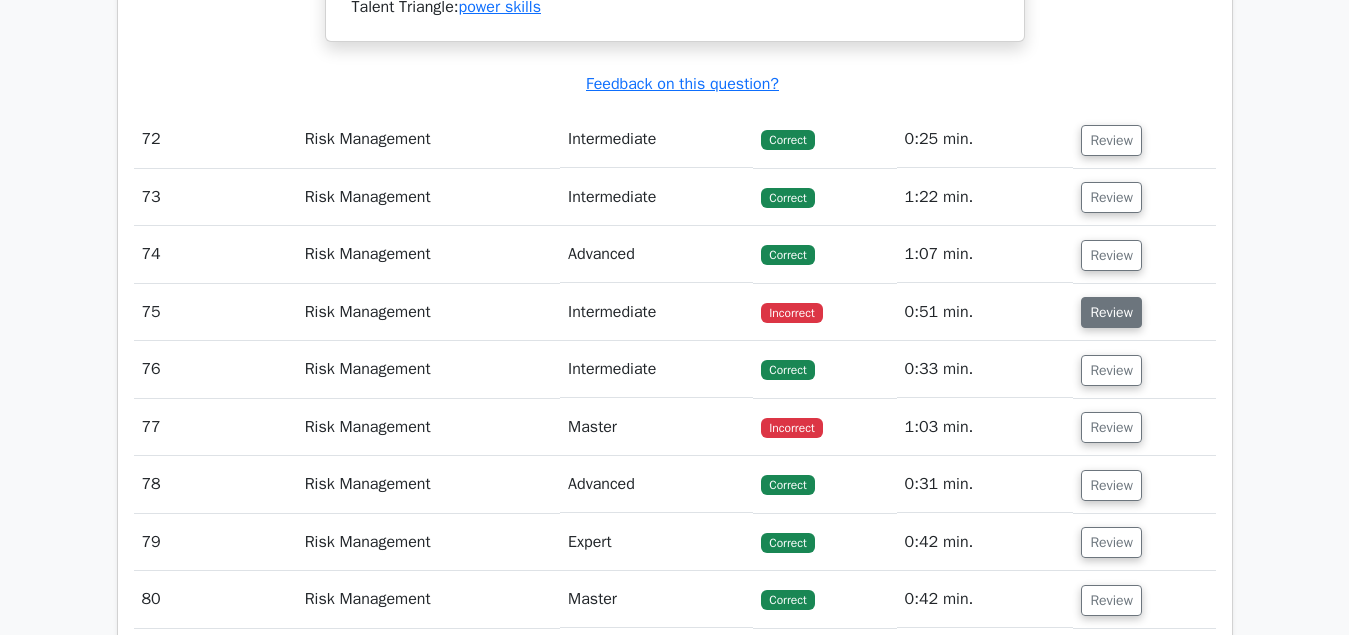 click on "Review" at bounding box center (1111, 312) 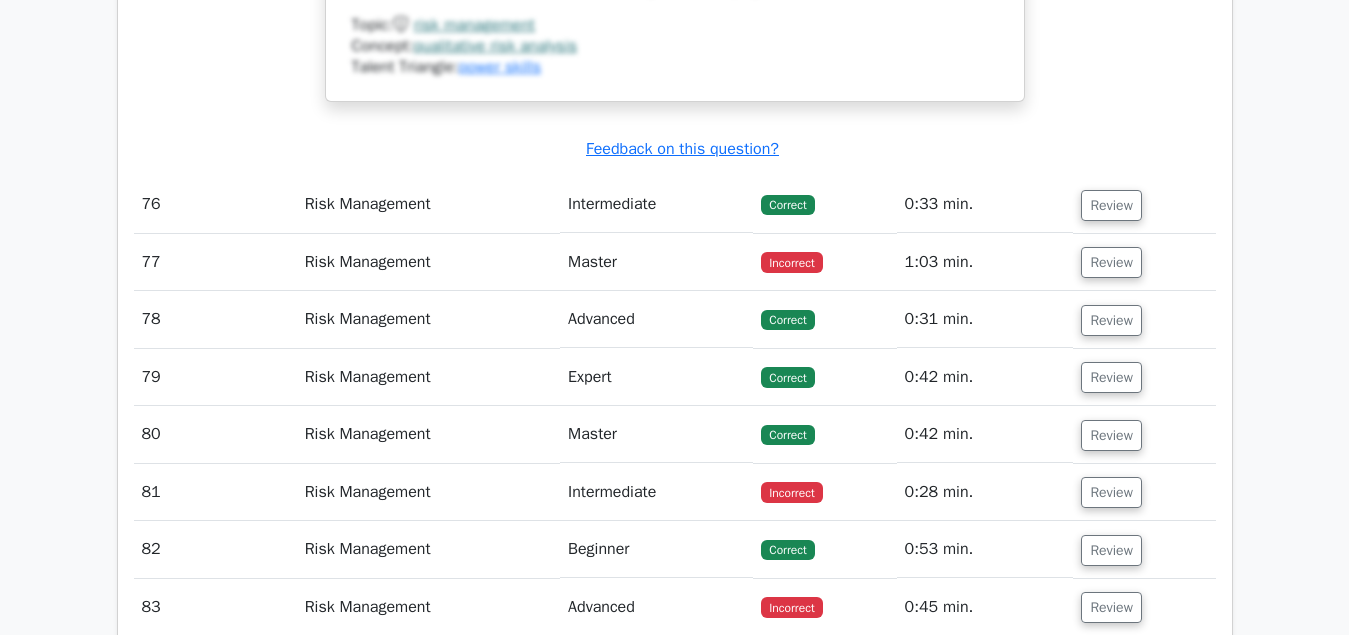 scroll, scrollTop: 18054, scrollLeft: 0, axis: vertical 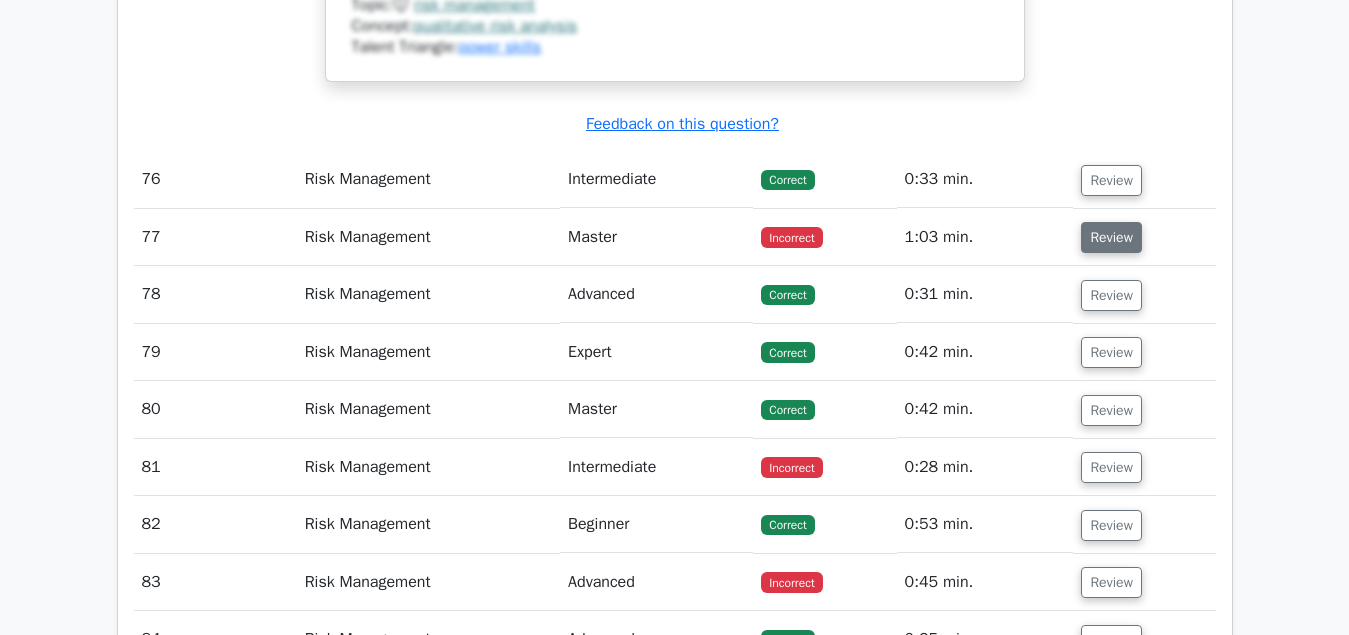 click on "Review" at bounding box center (1111, 237) 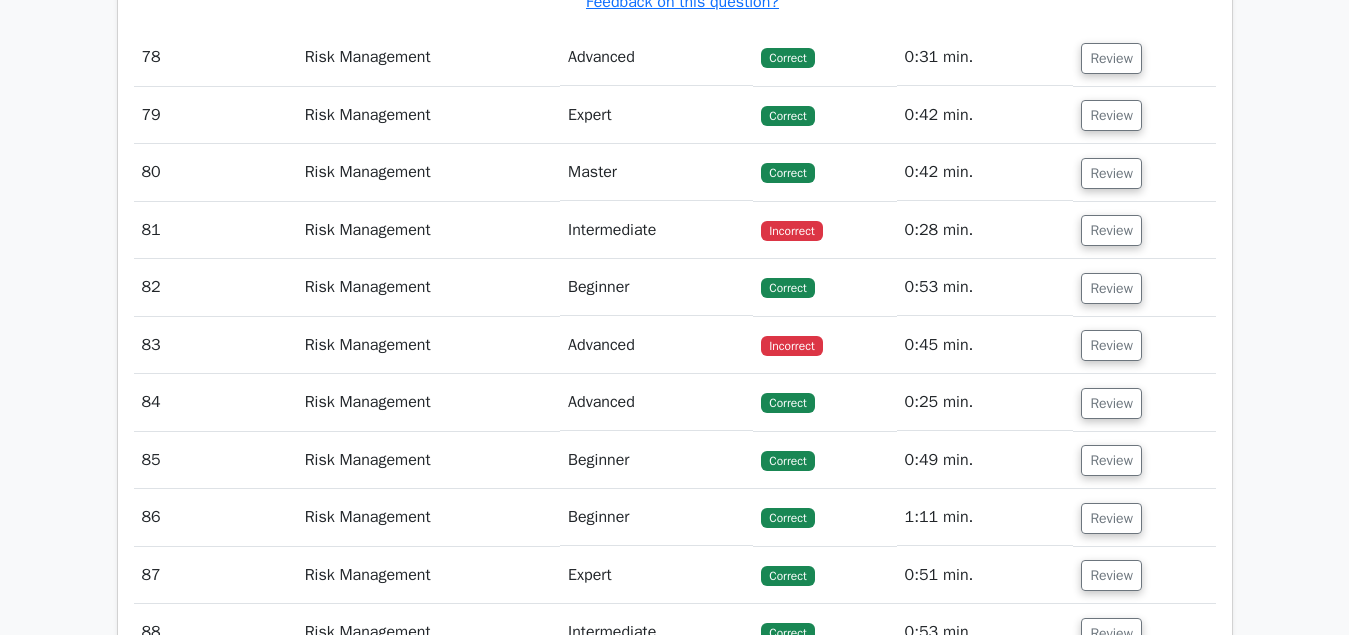 scroll, scrollTop: 19482, scrollLeft: 0, axis: vertical 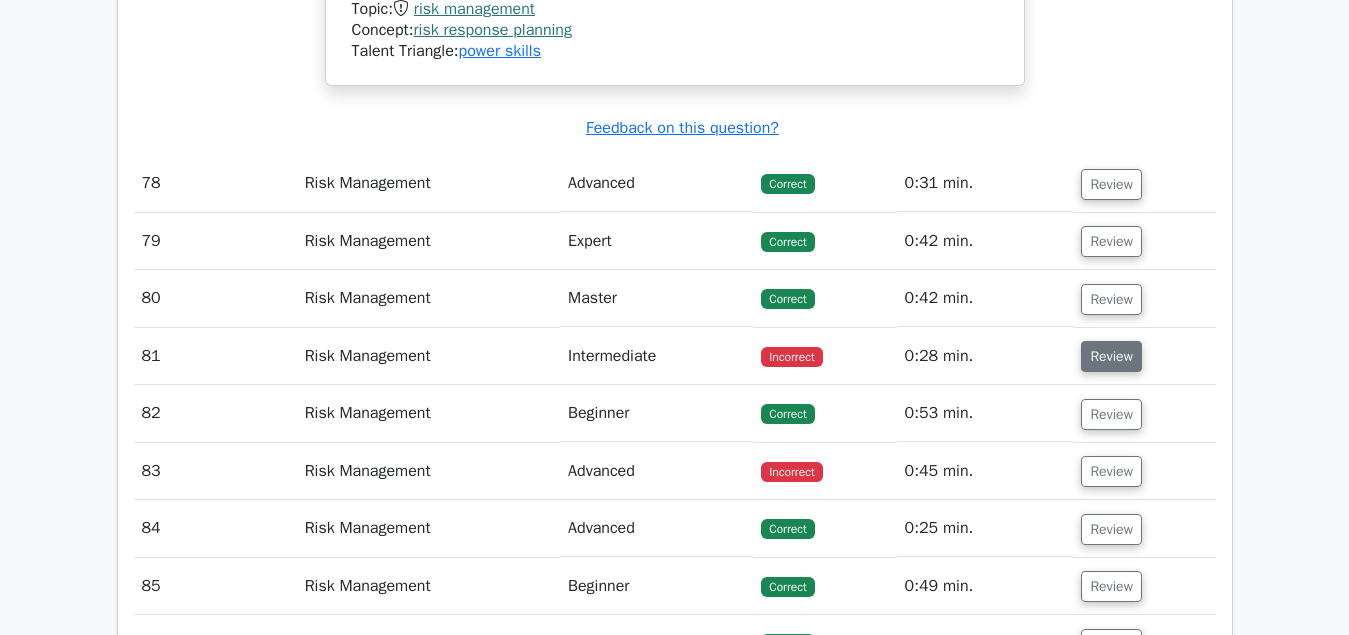 click on "Review" at bounding box center (1111, 356) 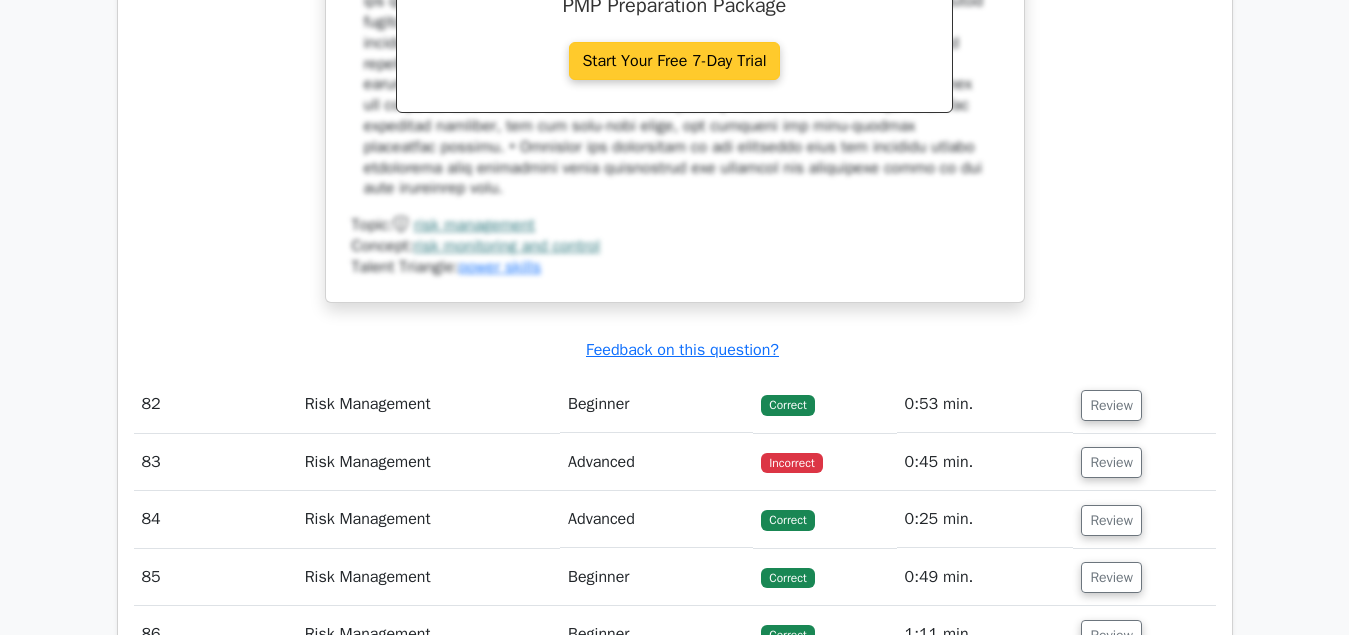 scroll, scrollTop: 20808, scrollLeft: 0, axis: vertical 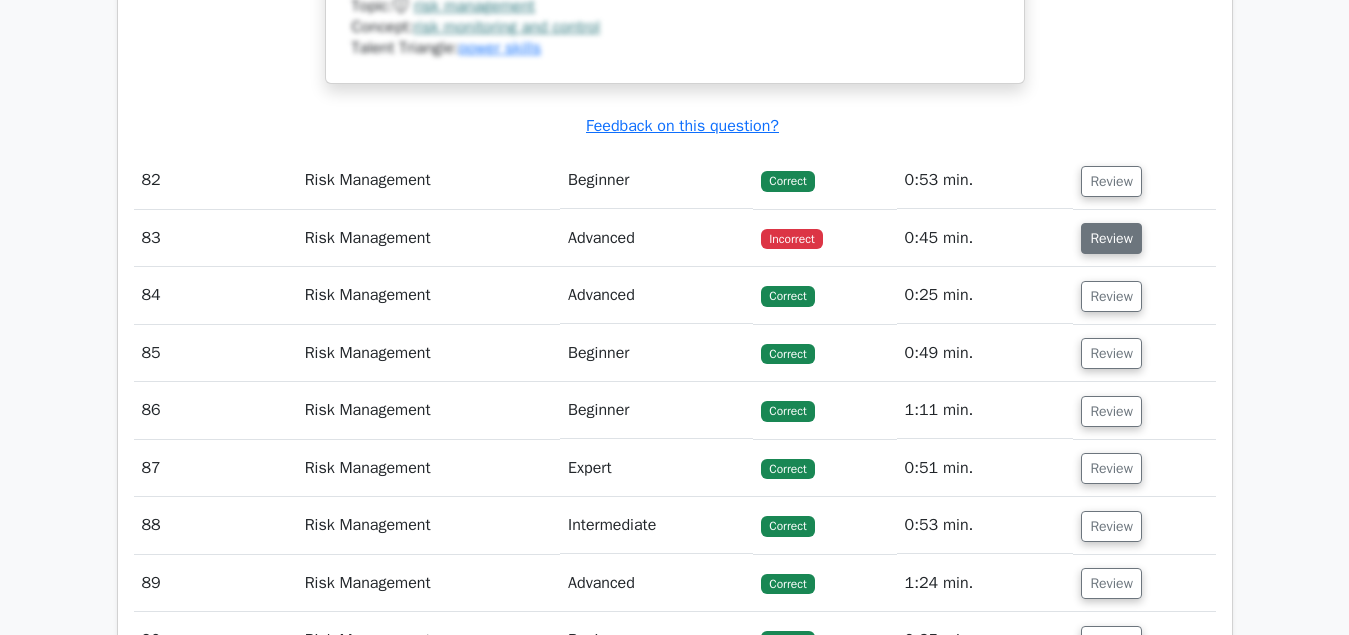 click on "Review" at bounding box center (1111, 238) 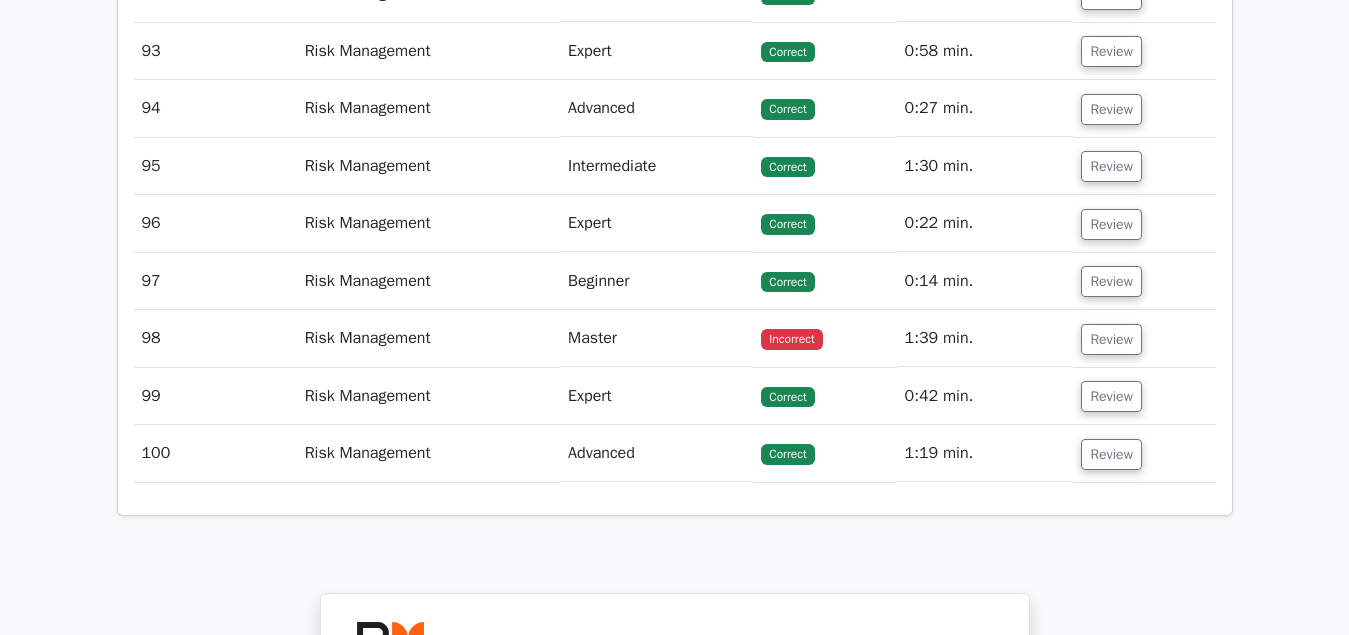 scroll, scrollTop: 22644, scrollLeft: 0, axis: vertical 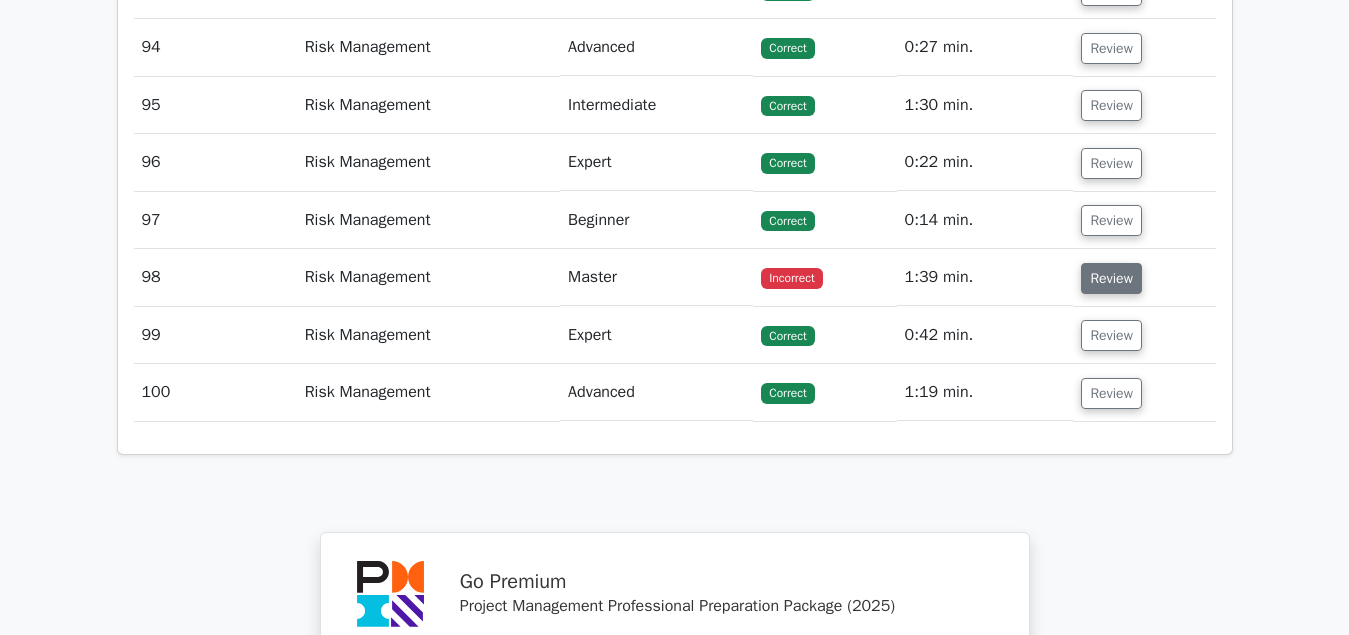 click on "Review" at bounding box center (1111, 278) 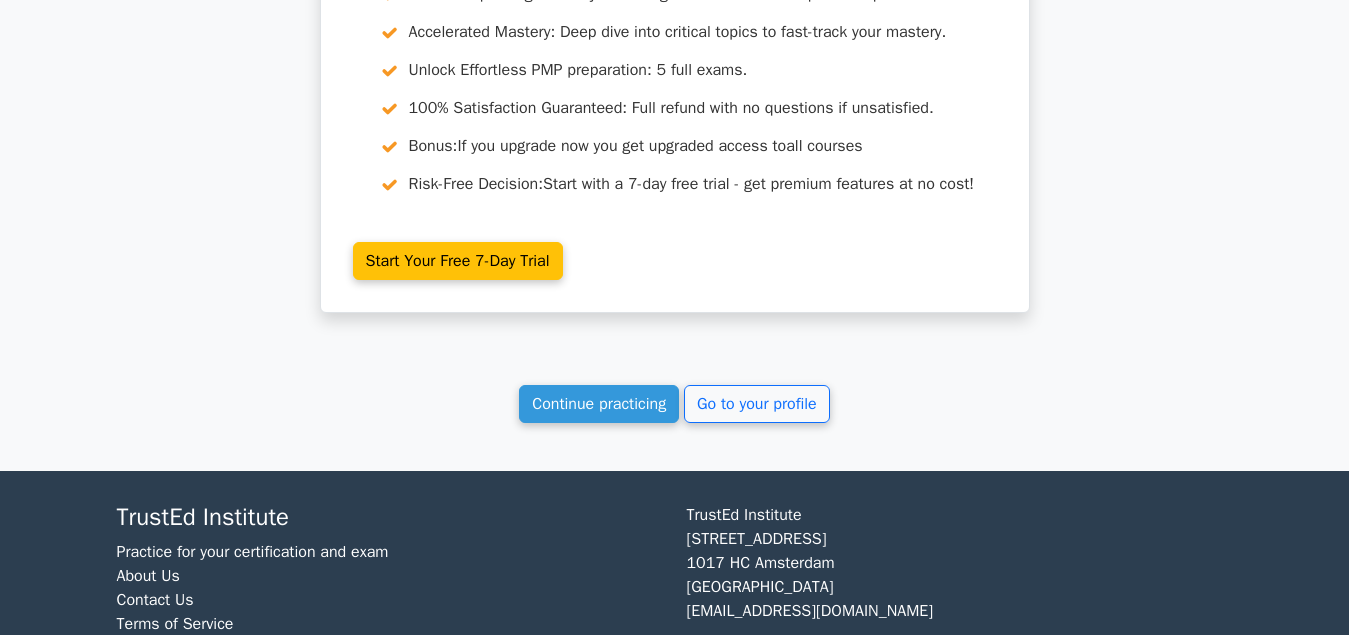 scroll, scrollTop: 24597, scrollLeft: 0, axis: vertical 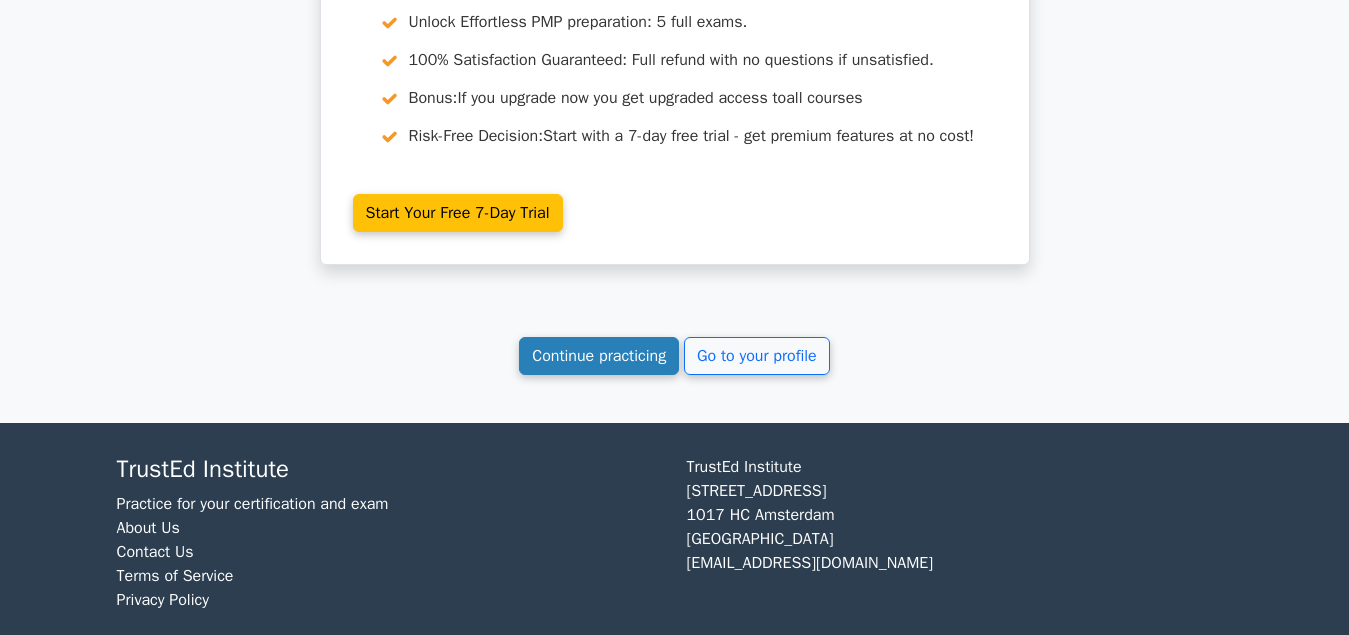 click on "Continue practicing" at bounding box center [599, 356] 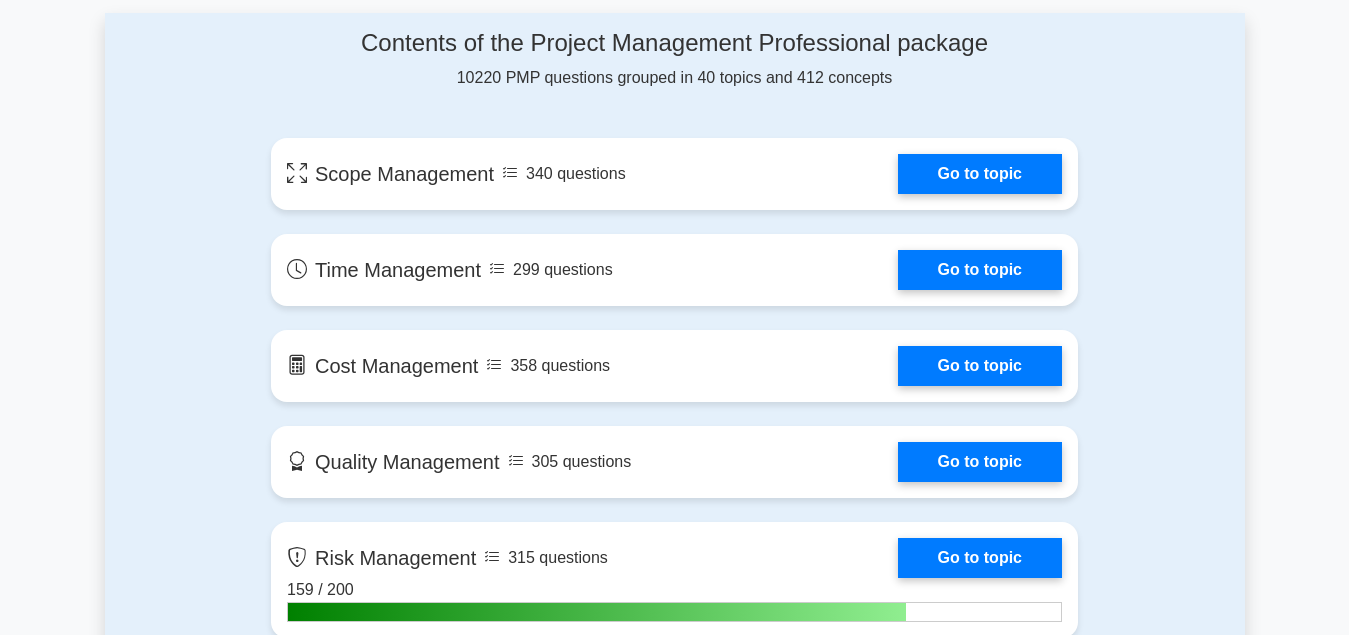 scroll, scrollTop: 1632, scrollLeft: 0, axis: vertical 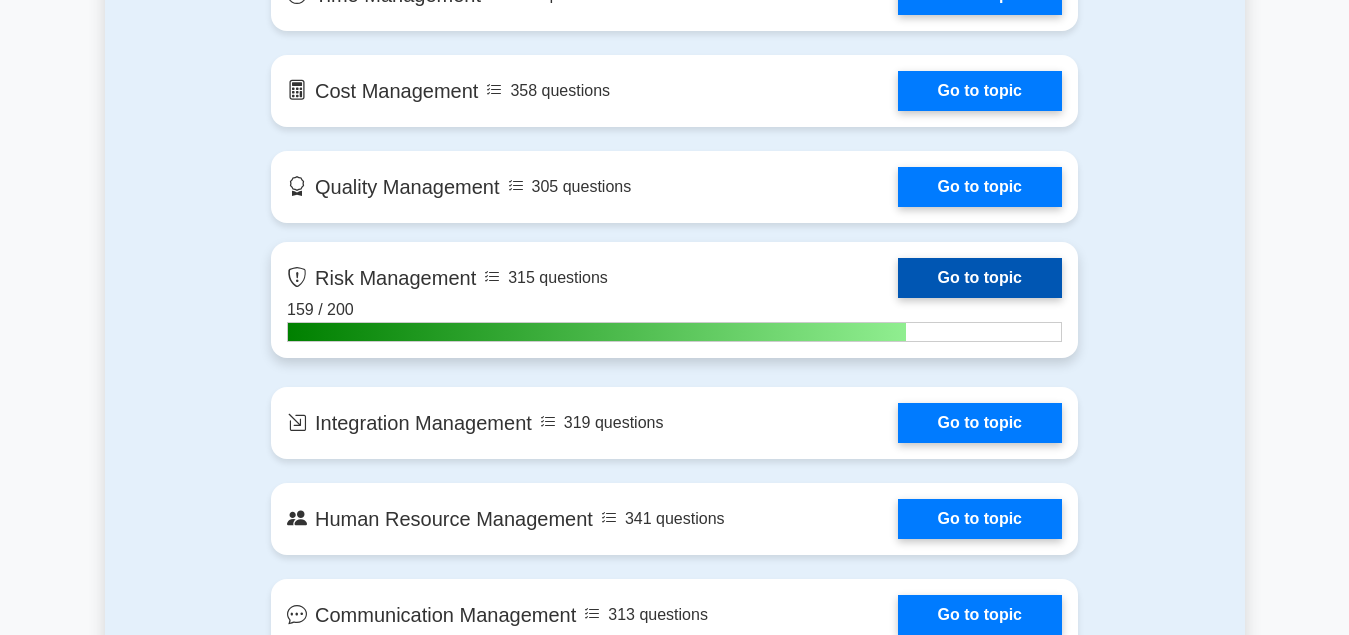 click on "Go to topic" at bounding box center (980, 278) 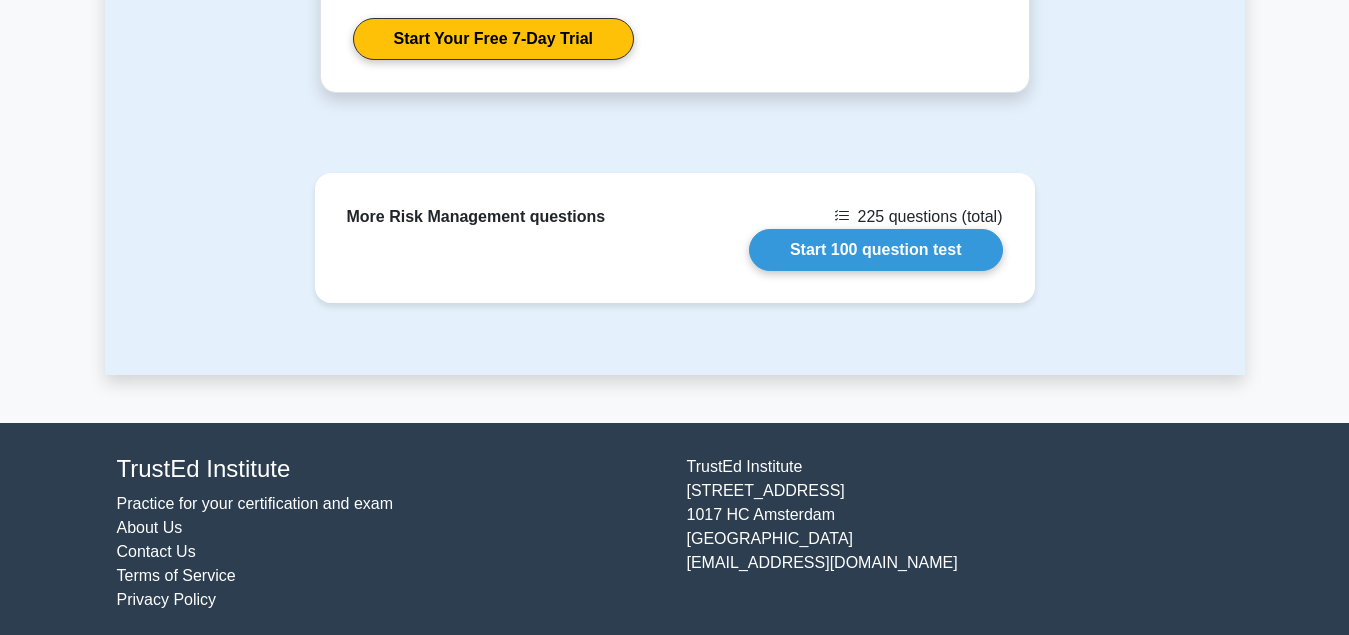 scroll, scrollTop: 1706, scrollLeft: 0, axis: vertical 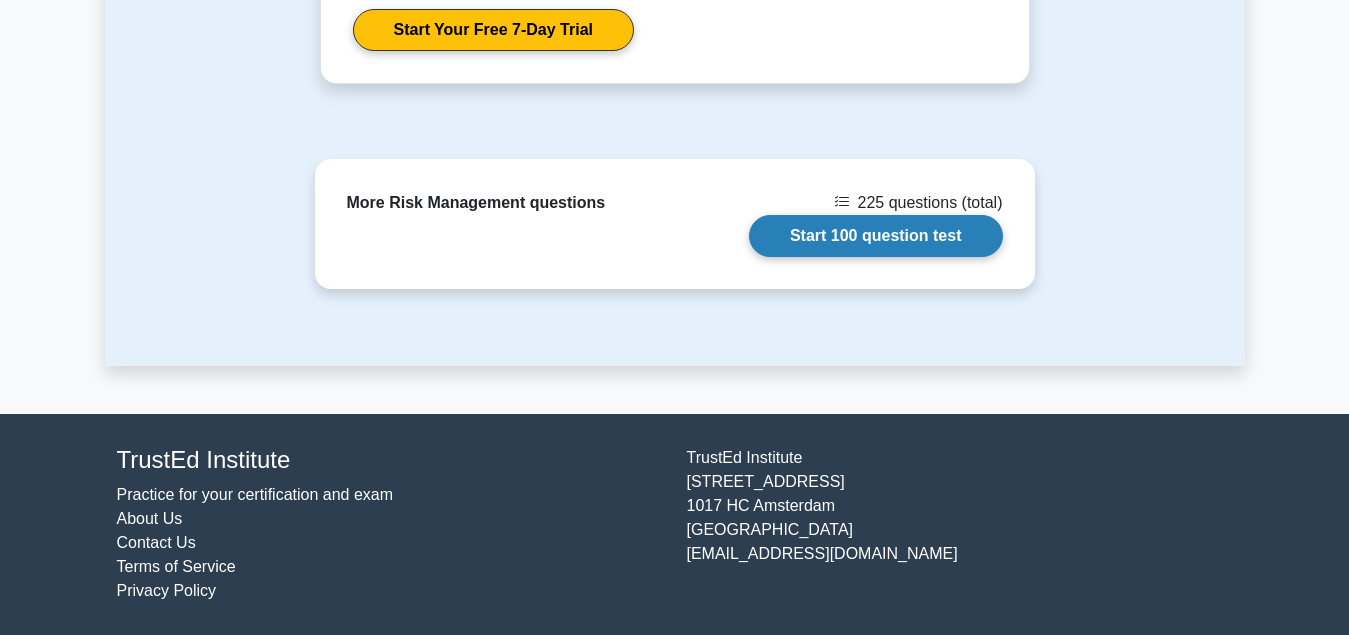 click on "Start 100 question test" at bounding box center (876, 236) 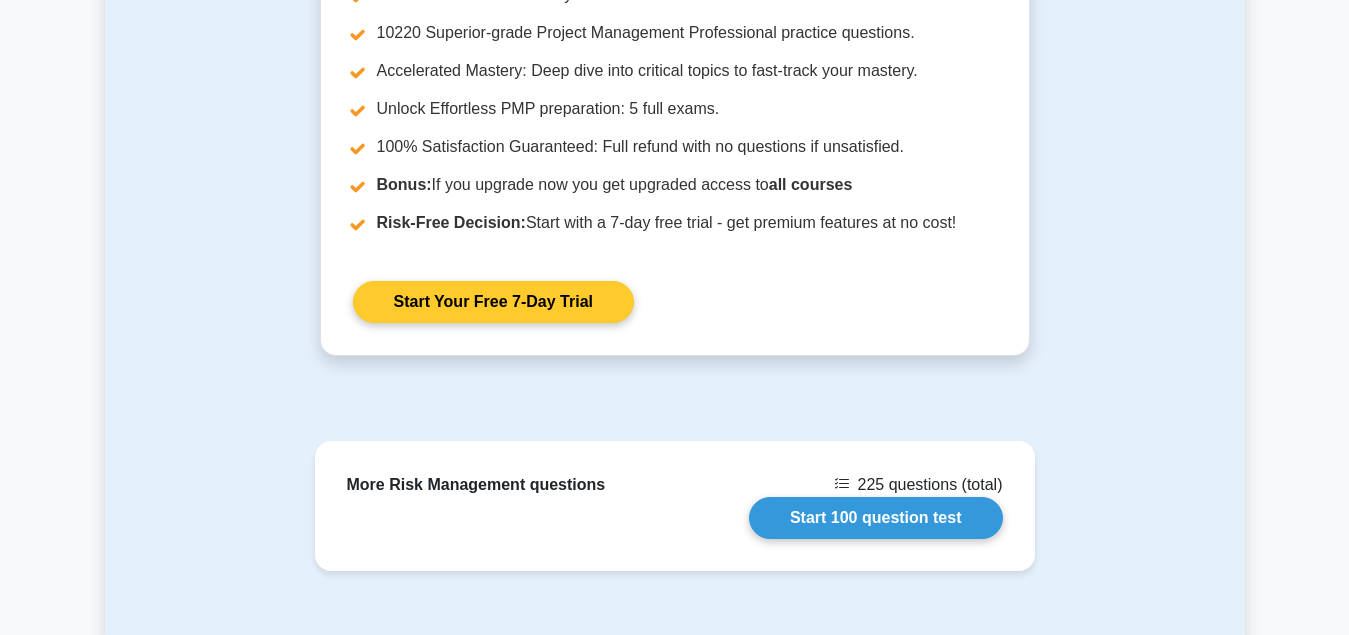 scroll, scrollTop: 1400, scrollLeft: 0, axis: vertical 